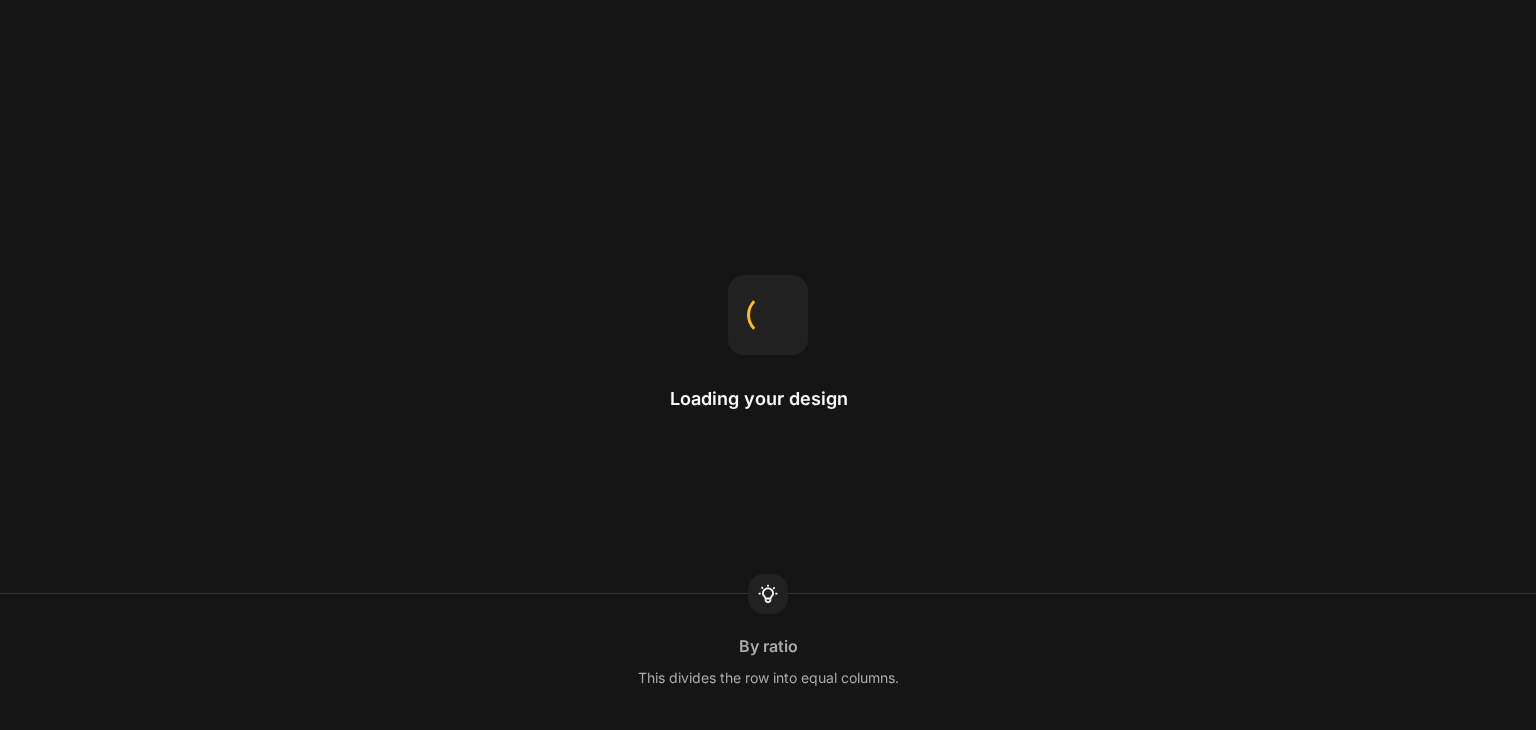 scroll, scrollTop: 0, scrollLeft: 0, axis: both 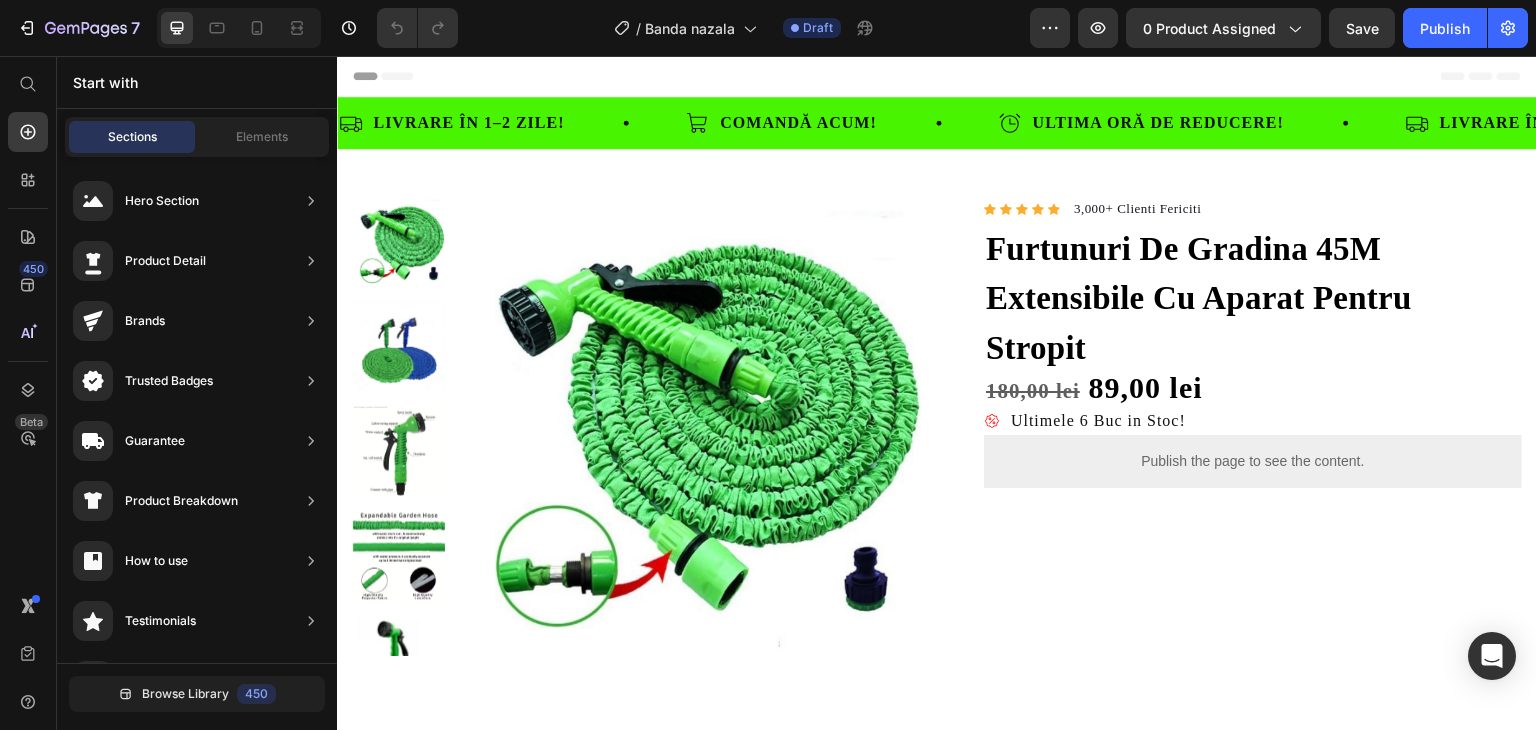 click at bounding box center (239, 28) 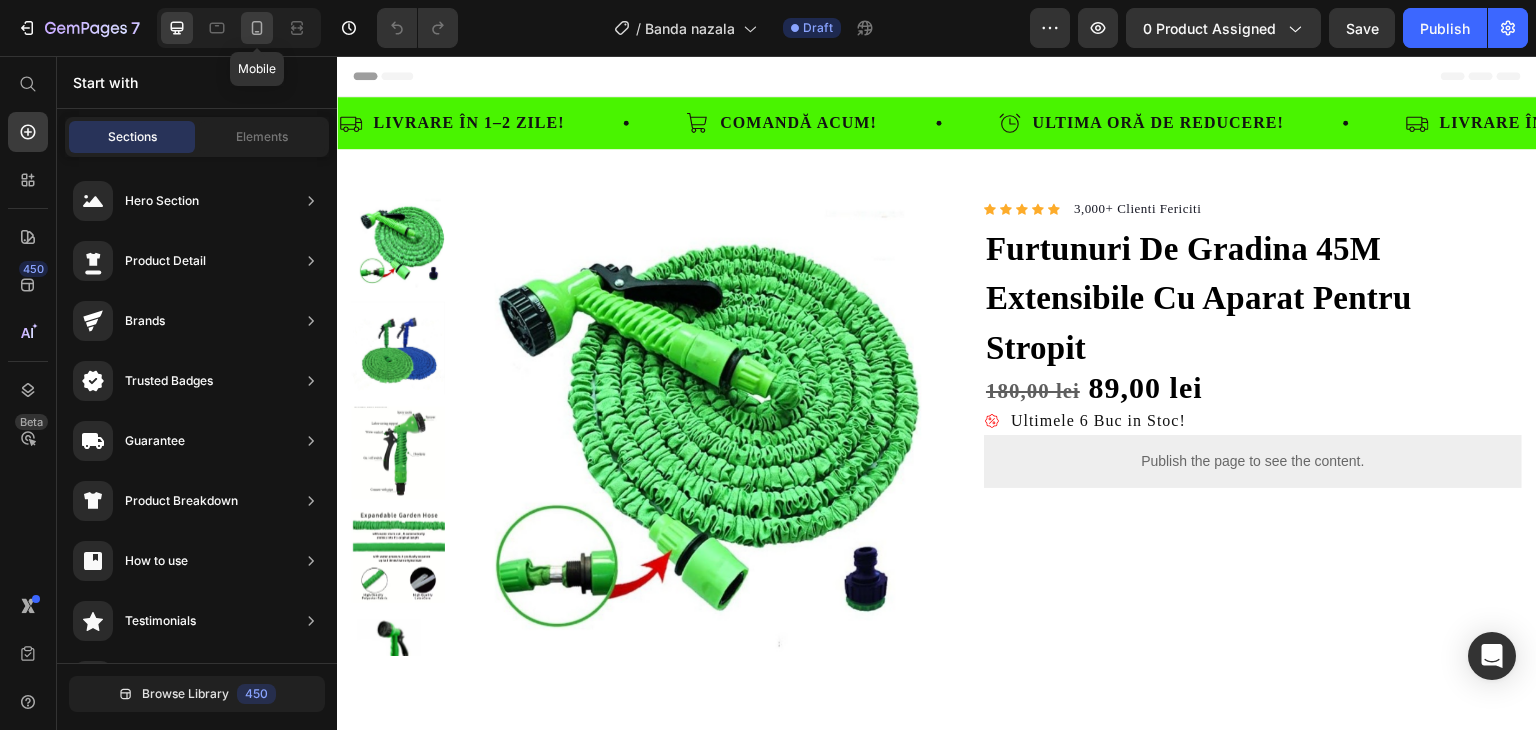 click 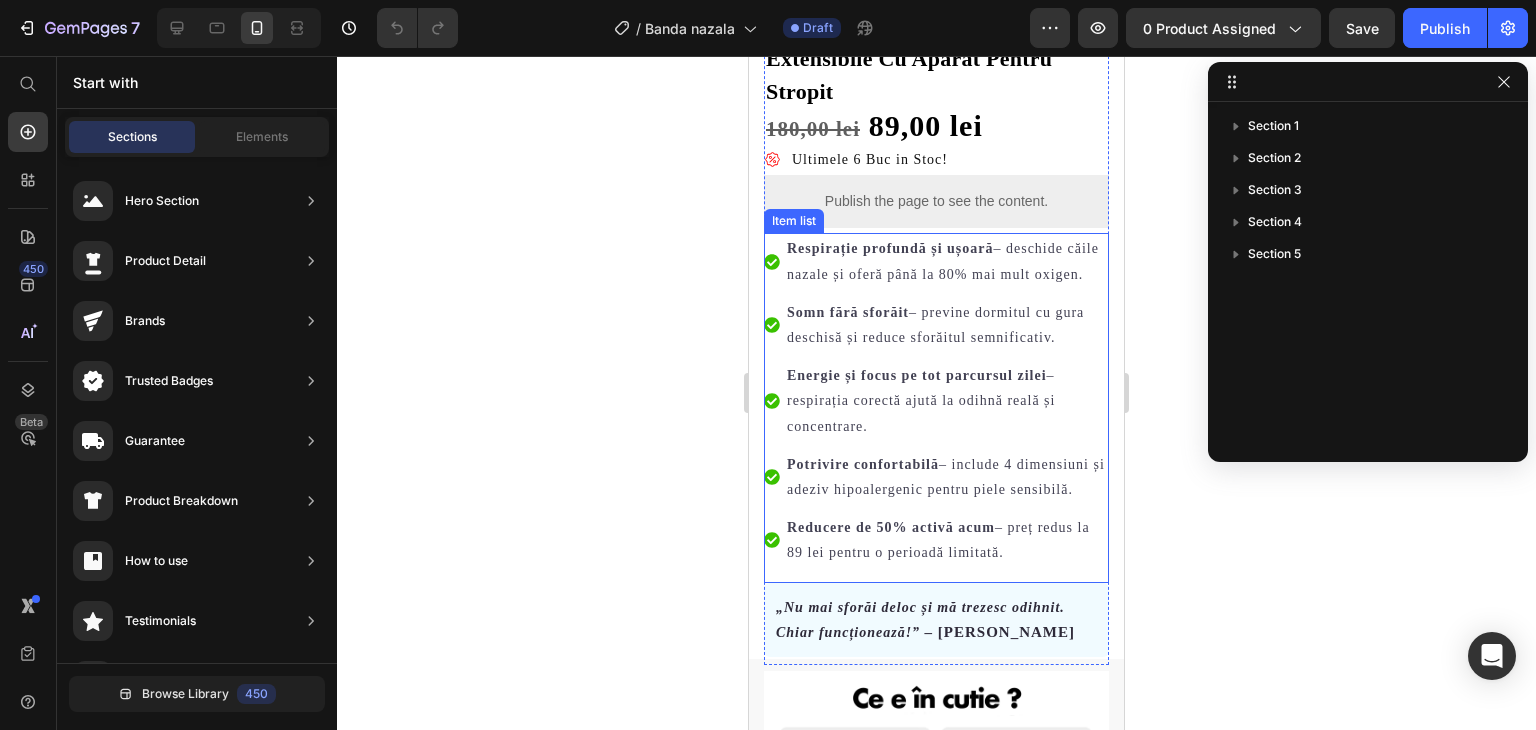 scroll, scrollTop: 500, scrollLeft: 0, axis: vertical 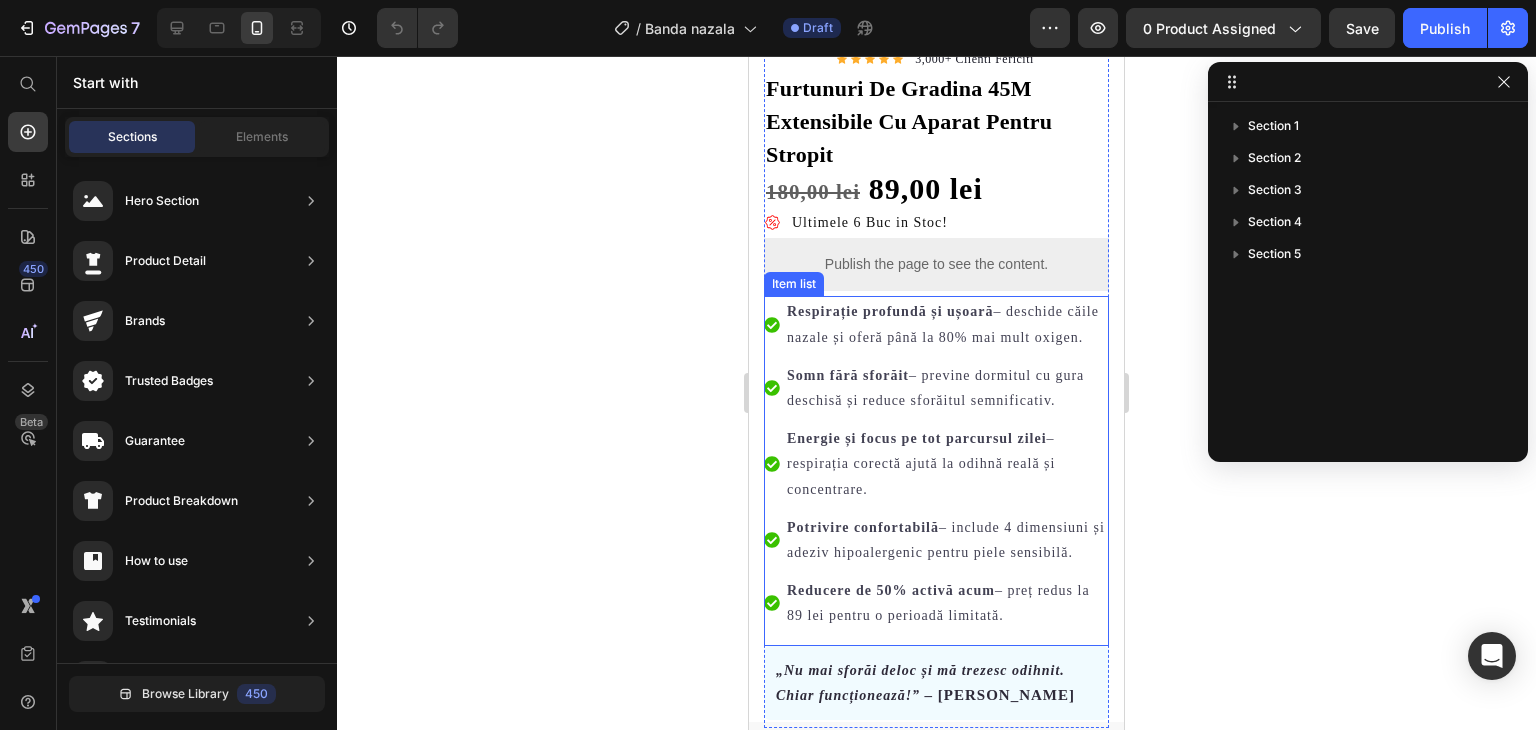 click on "Respirație profundă și ușoară  – deschide căile nazale și oferă până la 80% mai mult oxigen." at bounding box center (946, 324) 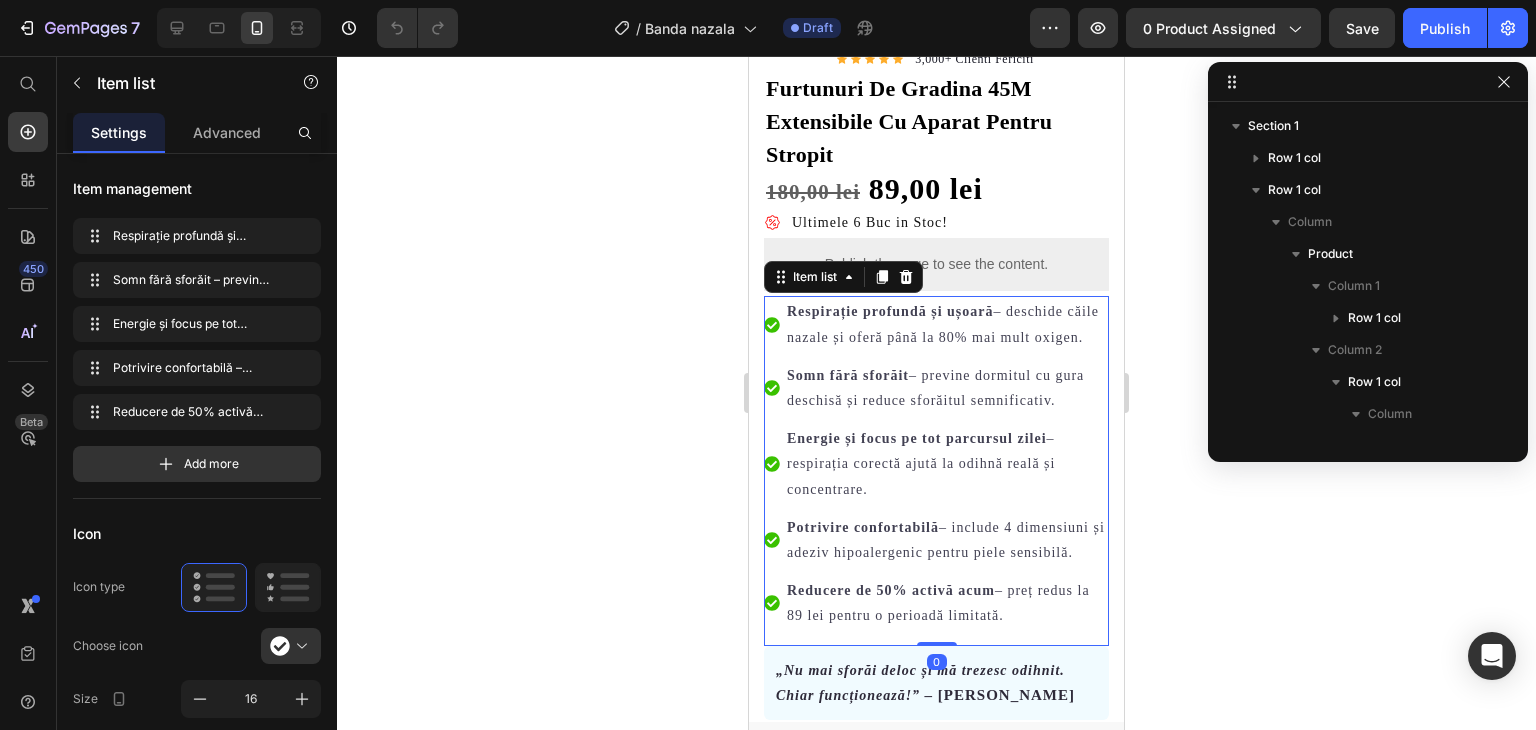 scroll, scrollTop: 341, scrollLeft: 0, axis: vertical 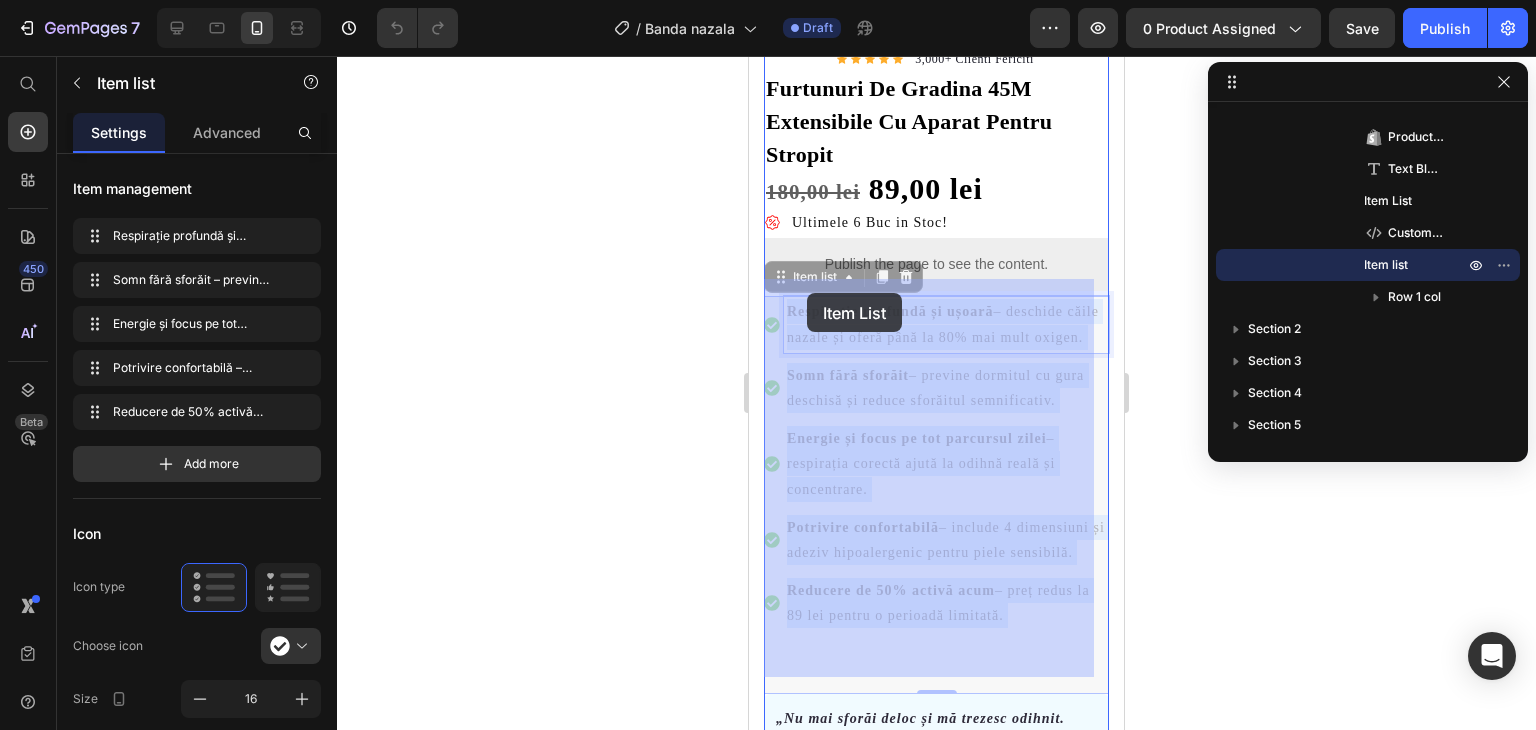 drag, startPoint x: 784, startPoint y: 290, endPoint x: 805, endPoint y: 293, distance: 21.213203 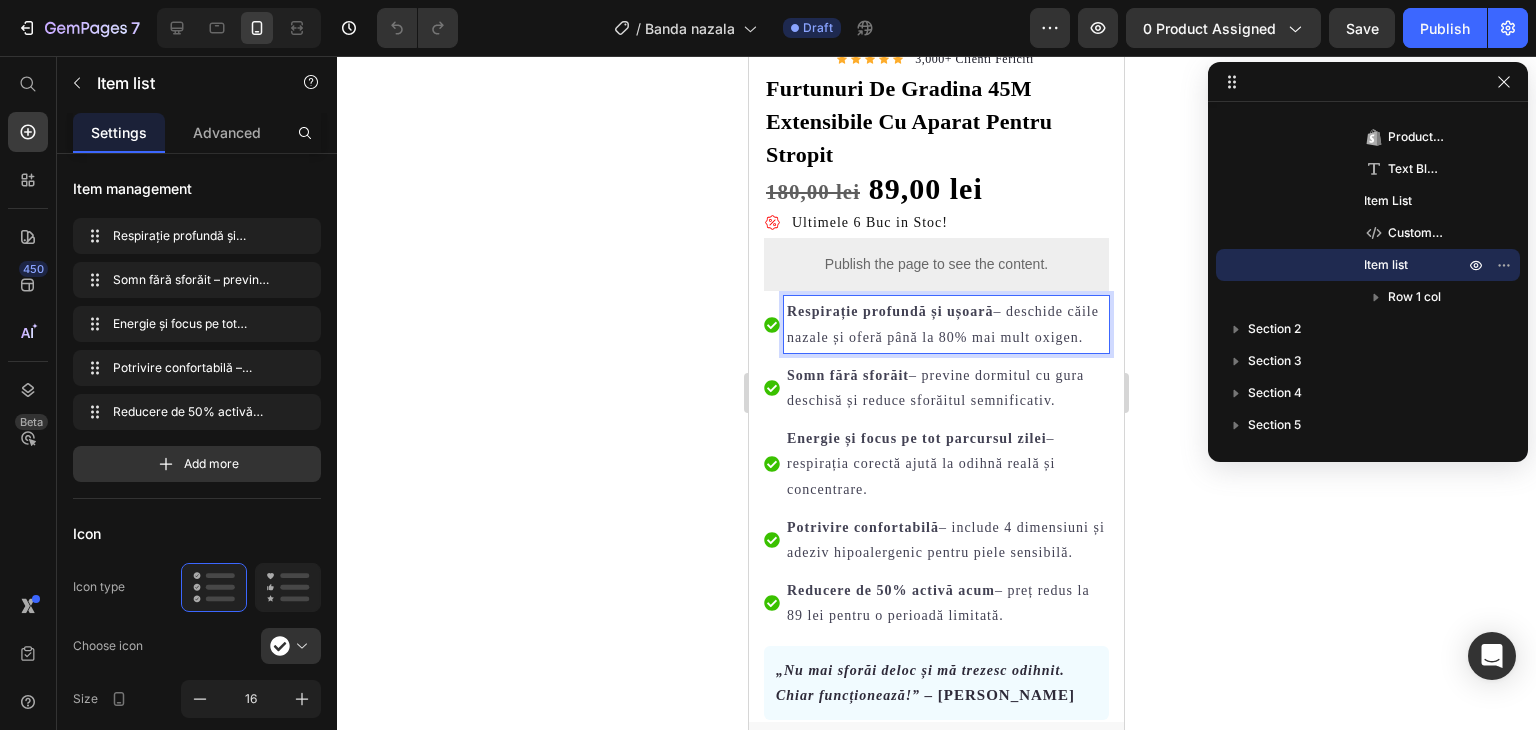 click on "Respirație profundă și ușoară  – deschide căile nazale și oferă până la 80% mai mult oxigen." at bounding box center (946, 324) 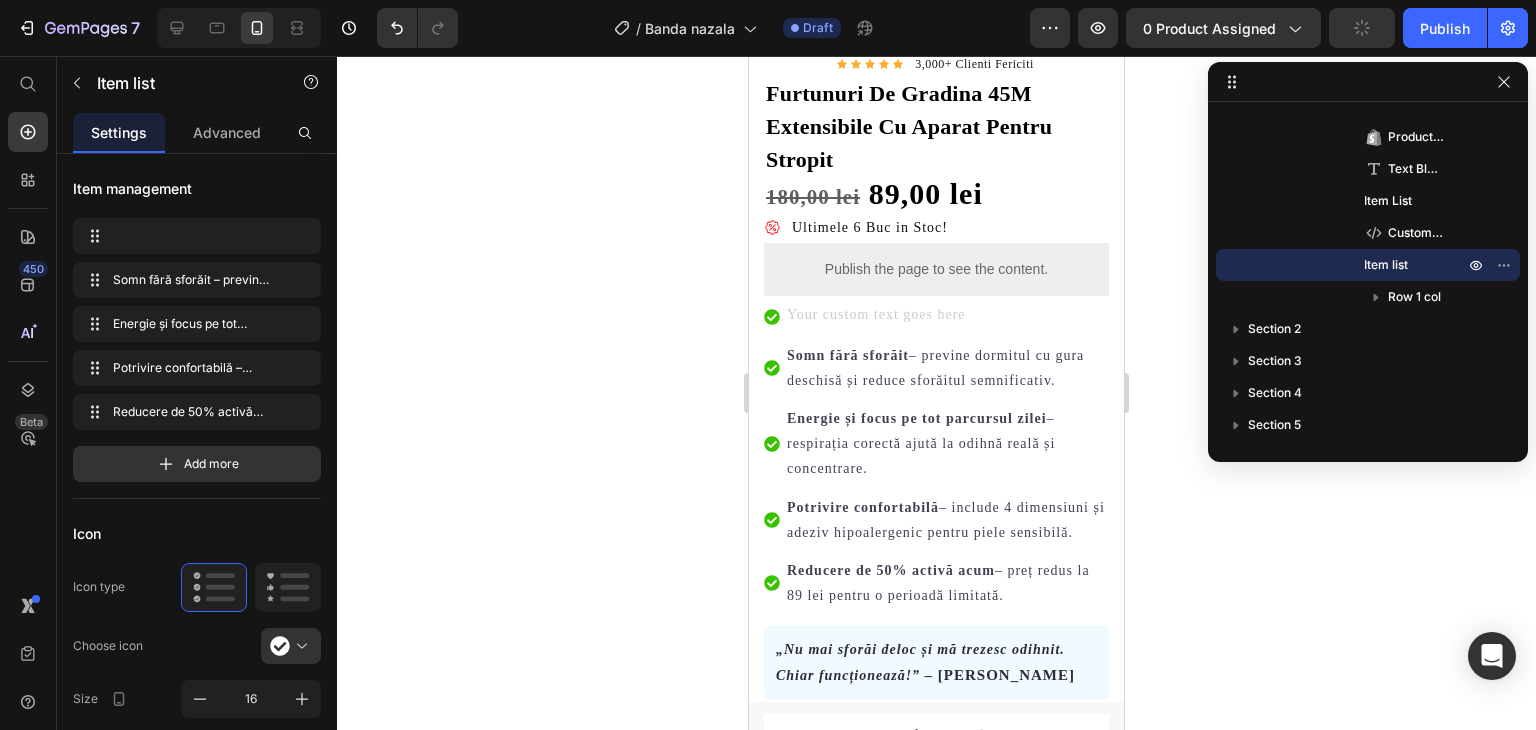 scroll, scrollTop: 490, scrollLeft: 0, axis: vertical 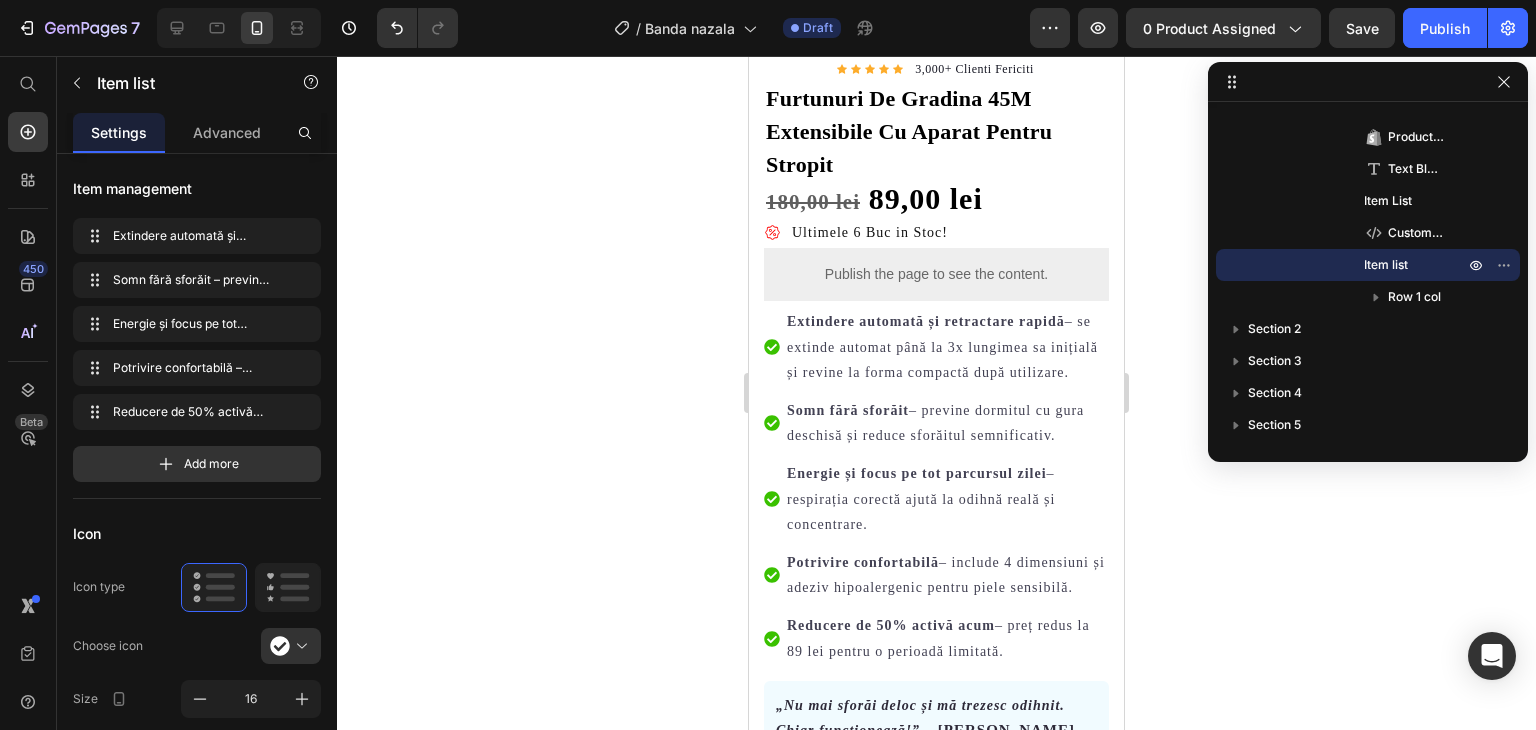 click on "Somn fără sforăit" at bounding box center [848, 410] 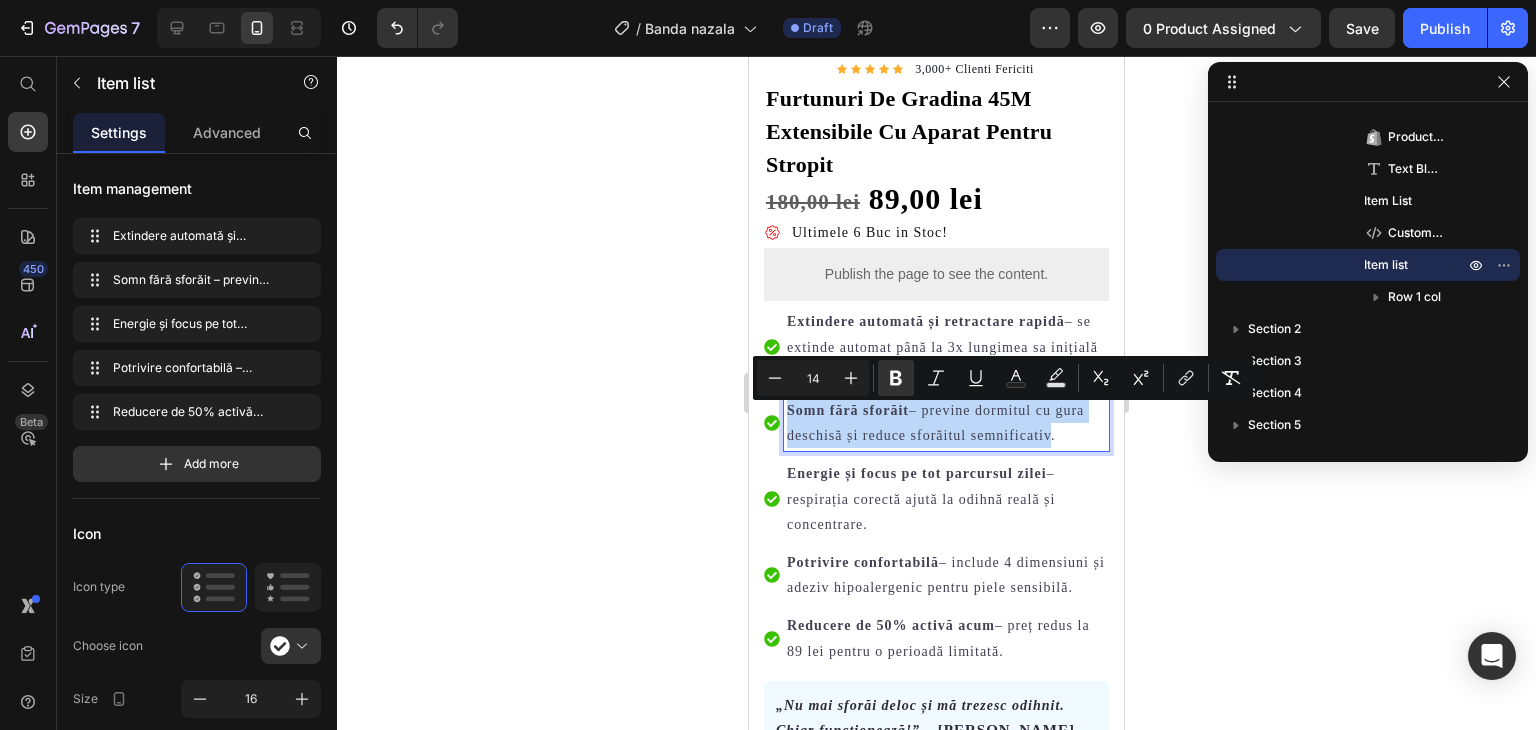 drag, startPoint x: 788, startPoint y: 415, endPoint x: 1052, endPoint y: 443, distance: 265.48068 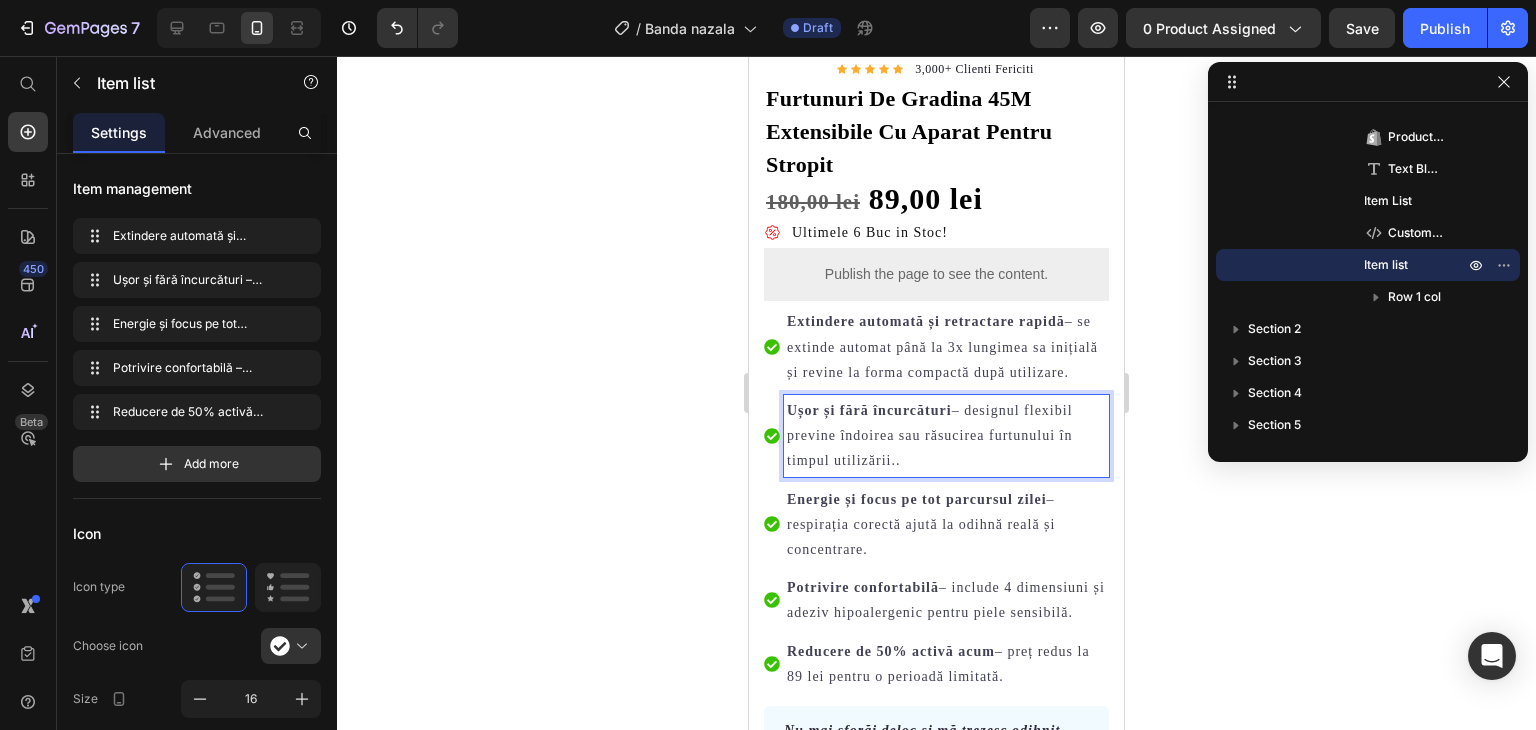 click on "Ușor și fără încurcături  – designul flexibil previne îndoirea sau răsucirea furtunului în timpul utilizării.." at bounding box center [946, 436] 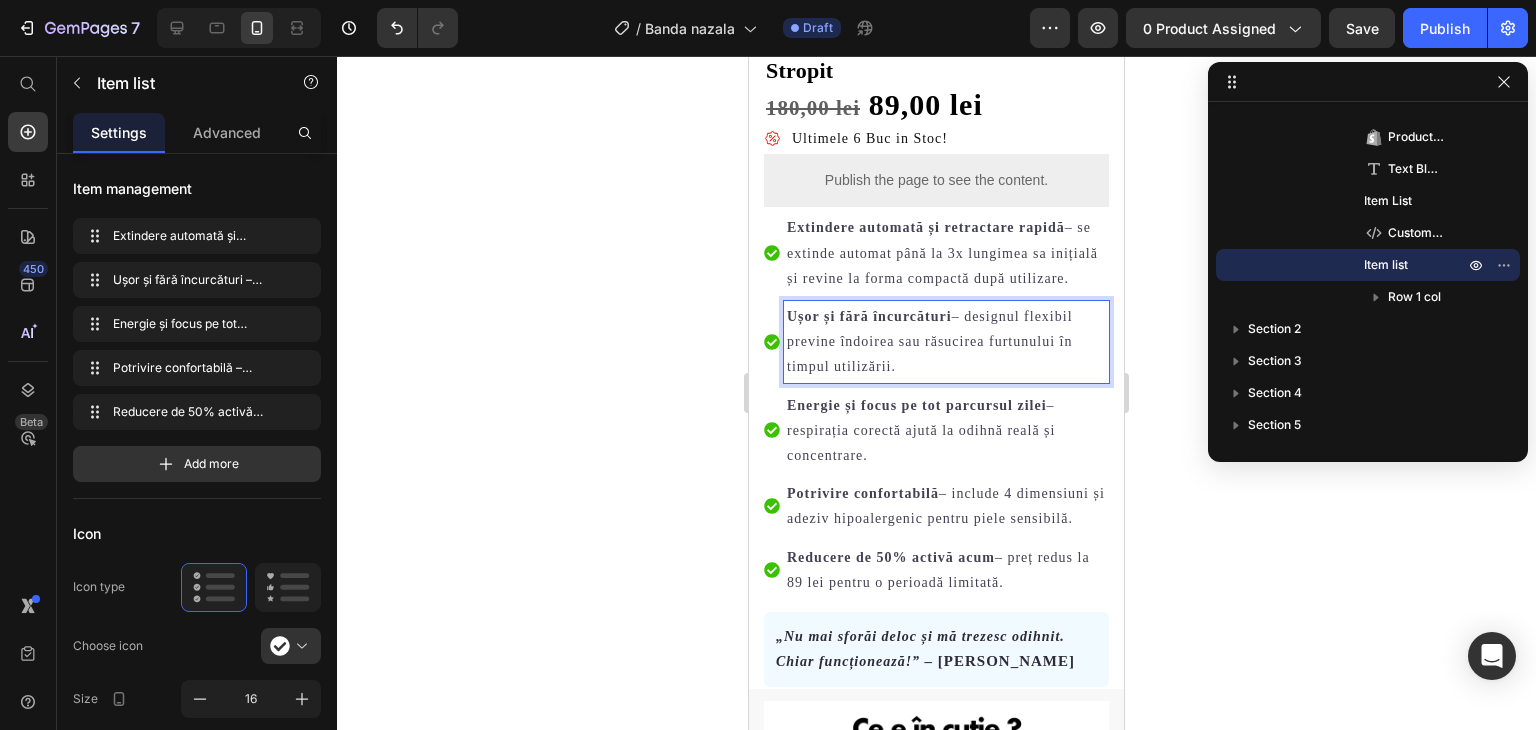 scroll, scrollTop: 590, scrollLeft: 0, axis: vertical 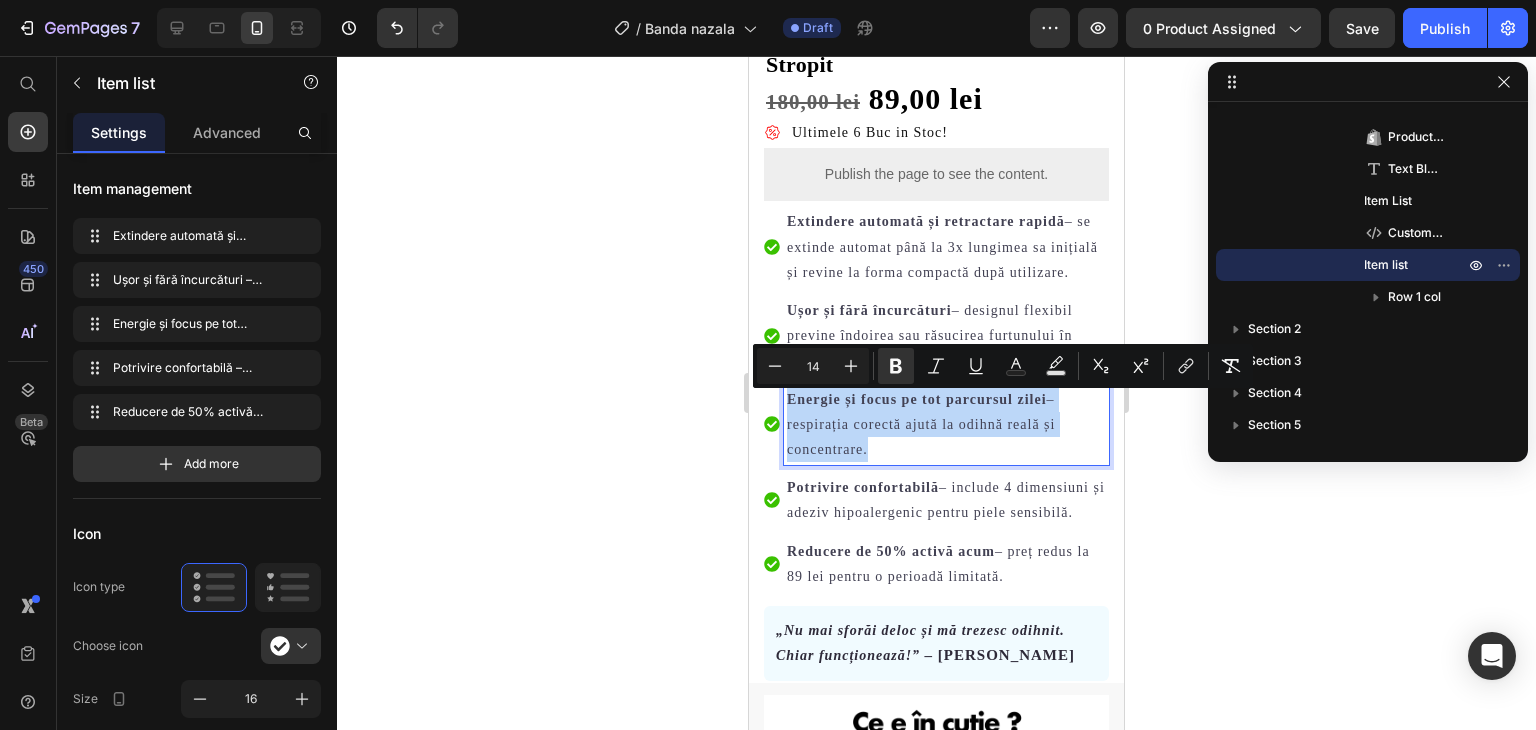 drag, startPoint x: 789, startPoint y: 403, endPoint x: 881, endPoint y: 469, distance: 113.22544 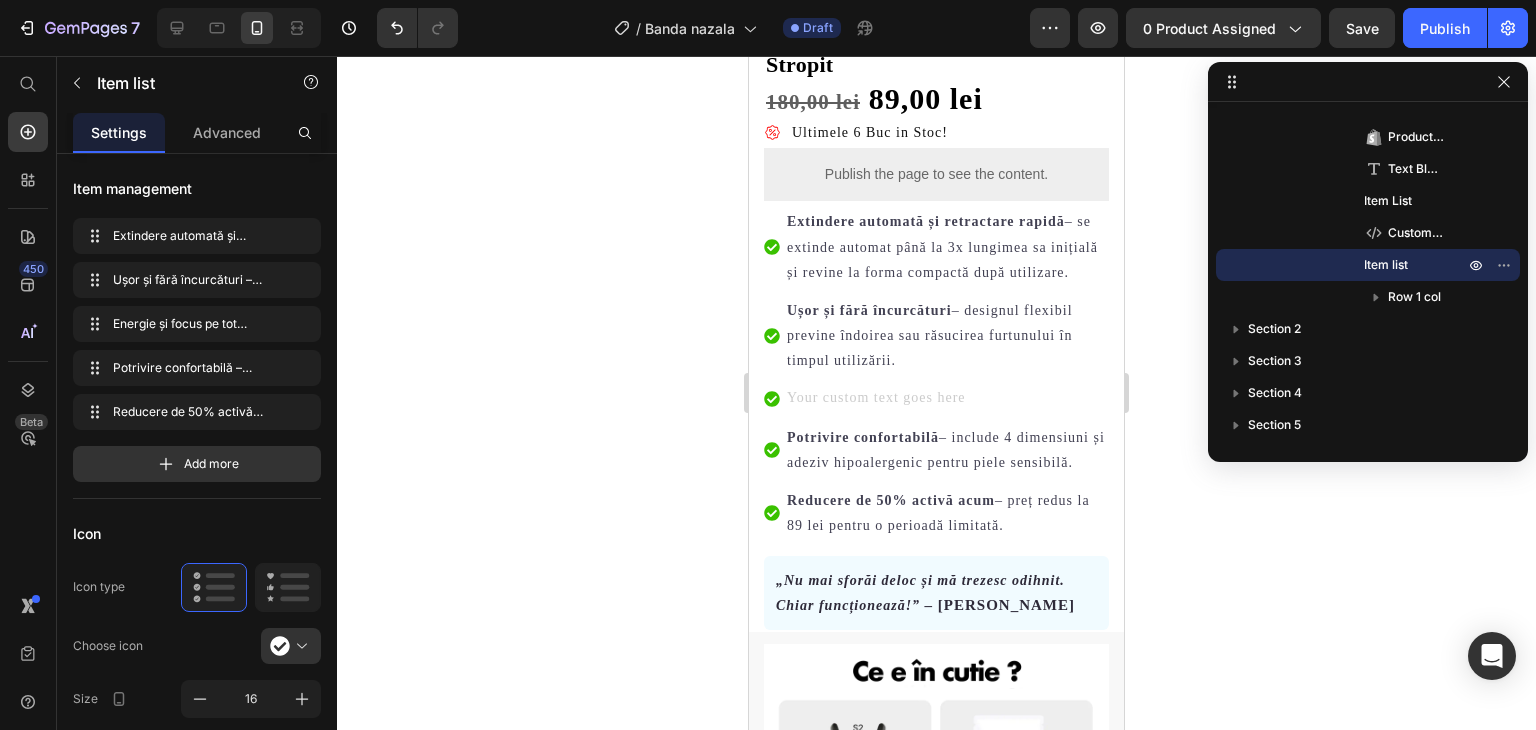 scroll, scrollTop: 585, scrollLeft: 0, axis: vertical 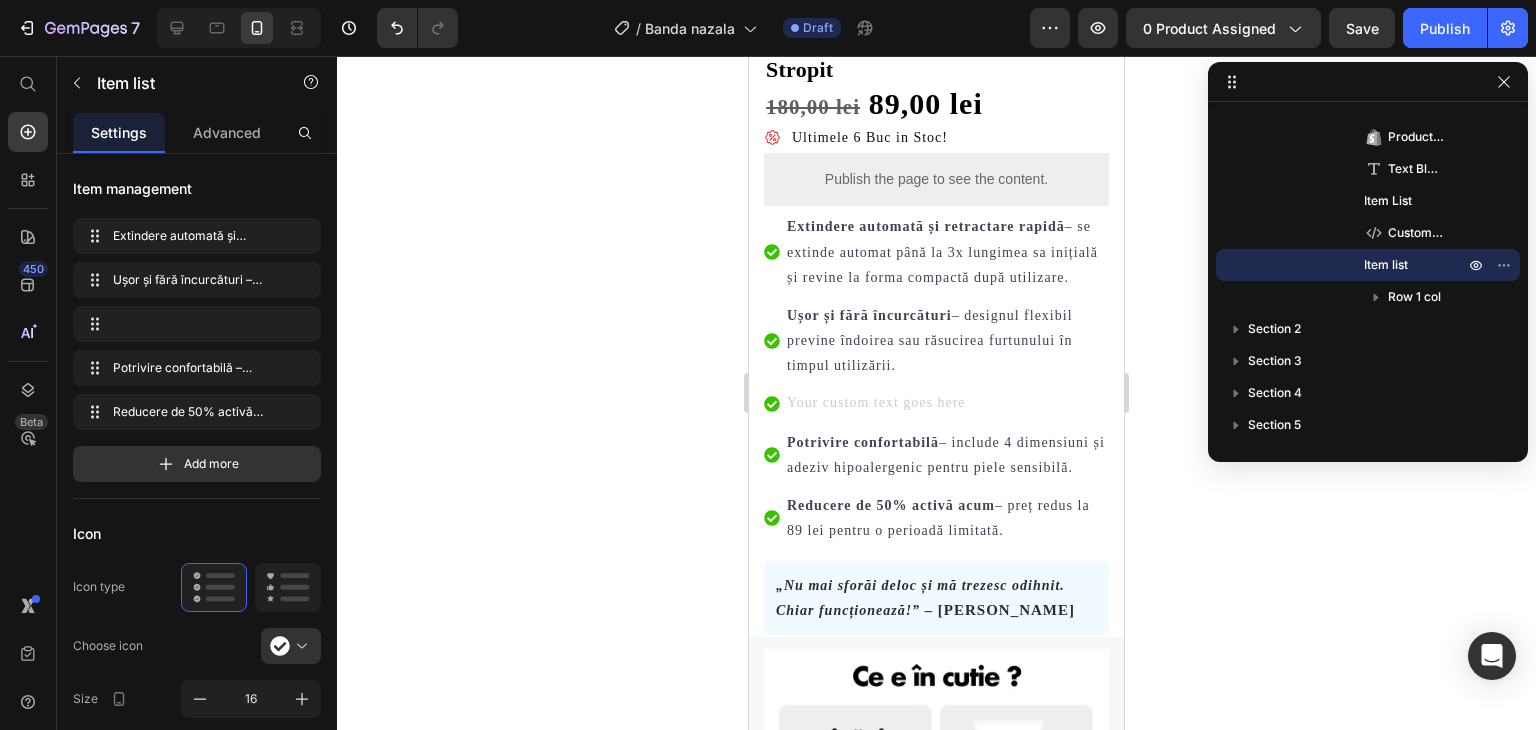 click at bounding box center (946, 404) 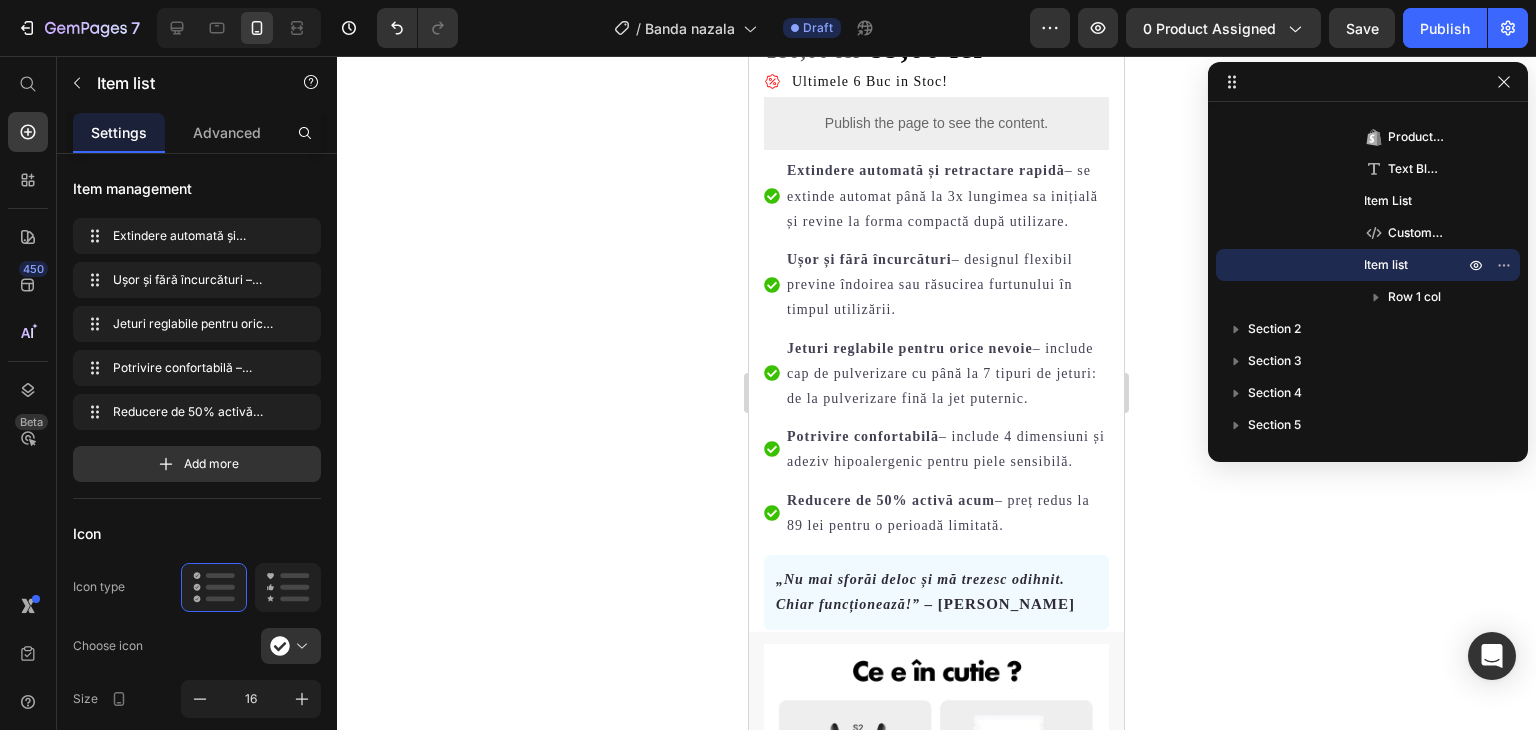 scroll, scrollTop: 685, scrollLeft: 0, axis: vertical 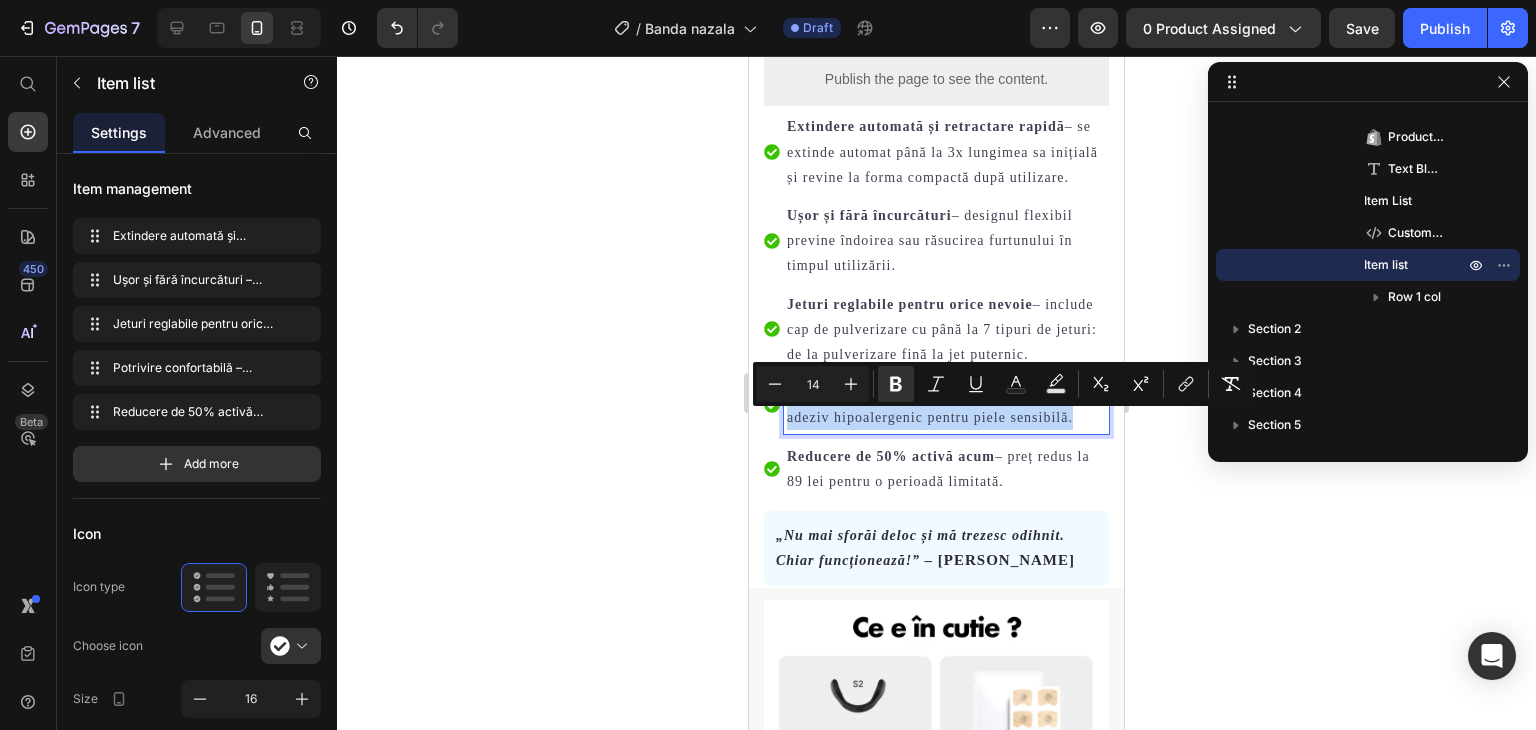 drag, startPoint x: 788, startPoint y: 420, endPoint x: 919, endPoint y: 473, distance: 141.31525 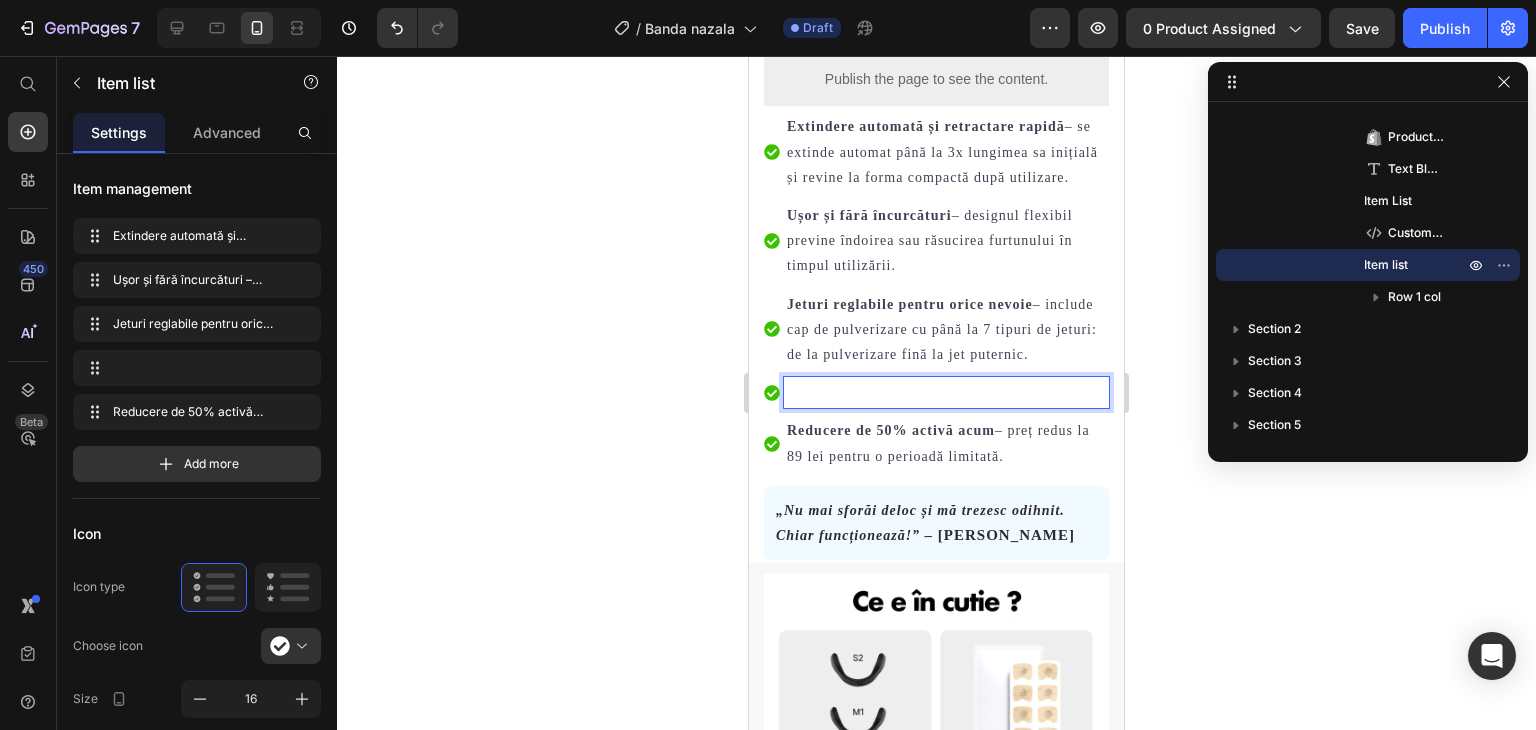 scroll, scrollTop: 680, scrollLeft: 0, axis: vertical 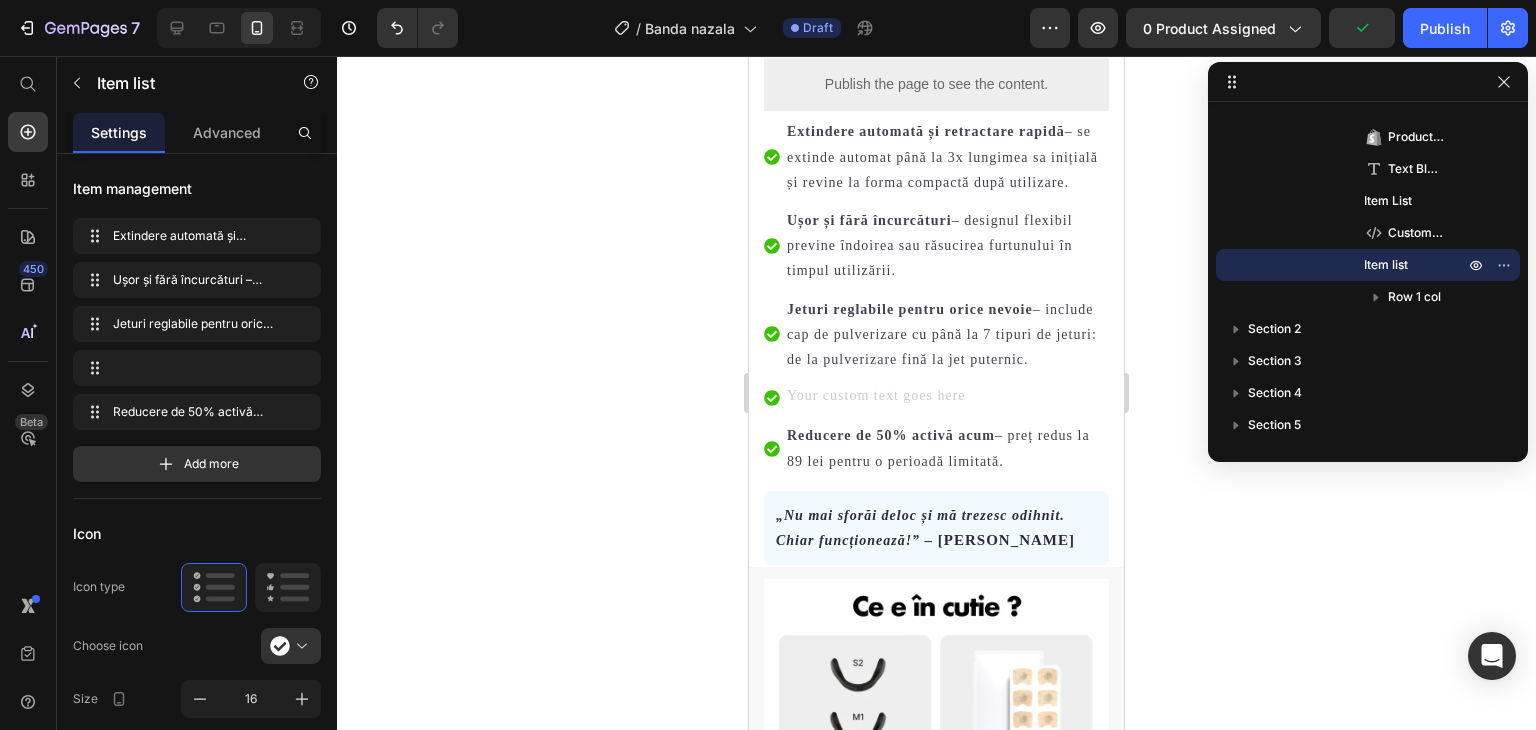 click at bounding box center [946, 397] 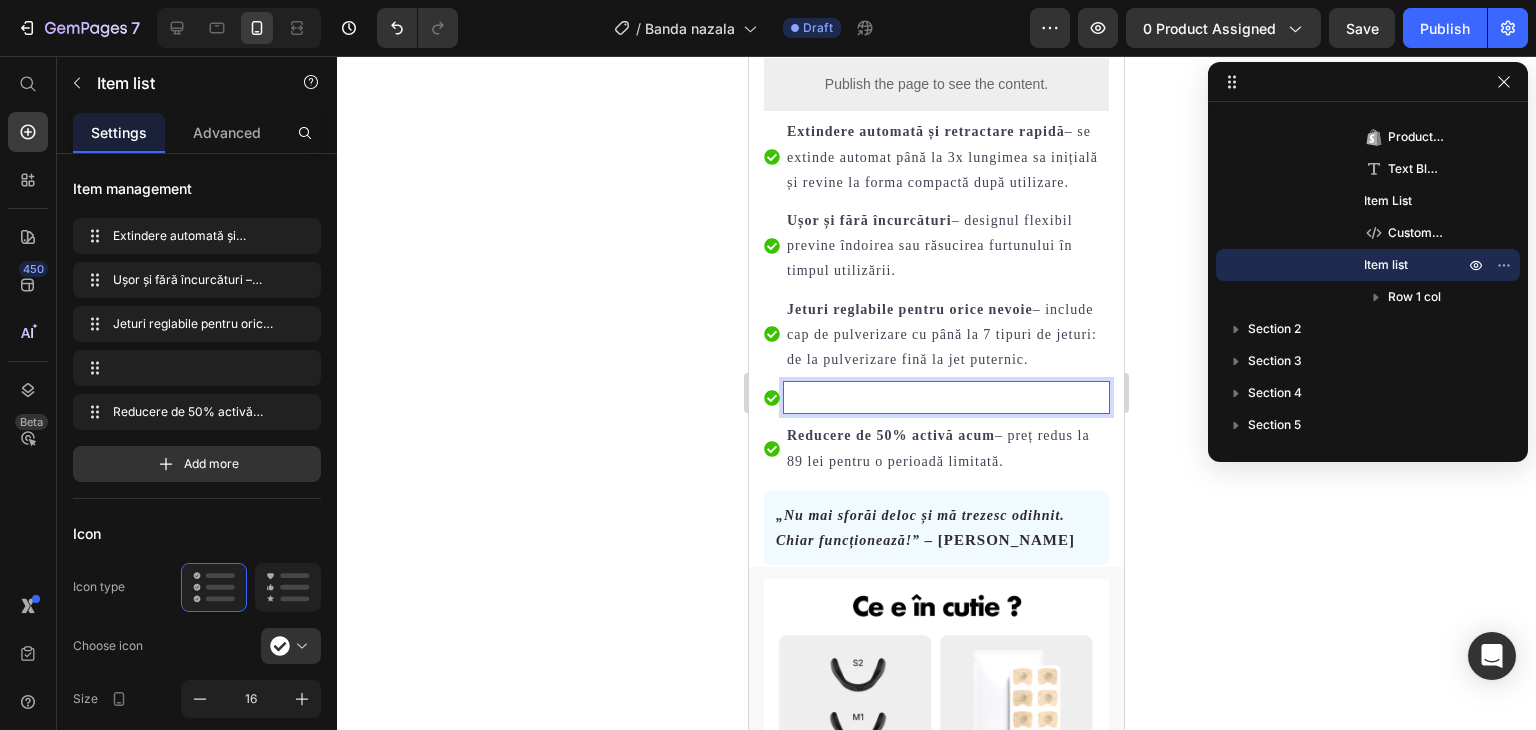 click at bounding box center [946, 397] 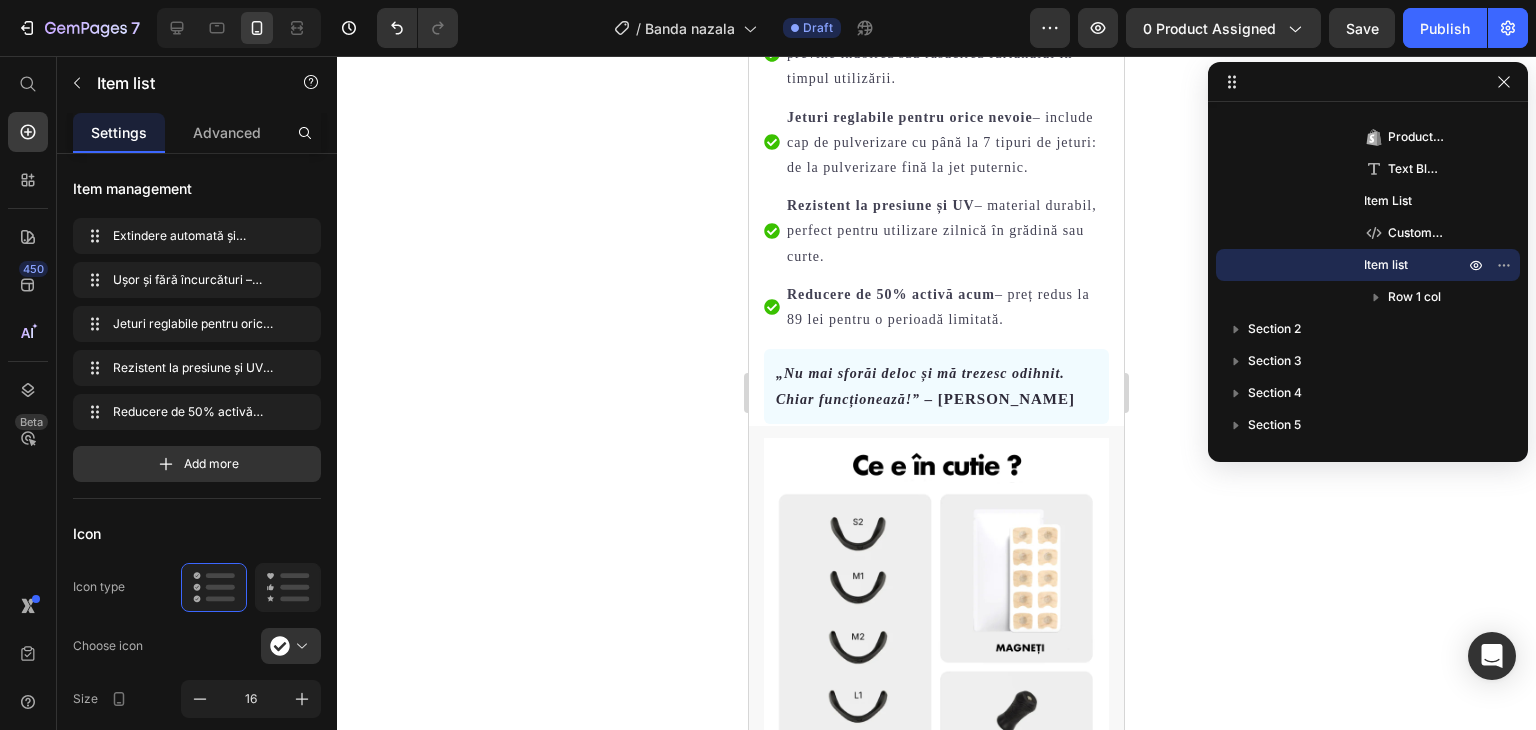 scroll, scrollTop: 880, scrollLeft: 0, axis: vertical 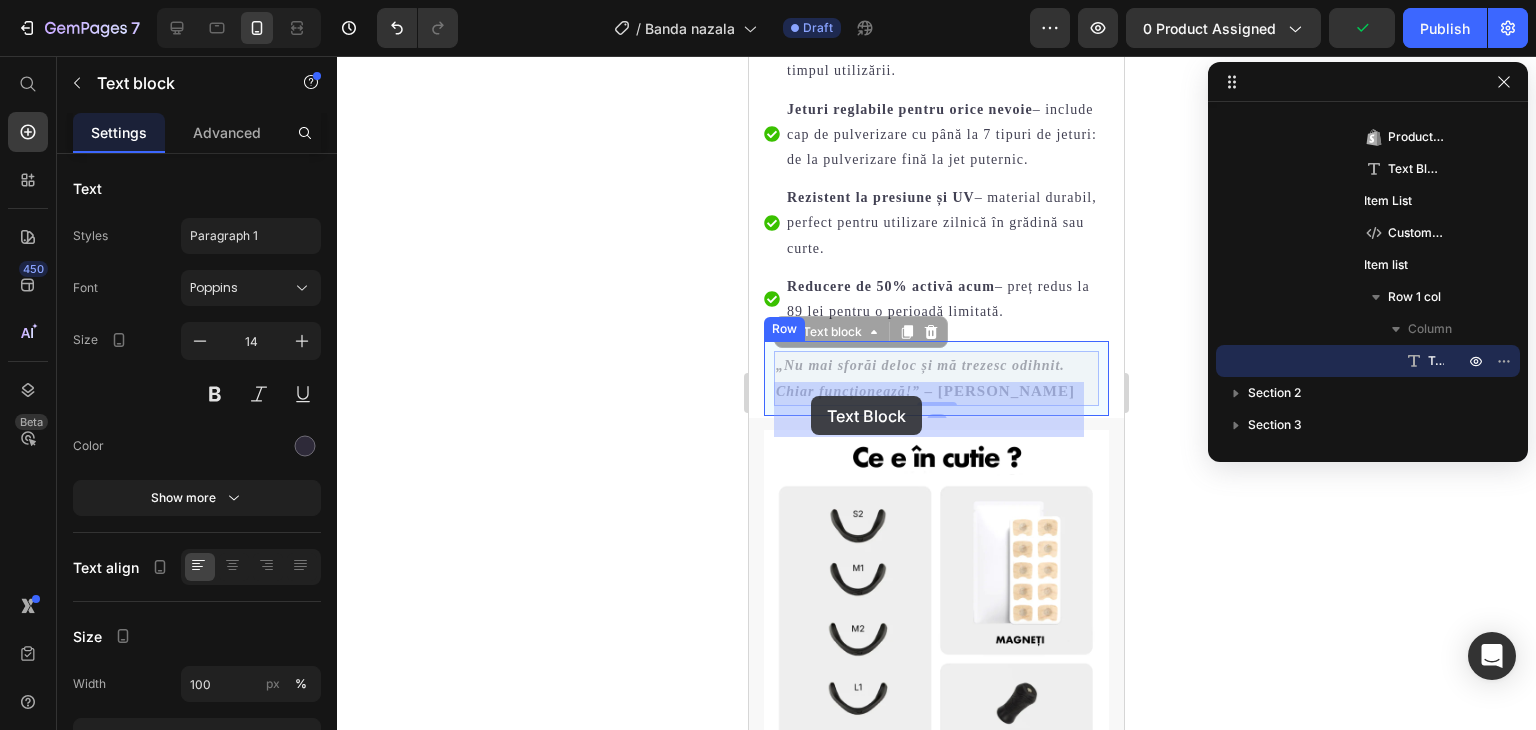 drag, startPoint x: 784, startPoint y: 397, endPoint x: 807, endPoint y: 397, distance: 23 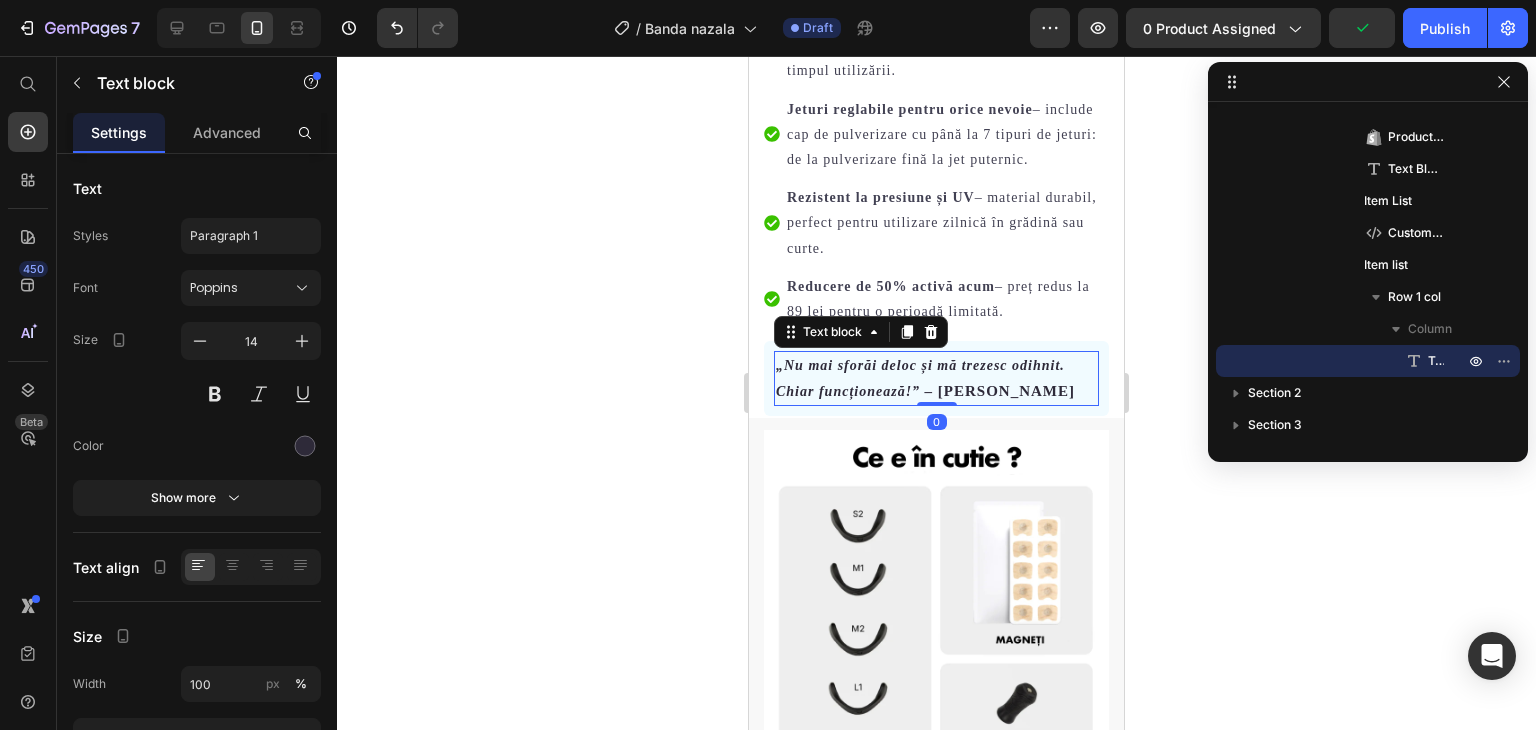 click on "„Nu mai sforăi deloc și mă trezesc odihnit. Chiar funcționează!”" at bounding box center (920, 378) 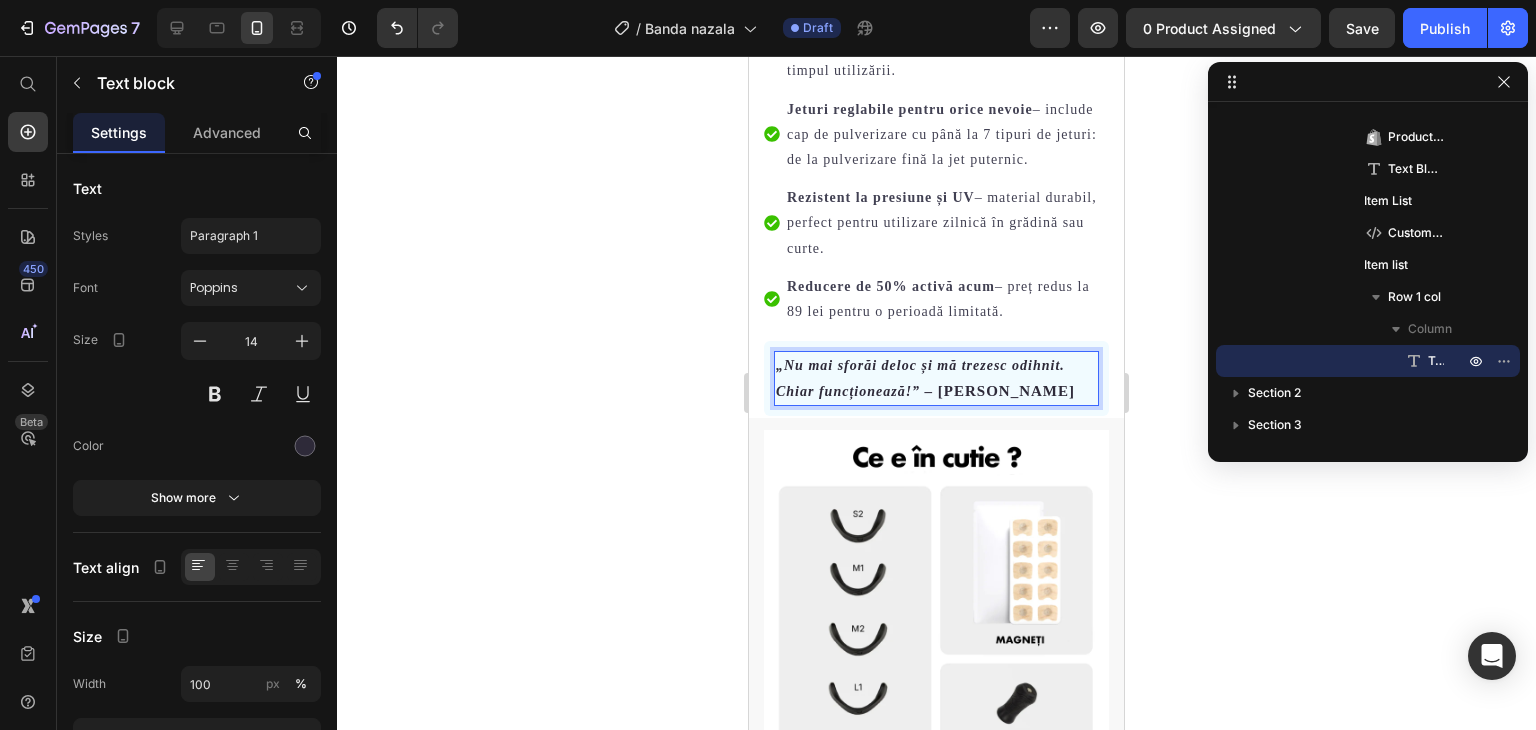 click on "„Nu mai sforăi deloc și mă trezesc odihnit. Chiar funcționează!”" at bounding box center [920, 378] 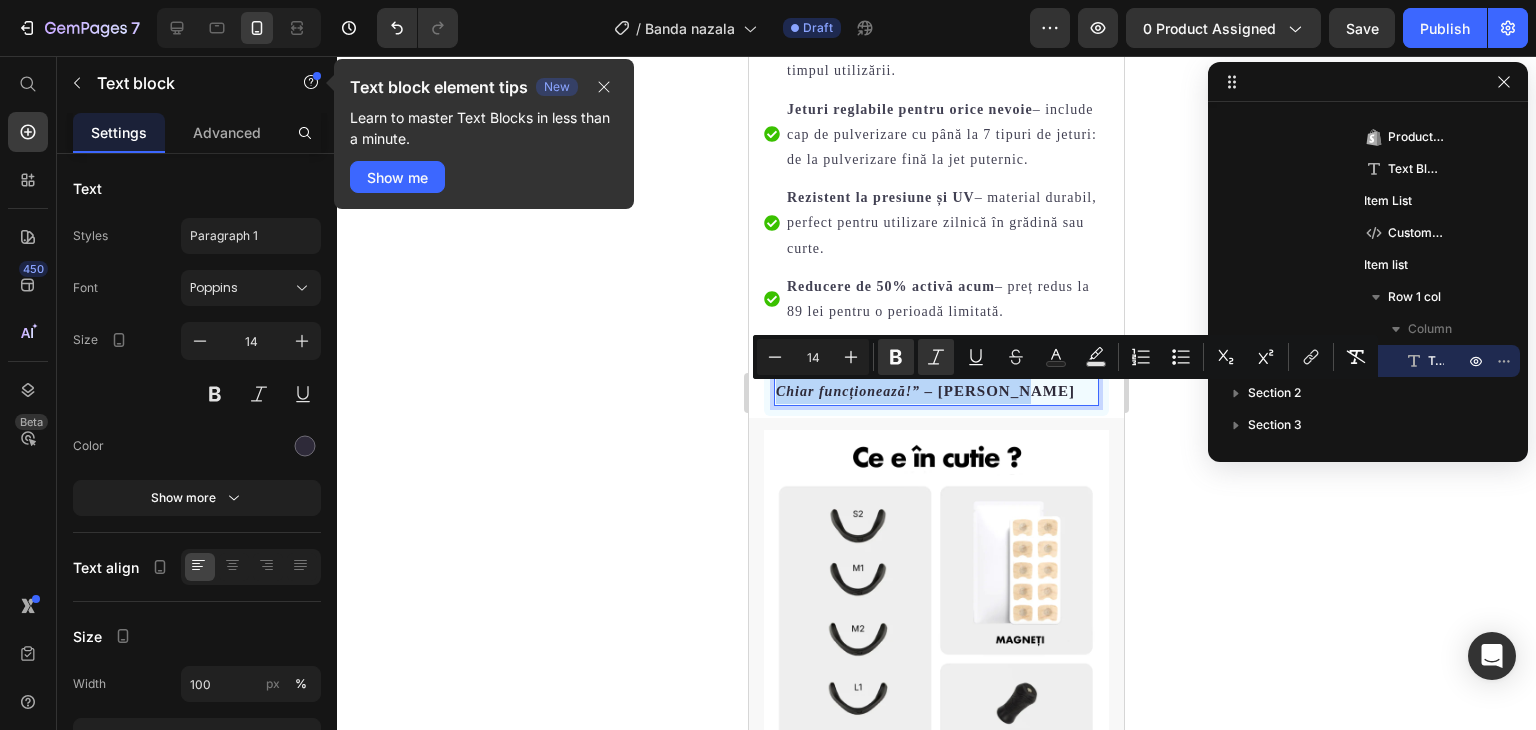 drag, startPoint x: 776, startPoint y: 393, endPoint x: 1020, endPoint y: 429, distance: 246.64143 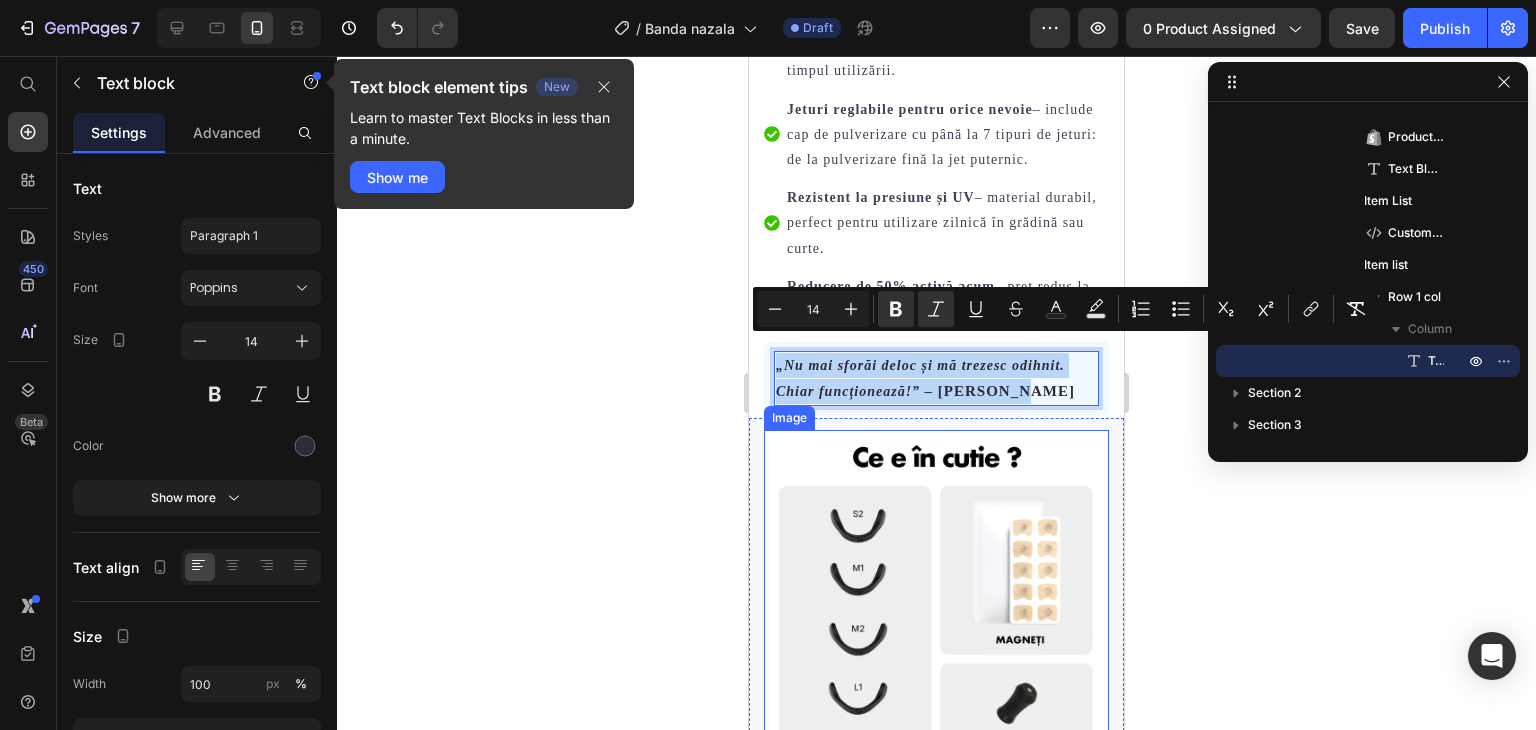 scroll, scrollTop: 980, scrollLeft: 0, axis: vertical 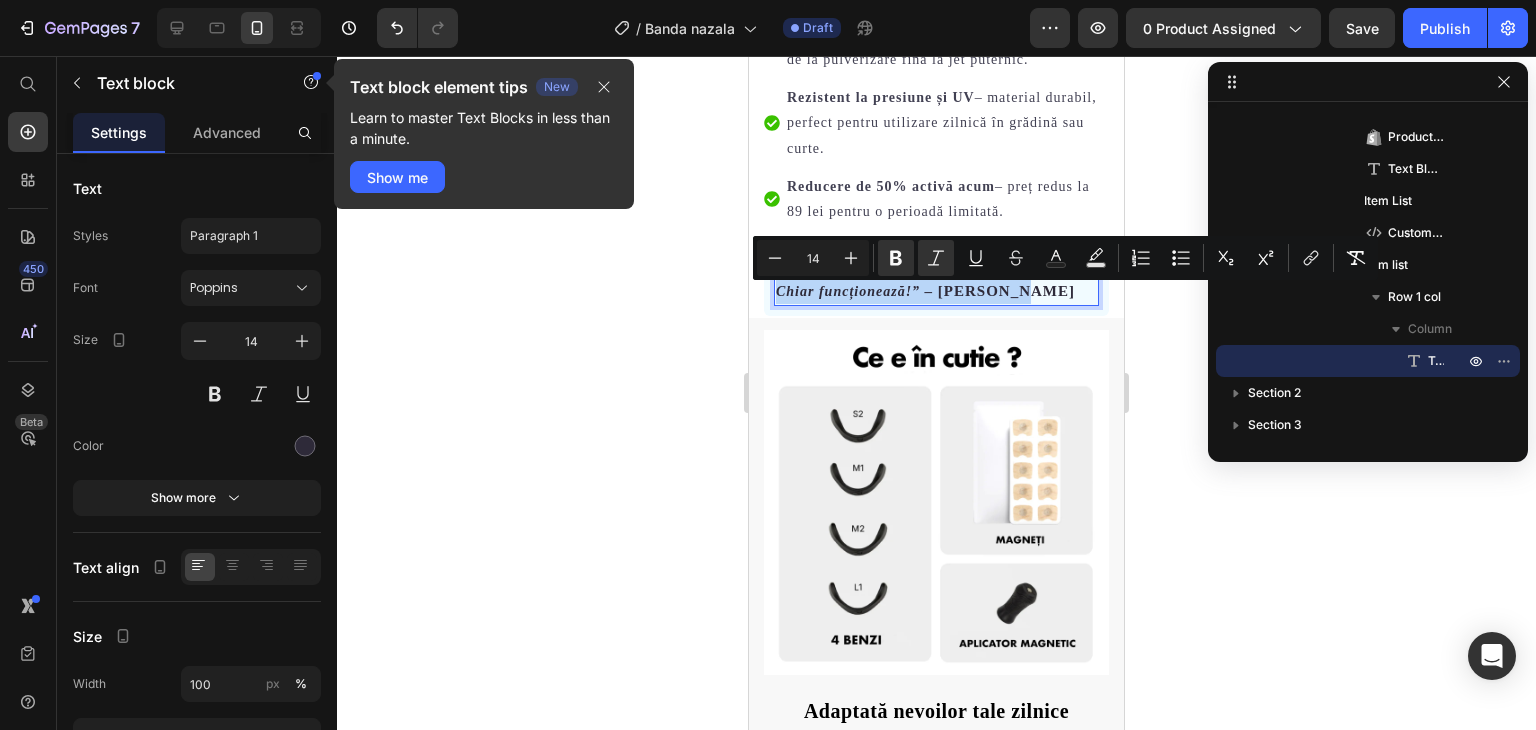 click on "„Nu mai sforăi deloc și mă trezesc odihnit. Chiar funcționează!”    – [PERSON_NAME]" at bounding box center (936, 278) 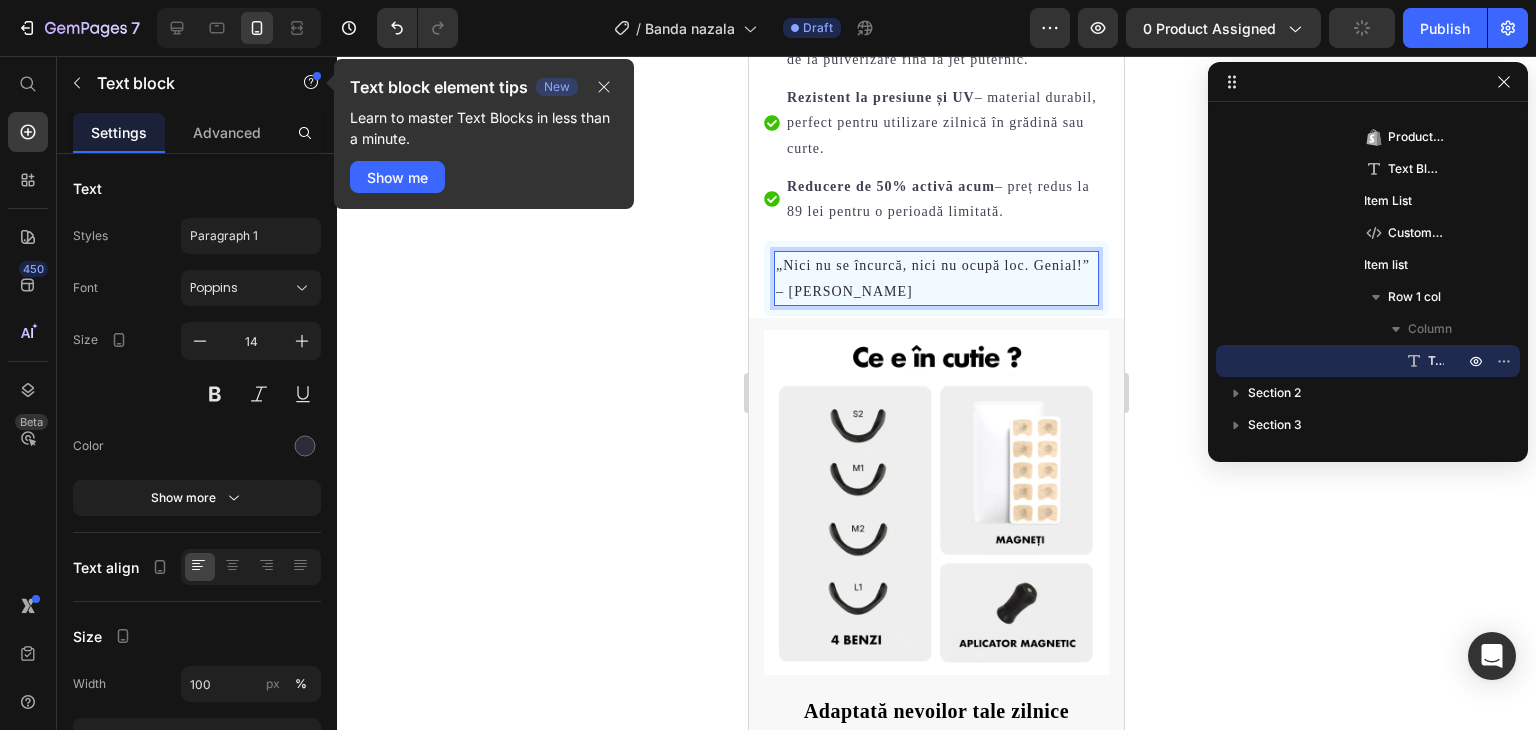 click 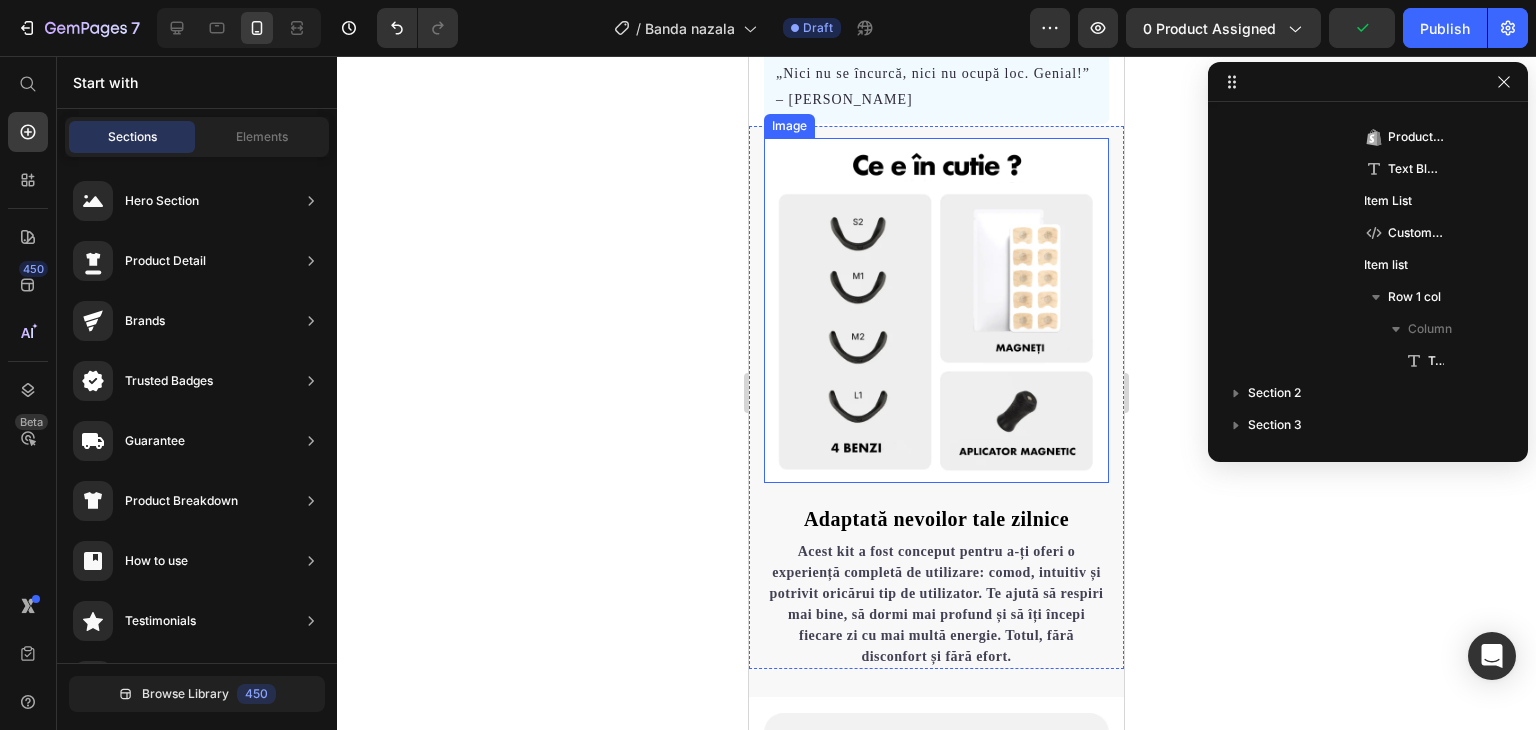 scroll, scrollTop: 1180, scrollLeft: 0, axis: vertical 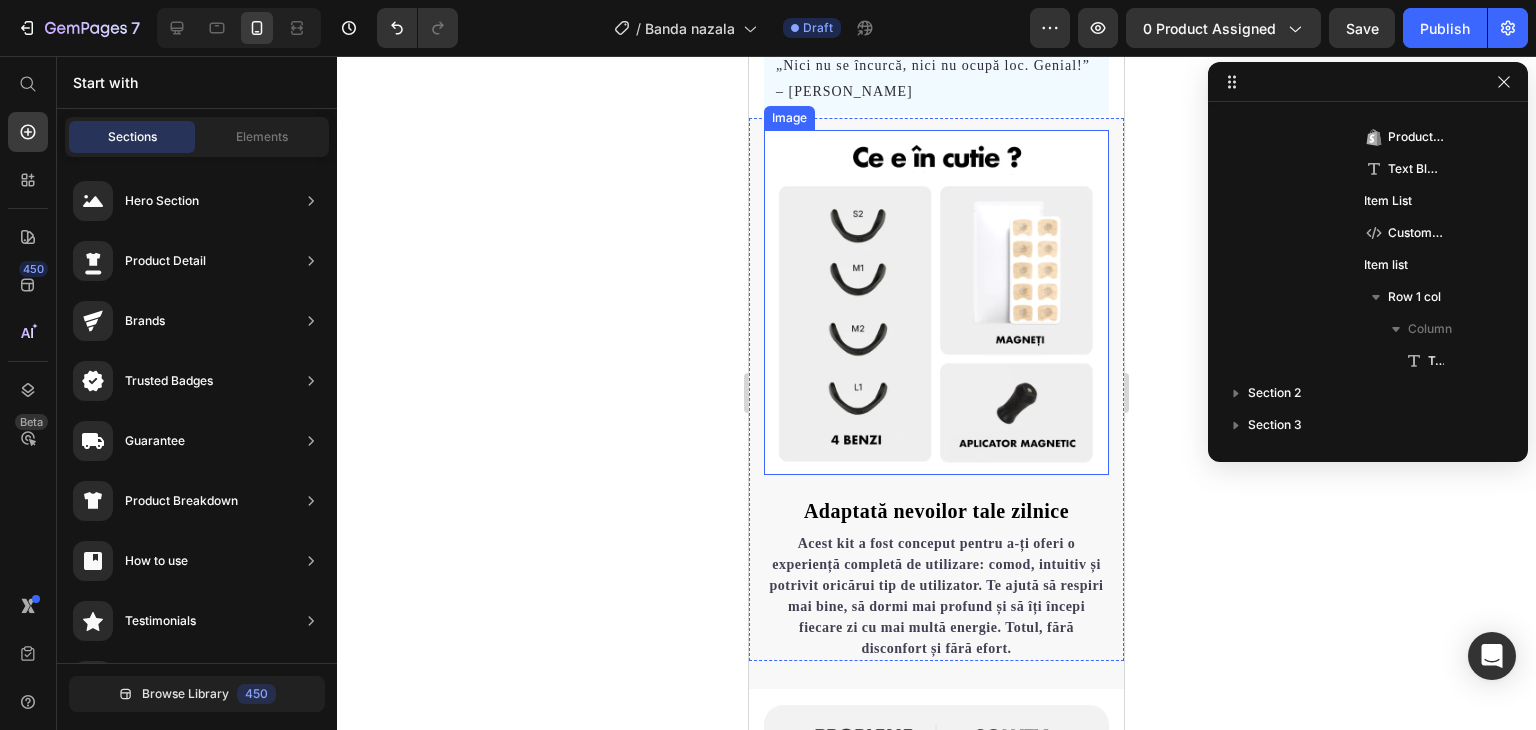 click at bounding box center [936, 302] 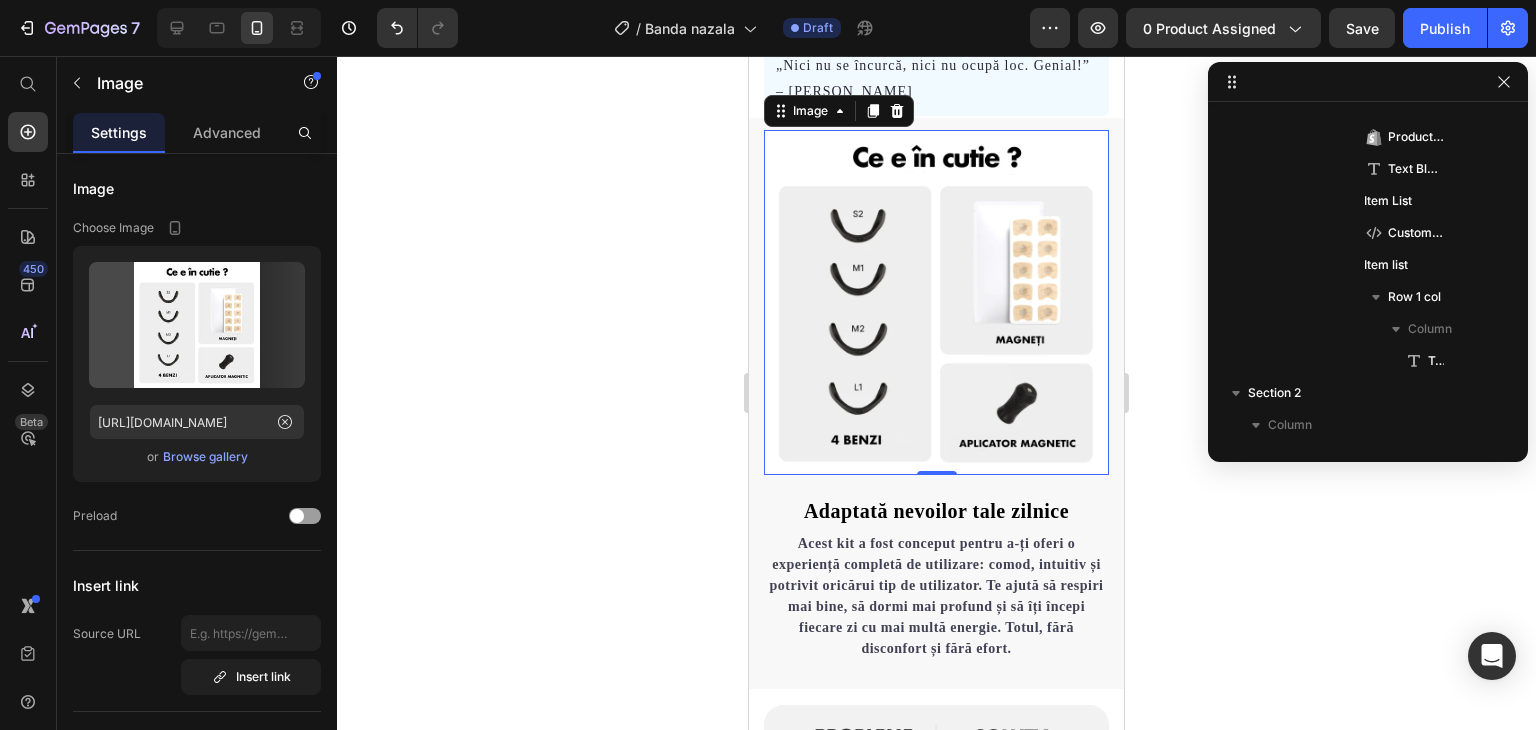 scroll, scrollTop: 629, scrollLeft: 0, axis: vertical 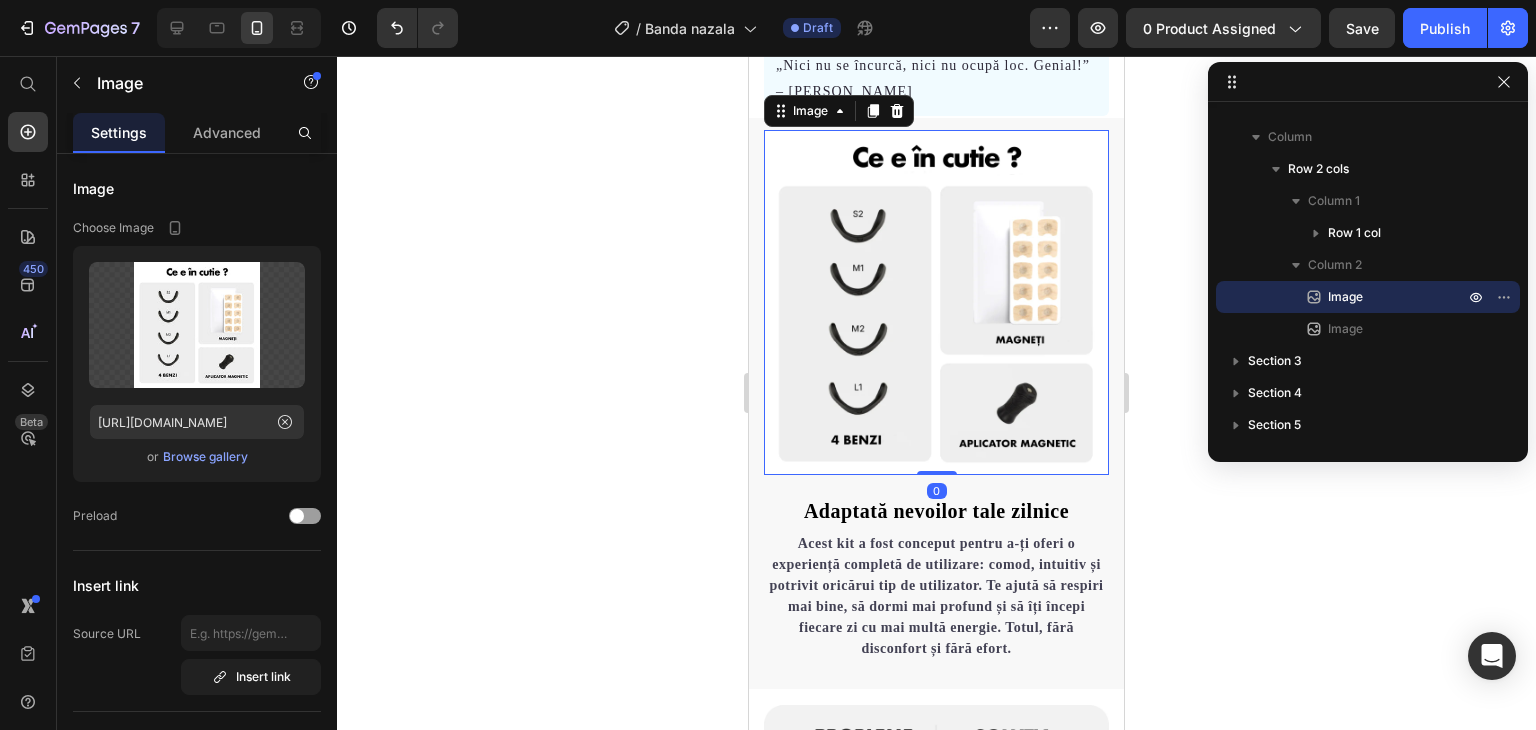 click at bounding box center [936, 302] 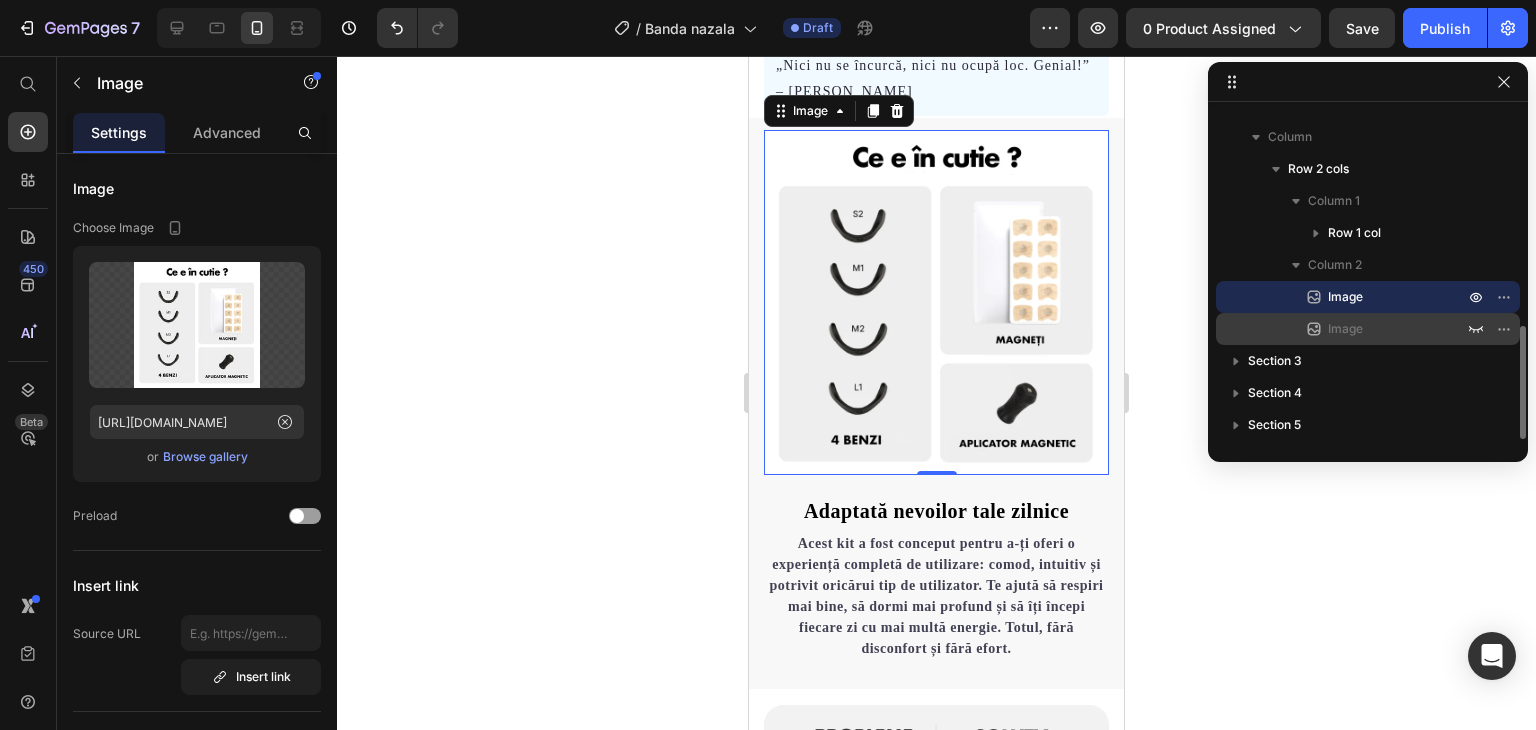 click on "Image" at bounding box center [1345, 329] 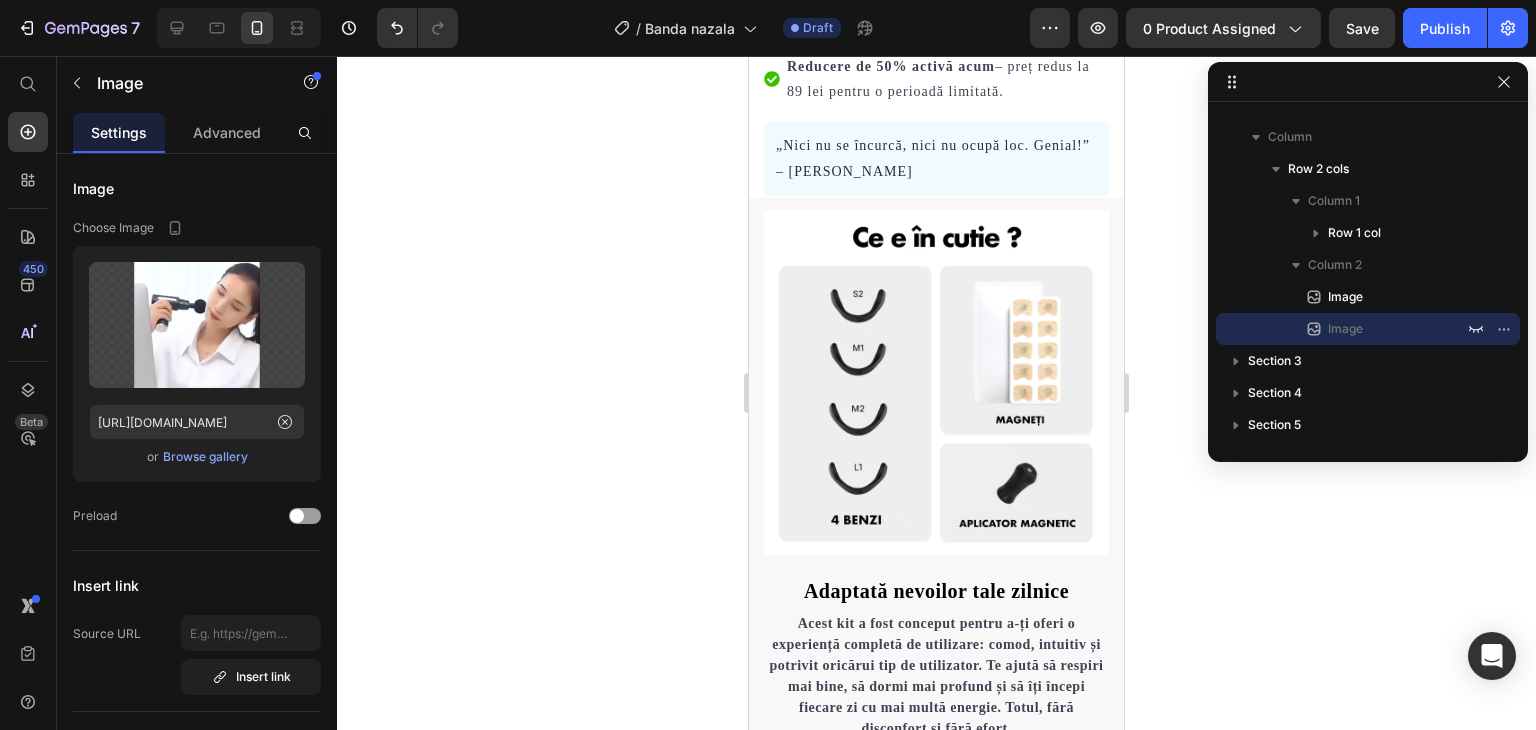 scroll, scrollTop: 1093, scrollLeft: 0, axis: vertical 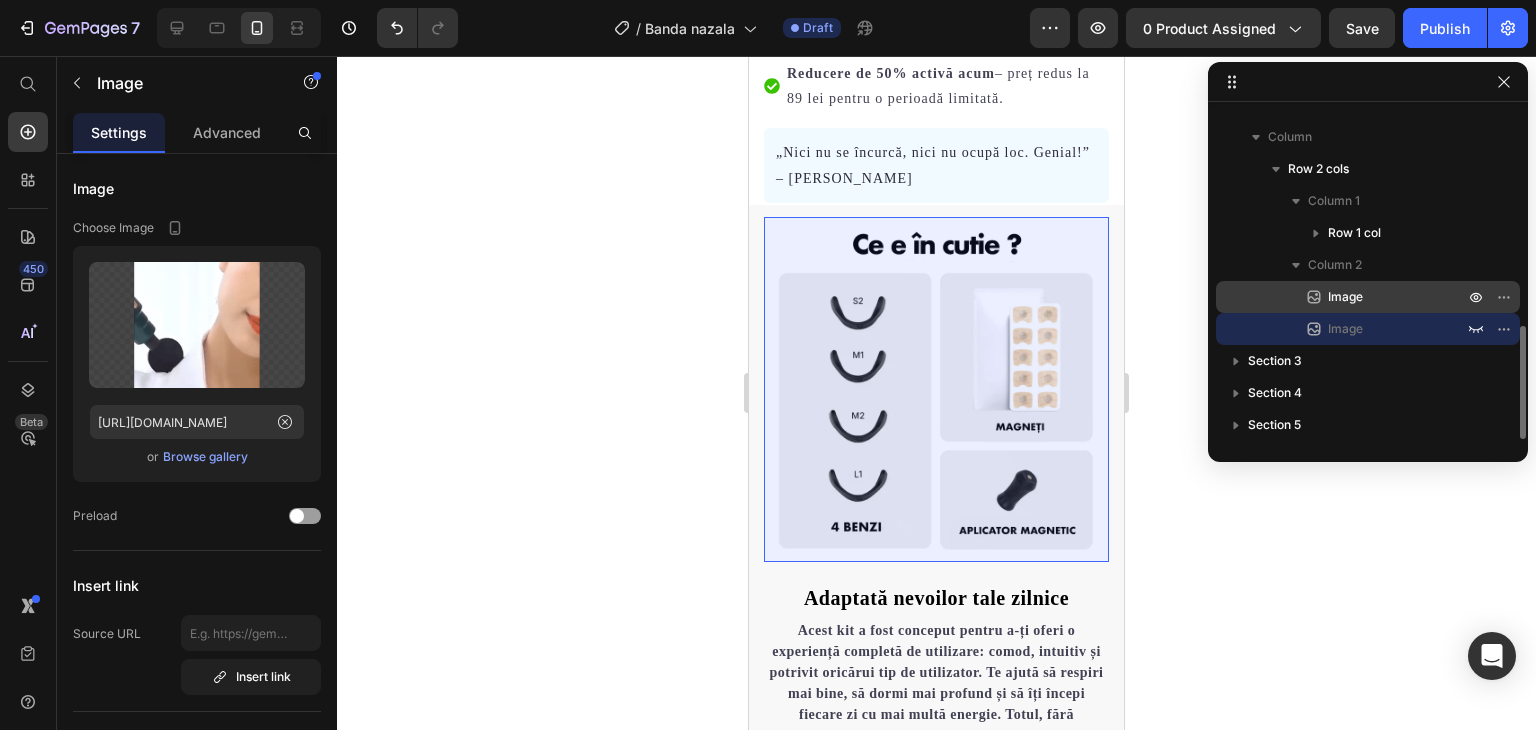 click 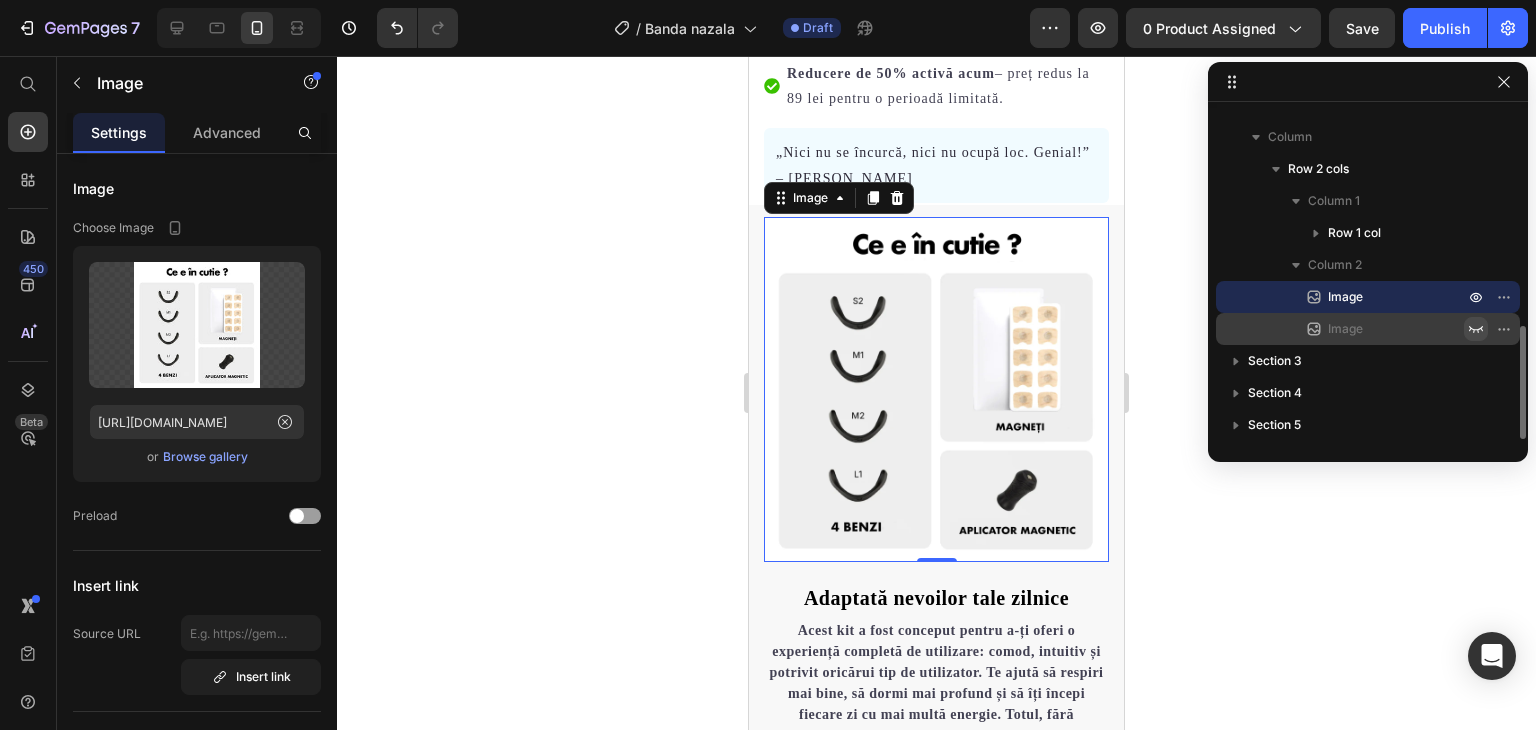 click 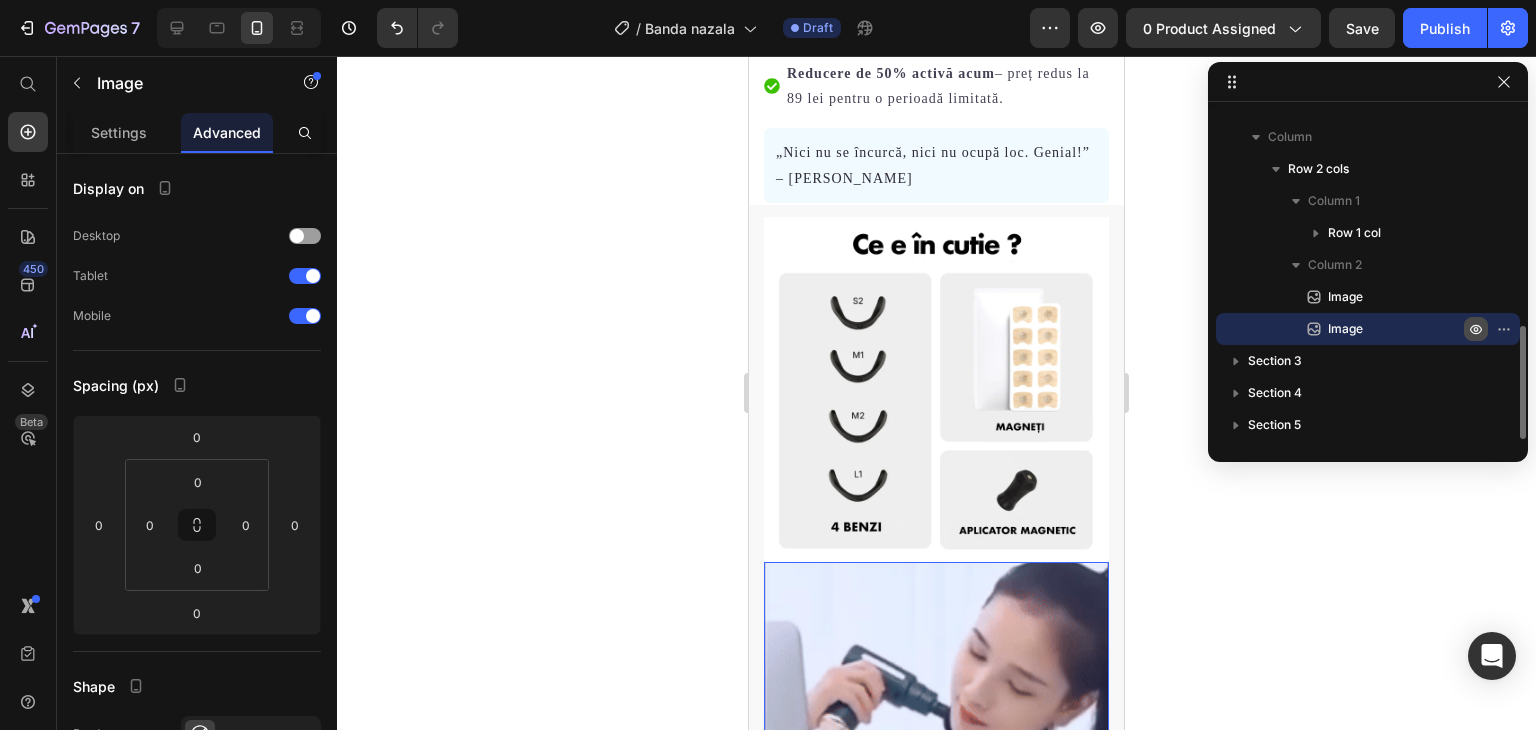 click 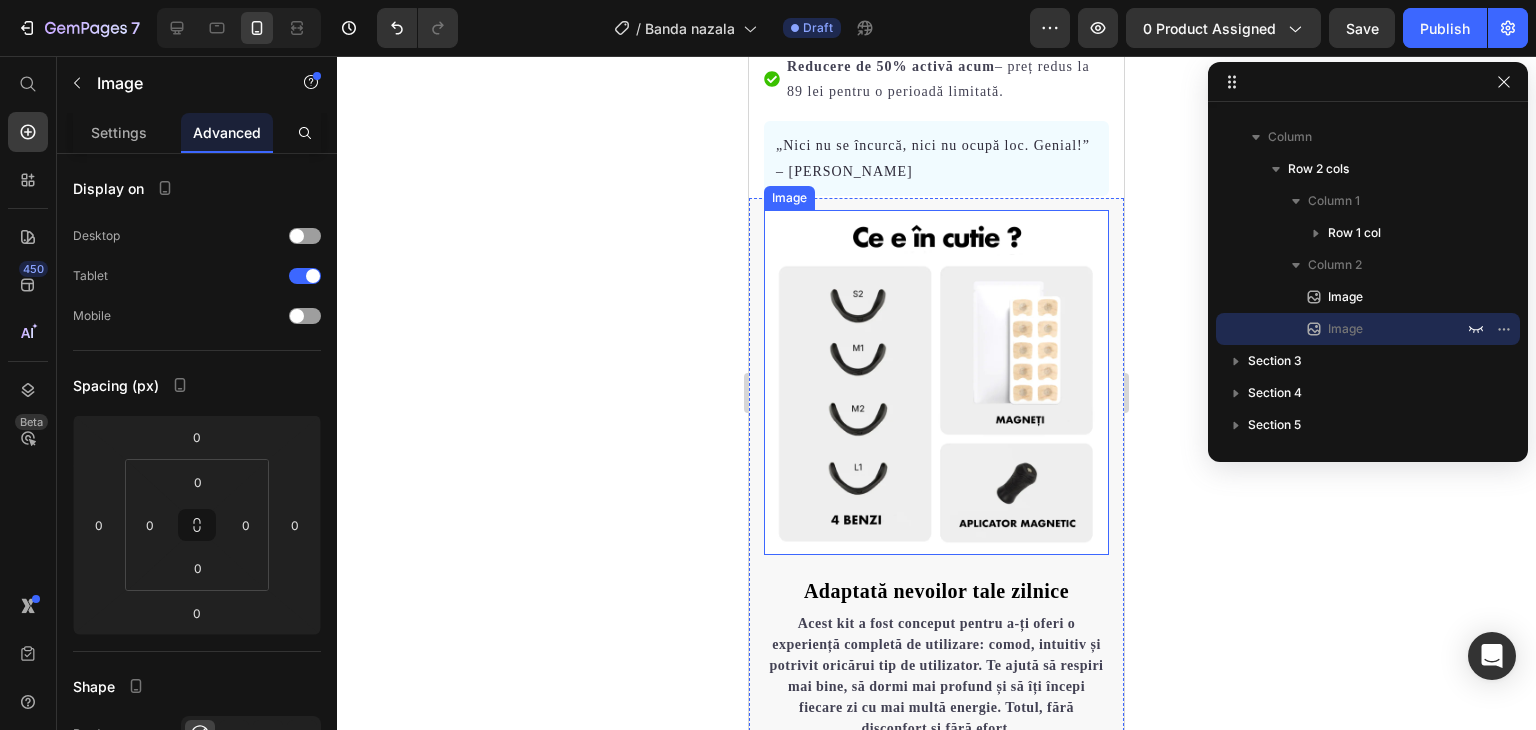 scroll, scrollTop: 1093, scrollLeft: 0, axis: vertical 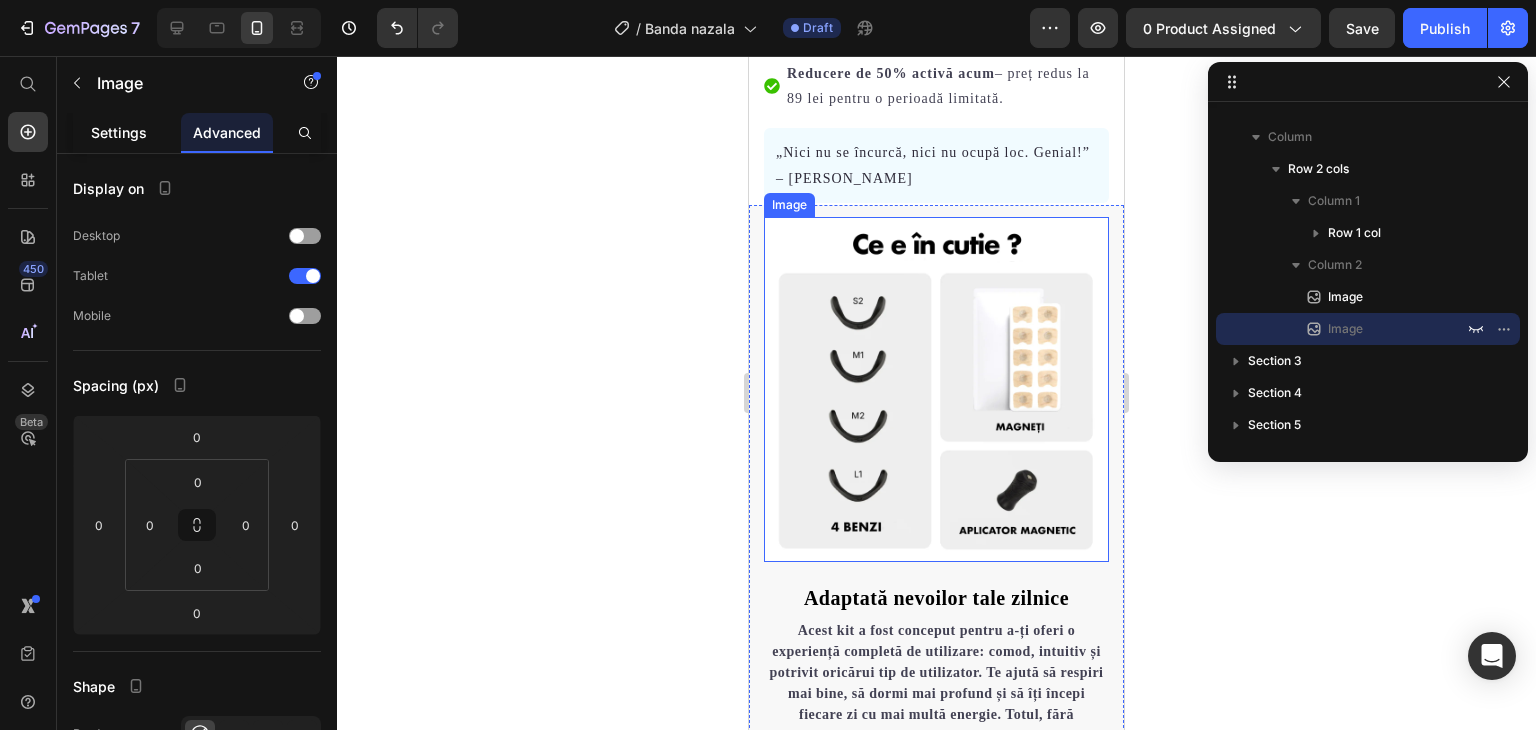 click on "Settings" 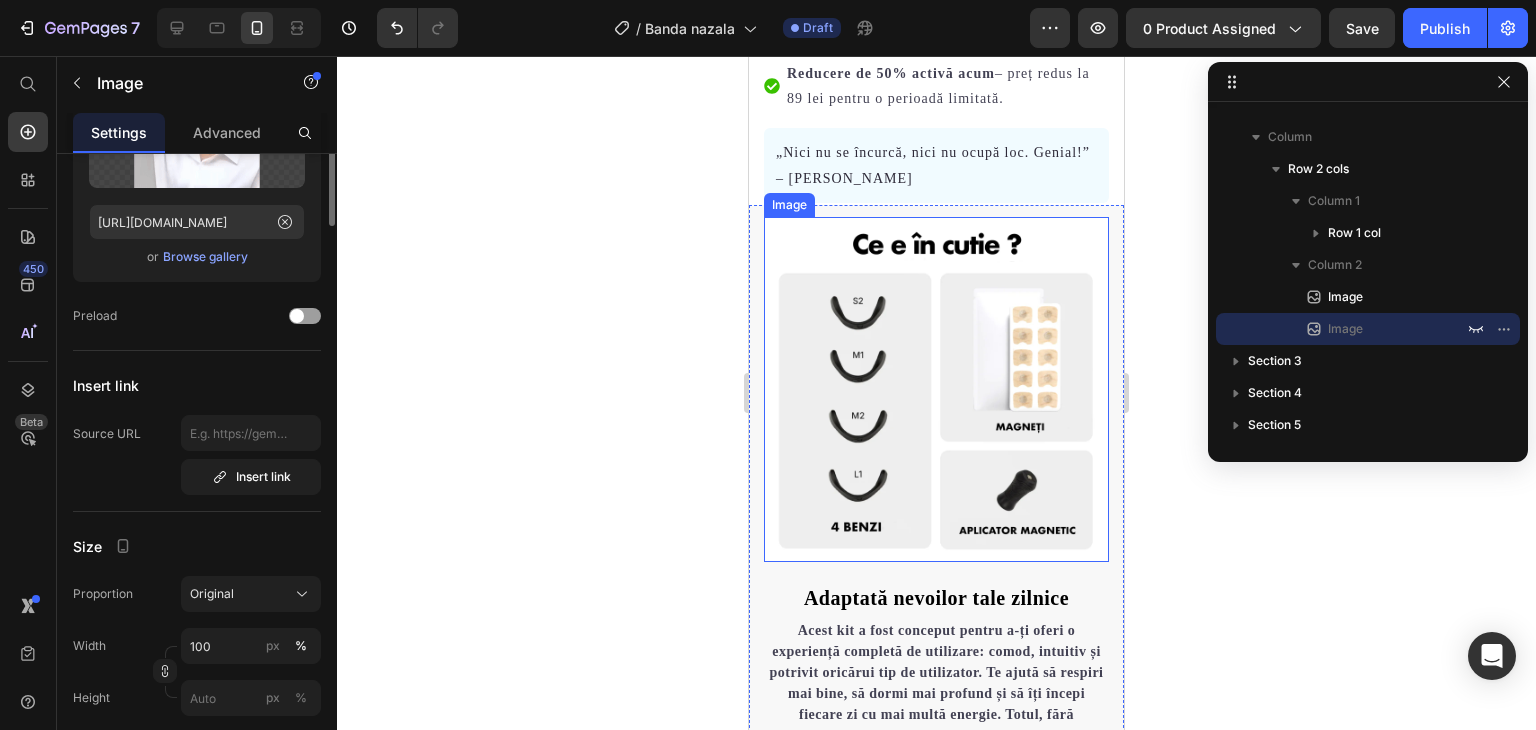 scroll, scrollTop: 0, scrollLeft: 0, axis: both 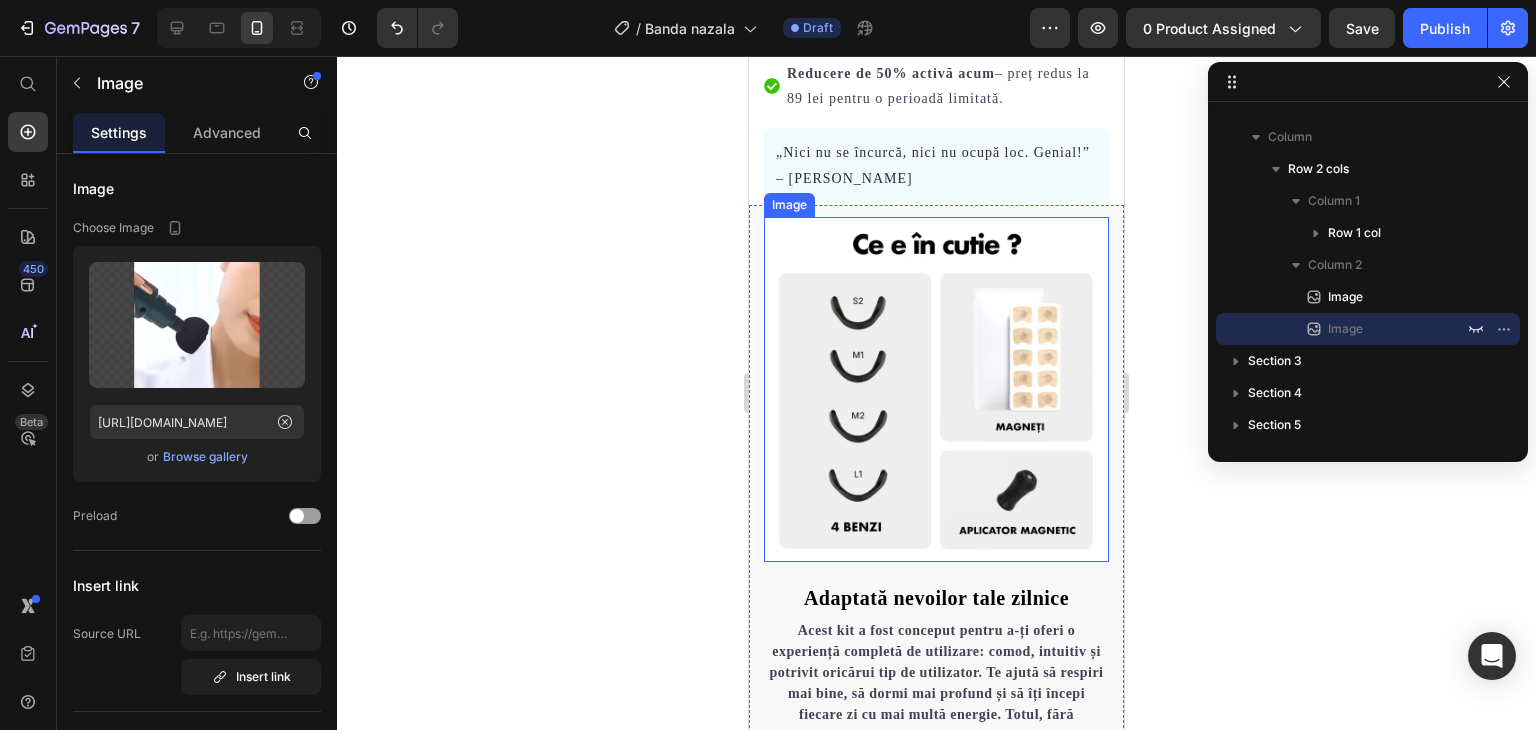 click at bounding box center (936, 389) 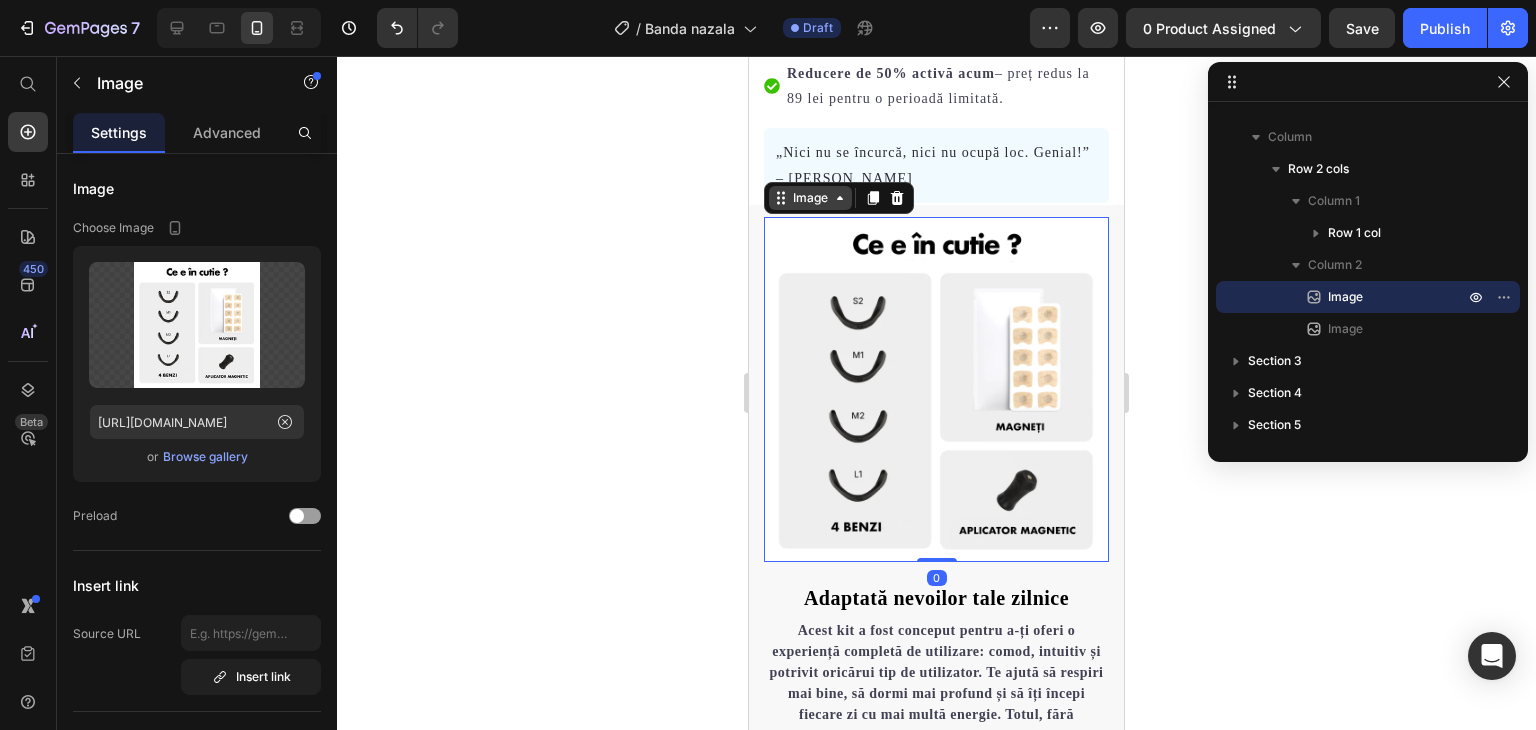 click on "Image" at bounding box center [810, 198] 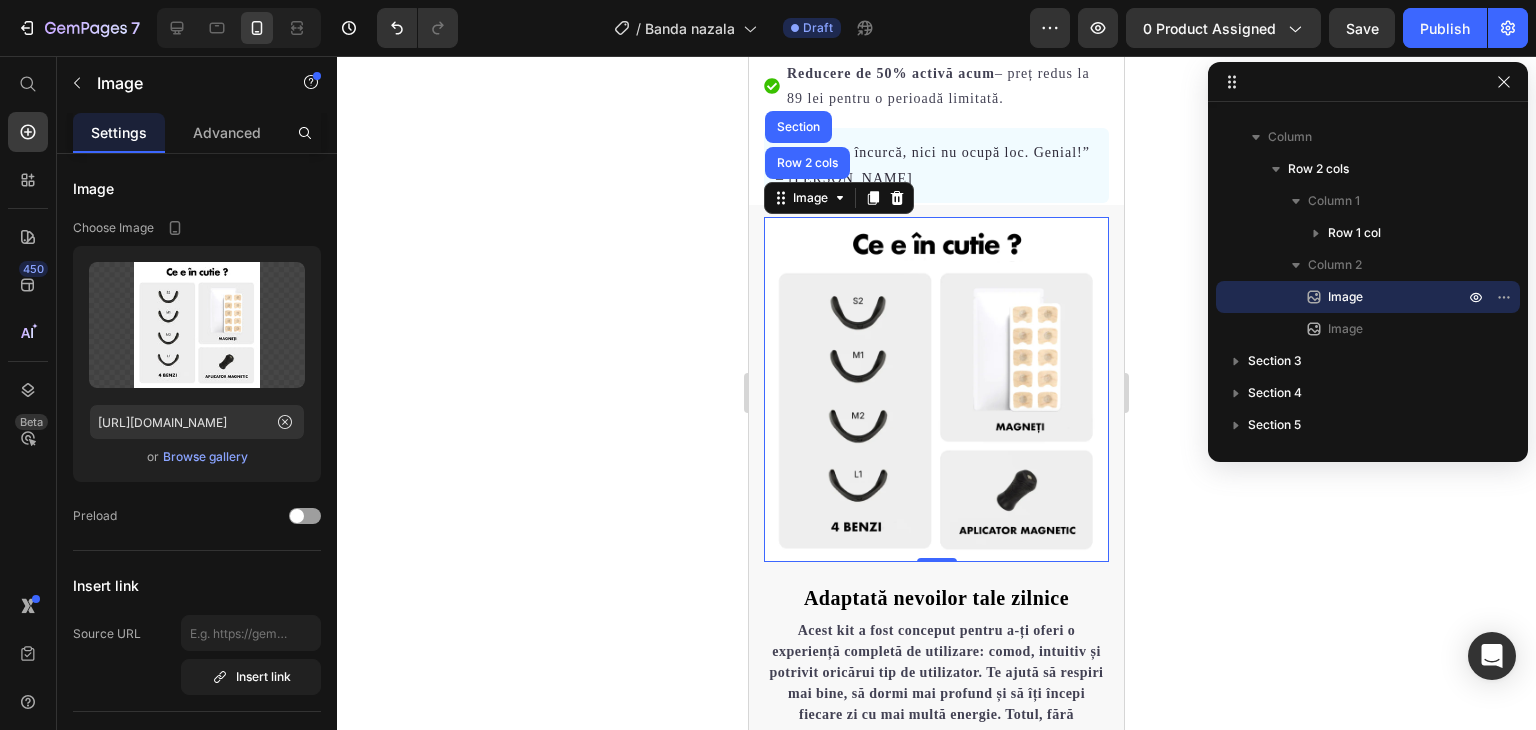 click at bounding box center [936, 389] 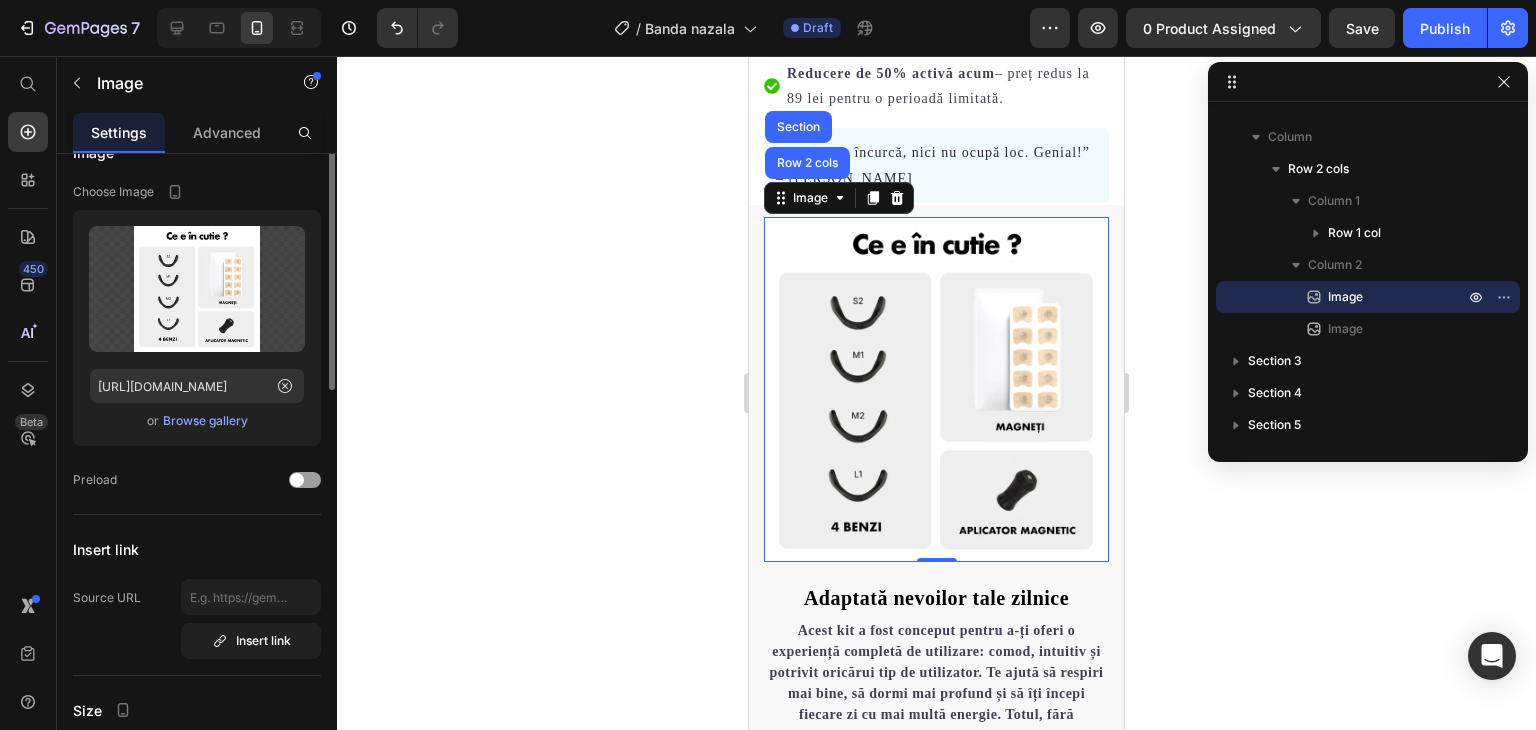 scroll, scrollTop: 0, scrollLeft: 0, axis: both 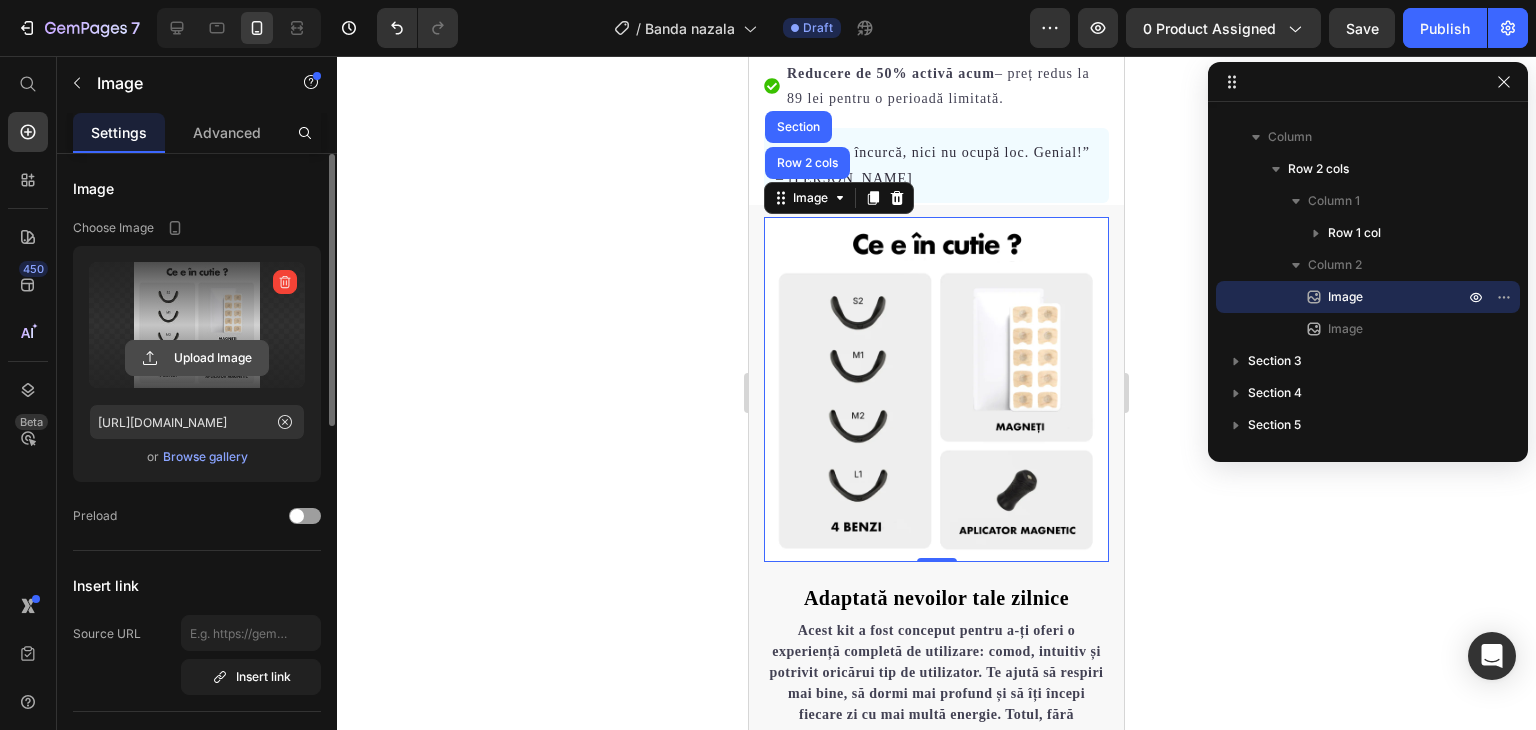 click 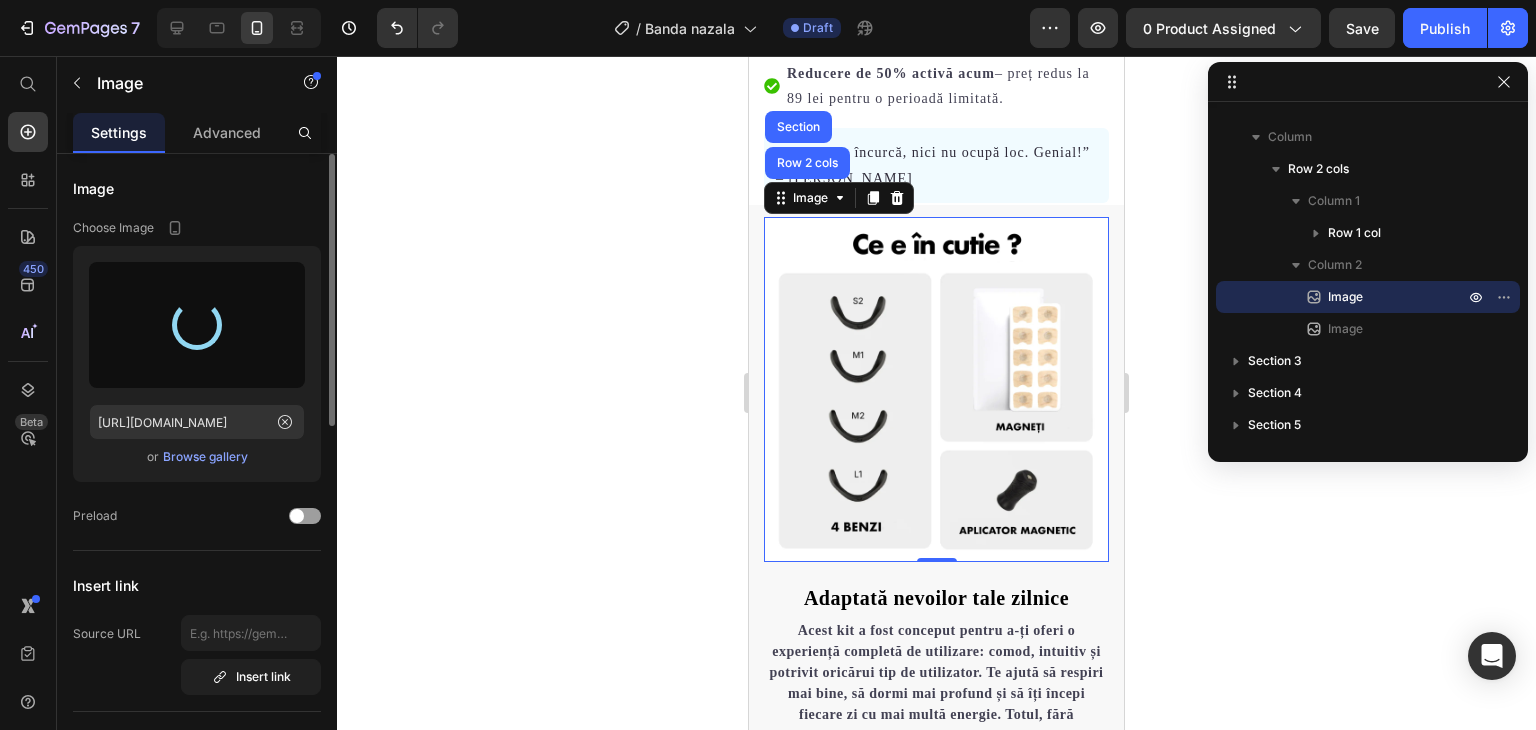 click at bounding box center (197, 325) 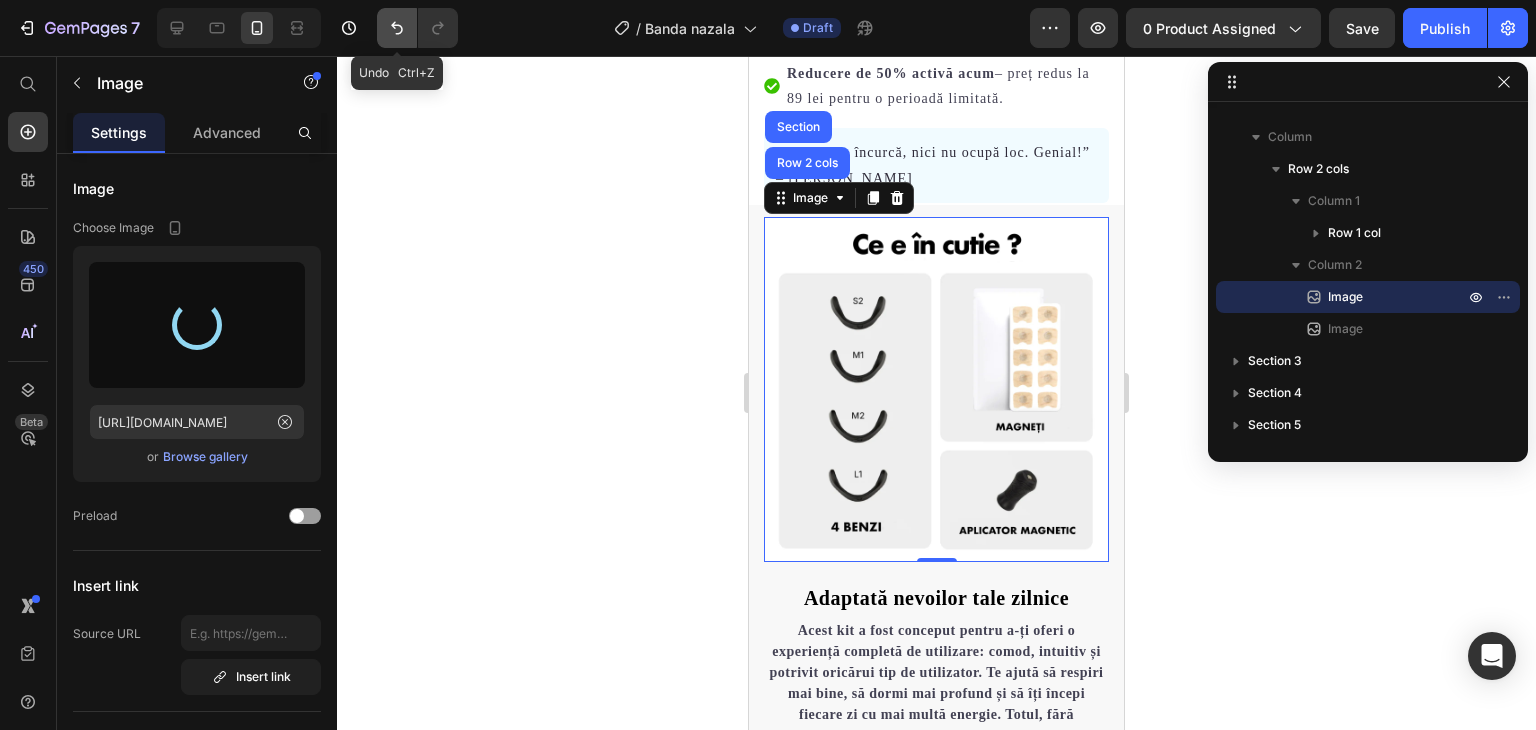 click 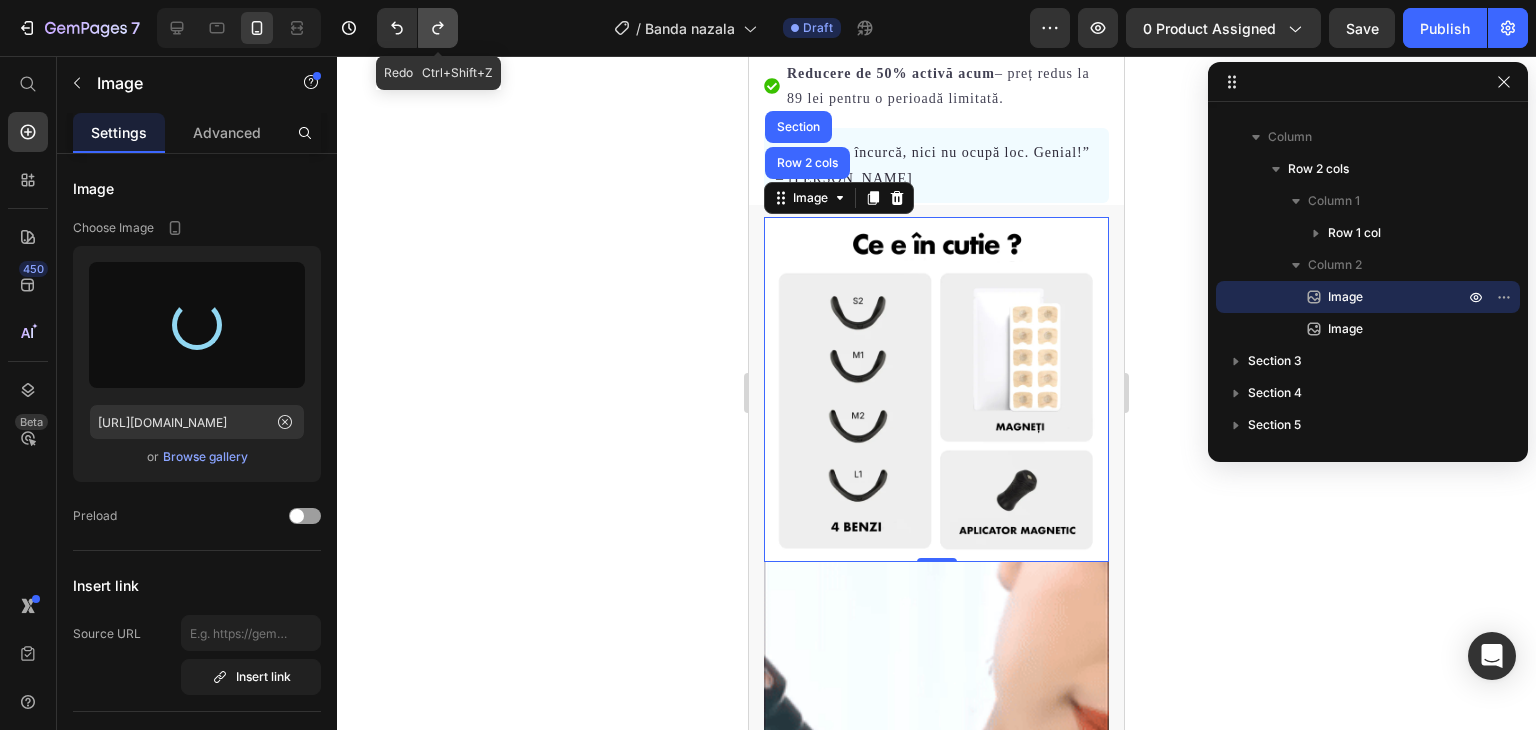 click 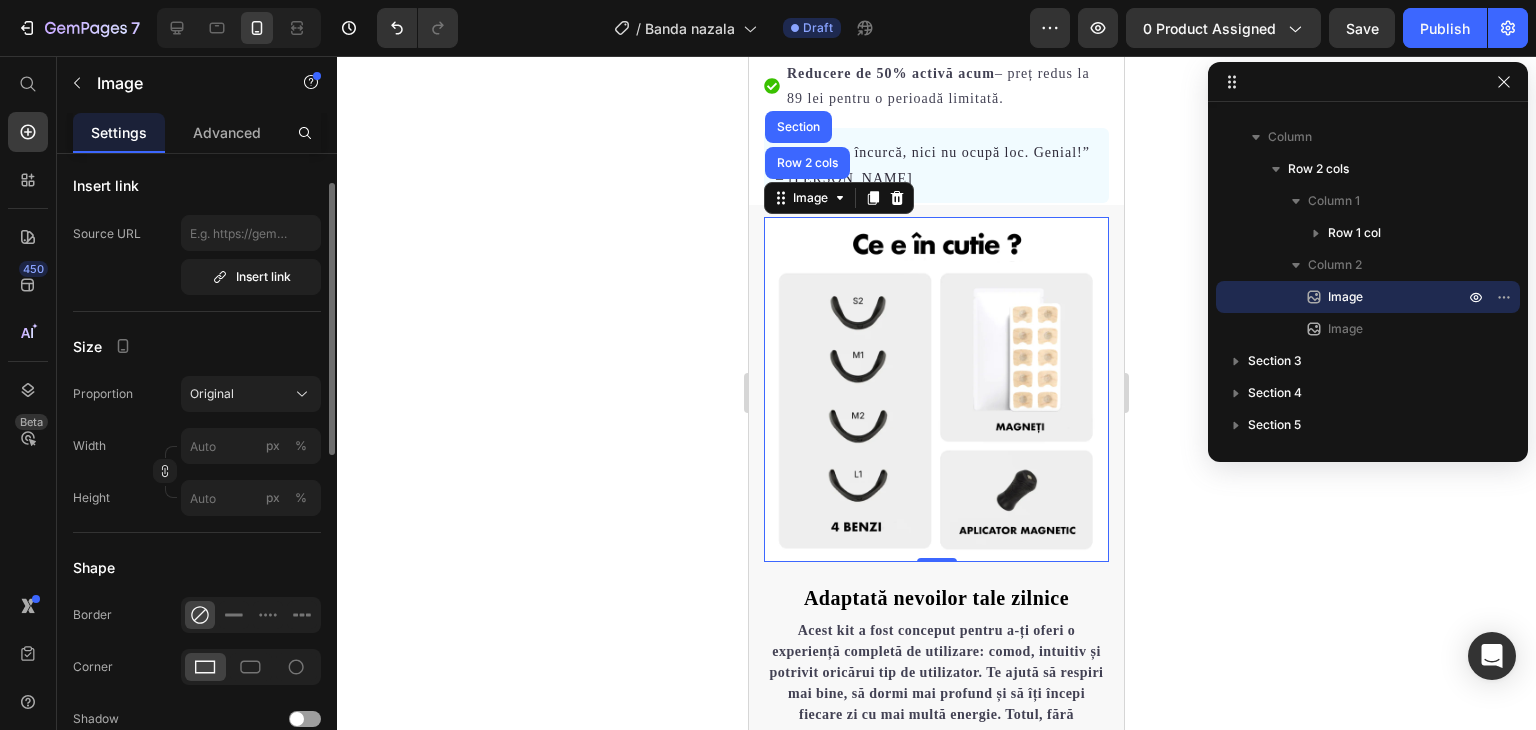 scroll, scrollTop: 0, scrollLeft: 0, axis: both 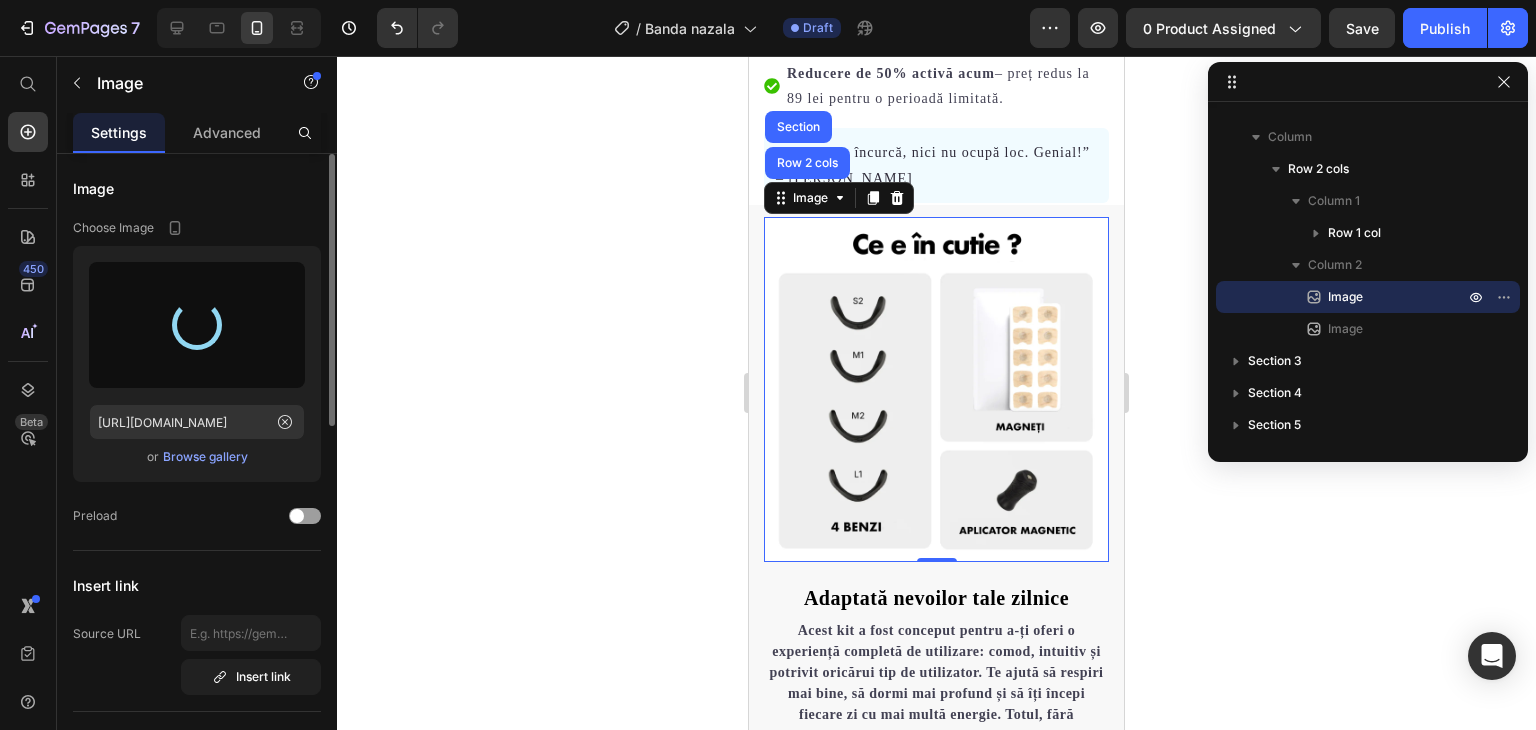 click at bounding box center (197, 325) 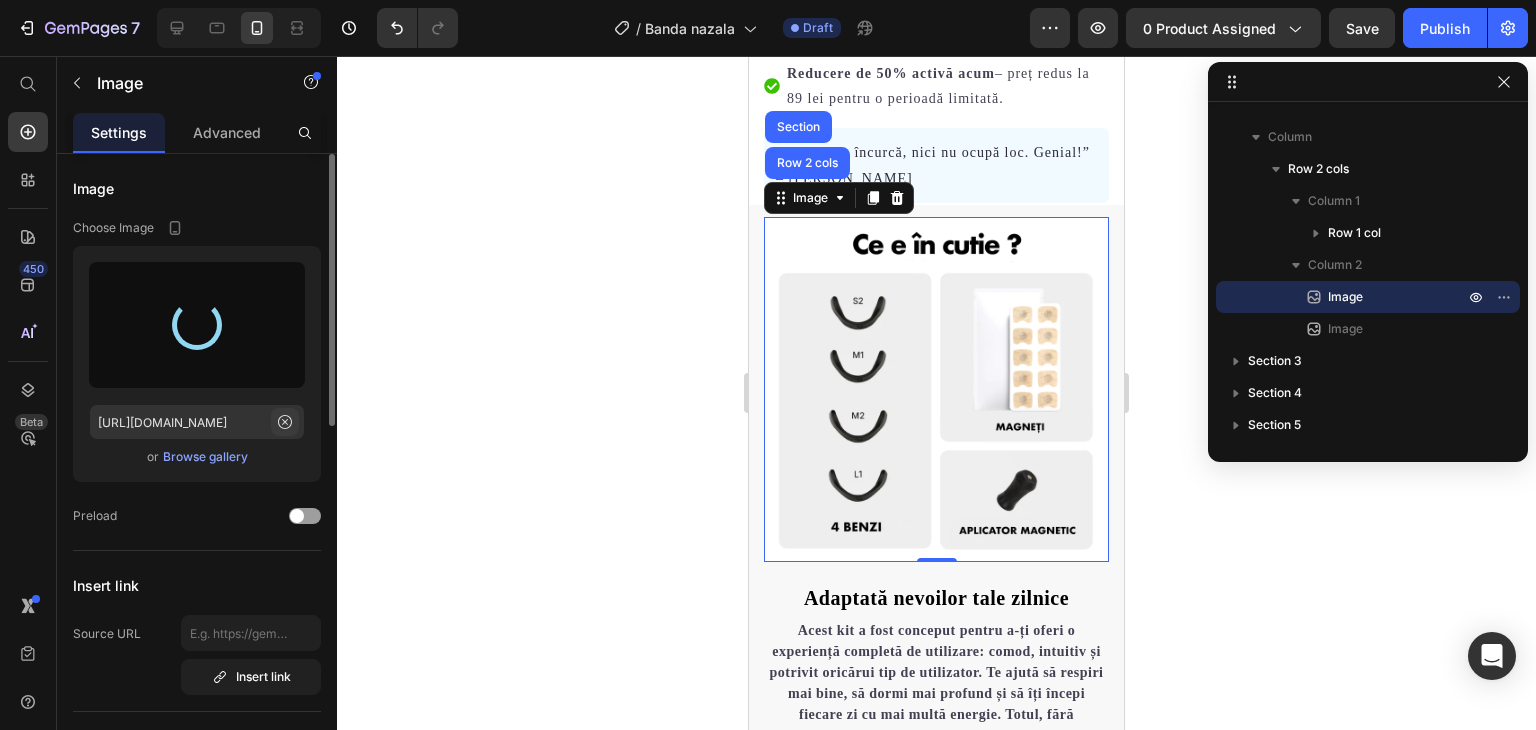 click 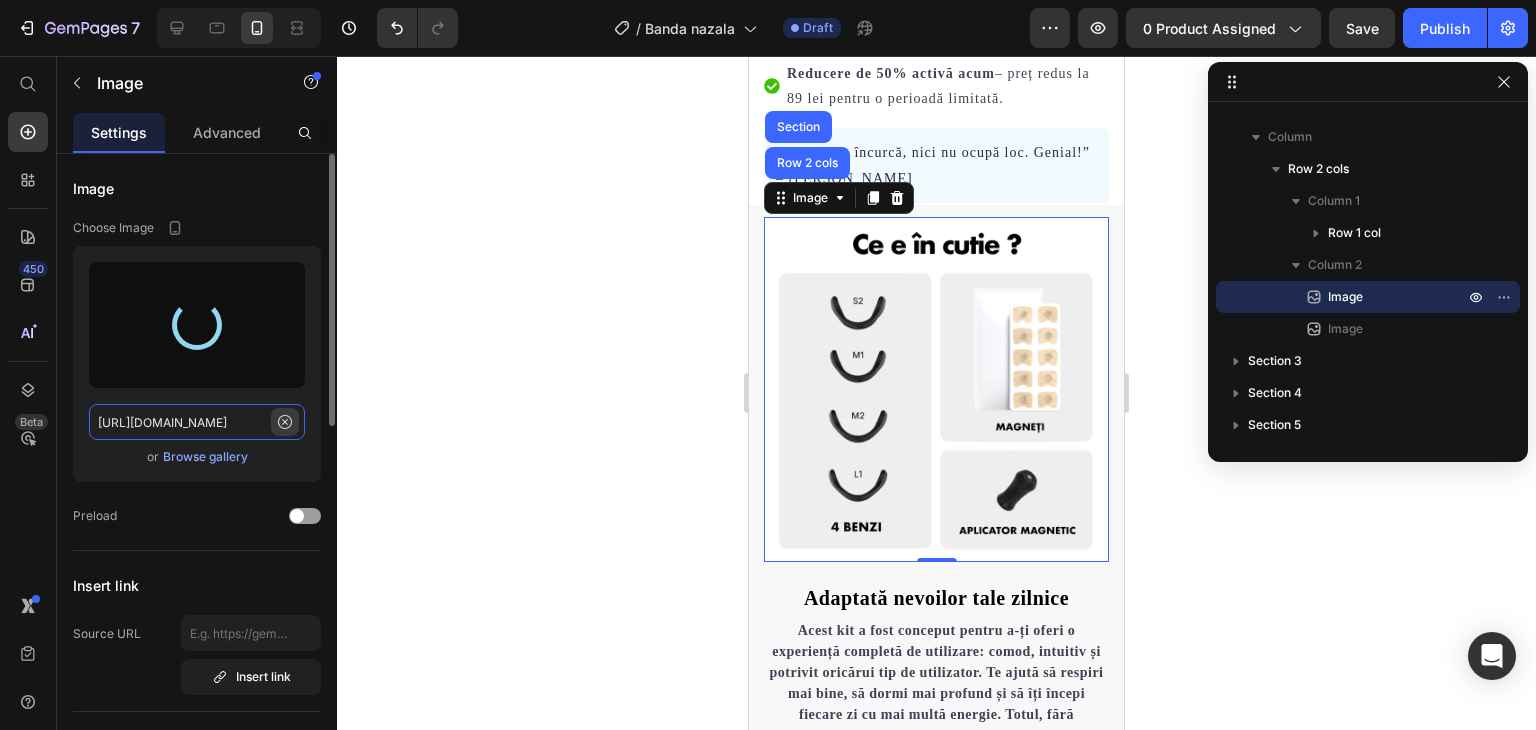 type 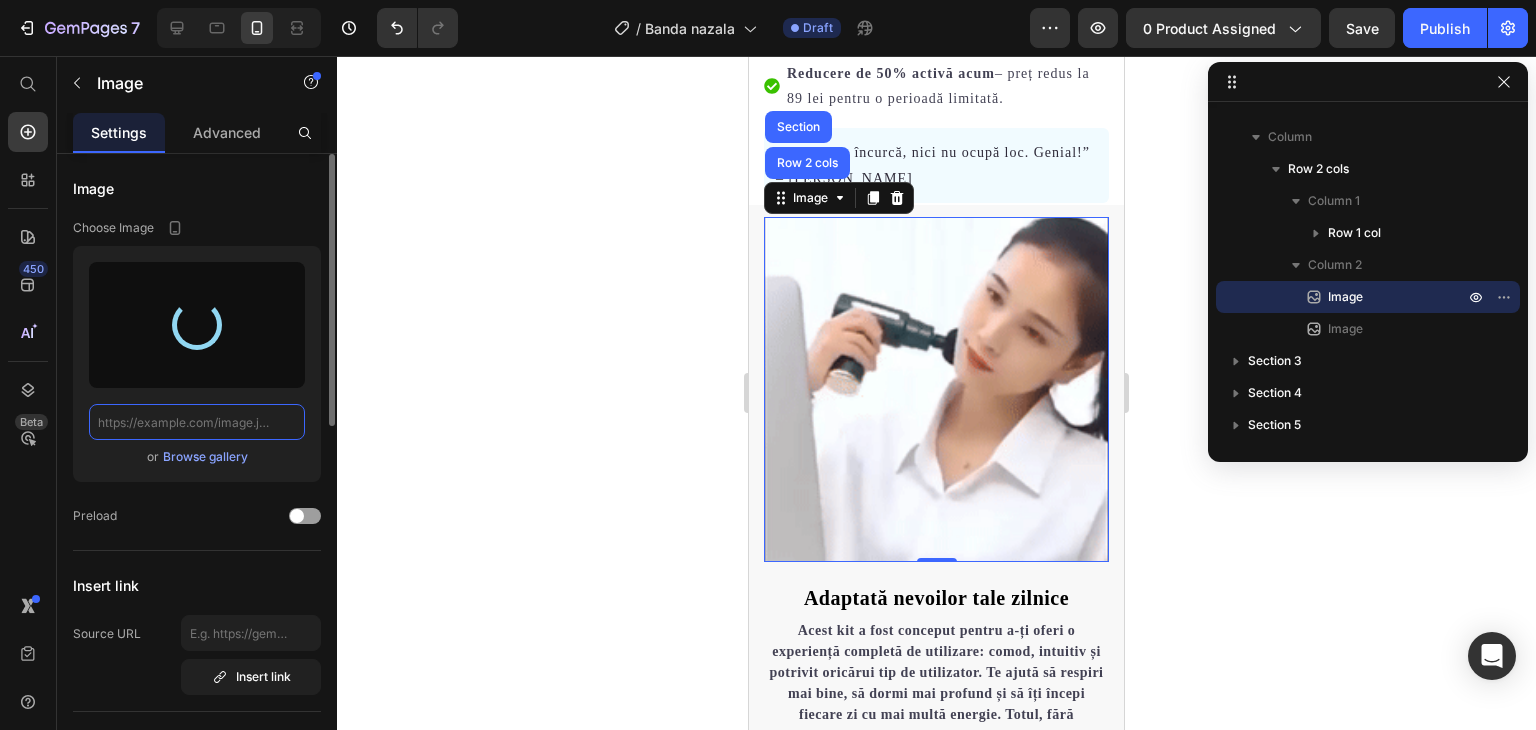 scroll, scrollTop: 0, scrollLeft: 0, axis: both 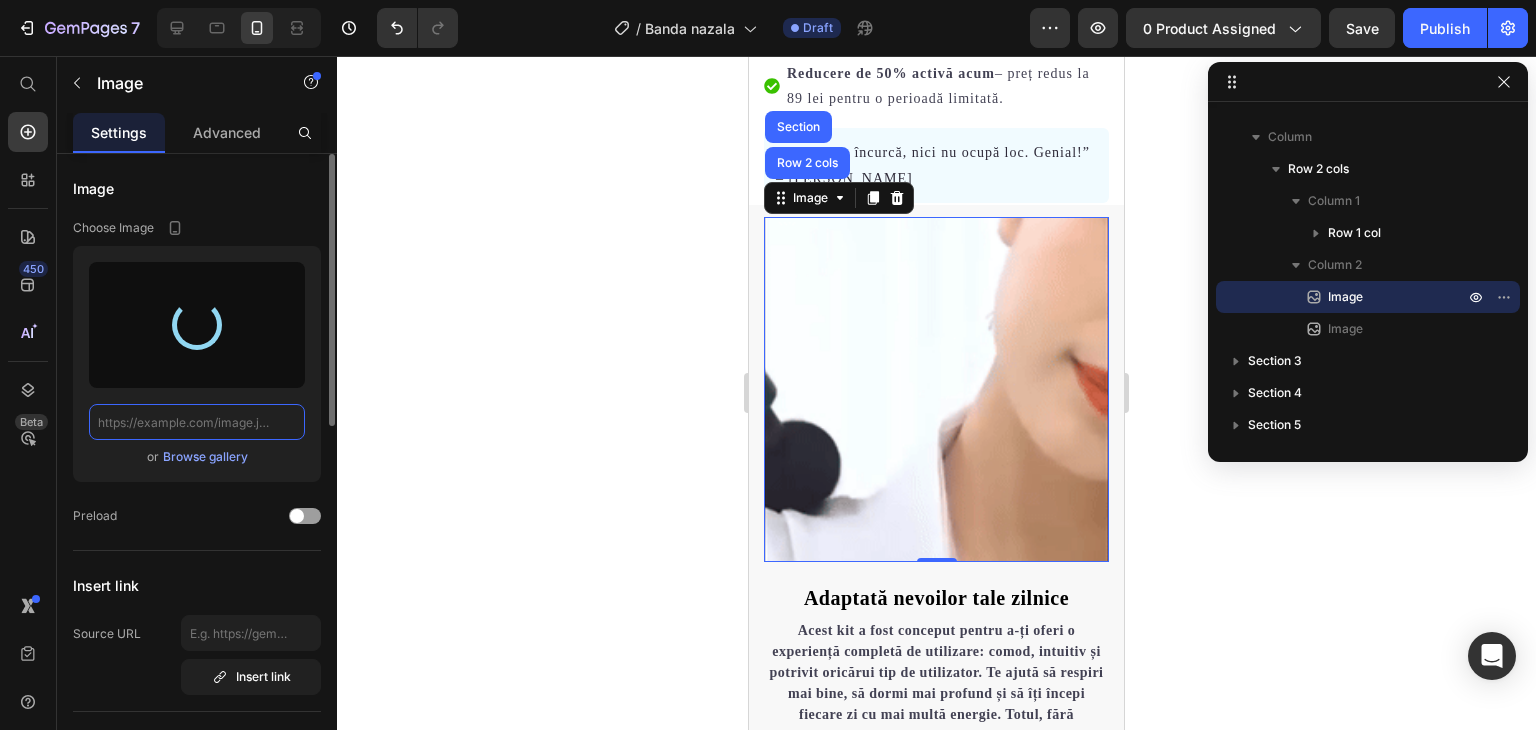 click 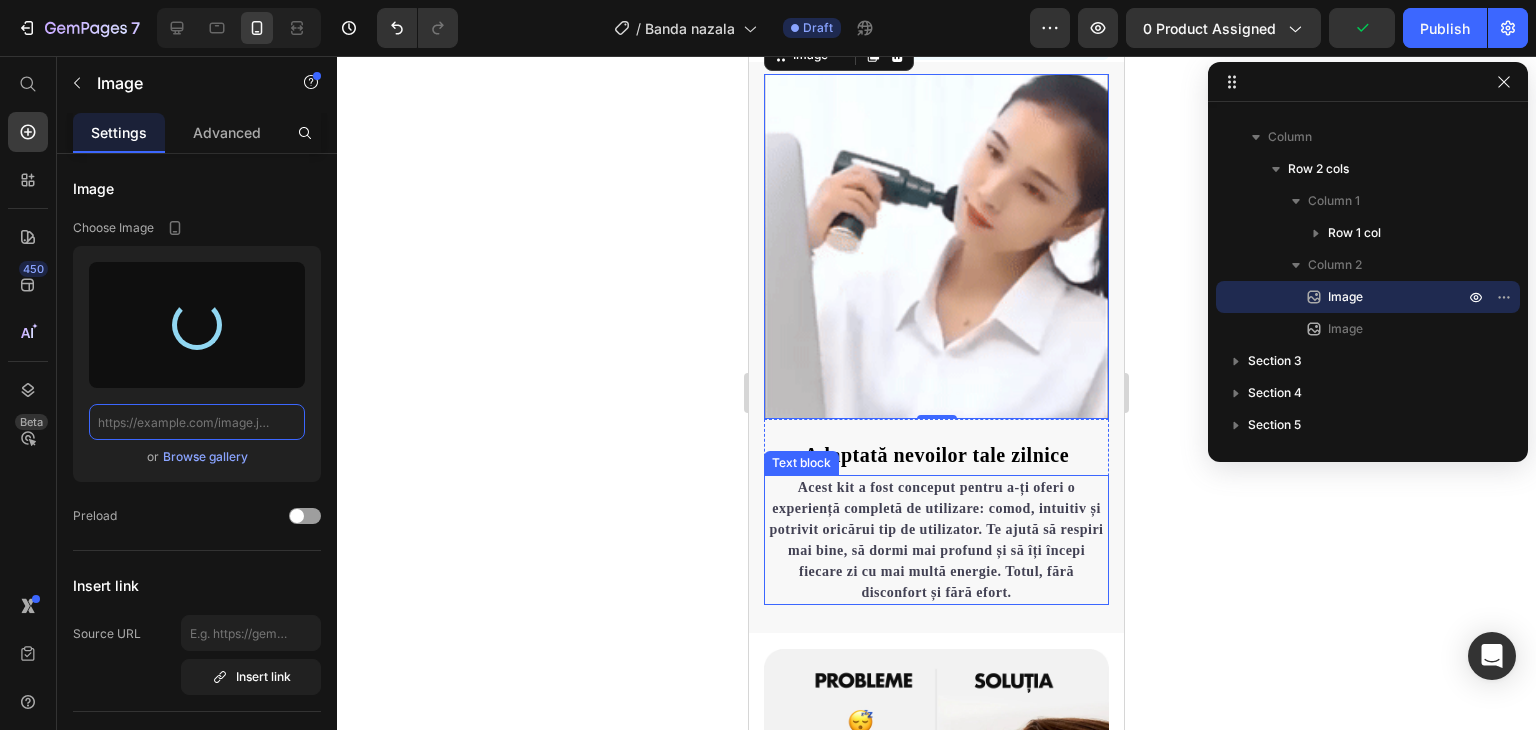 scroll, scrollTop: 1093, scrollLeft: 0, axis: vertical 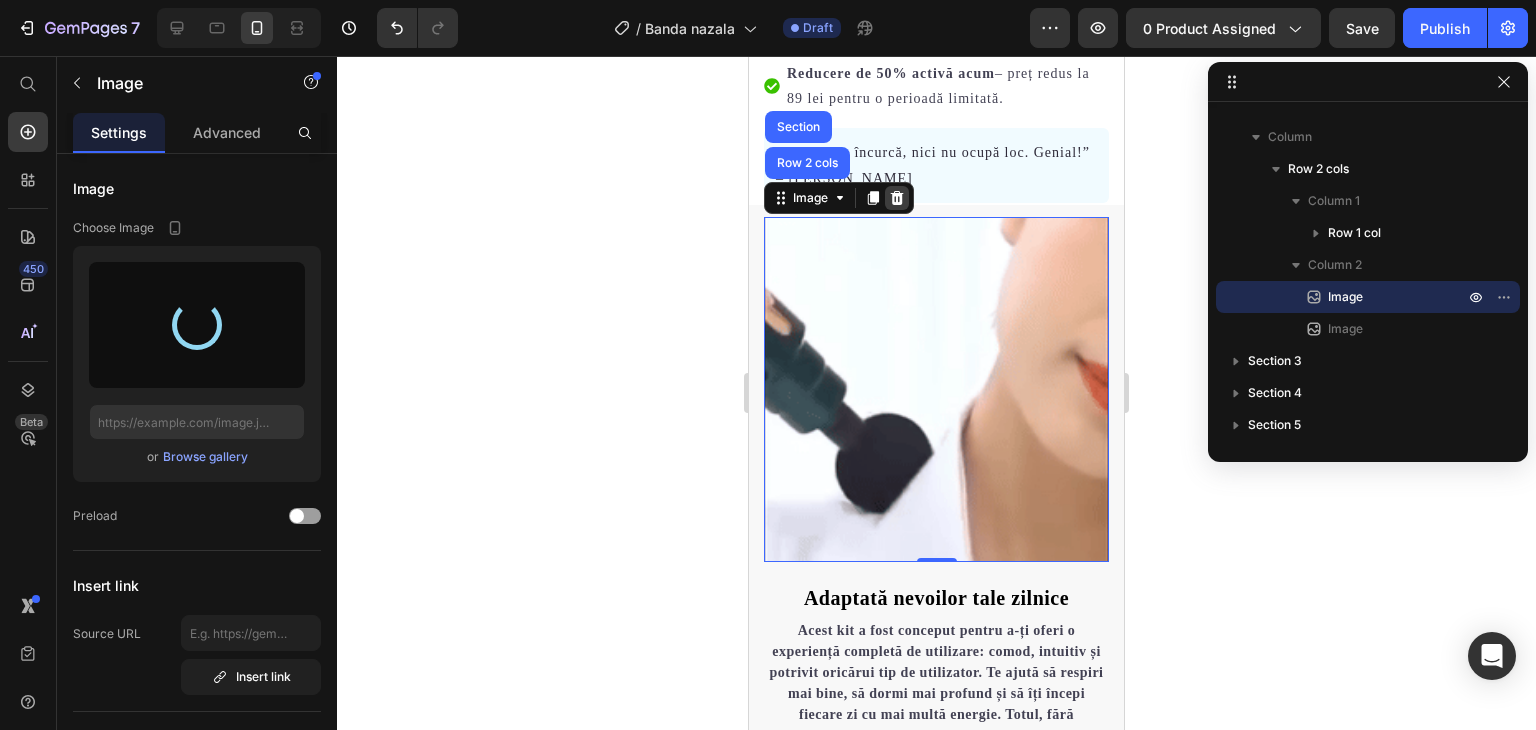click 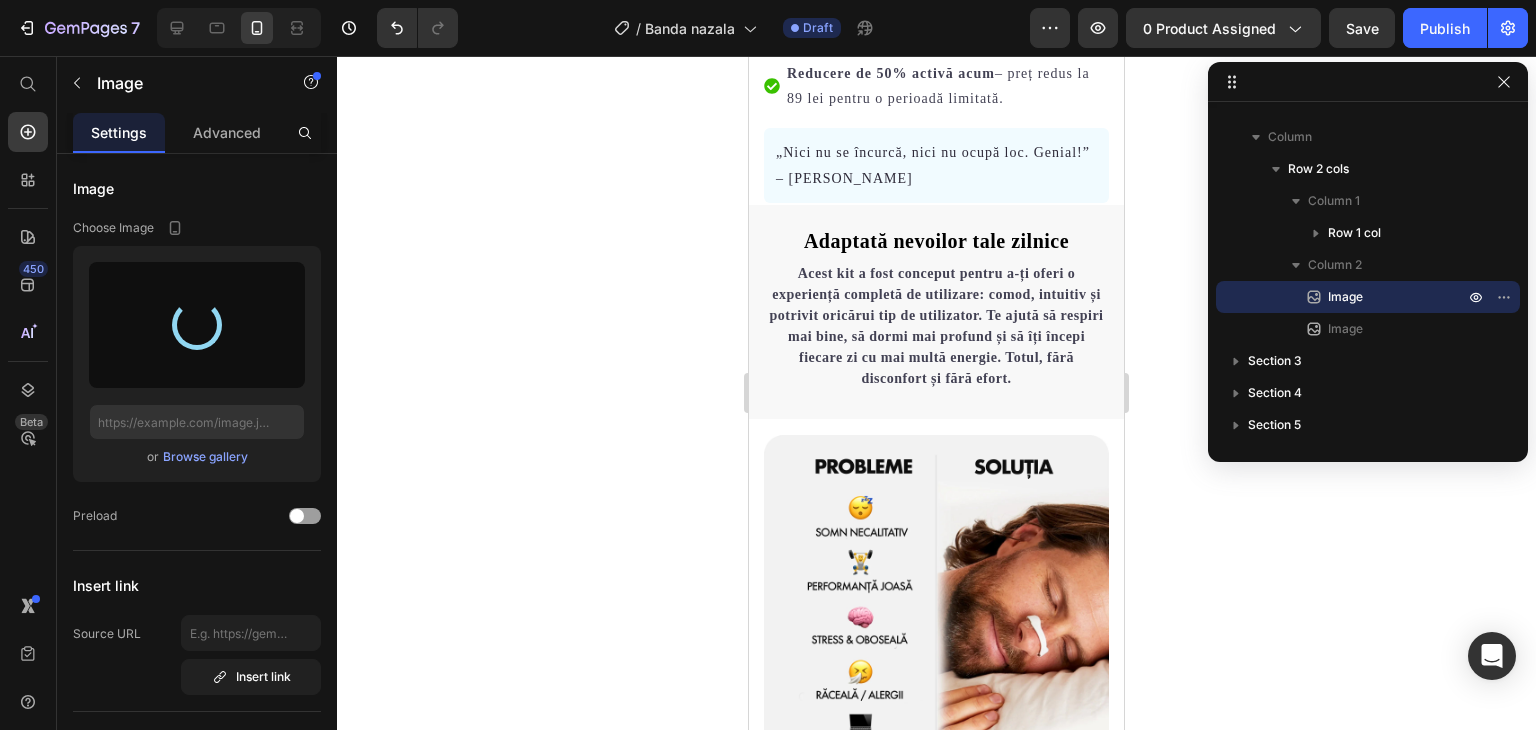 scroll, scrollTop: 597, scrollLeft: 0, axis: vertical 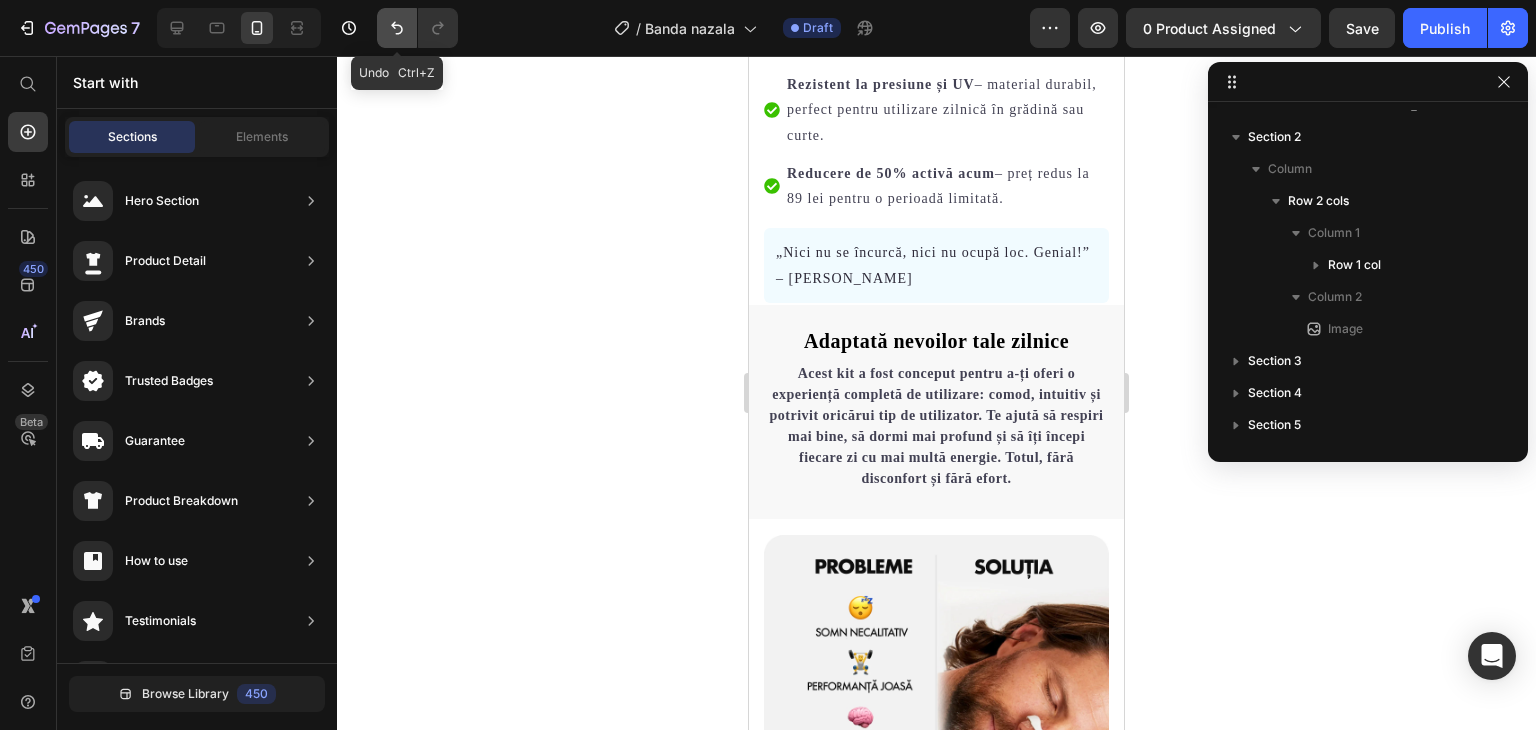 click 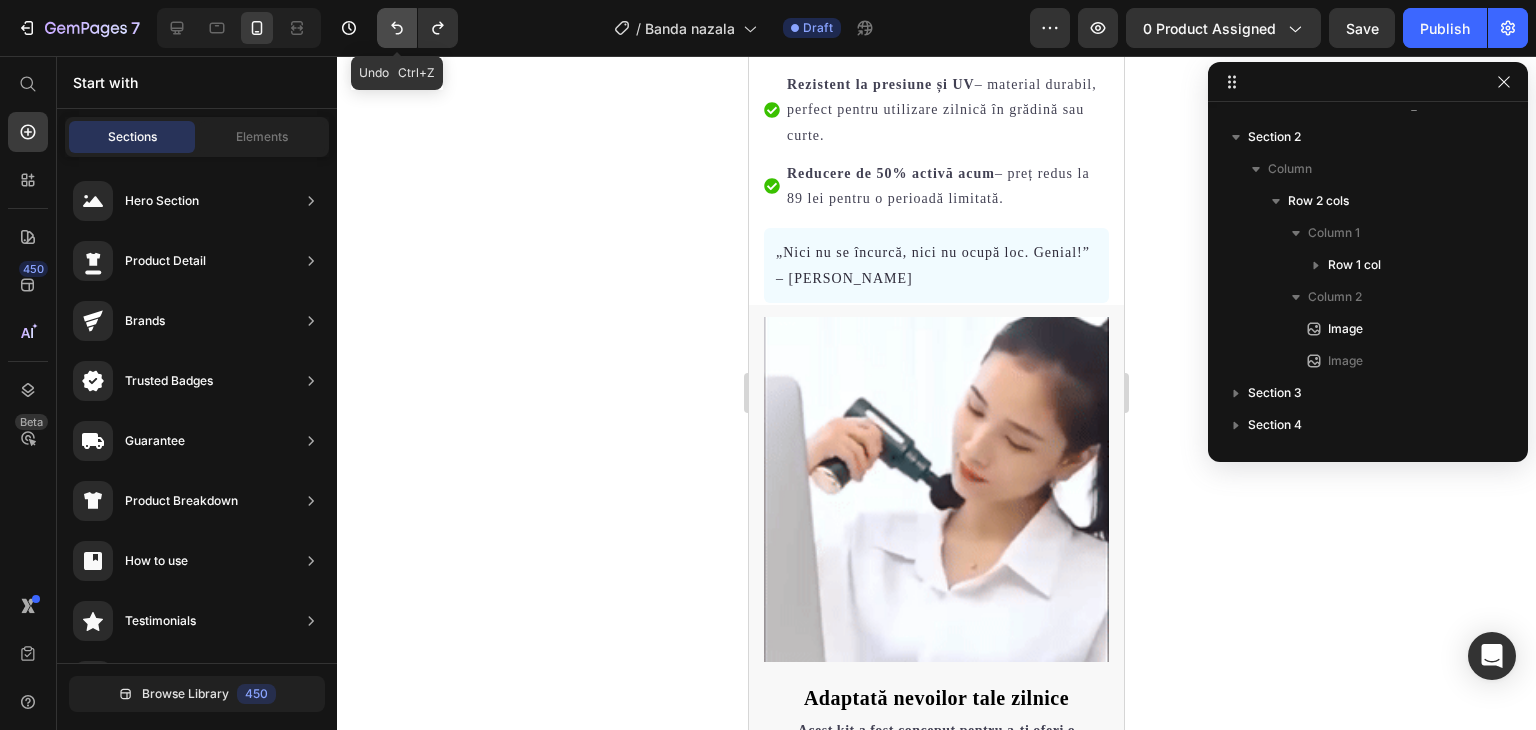 click 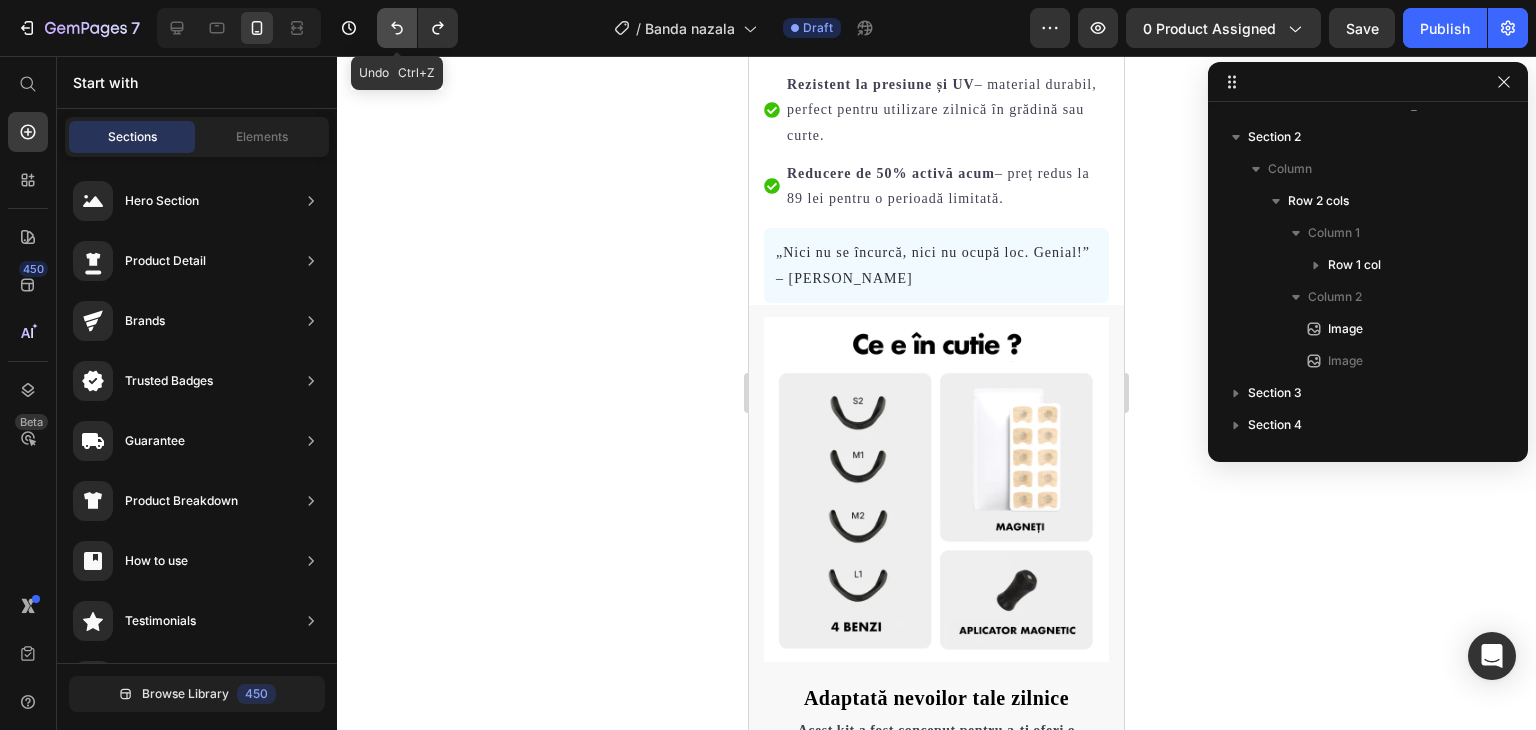 click 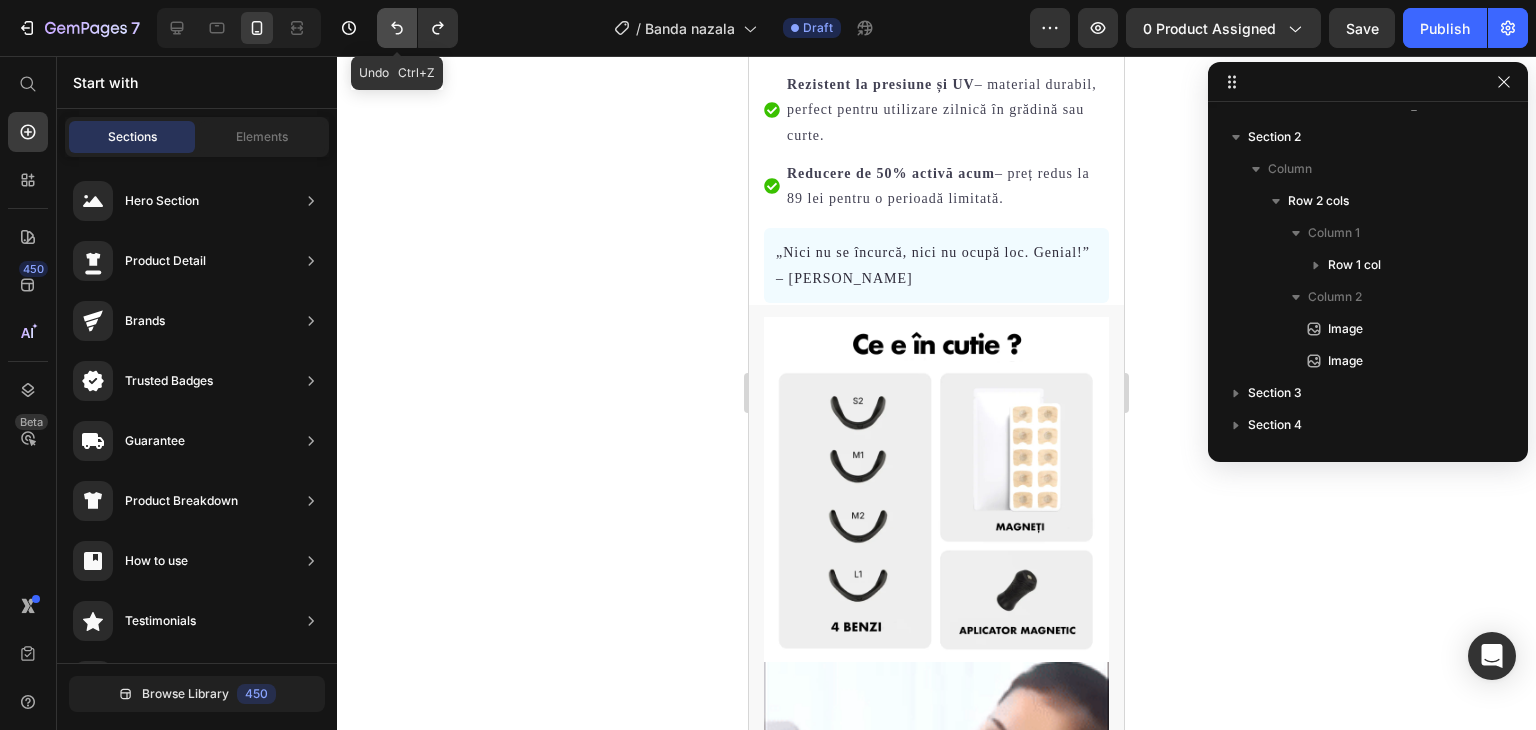 click 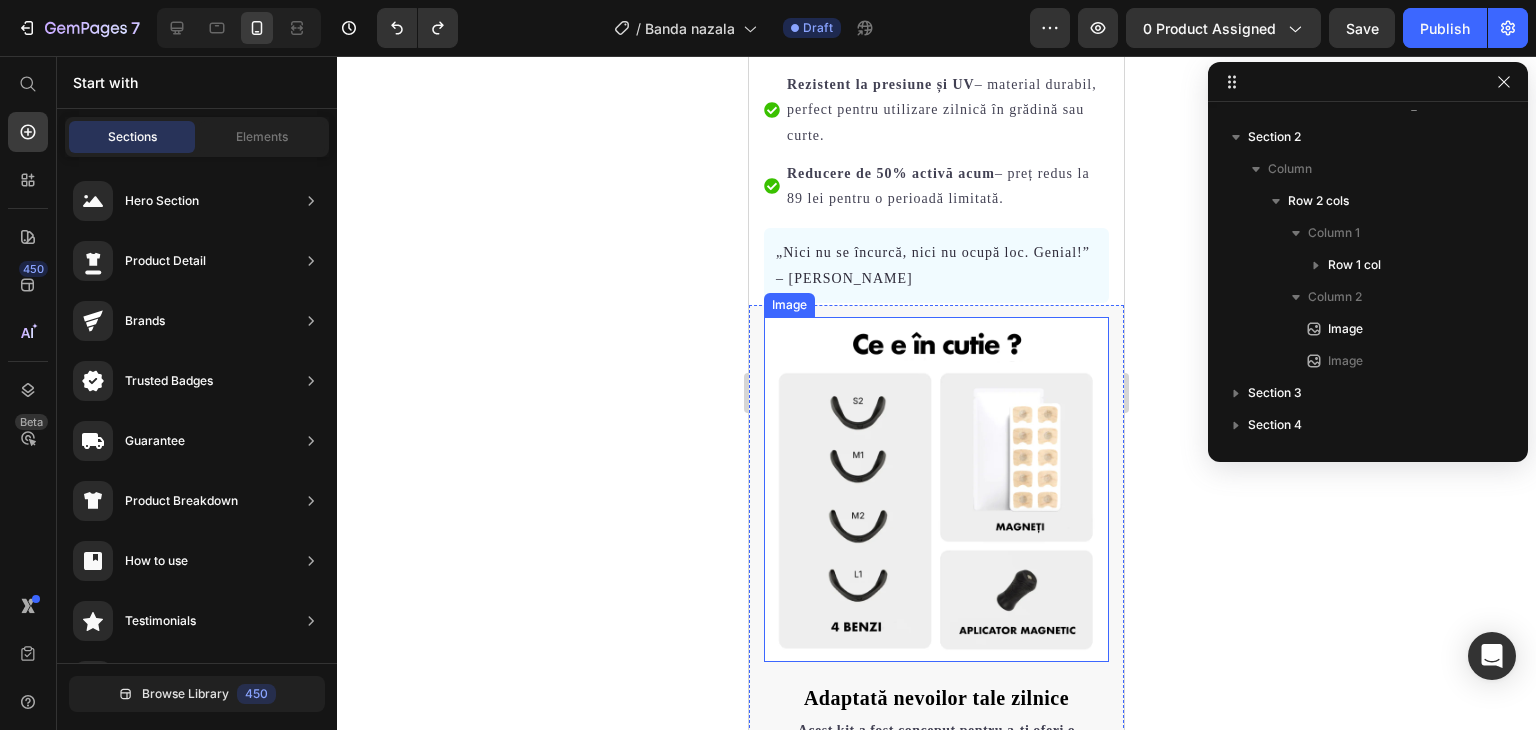 click at bounding box center (936, 489) 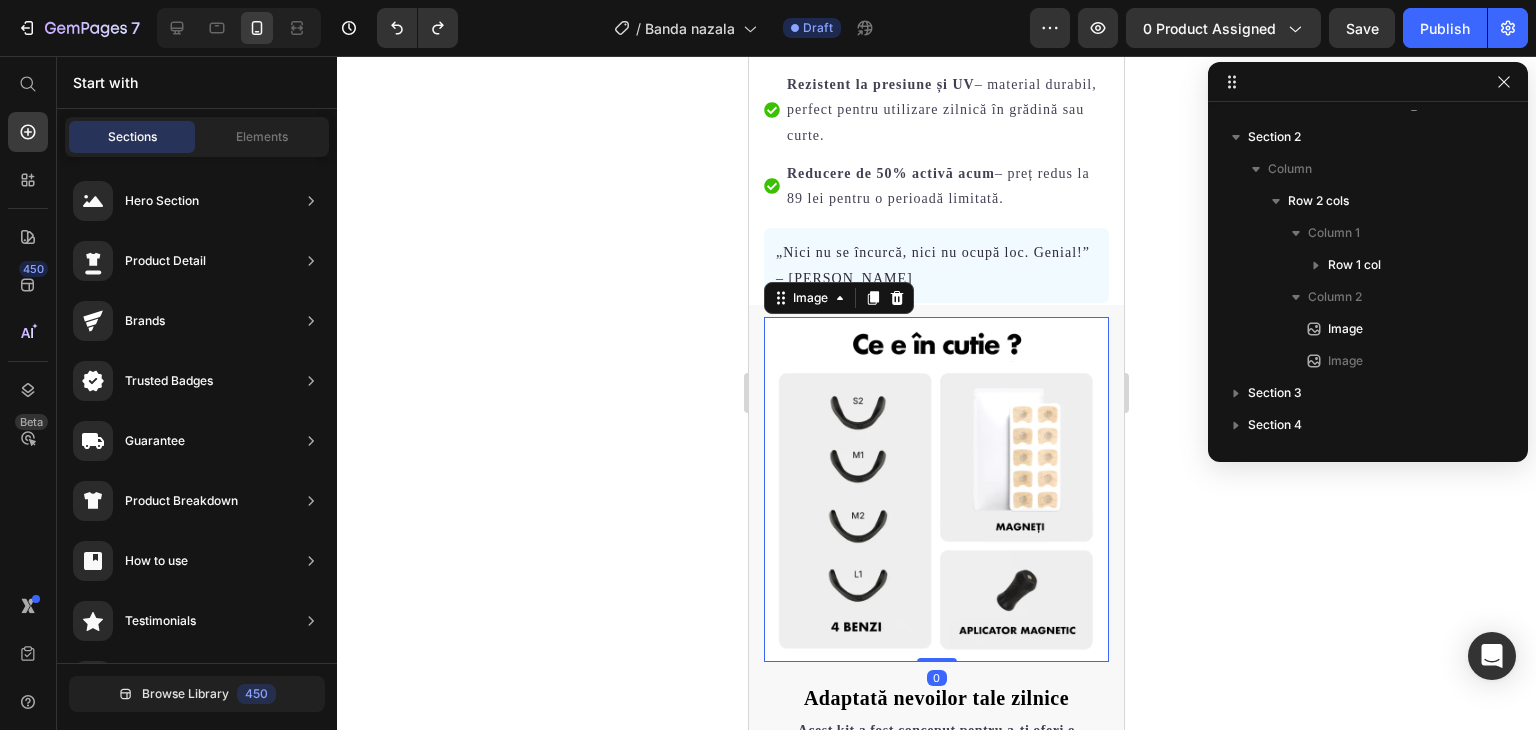 scroll, scrollTop: 725, scrollLeft: 0, axis: vertical 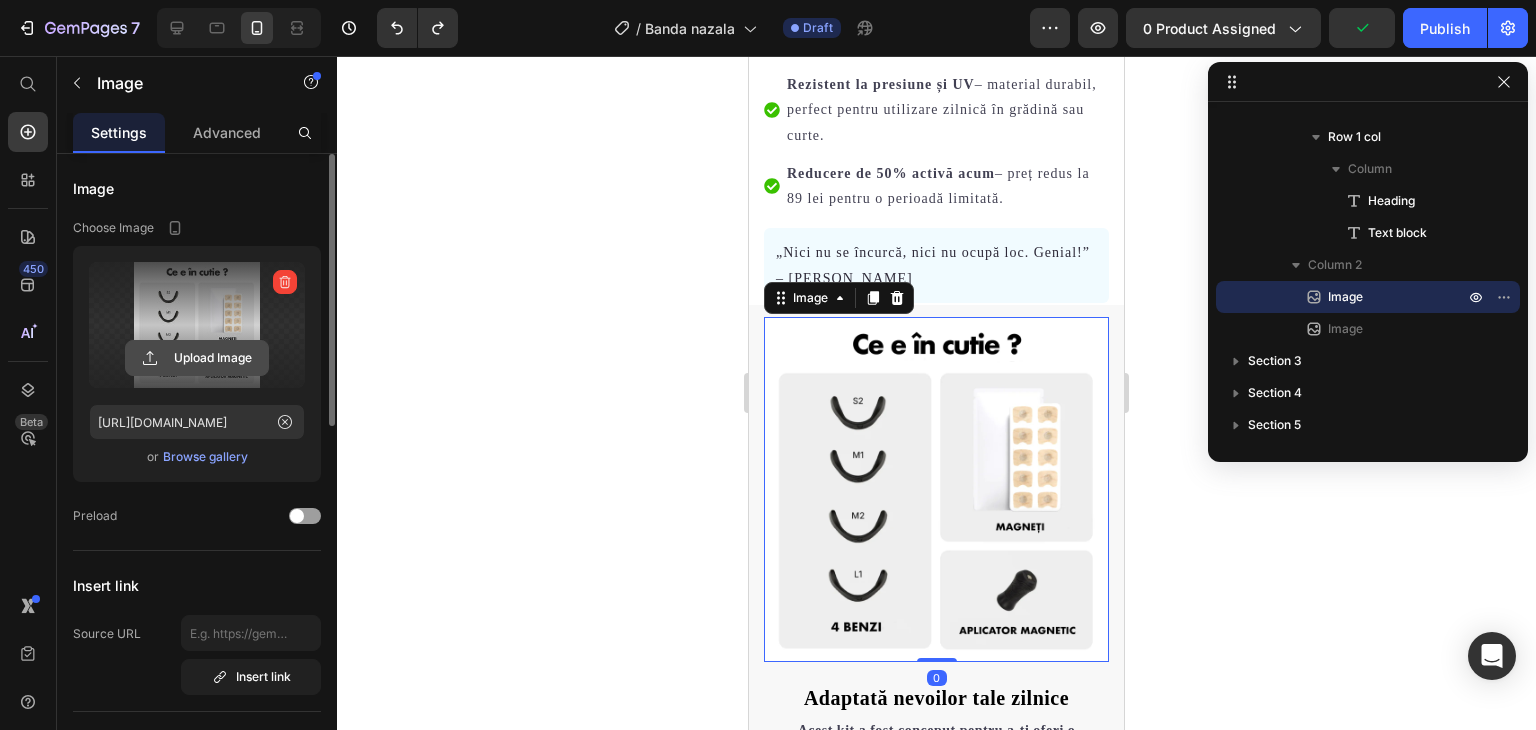 click 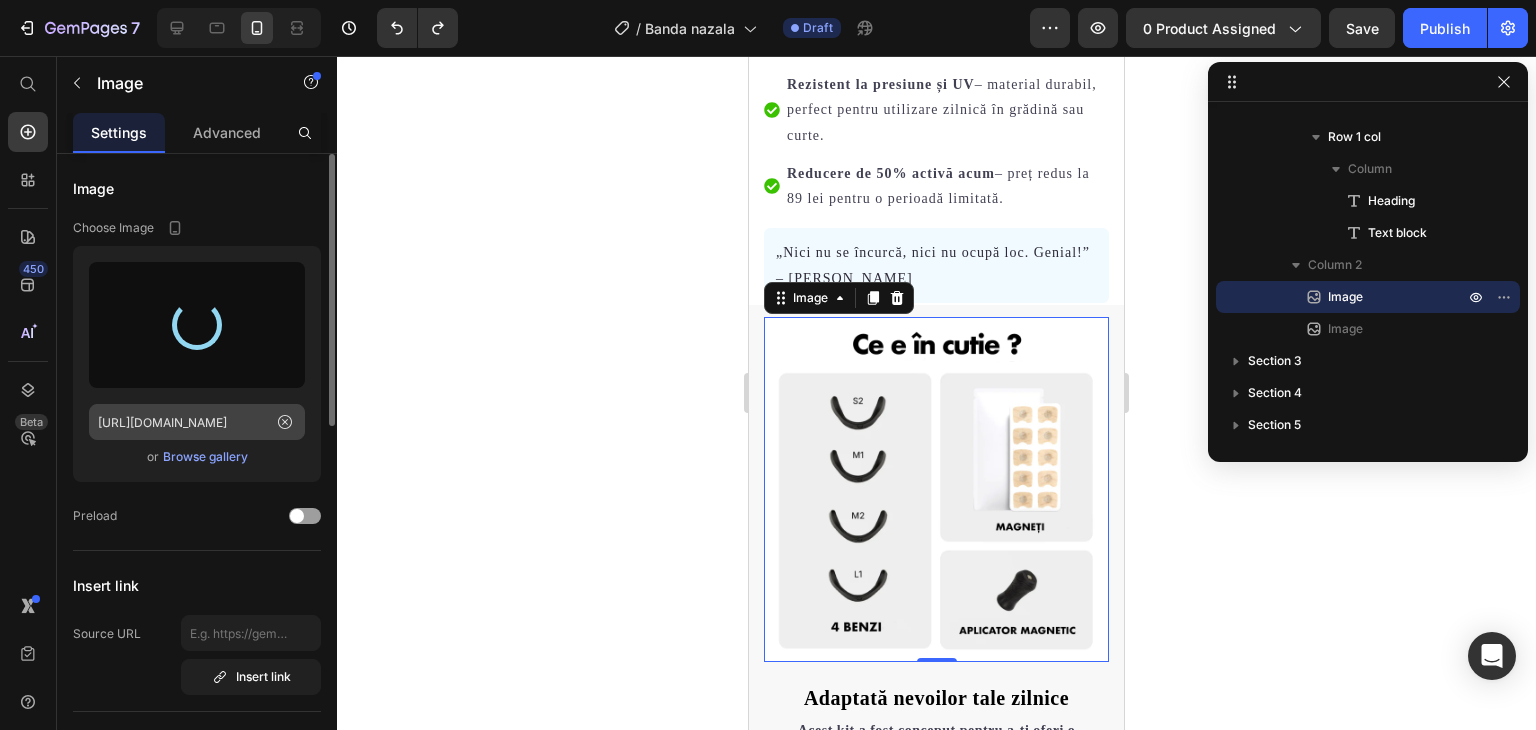 click 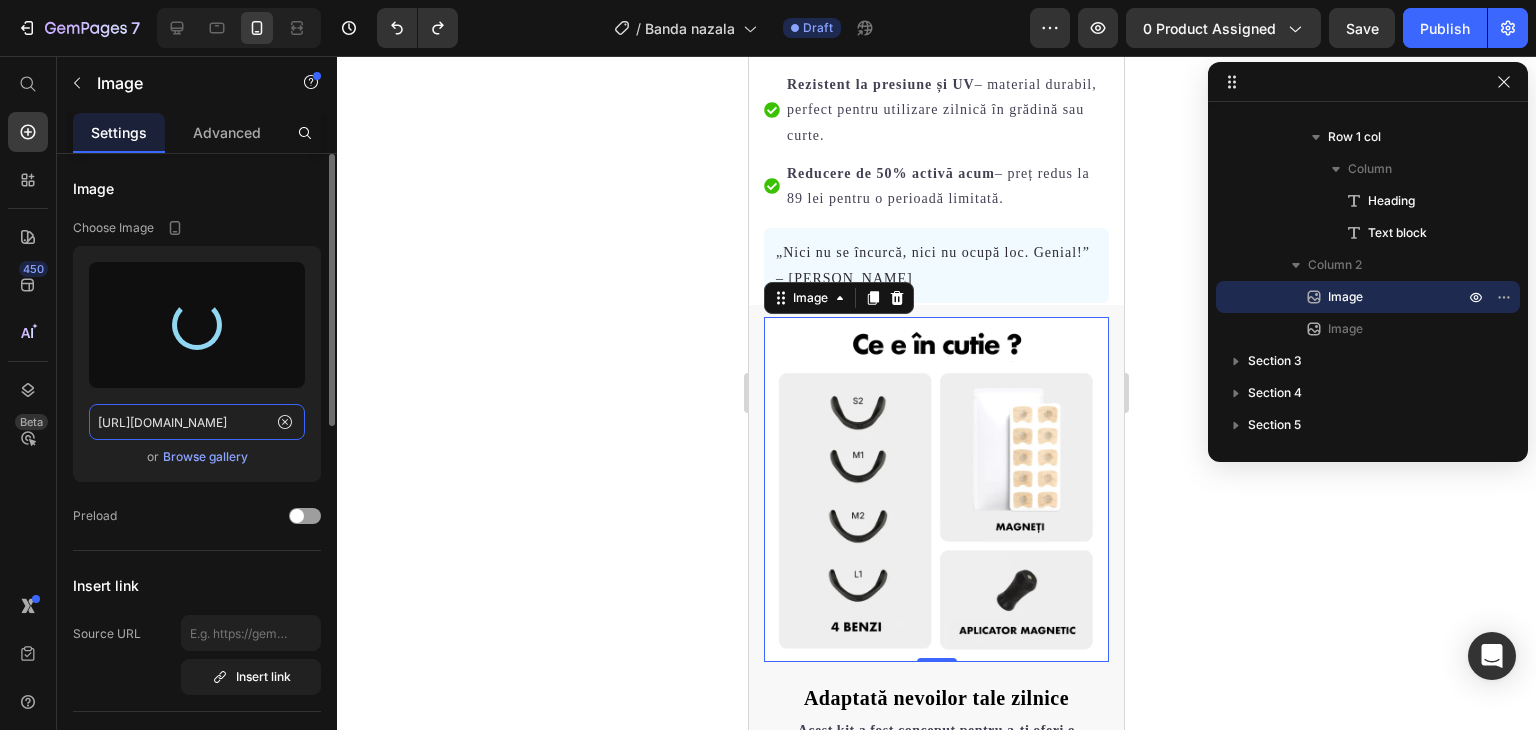 type 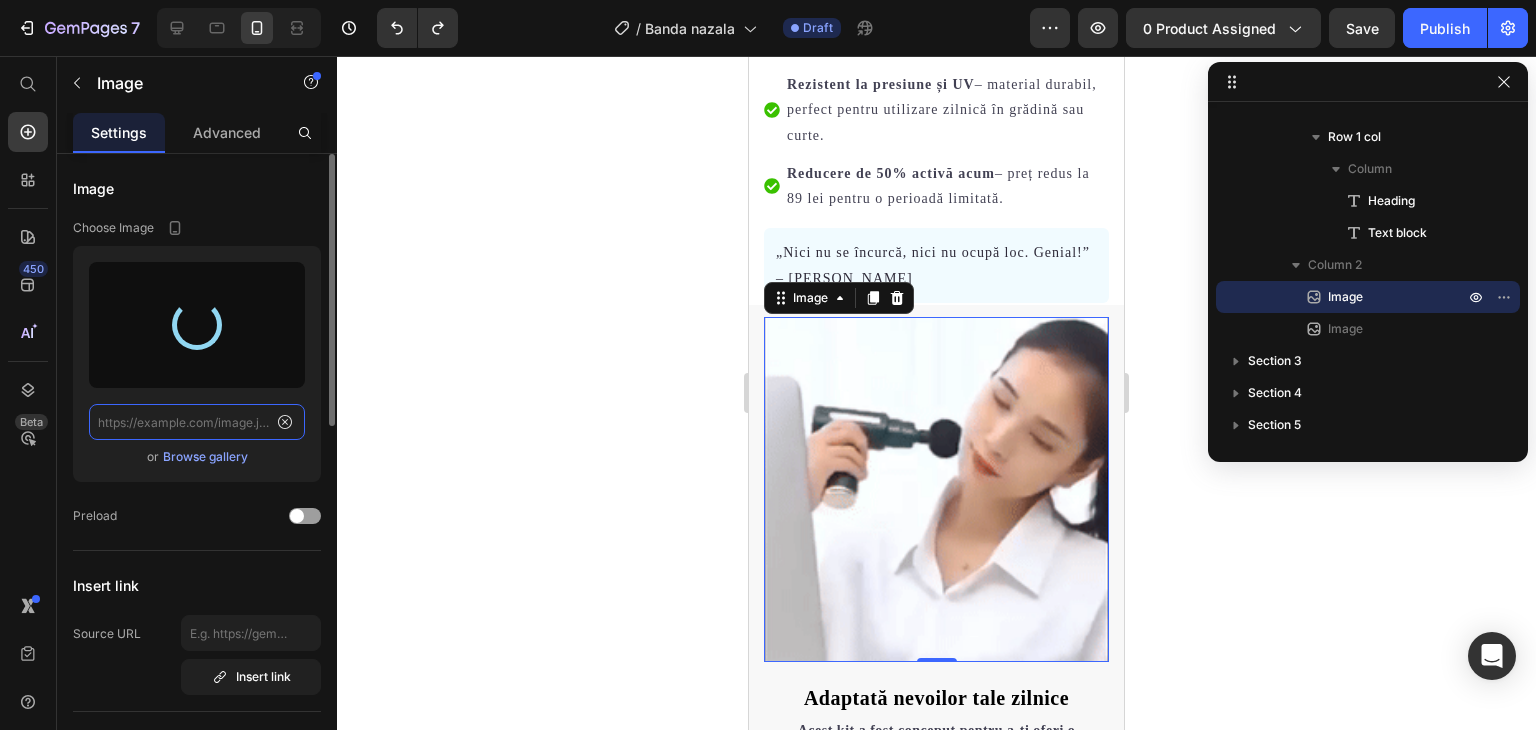 scroll, scrollTop: 0, scrollLeft: 0, axis: both 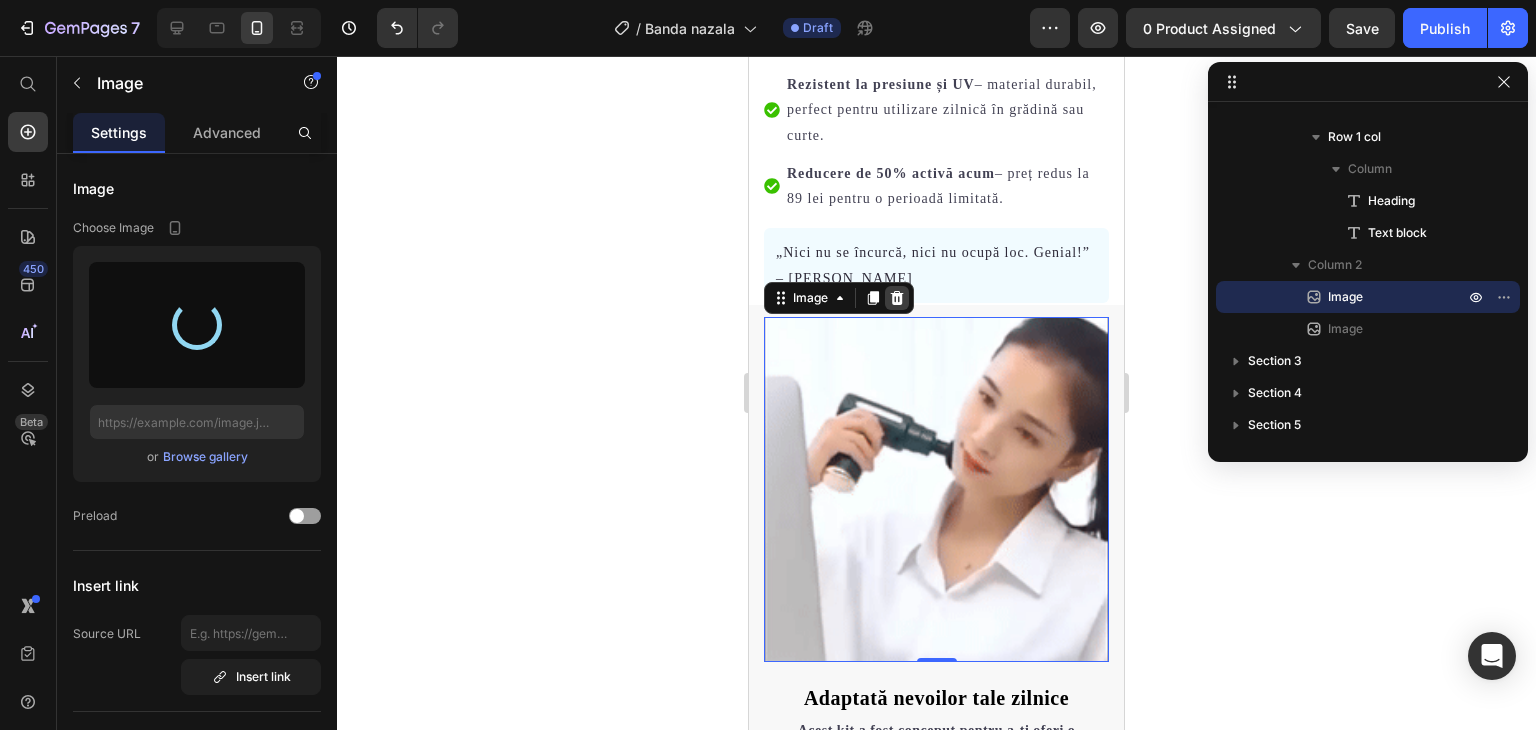 click 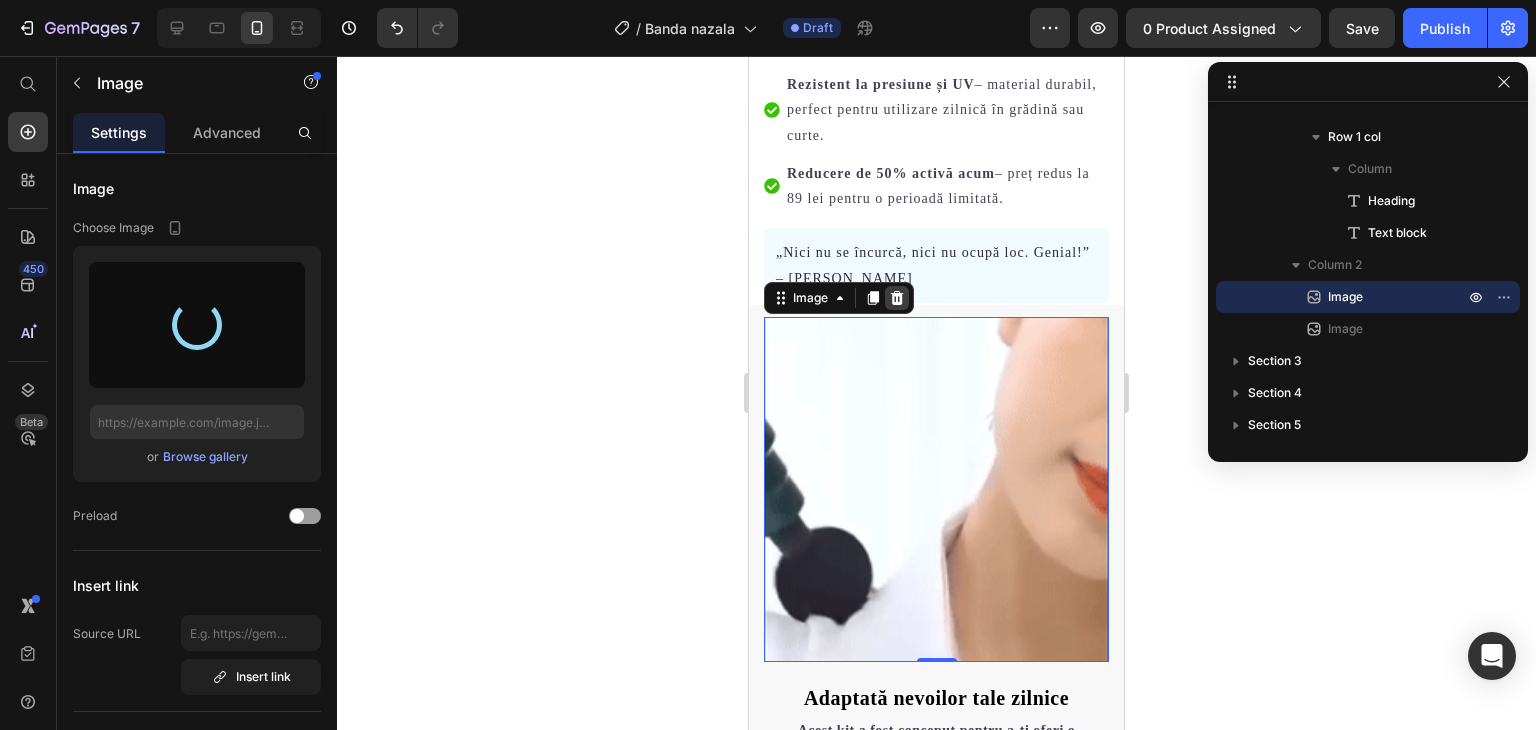 scroll, scrollTop: 693, scrollLeft: 0, axis: vertical 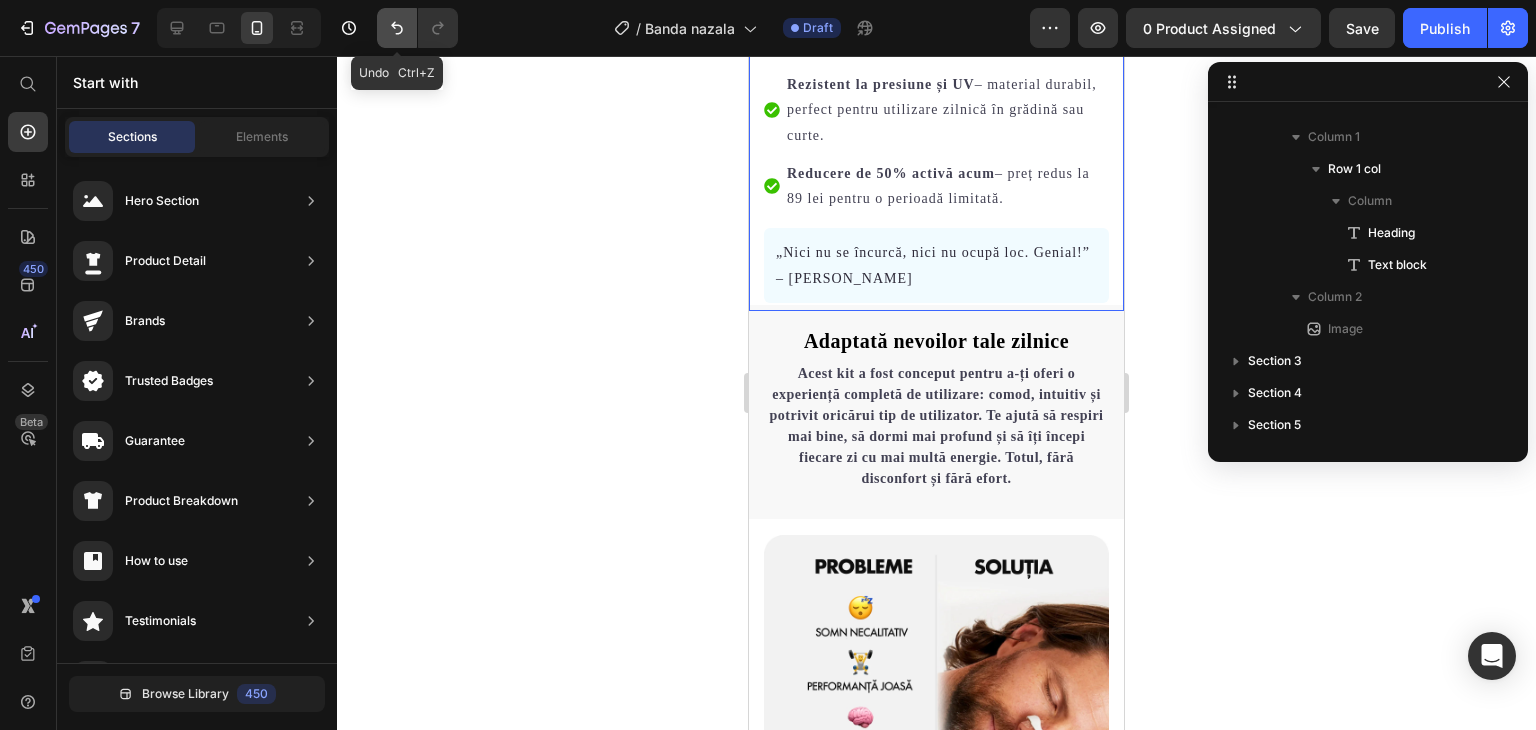click 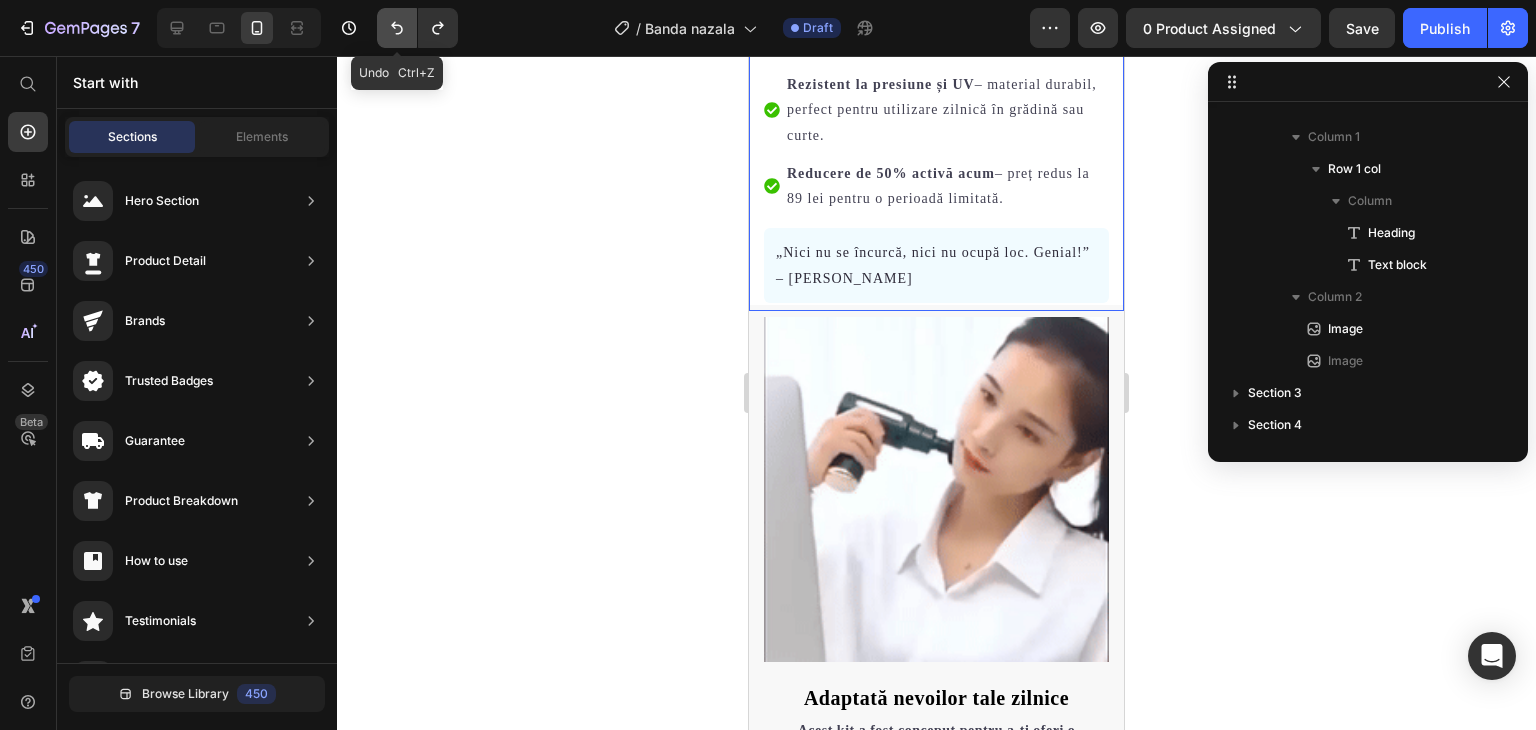 click 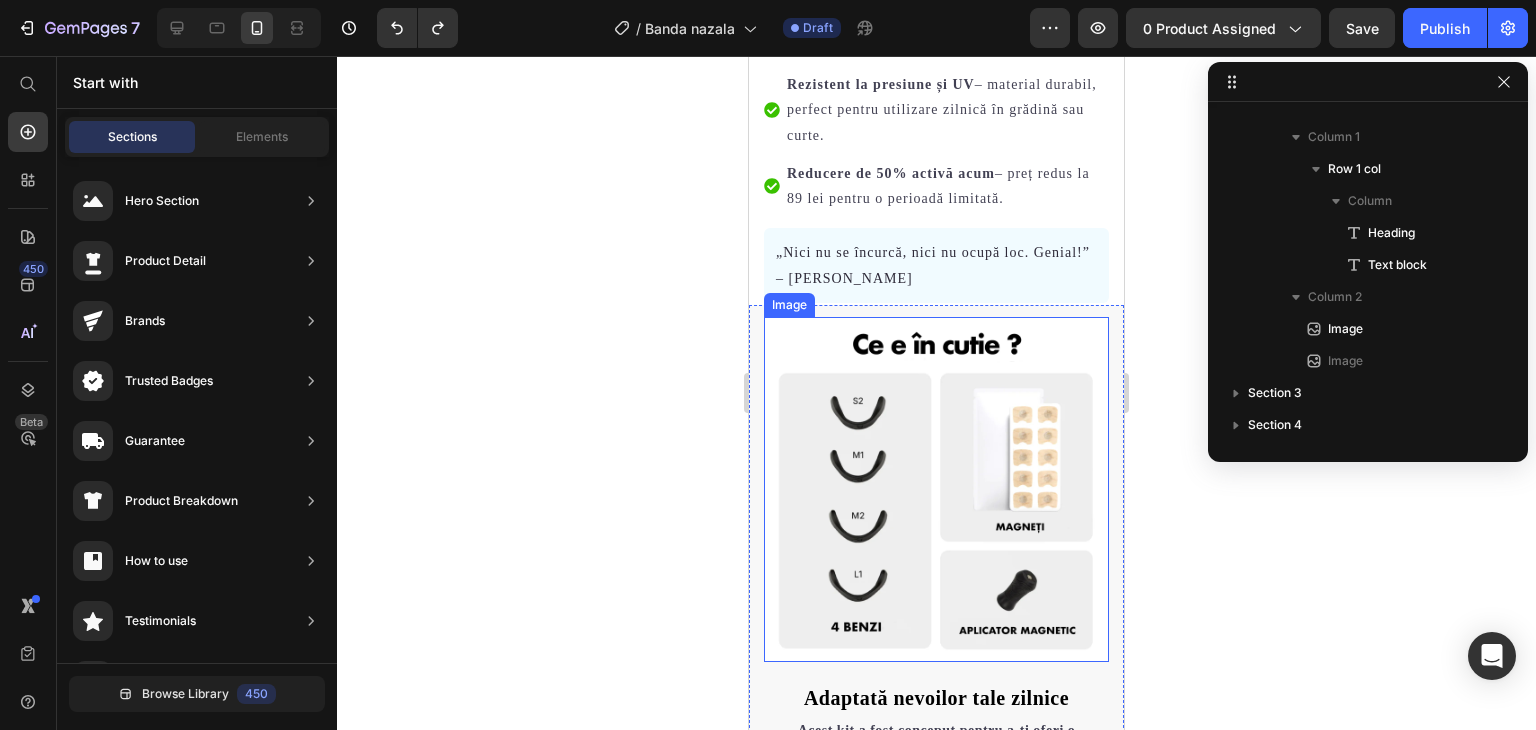 click at bounding box center [936, 489] 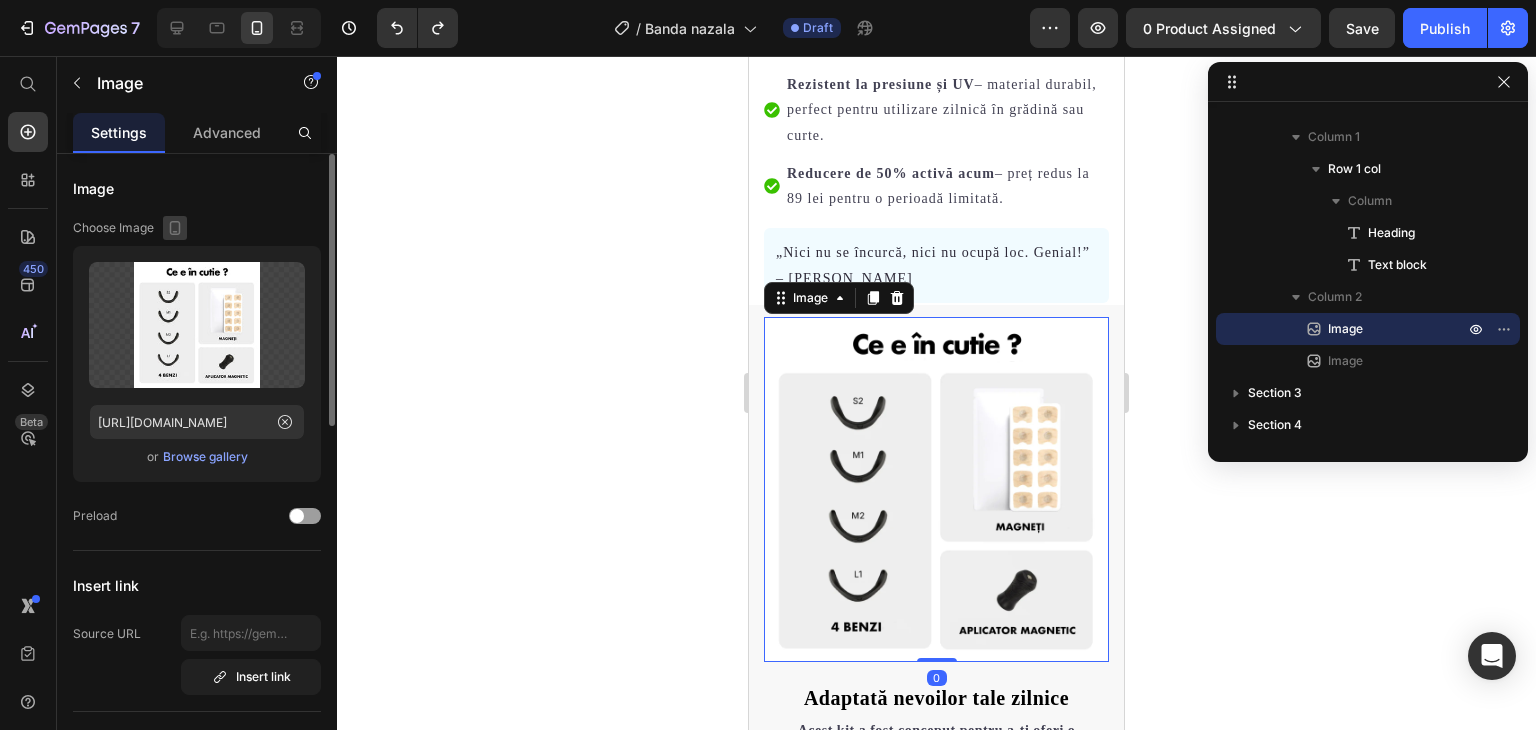click at bounding box center (175, 228) 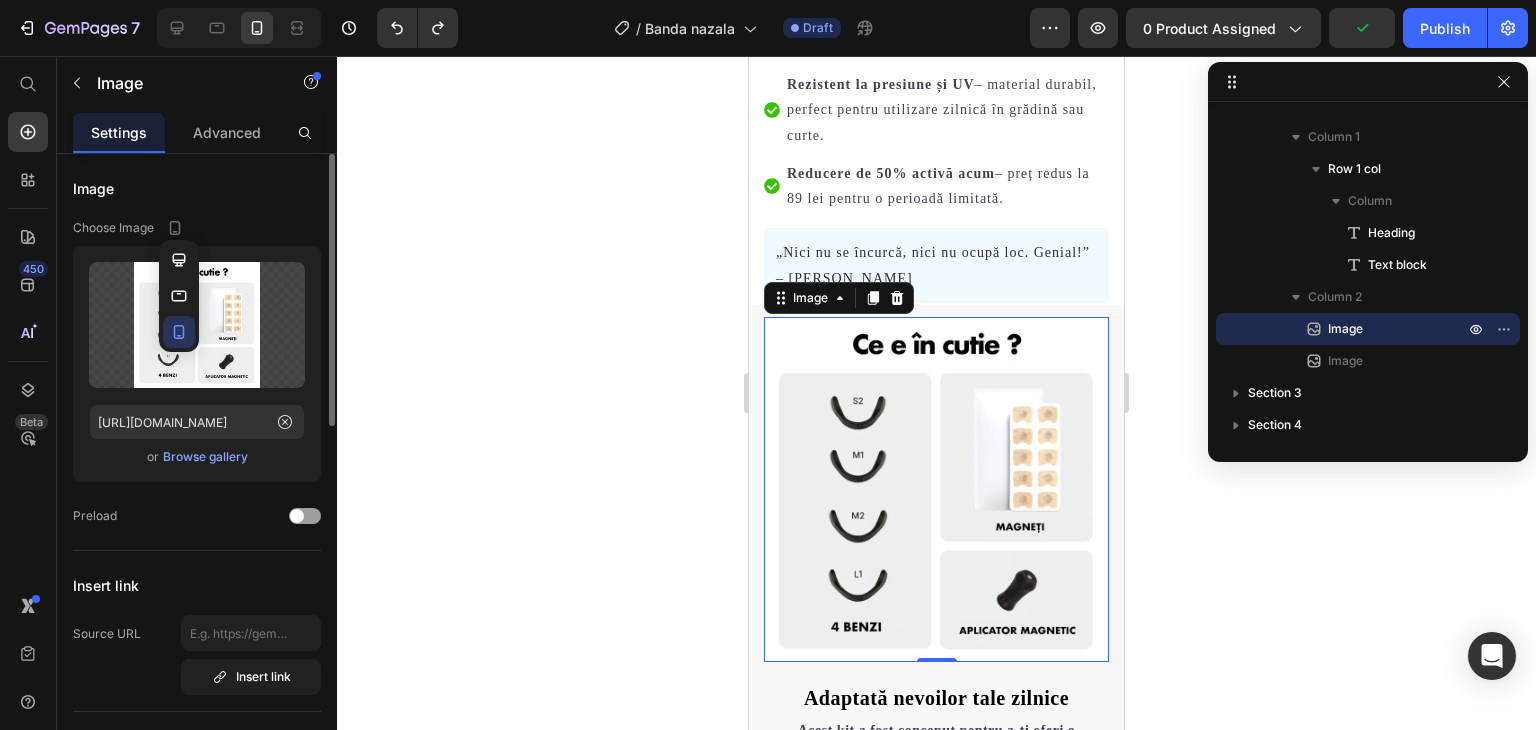 click on "Image" at bounding box center (197, 188) 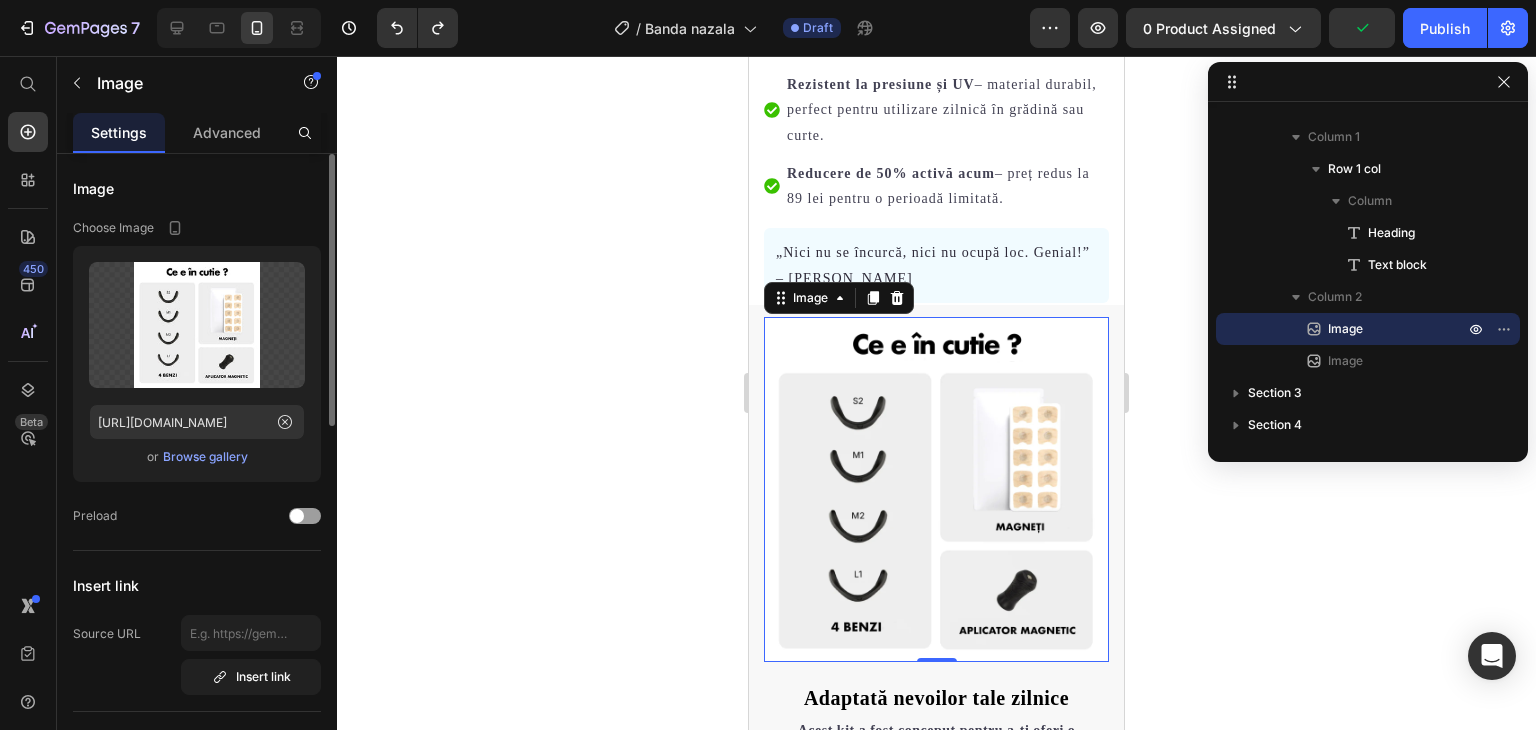 click on "Choose Image" at bounding box center (113, 228) 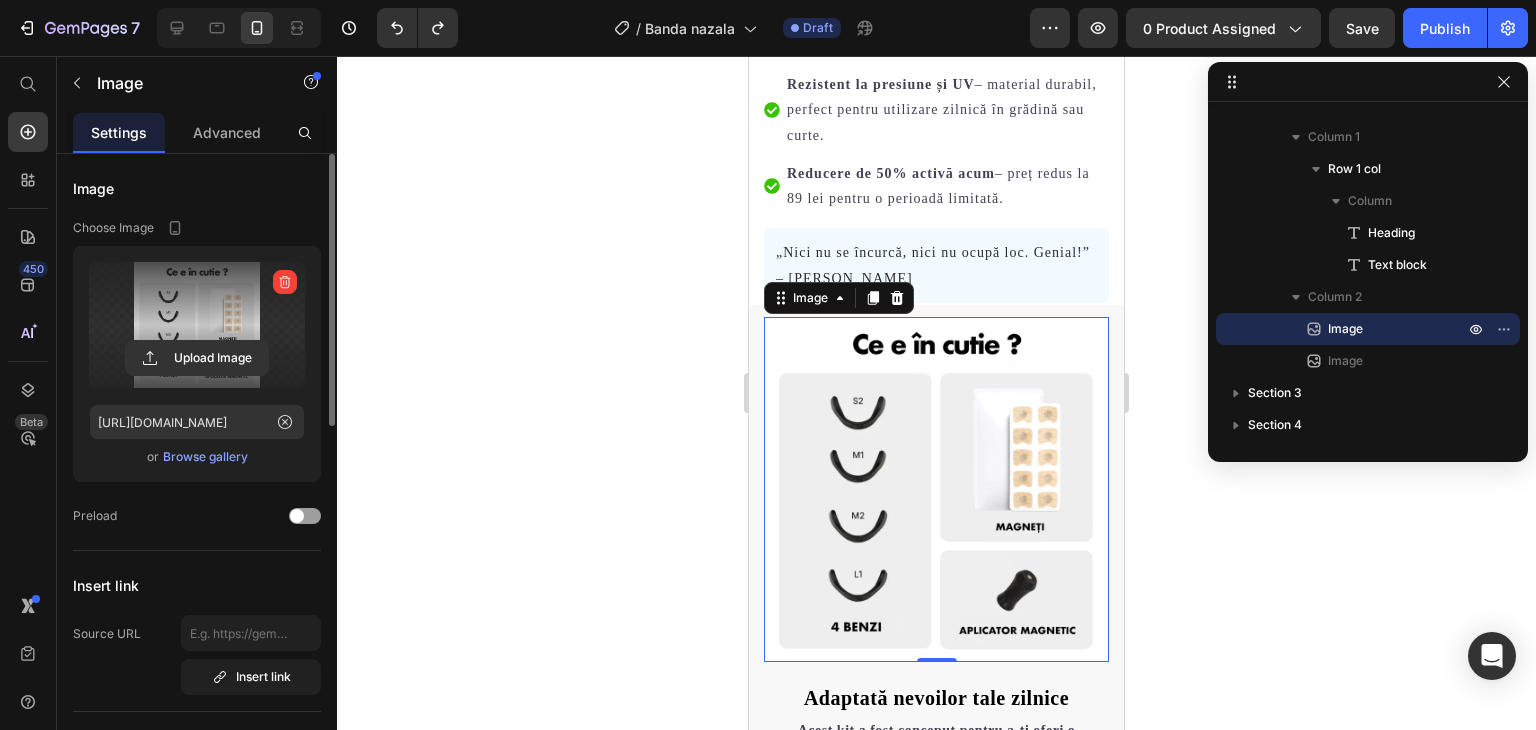 click at bounding box center (197, 325) 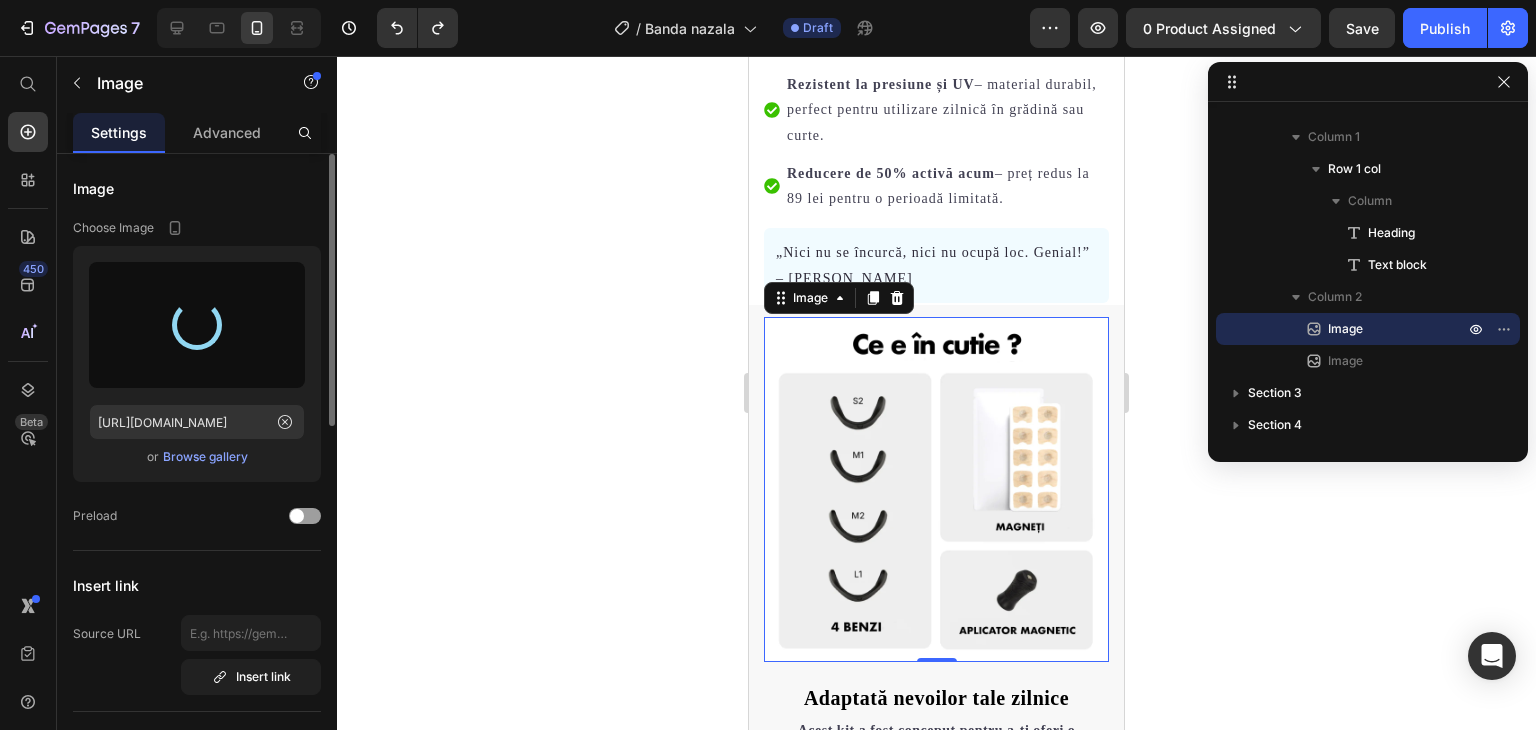 type on "[URL][DOMAIN_NAME]" 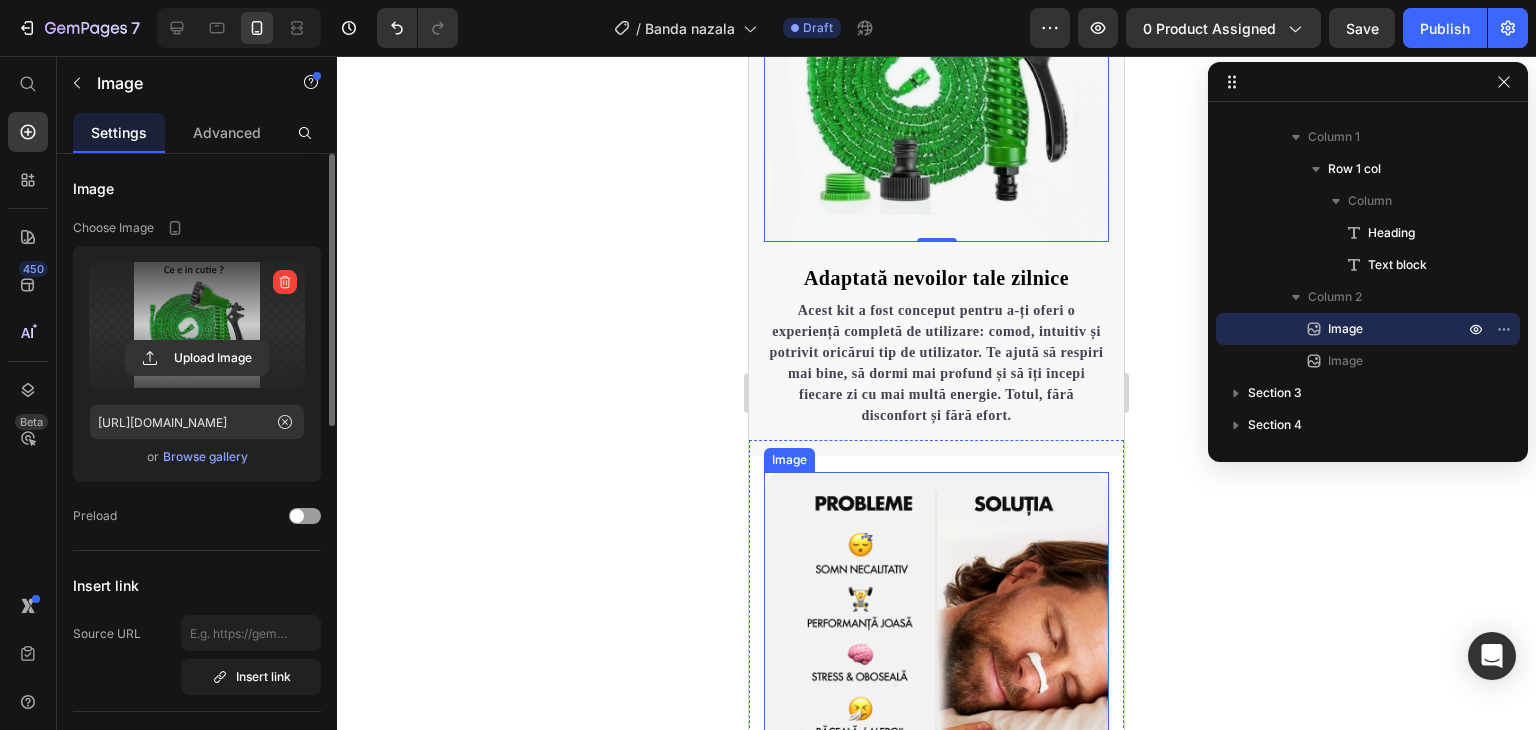 scroll, scrollTop: 1393, scrollLeft: 0, axis: vertical 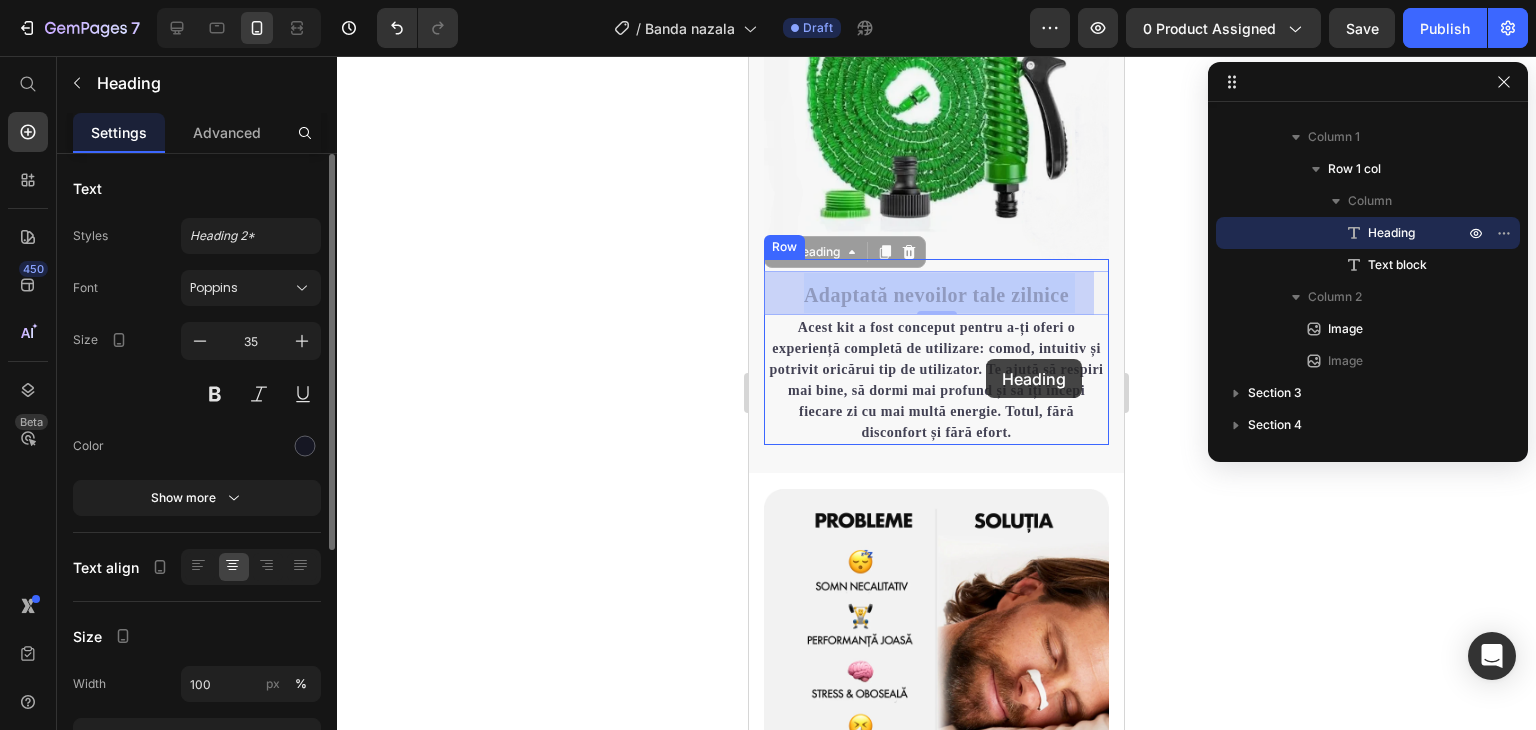 drag, startPoint x: 795, startPoint y: 309, endPoint x: 956, endPoint y: 325, distance: 161.79308 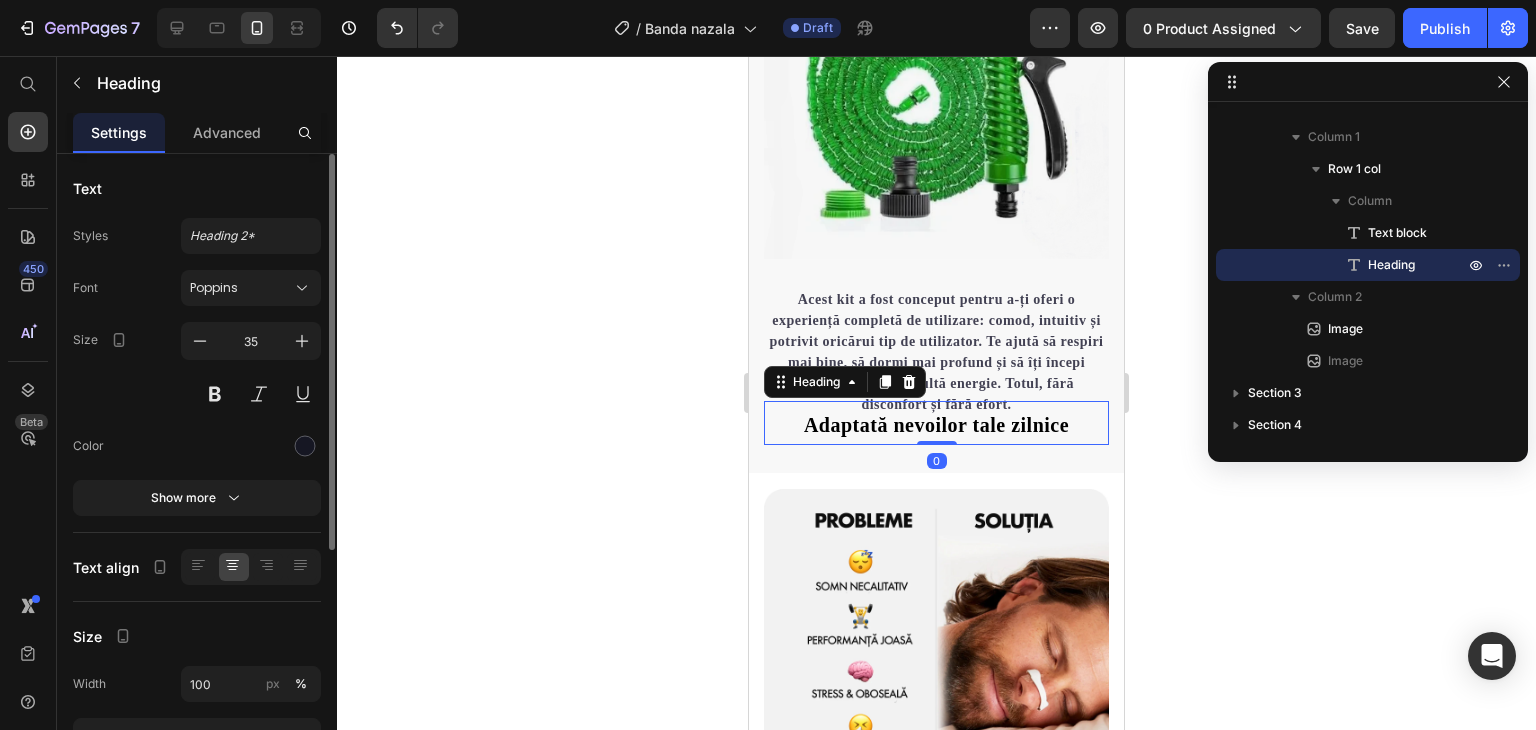 drag, startPoint x: 927, startPoint y: 457, endPoint x: 929, endPoint y: 431, distance: 26.076809 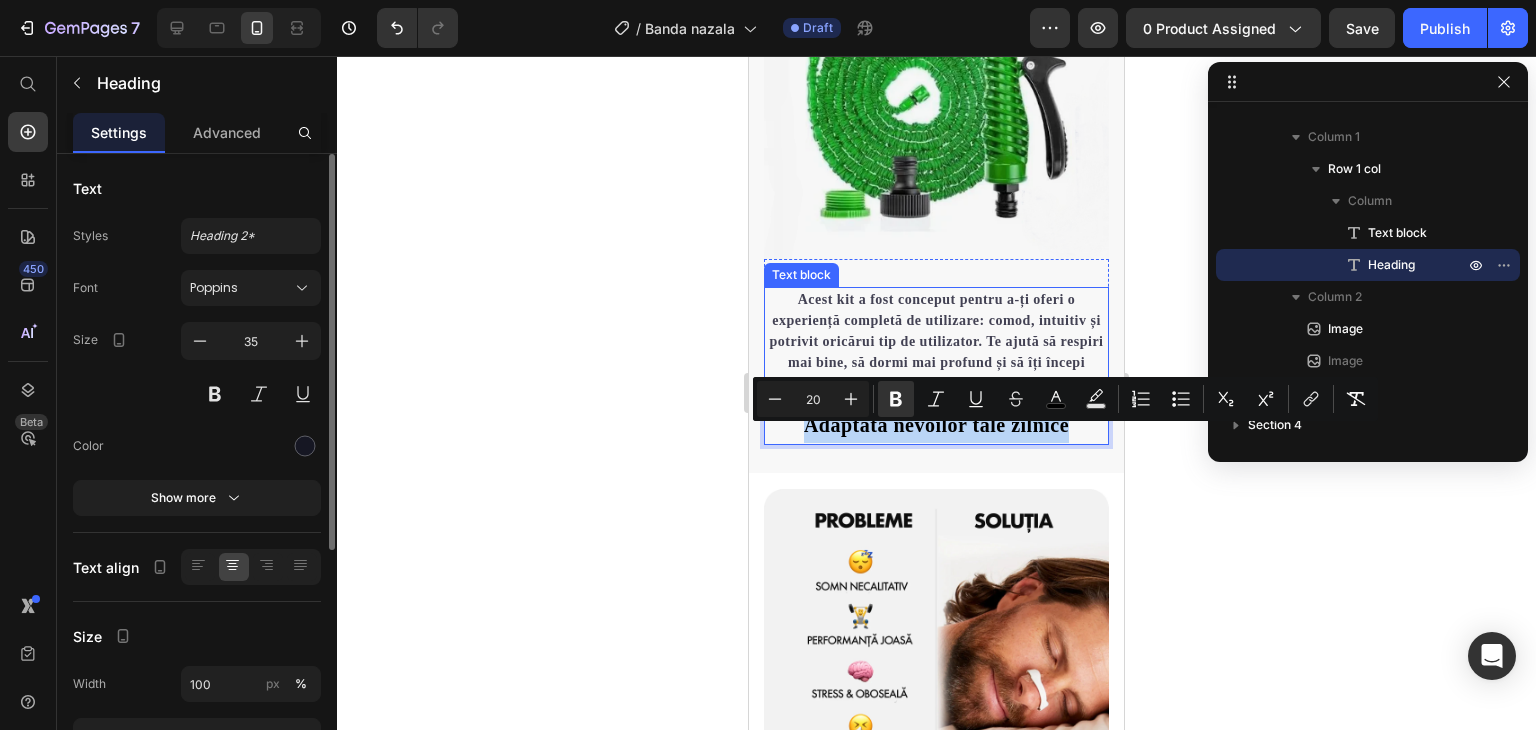 drag, startPoint x: 792, startPoint y: 438, endPoint x: 1087, endPoint y: 311, distance: 321.17596 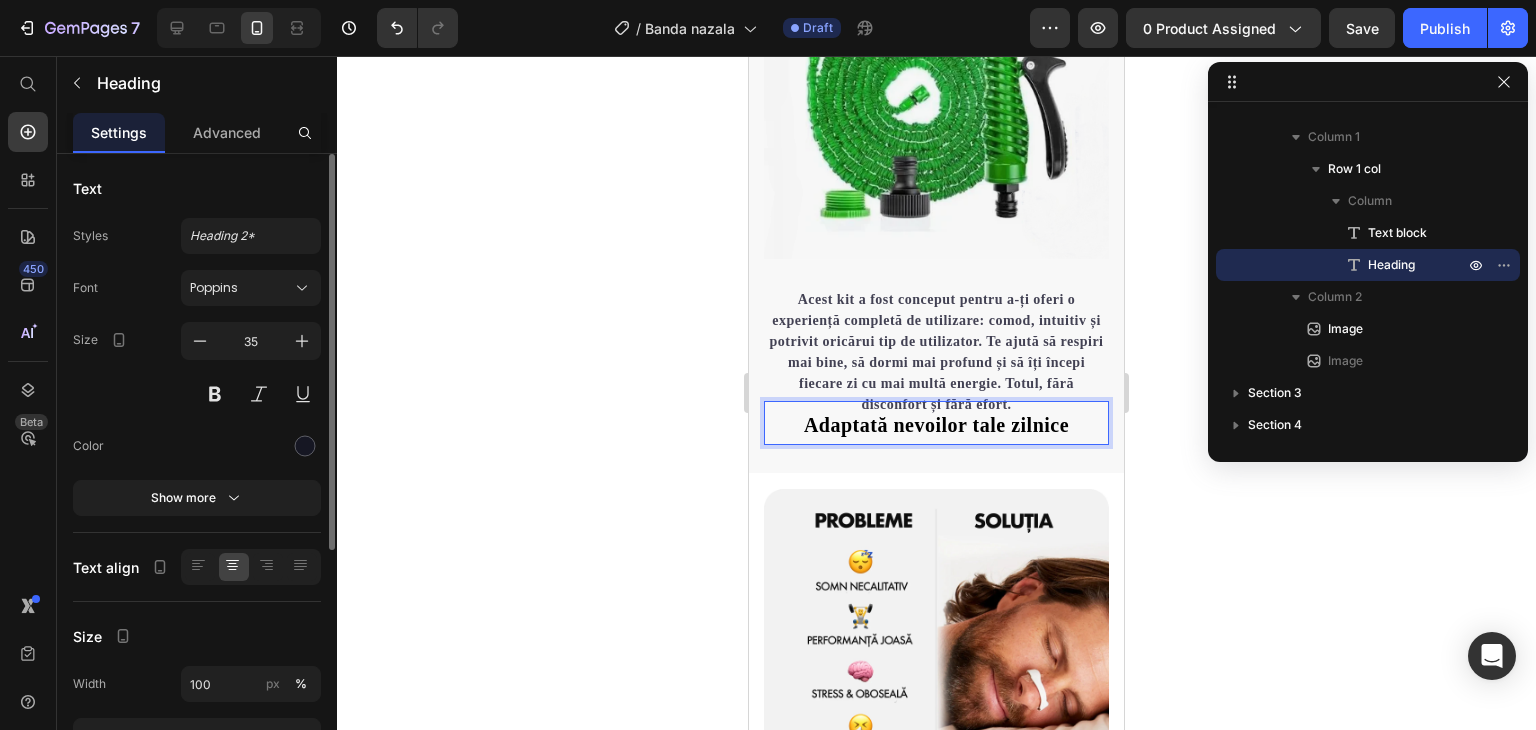drag, startPoint x: 1040, startPoint y: 443, endPoint x: 1042, endPoint y: 412, distance: 31.06445 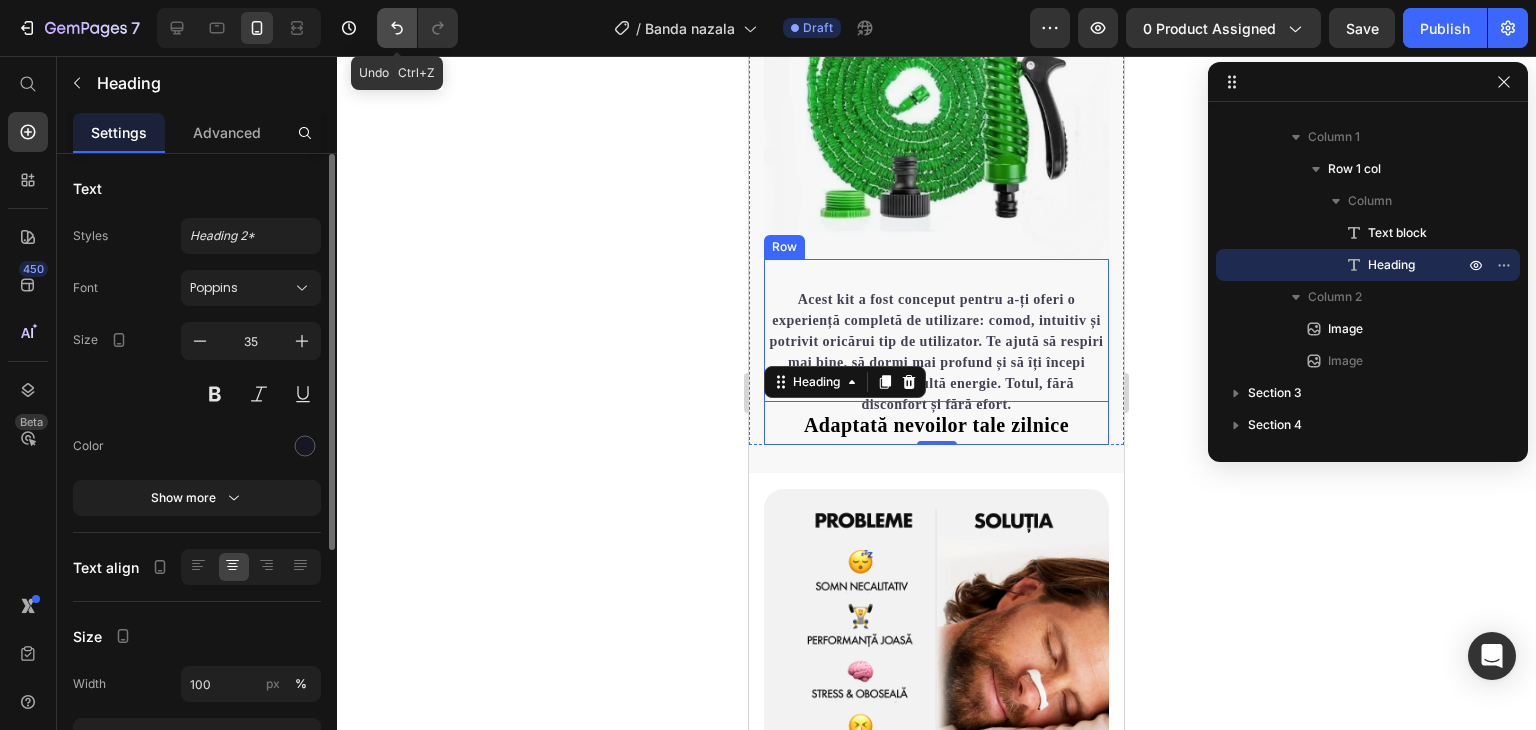 click 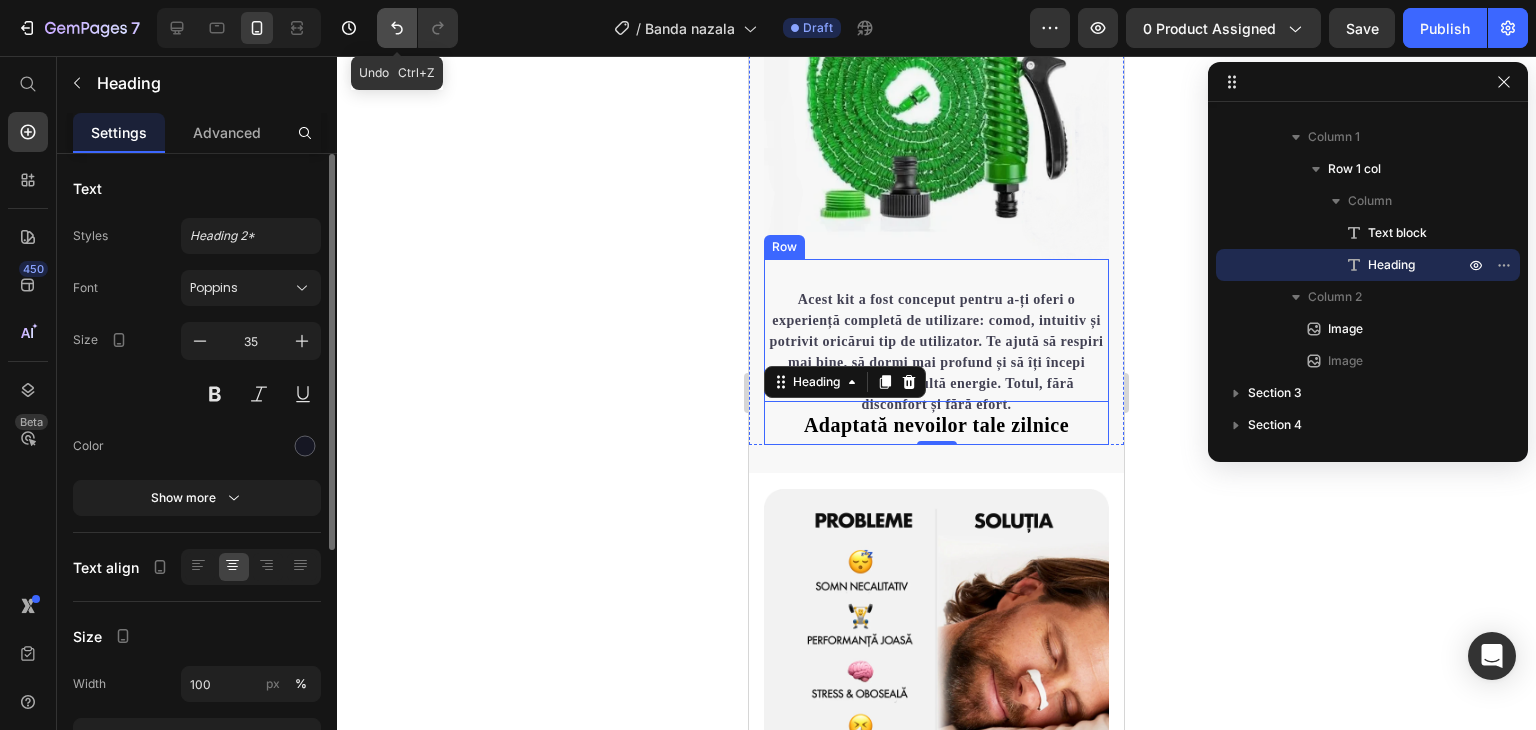 click 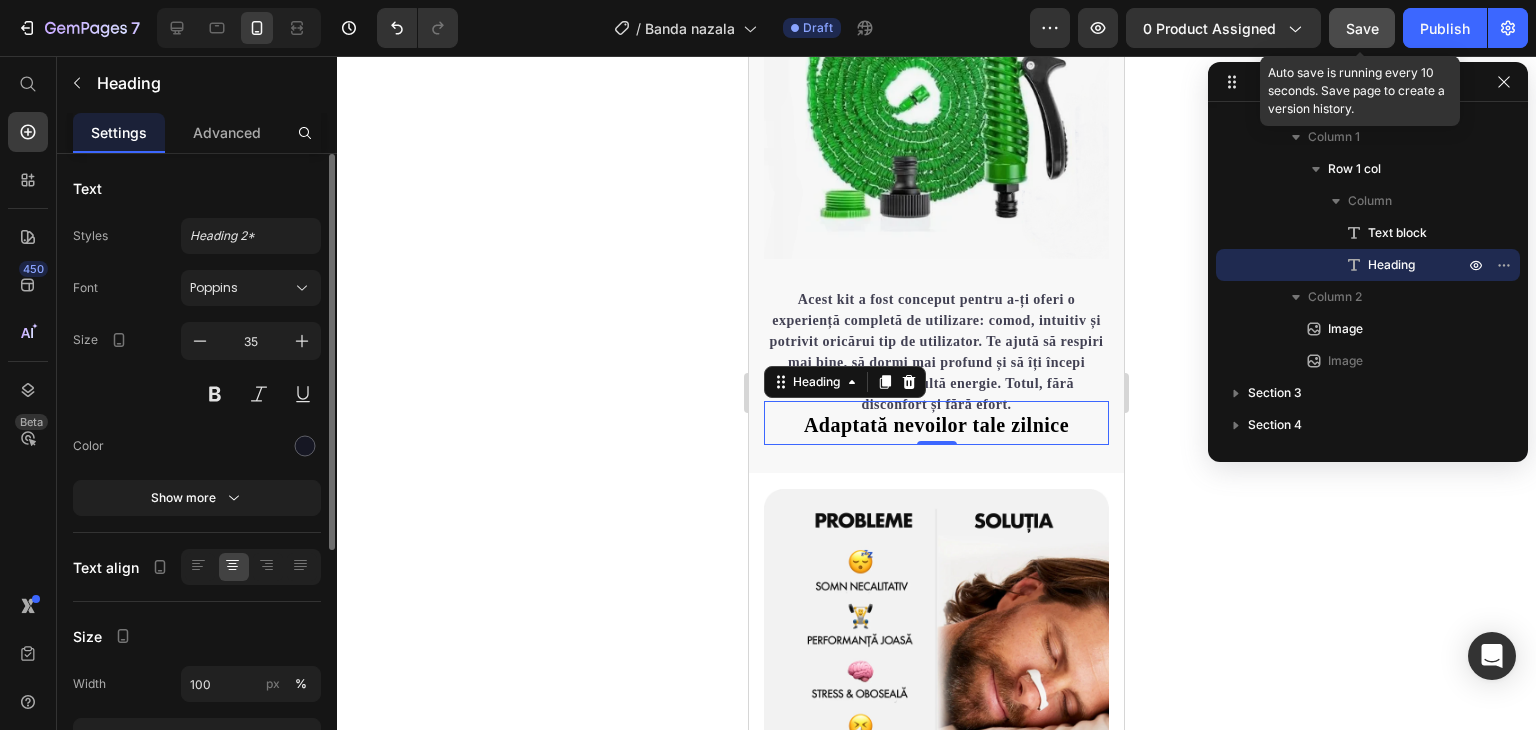click on "Save" 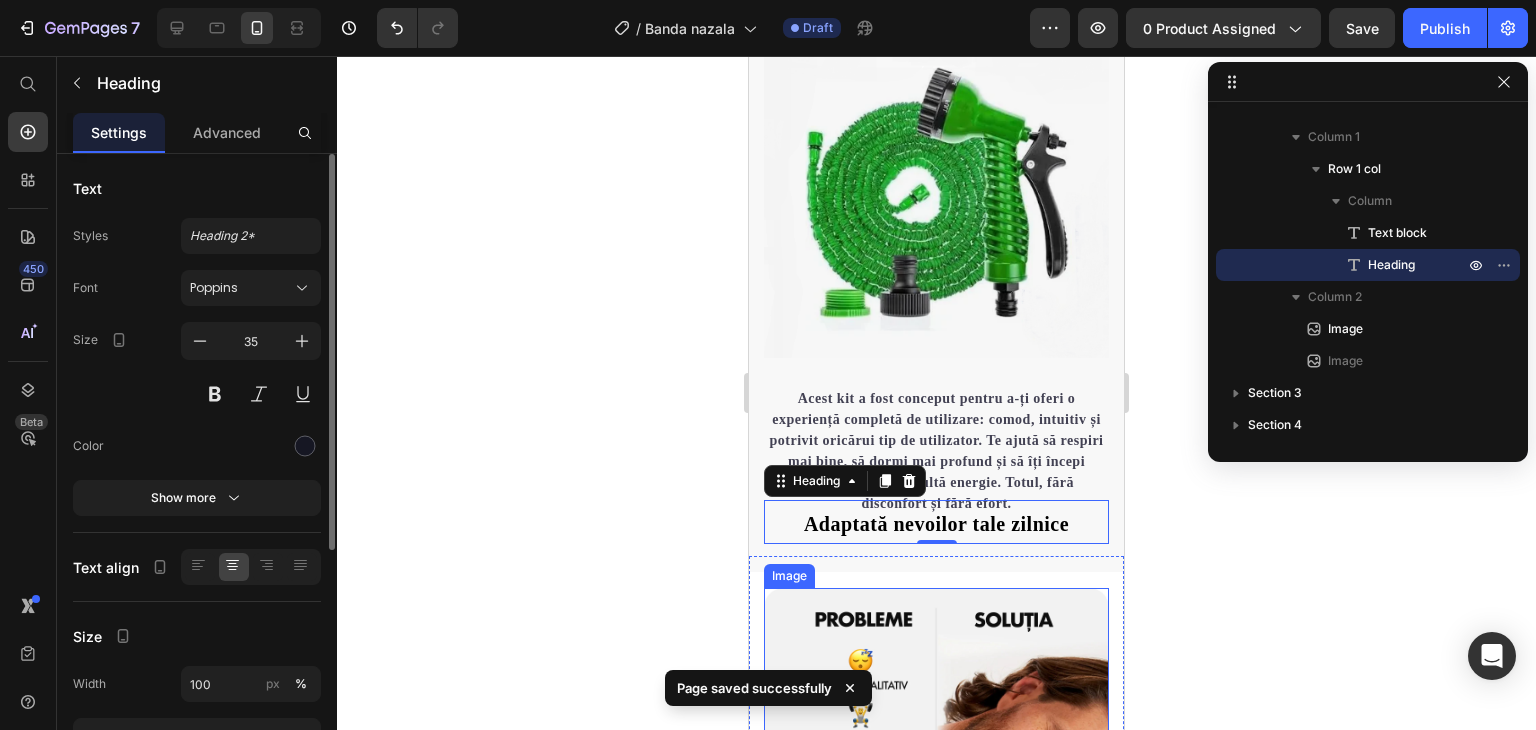 scroll, scrollTop: 1293, scrollLeft: 0, axis: vertical 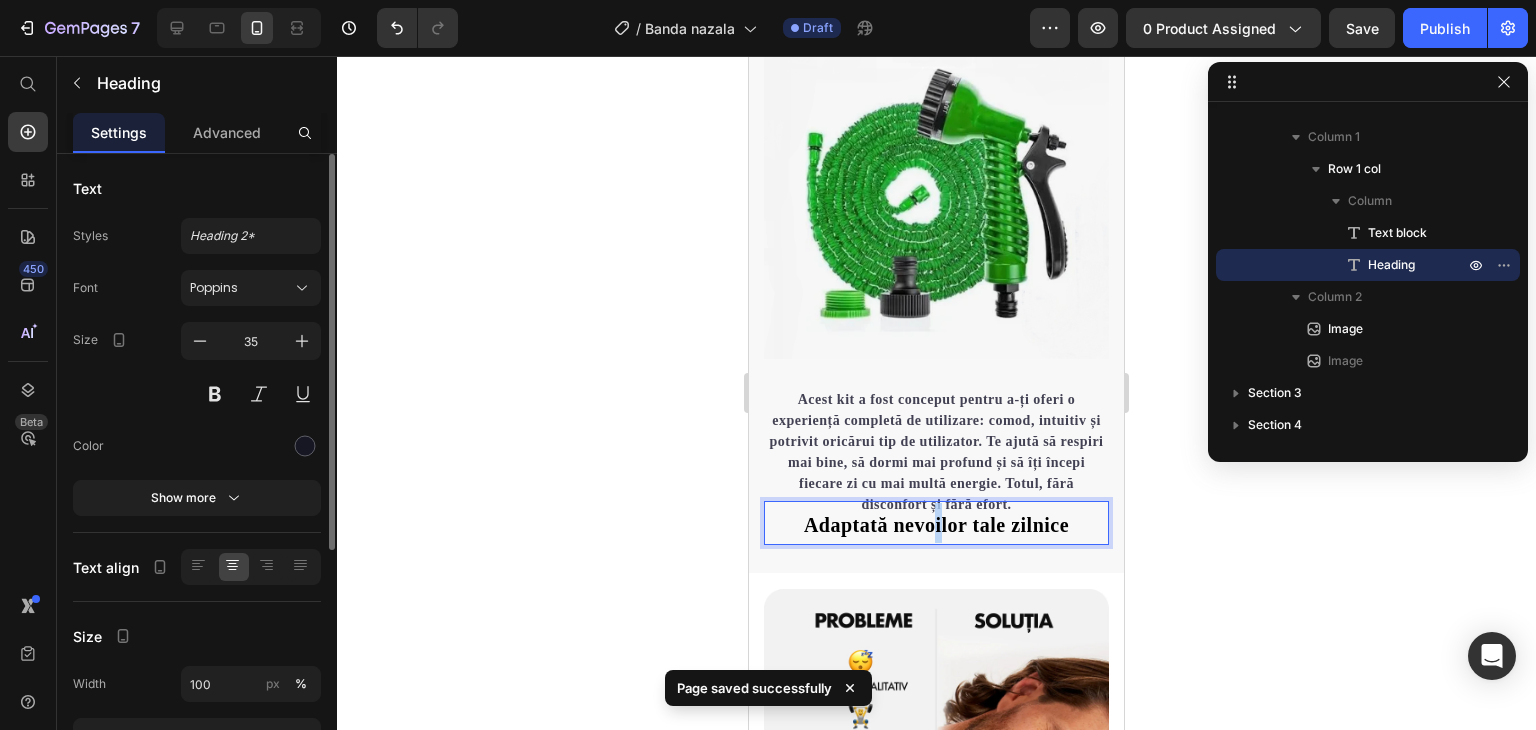 drag, startPoint x: 927, startPoint y: 540, endPoint x: 932, endPoint y: 521, distance: 19.646883 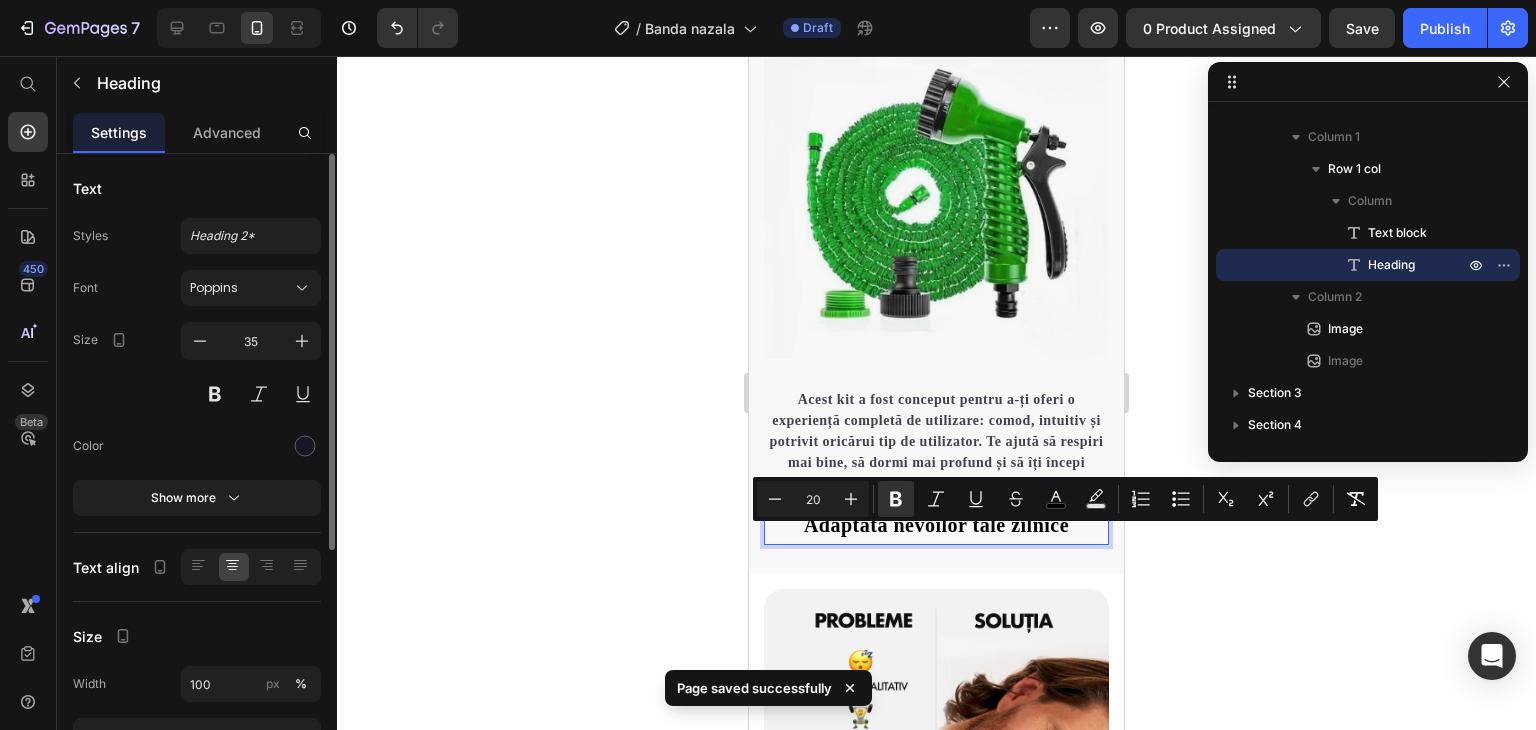 click on "Adaptată nevoilor tale zilnice" at bounding box center [936, 525] 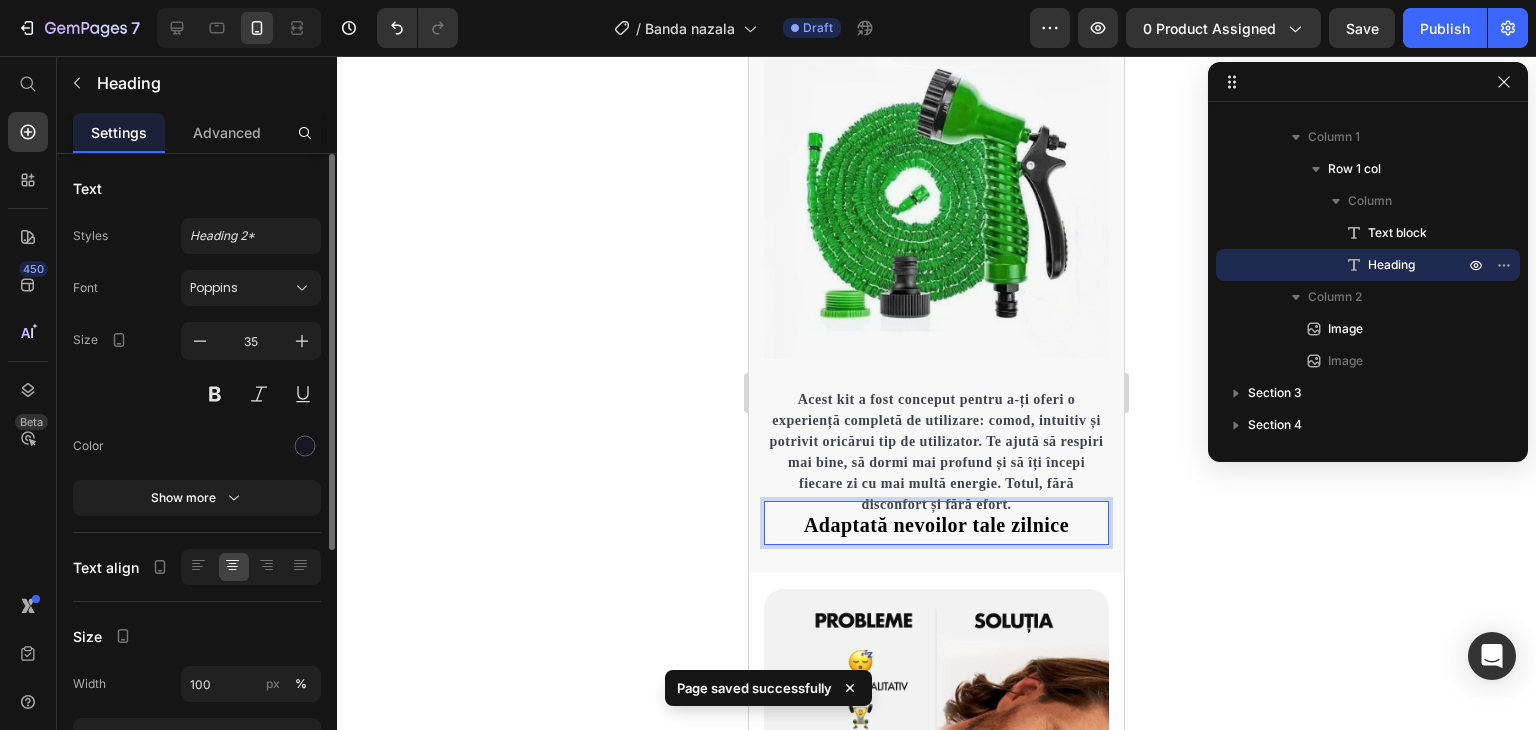 click on "Adaptată nevoilor tale zilnice" at bounding box center [936, 525] 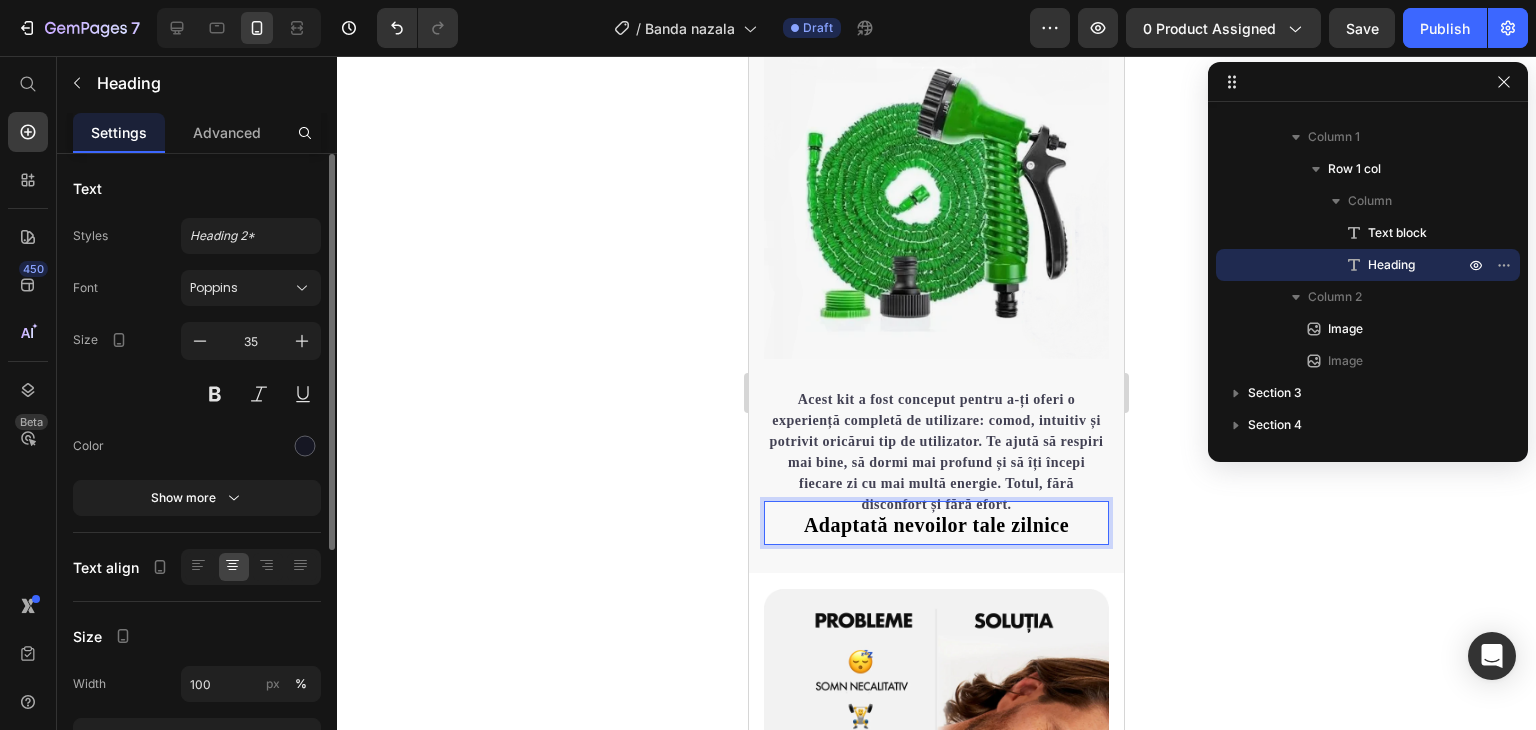 click on "Adaptată nevoilor tale zilnice" at bounding box center [936, 523] 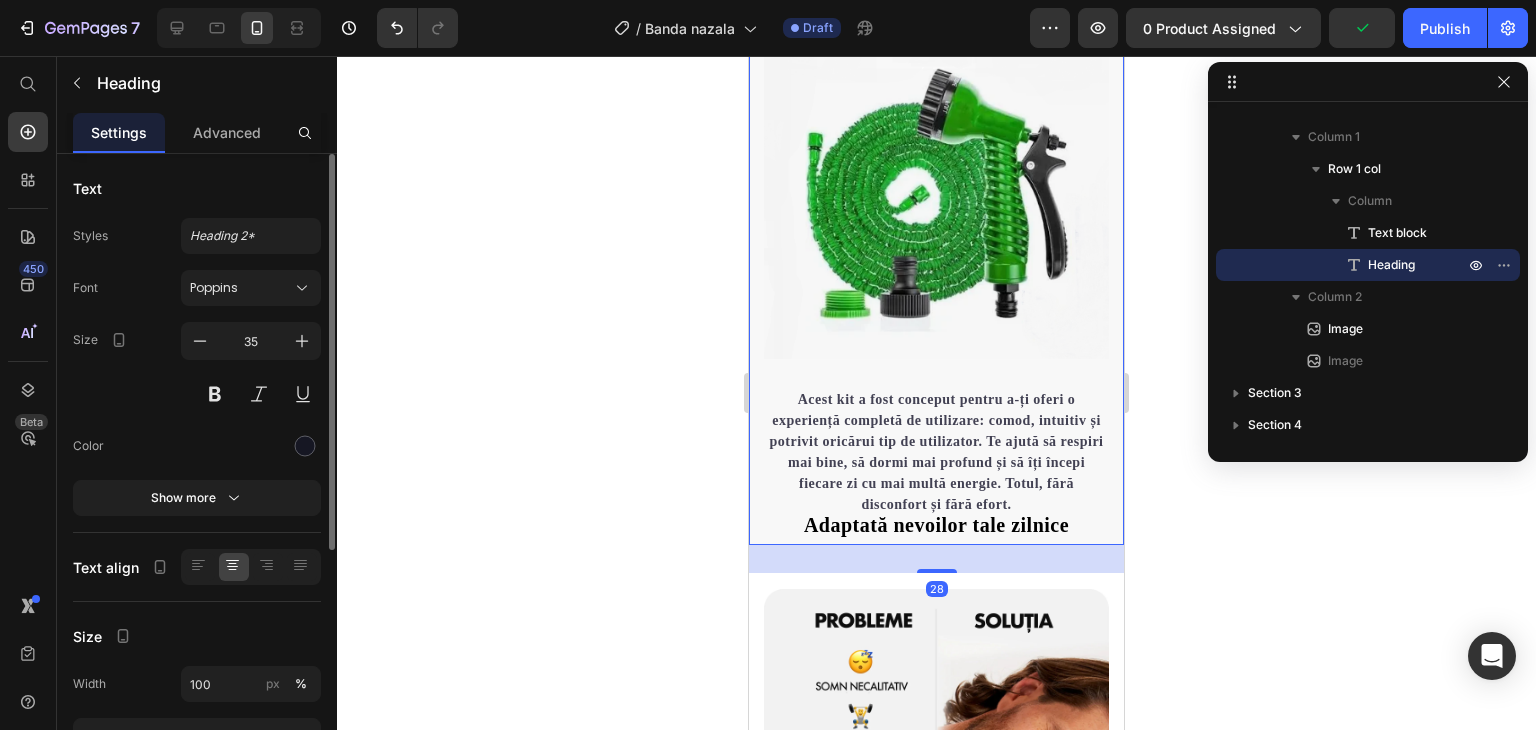 scroll, scrollTop: 538, scrollLeft: 0, axis: vertical 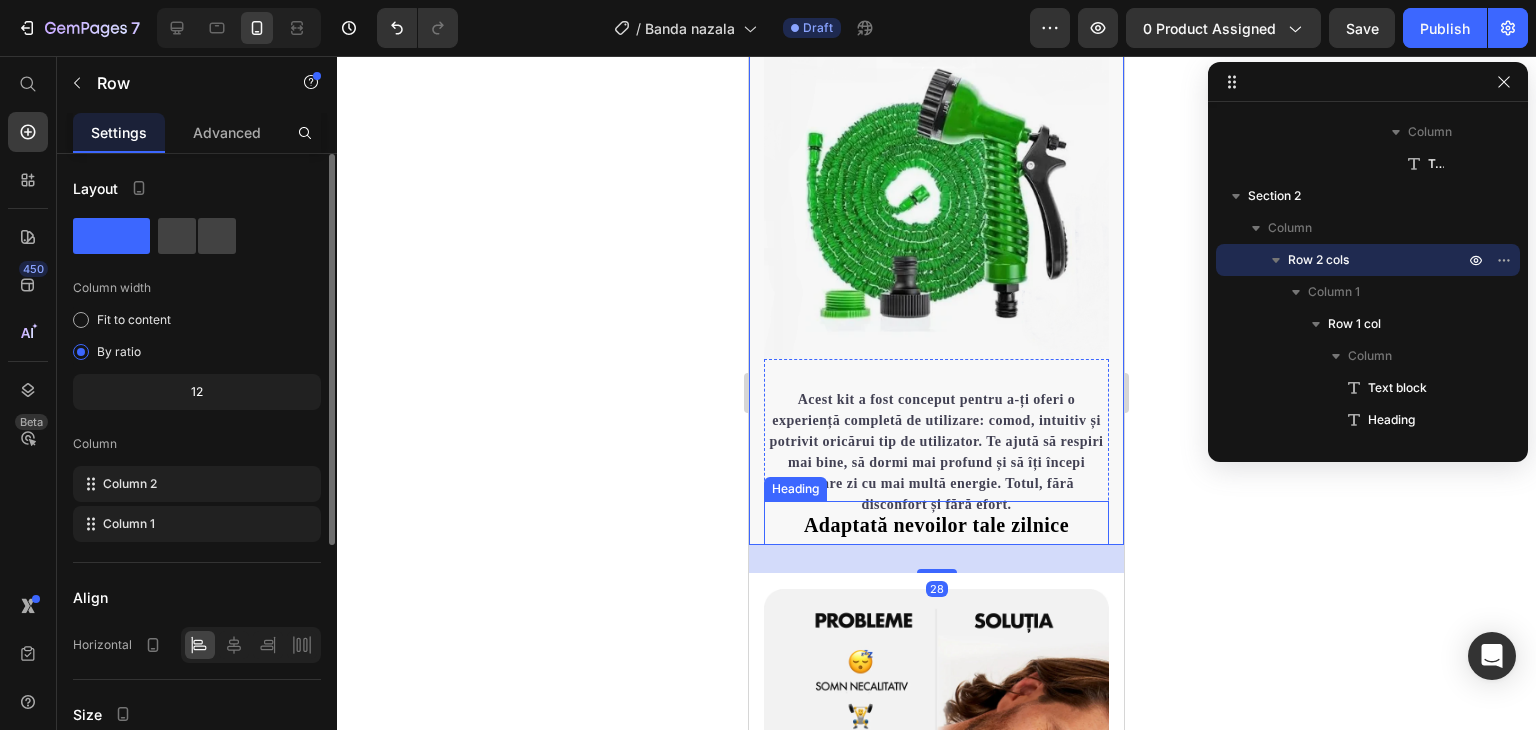 click on "Adaptată nevoilor tale zilnice" at bounding box center [936, 525] 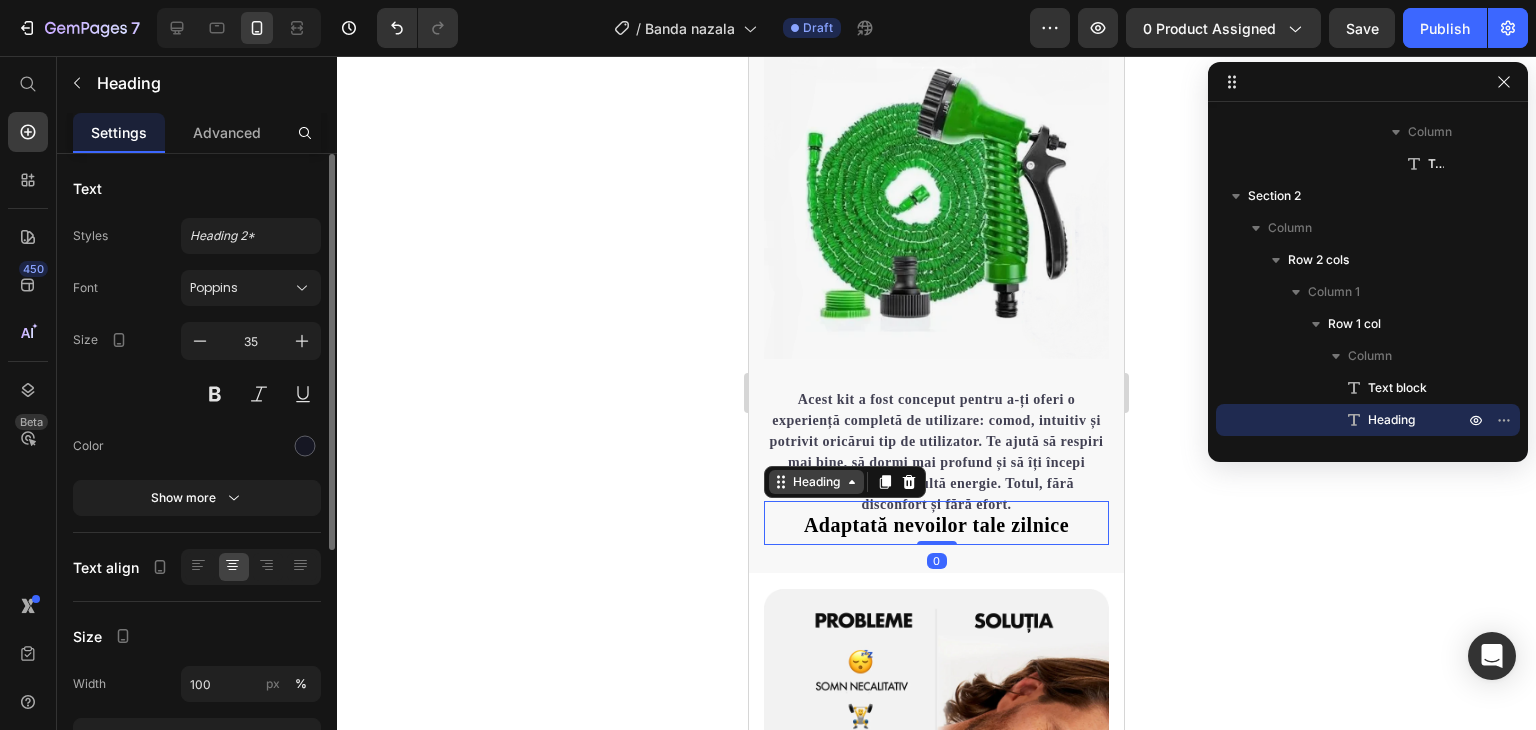 click 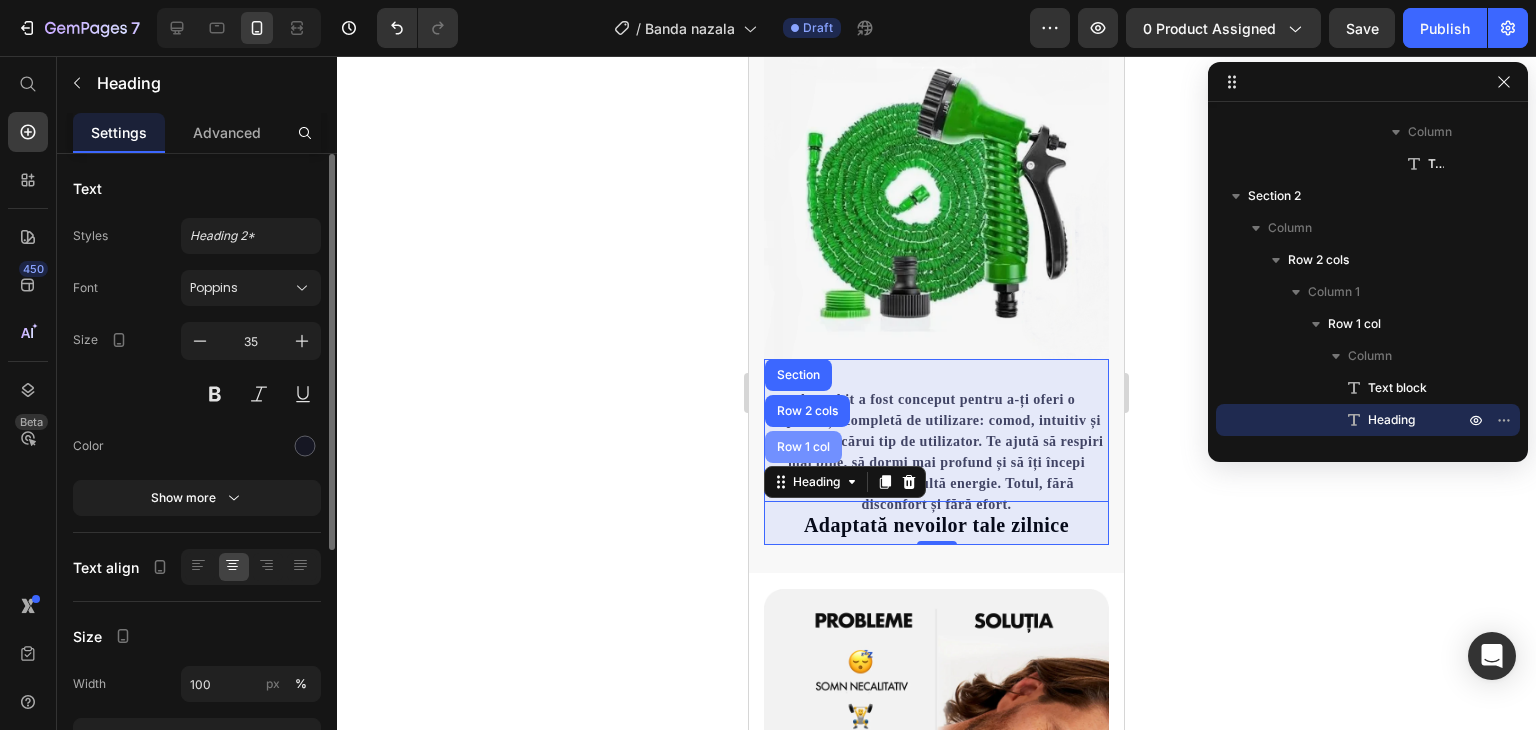 click on "Row 1 col" at bounding box center [803, 447] 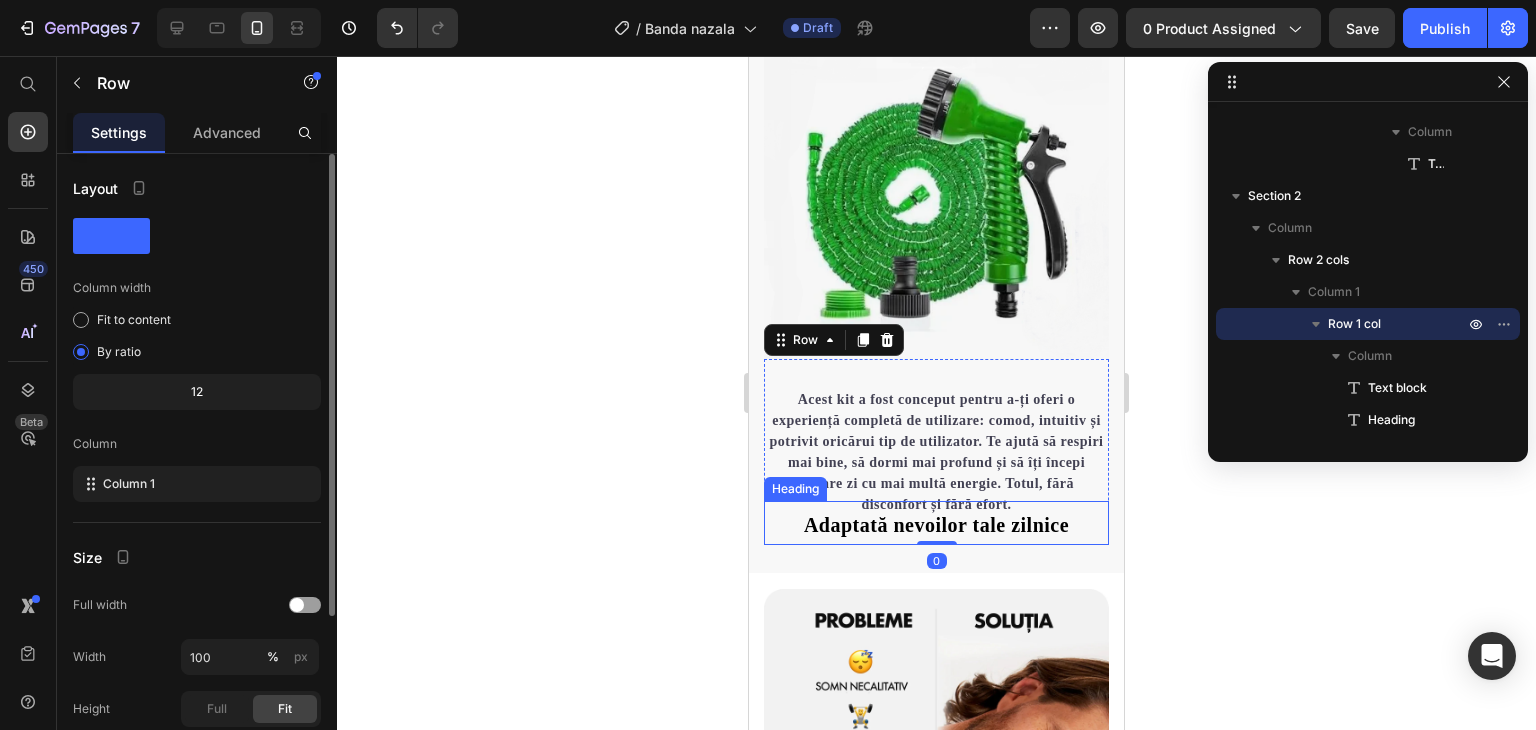 click on "Adaptată nevoilor tale zilnice" at bounding box center (936, 525) 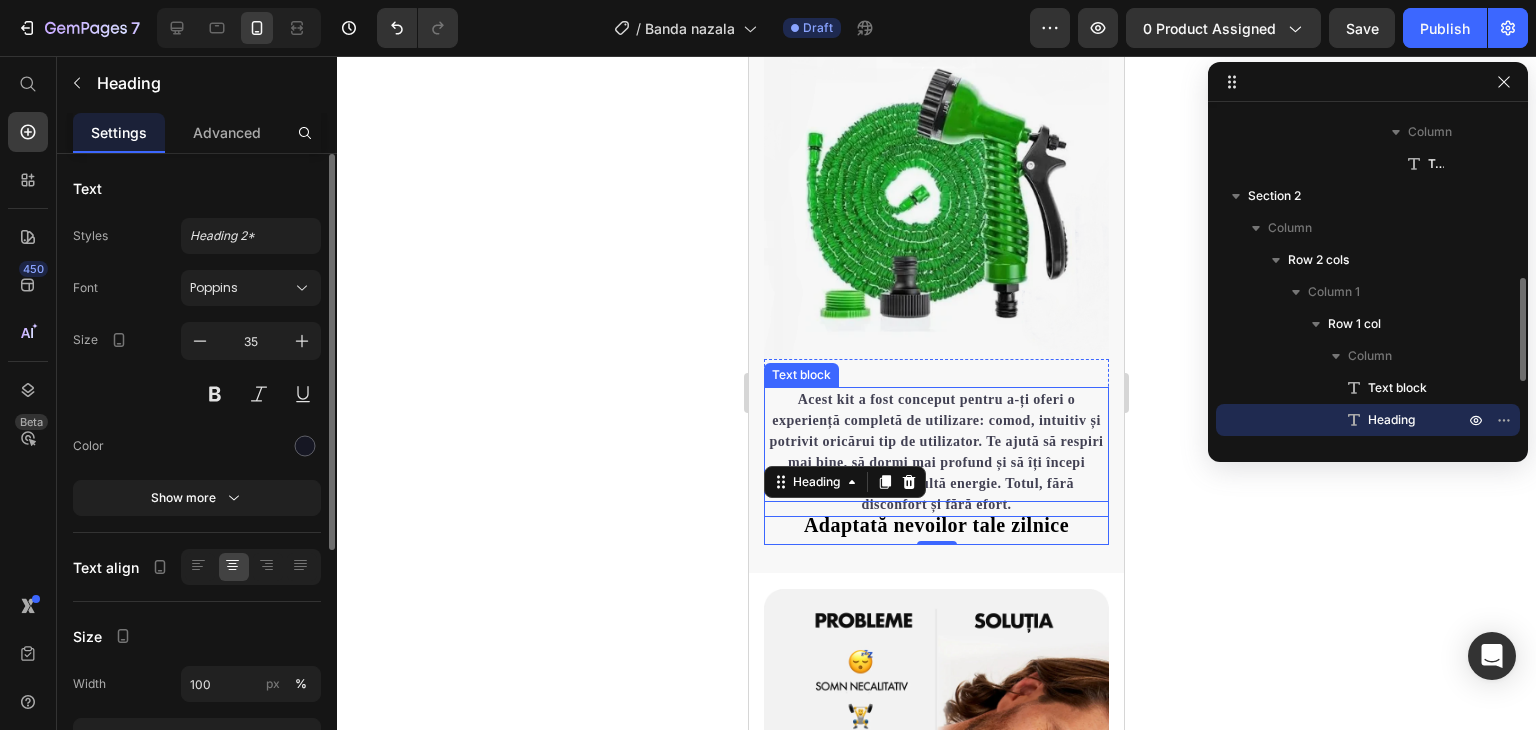 drag, startPoint x: 1322, startPoint y: 420, endPoint x: 1322, endPoint y: 405, distance: 15 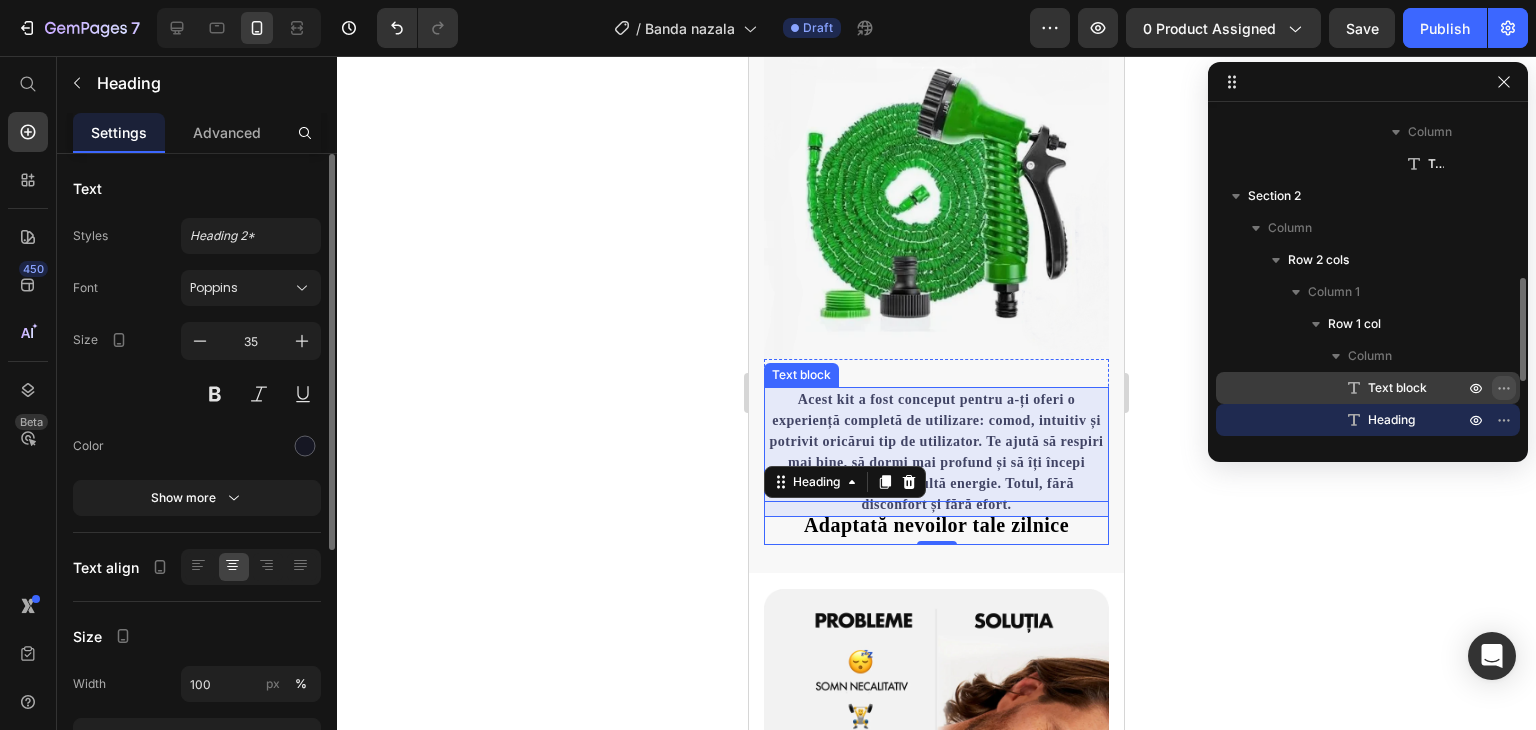 click 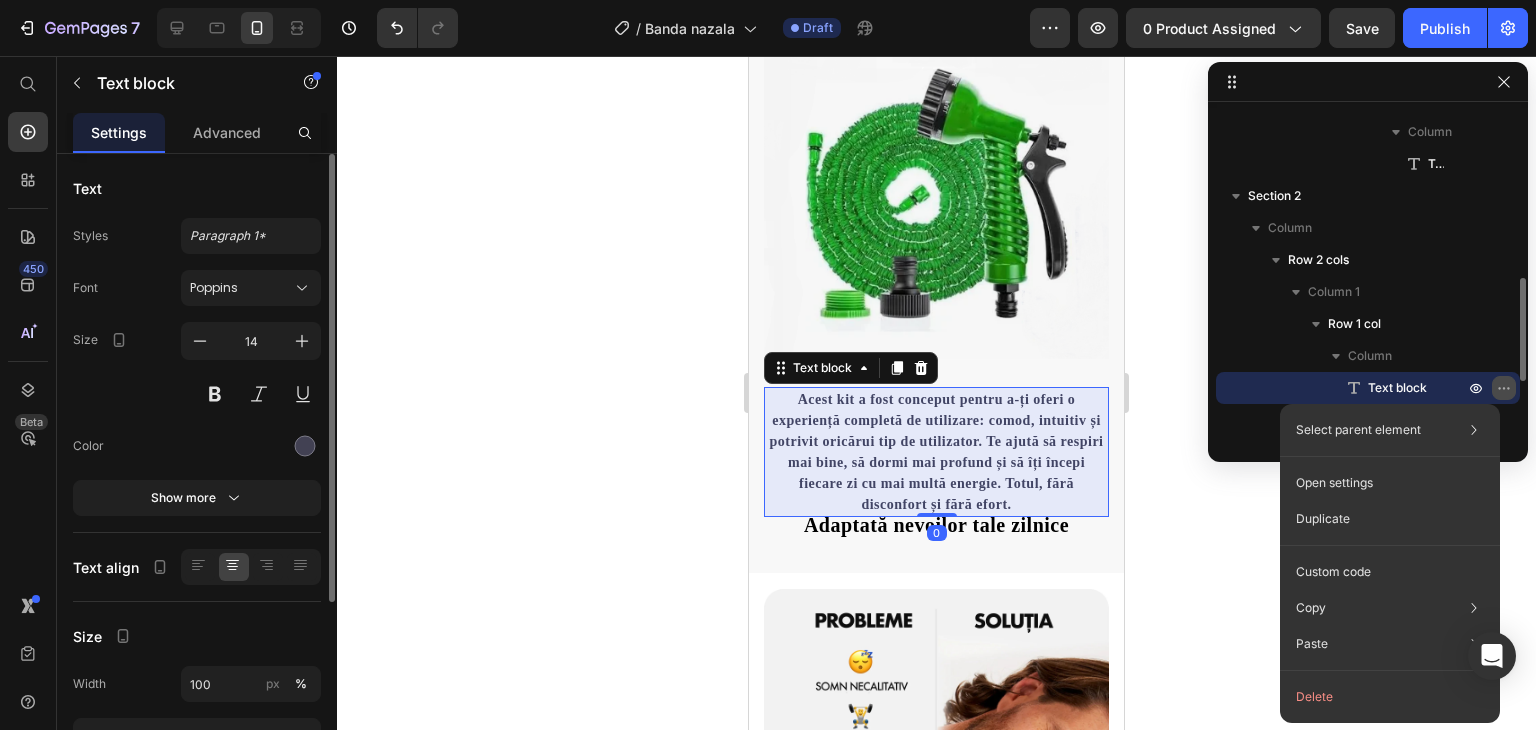 click 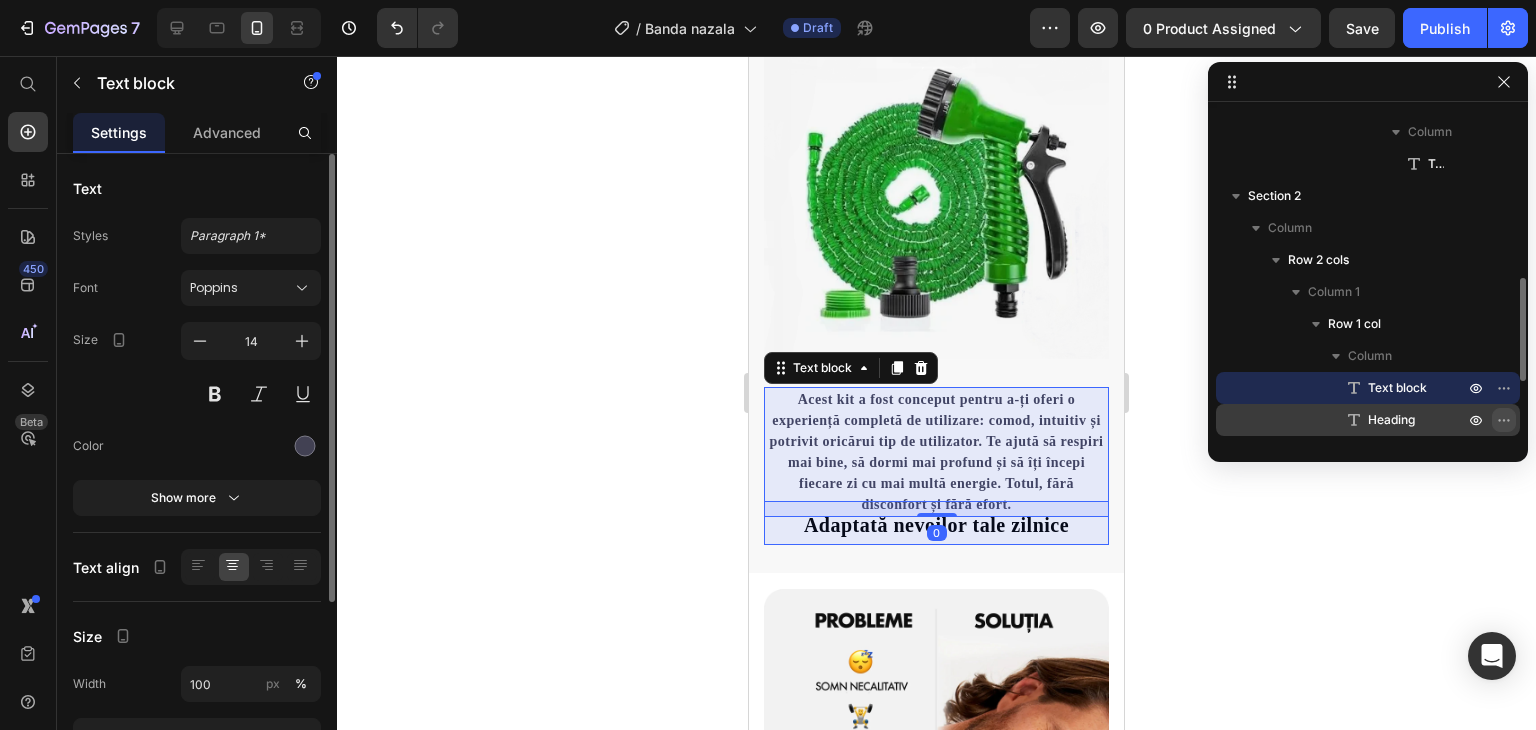click 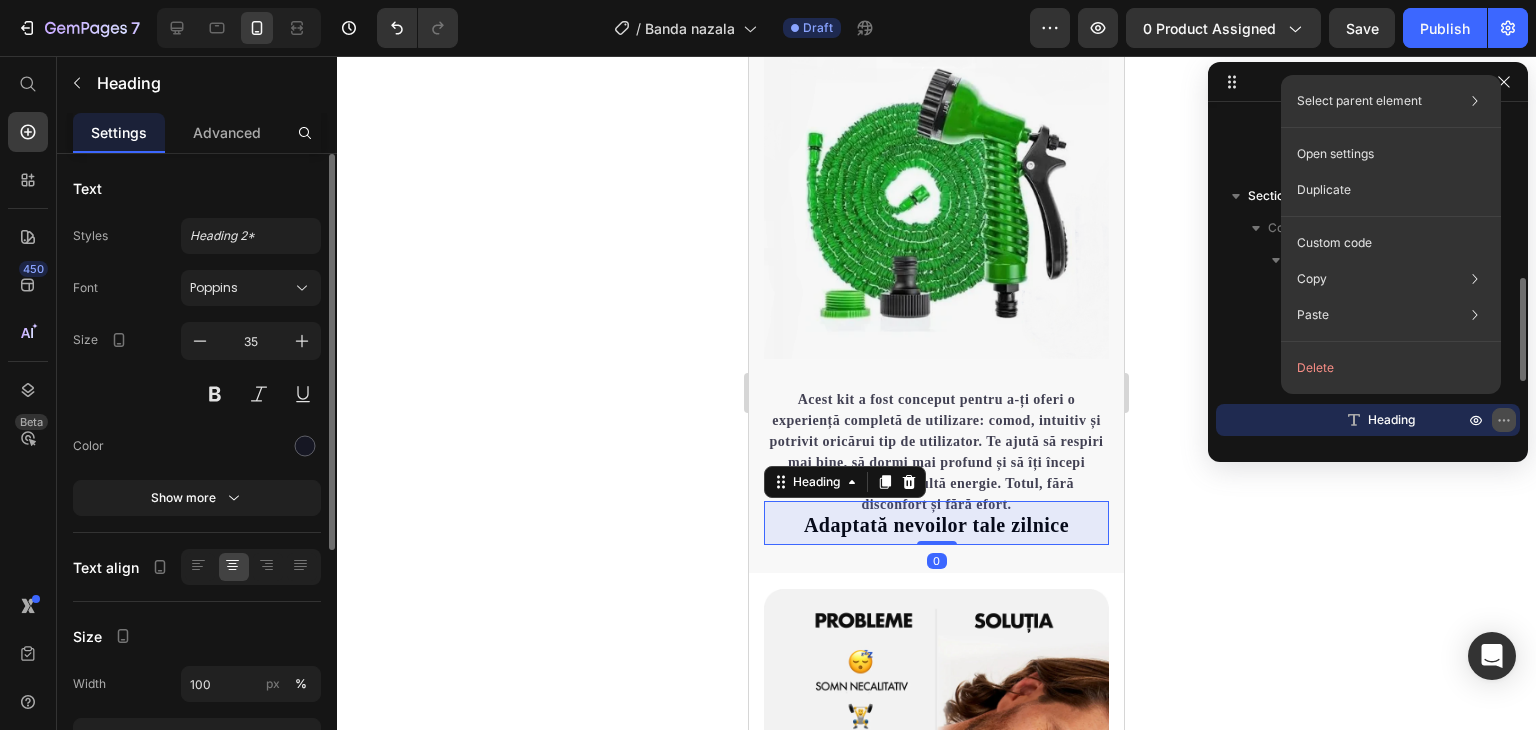 click 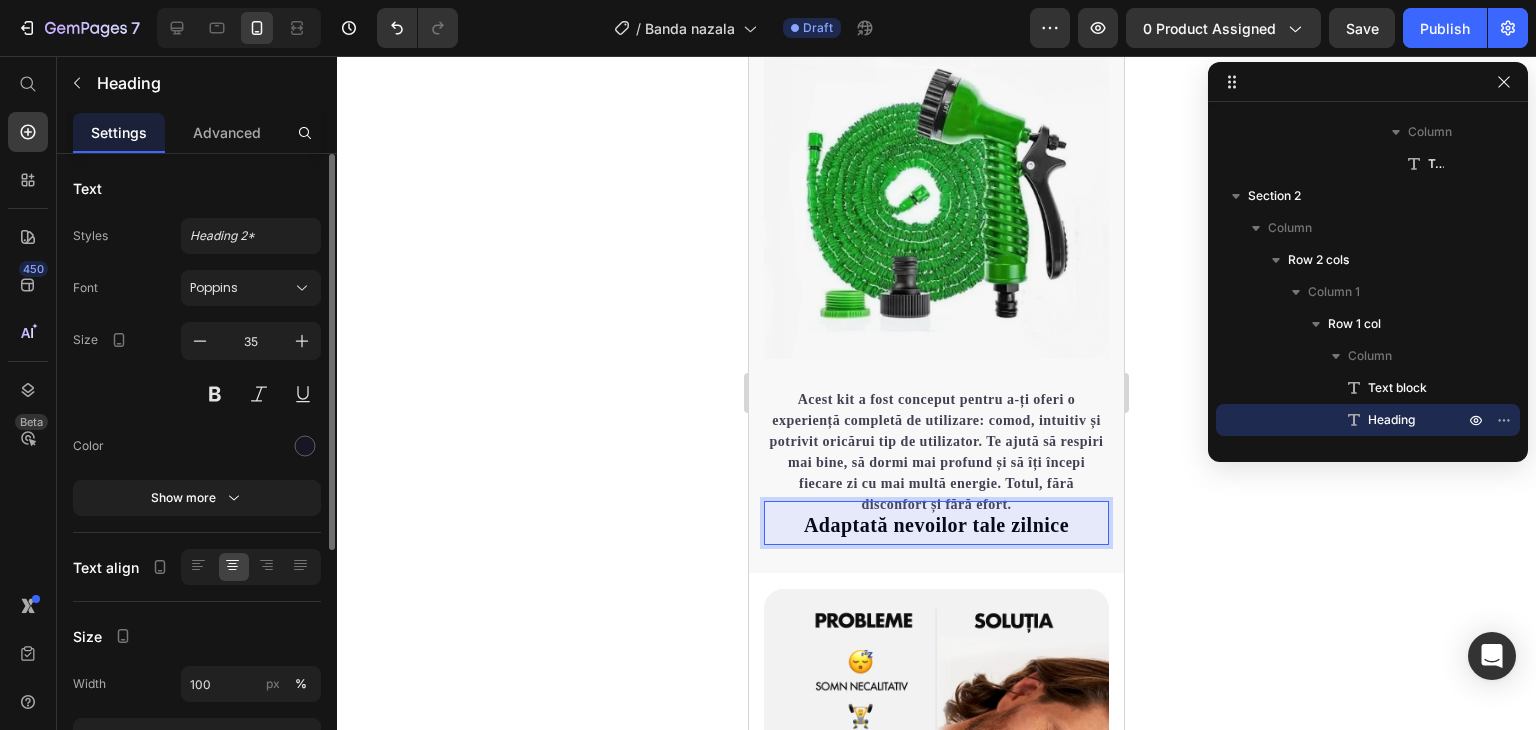 drag, startPoint x: 1077, startPoint y: 542, endPoint x: 1077, endPoint y: 522, distance: 20 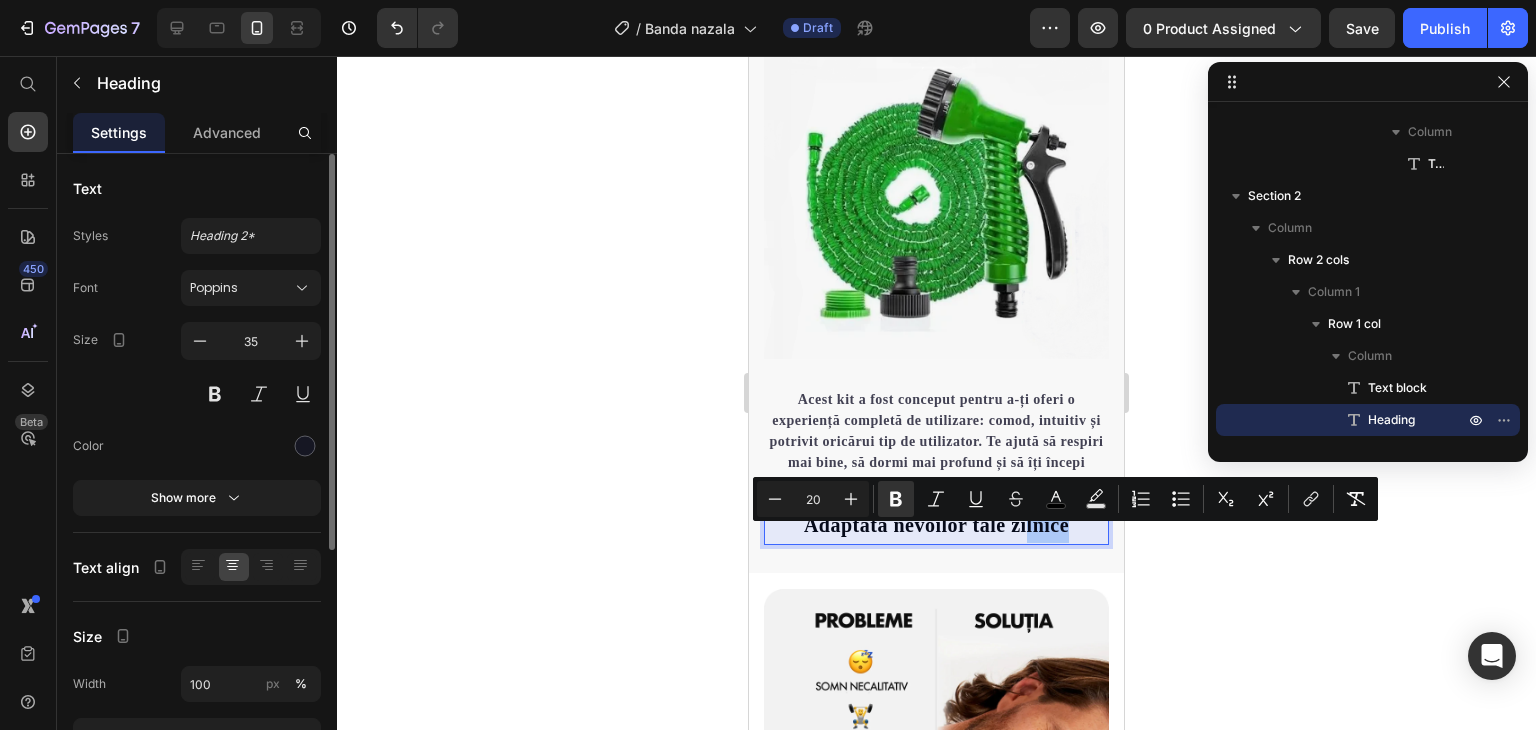 drag, startPoint x: 1020, startPoint y: 545, endPoint x: 1114, endPoint y: 532, distance: 94.89468 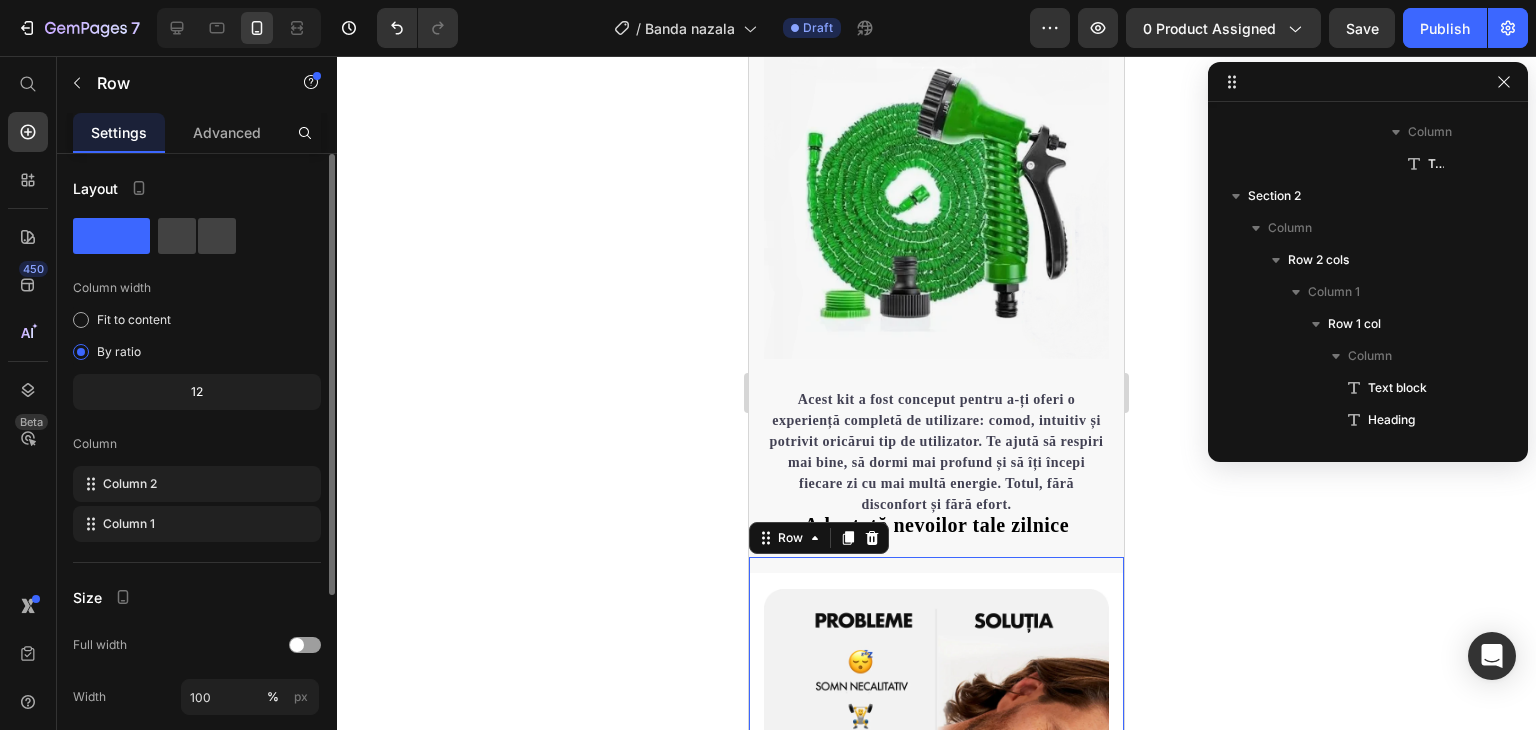 scroll, scrollTop: 789, scrollLeft: 0, axis: vertical 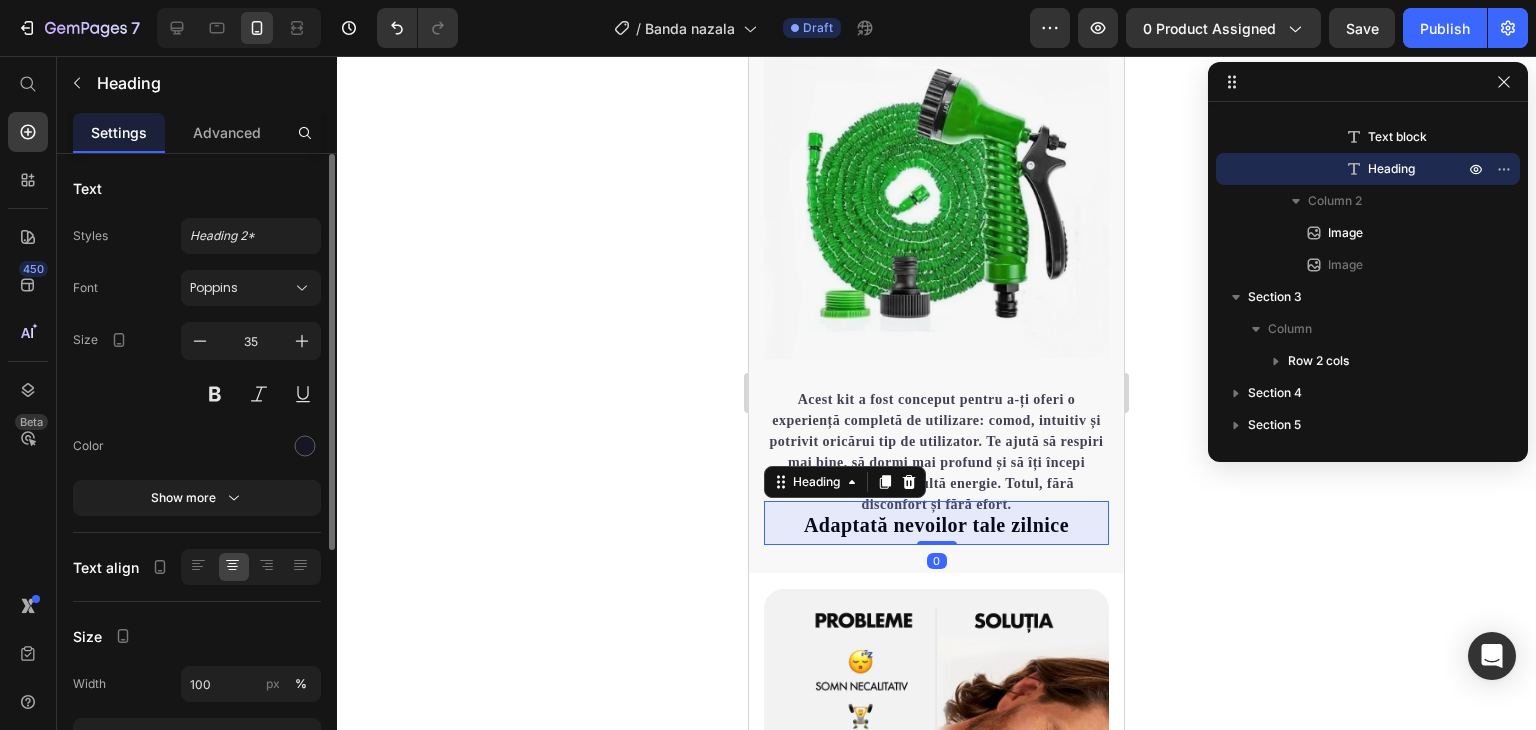 drag, startPoint x: 935, startPoint y: 557, endPoint x: 928, endPoint y: 396, distance: 161.1521 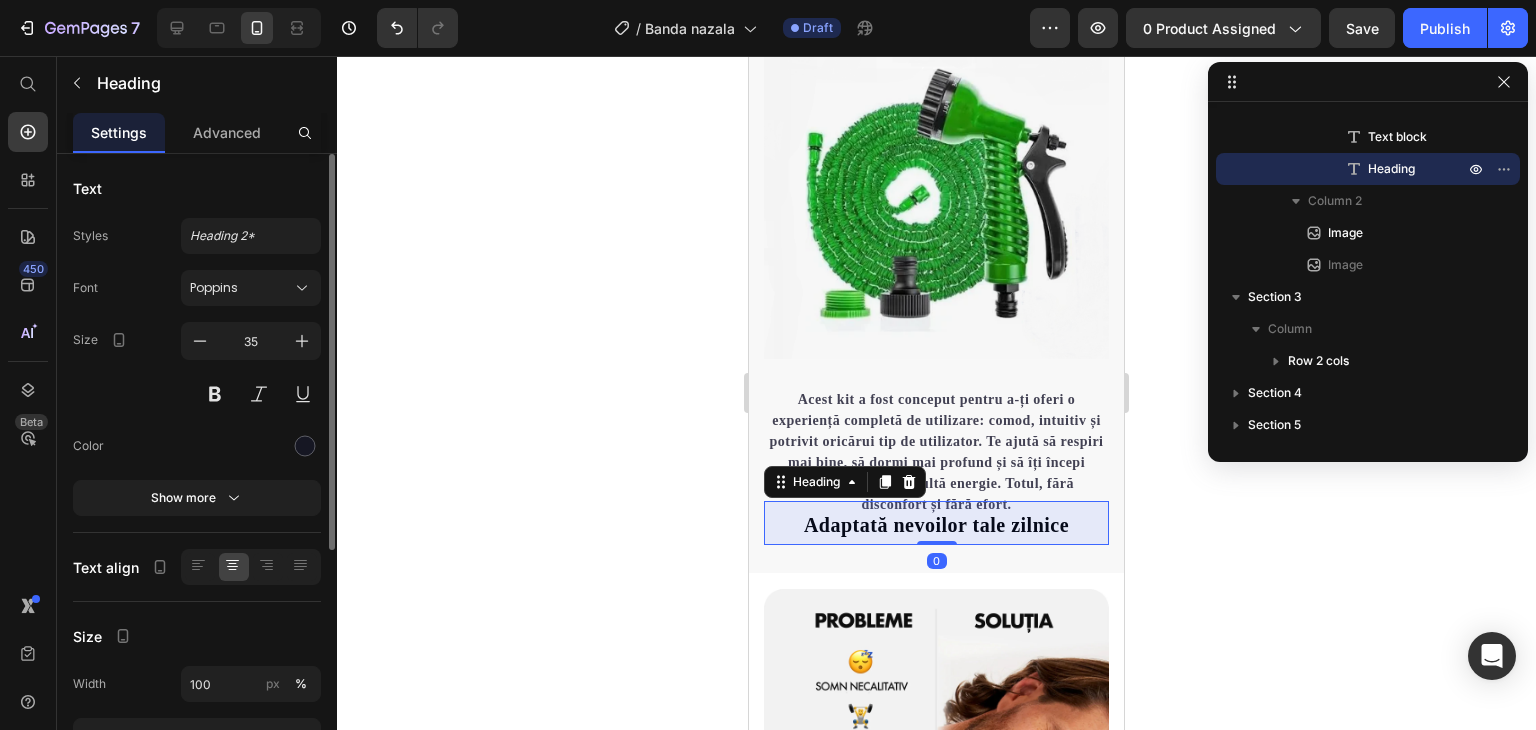 click on "Acest kit a fost conceput pentru a-ți oferi o experiență completă de utilizare: comod, intuitiv și potrivit oricărui tip de utilizator. Te ajută să respiri mai bine, să dormi mai profund și să îți începi fiecare zi cu mai multă energie. Totul, fără disconfort și fără efort. Text block ⁠⁠⁠⁠⁠⁠⁠ Adaptată nevoilor tale zilnice Heading   0 Row" at bounding box center (936, 452) 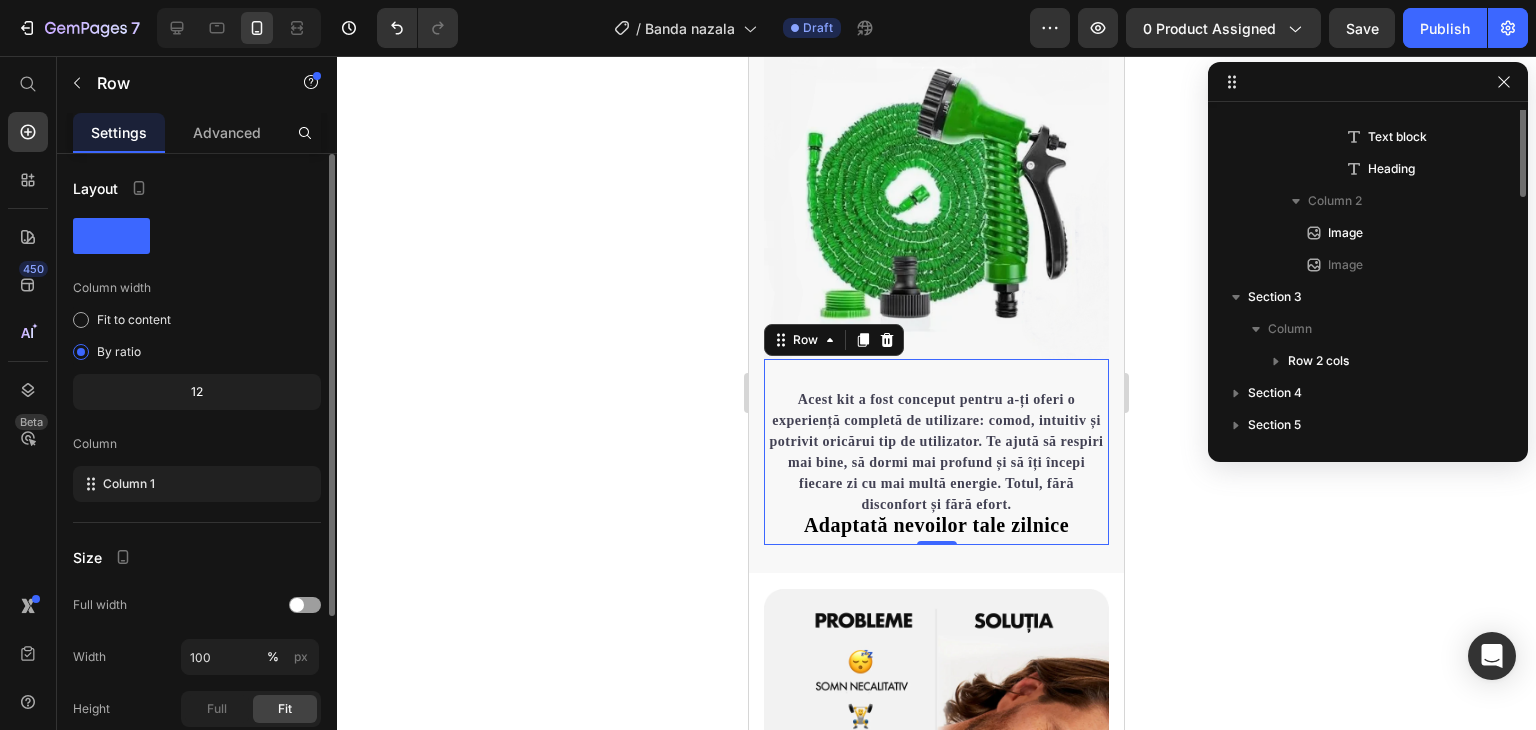 scroll, scrollTop: 602, scrollLeft: 0, axis: vertical 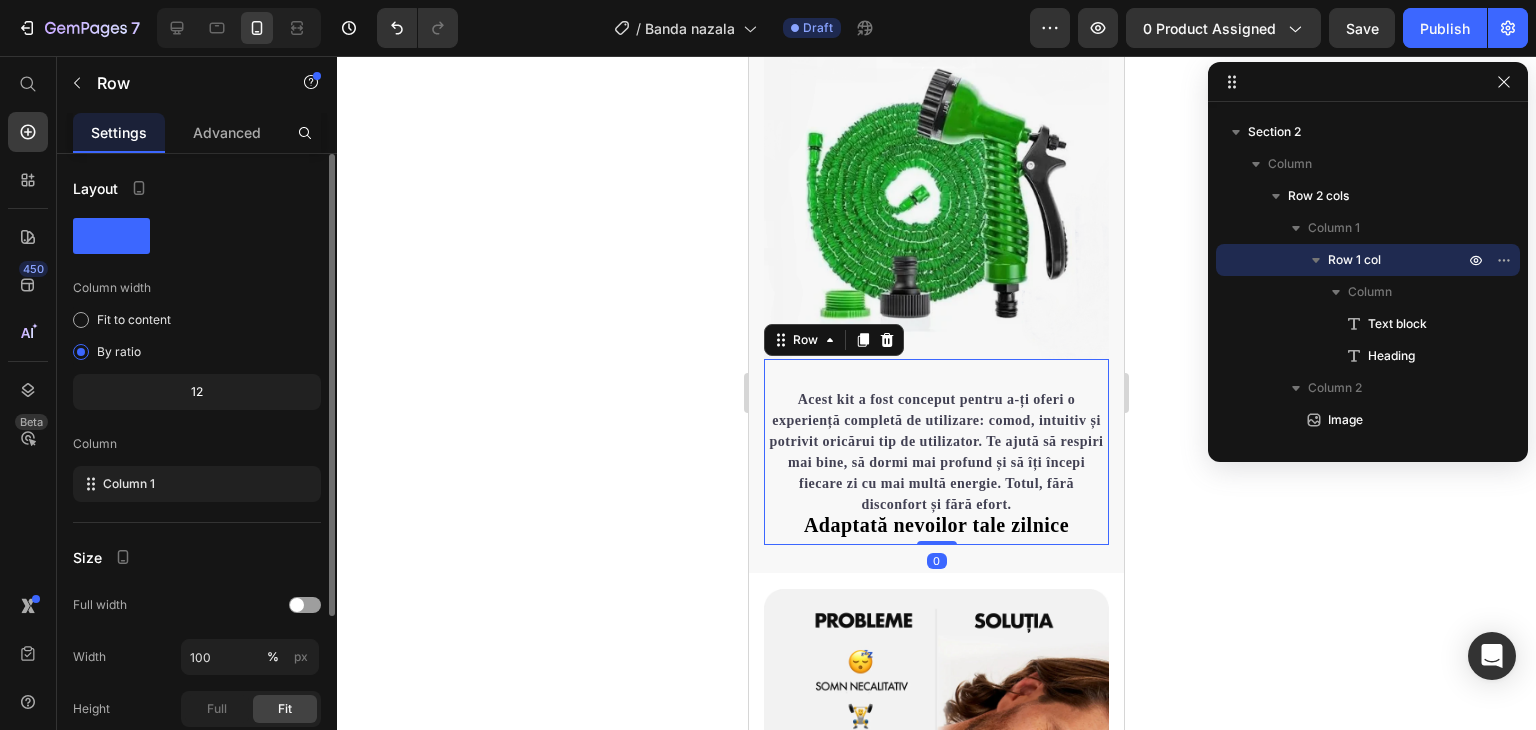 click on "Acest kit a fost conceput pentru a-ți oferi o experiență completă de utilizare: comod, intuitiv și potrivit oricărui tip de utilizator. Te ajută să respiri mai bine, să dormi mai profund și să îți începi fiecare zi cu mai multă energie. Totul, fără disconfort și fără efort. Text block ⁠⁠⁠⁠⁠⁠⁠ Adaptată nevoilor tale zilnice Heading Row   0" at bounding box center [936, 452] 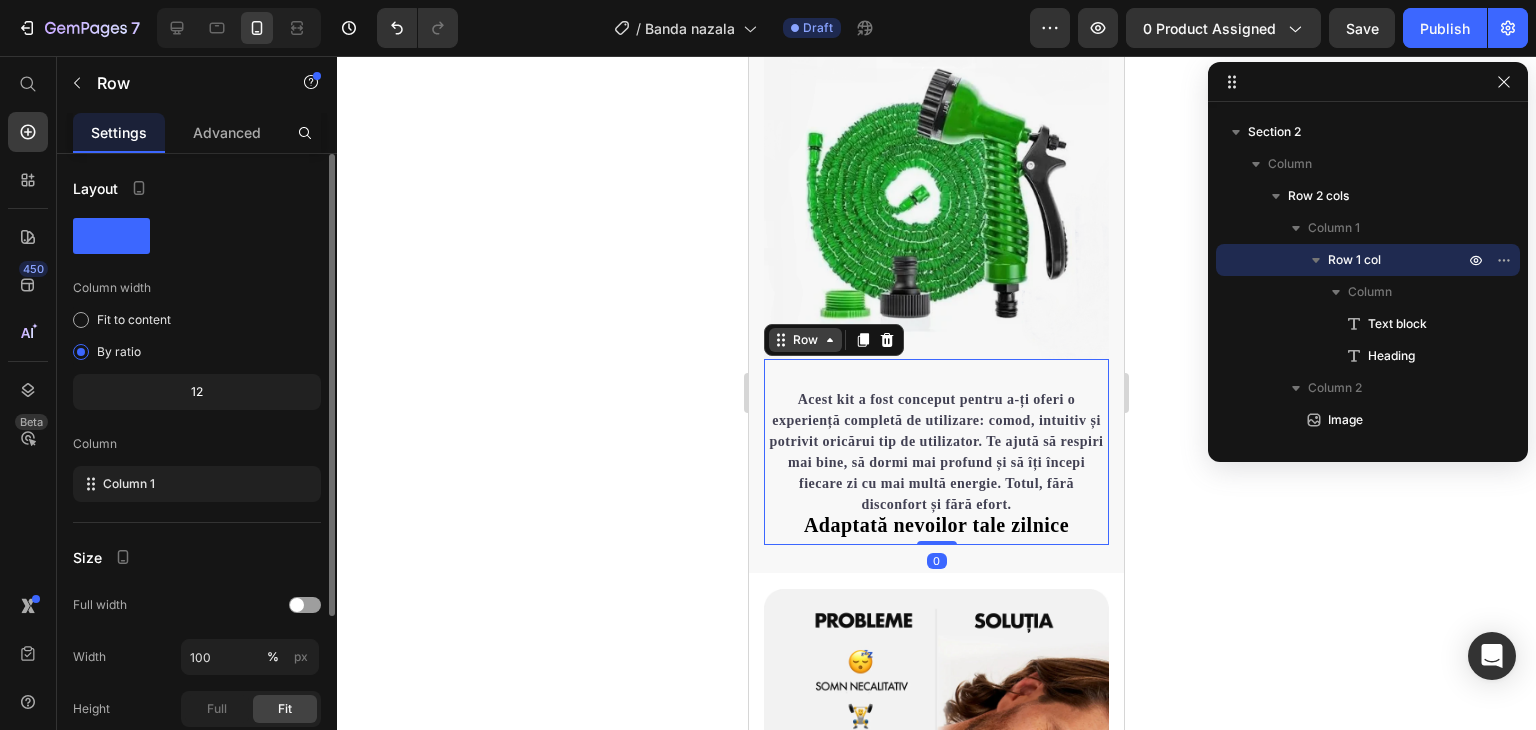 click 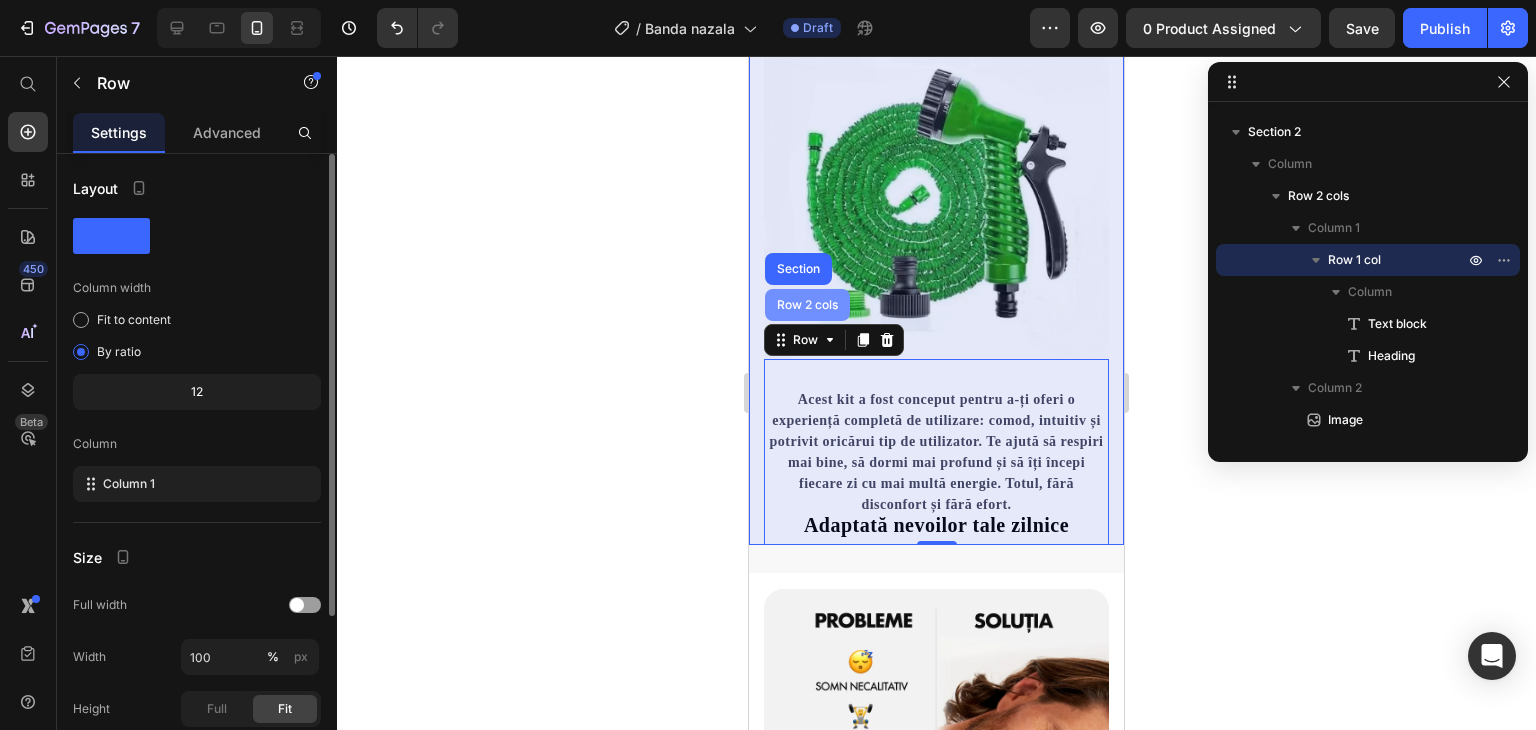 click on "Row 2 cols" at bounding box center (807, 305) 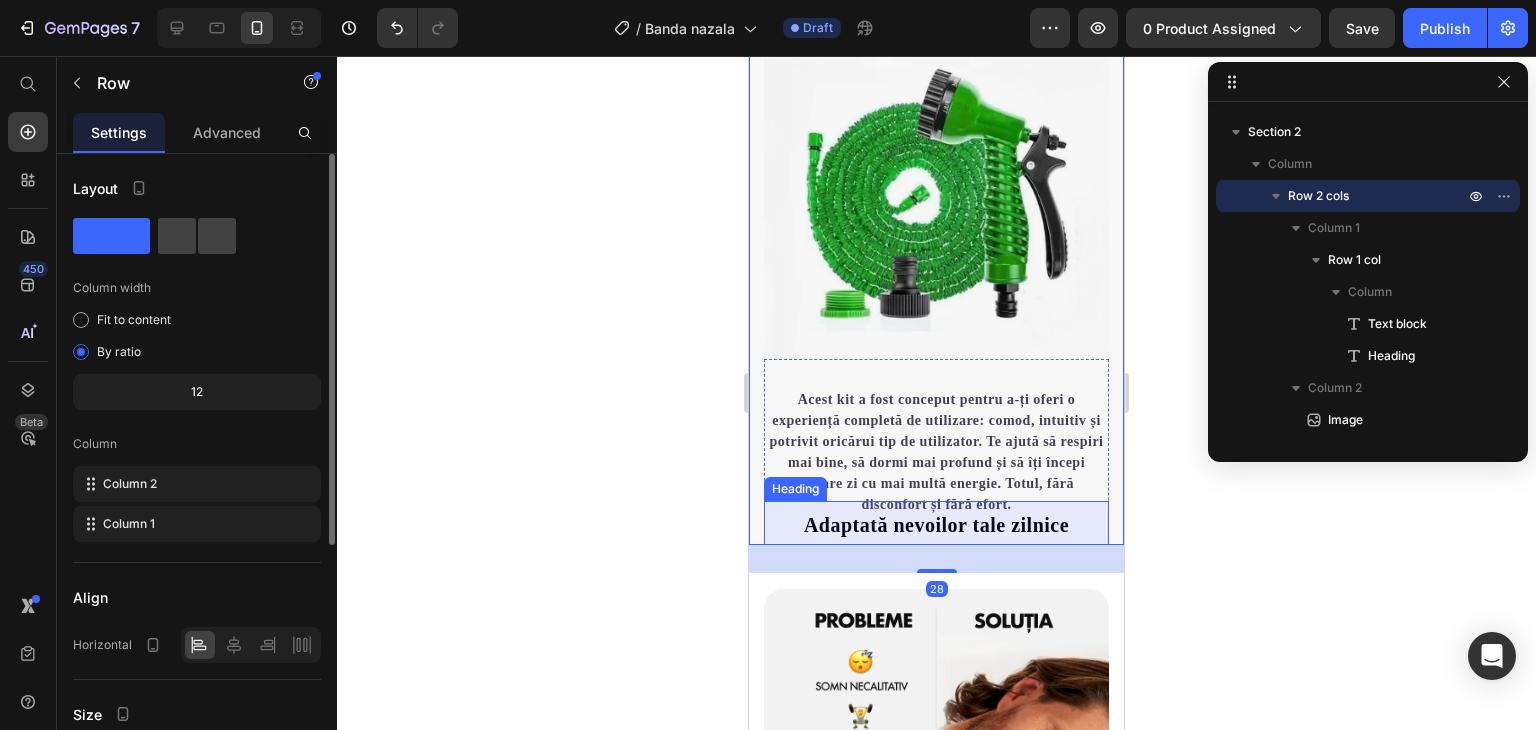 click on "Adaptată nevoilor tale zilnice" at bounding box center (936, 525) 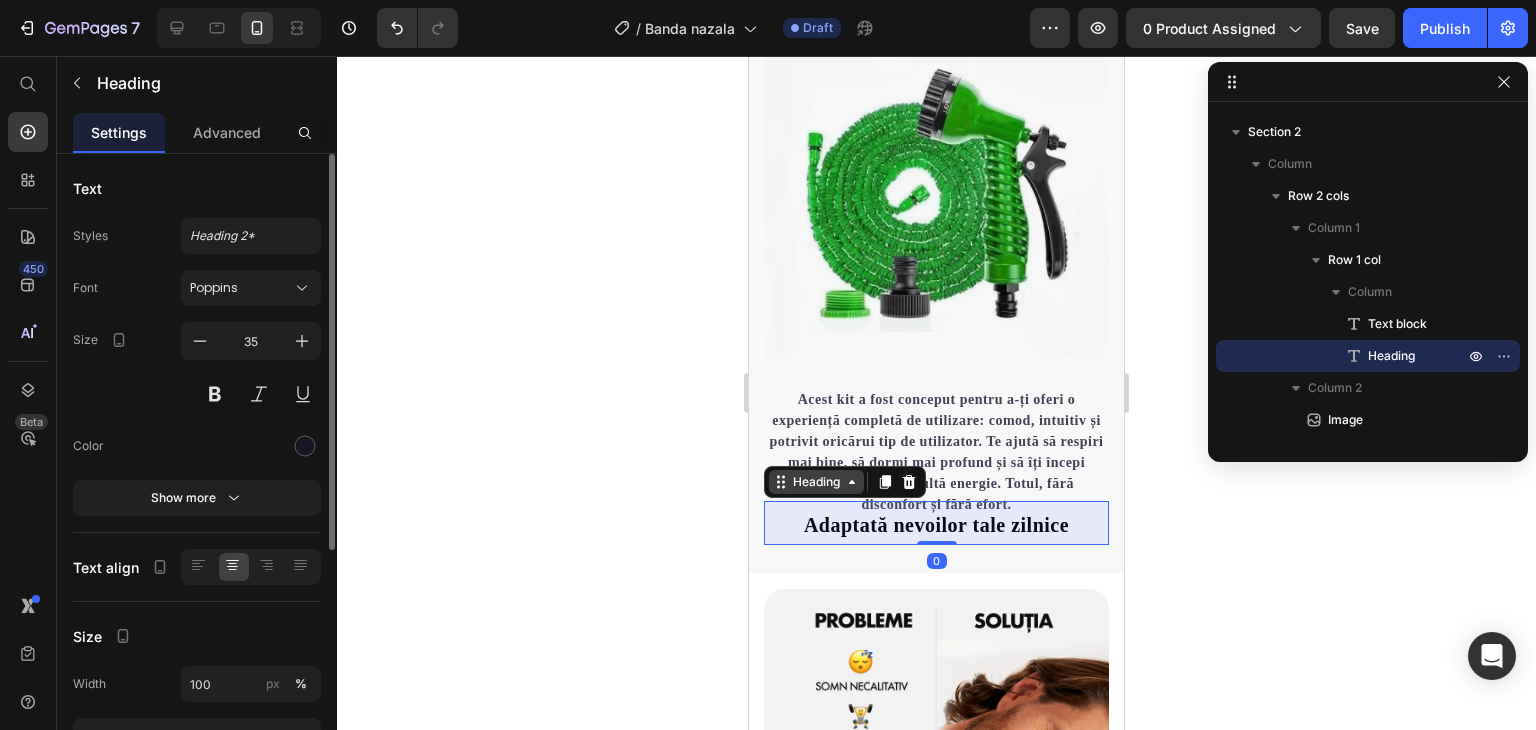 click 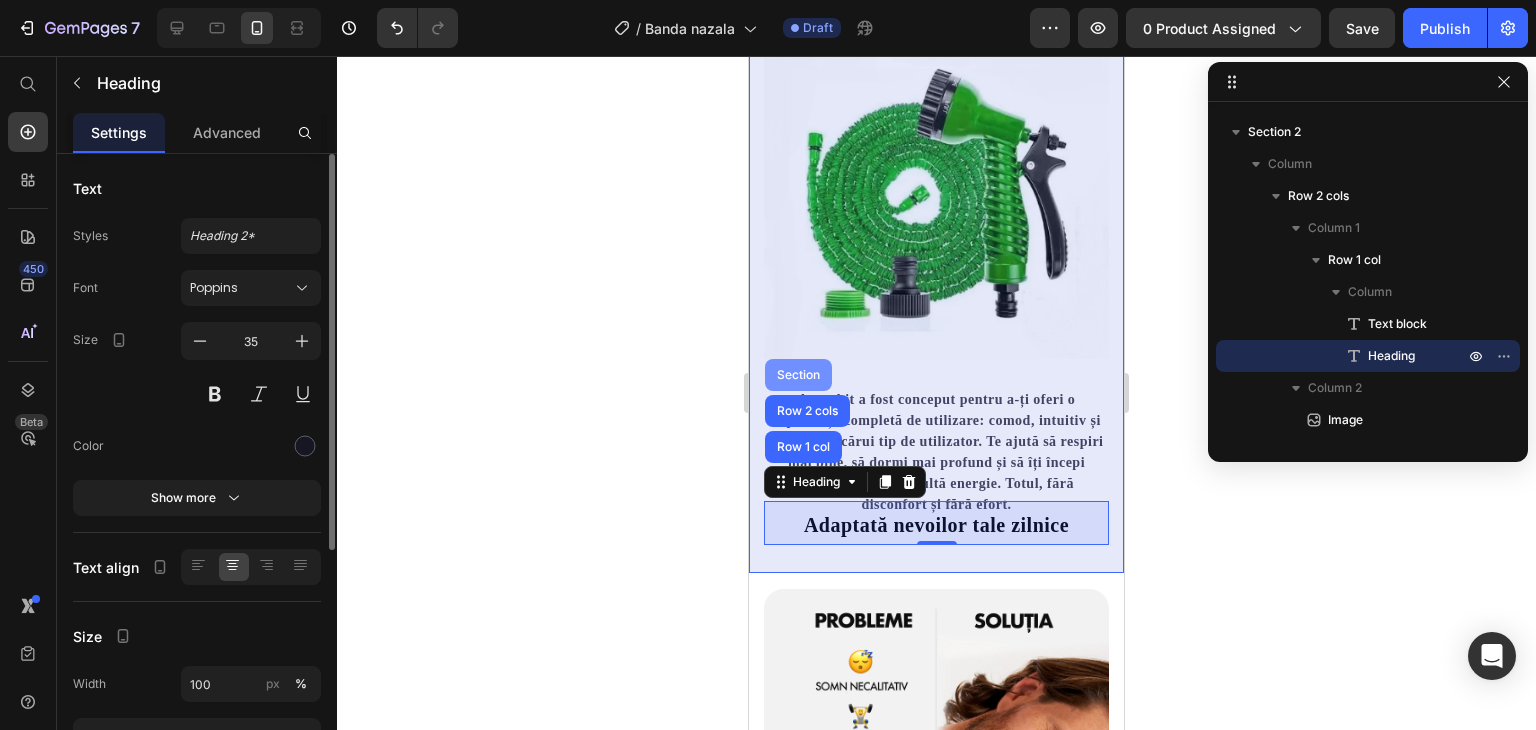 click on "Section" at bounding box center (798, 375) 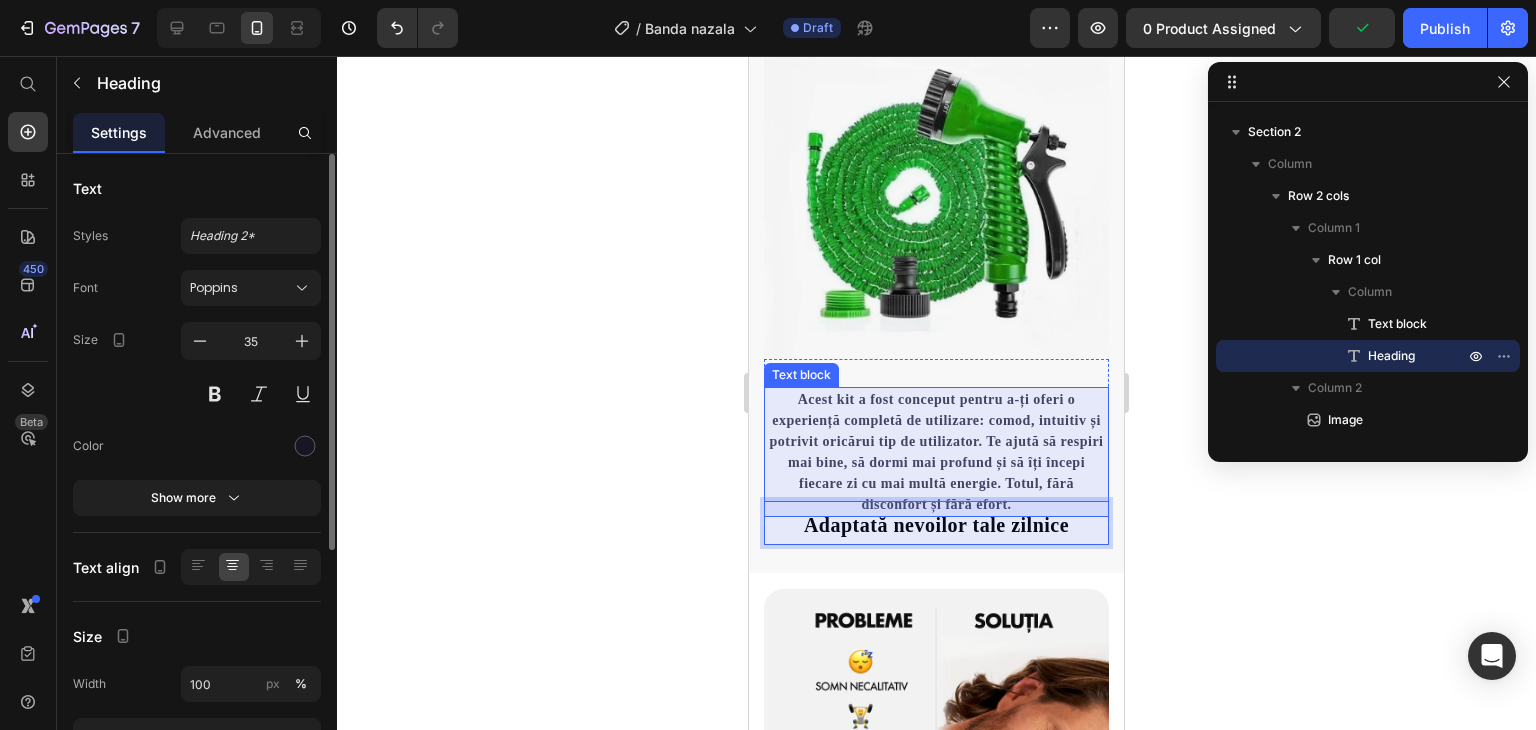 drag, startPoint x: 792, startPoint y: 537, endPoint x: 784, endPoint y: 484, distance: 53.600372 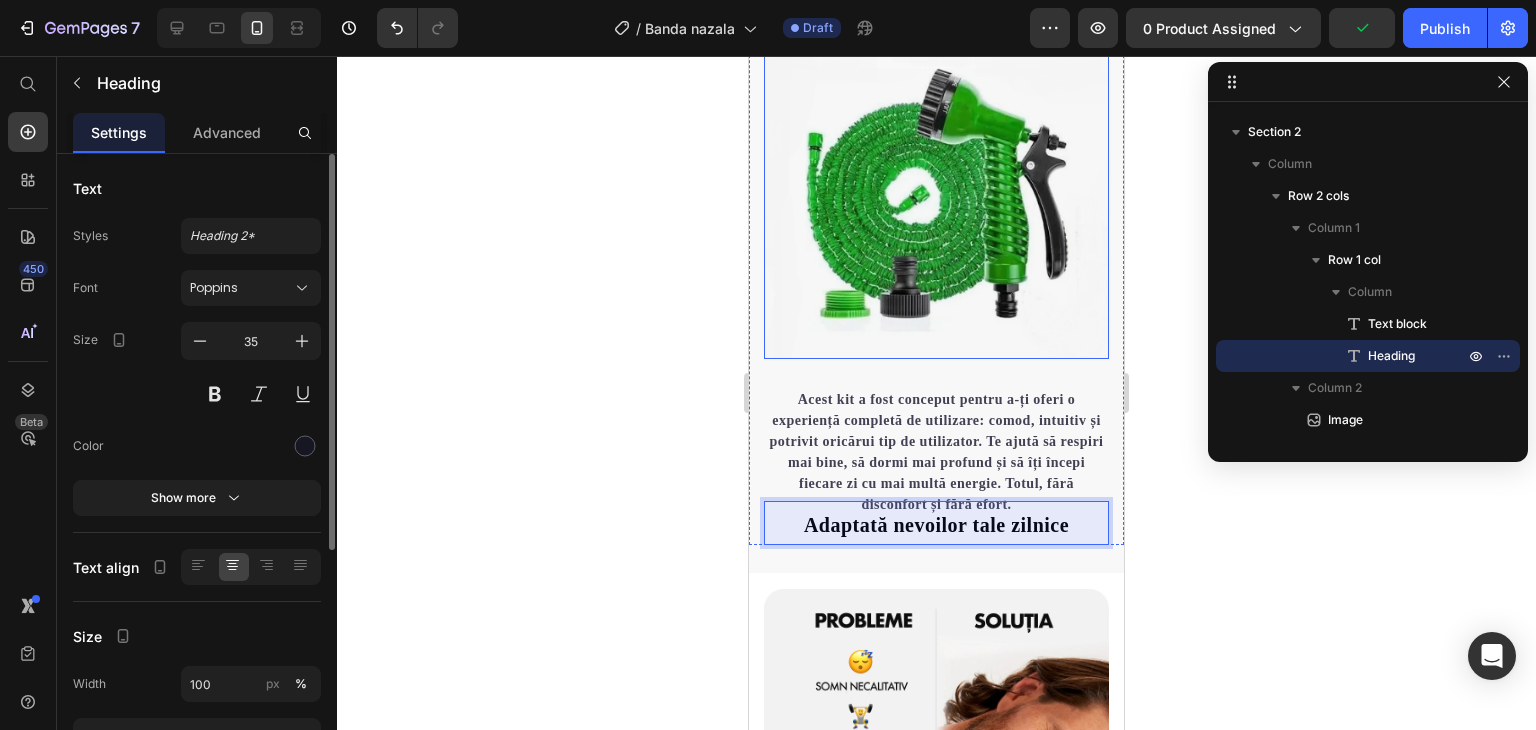 click at bounding box center [936, 188] 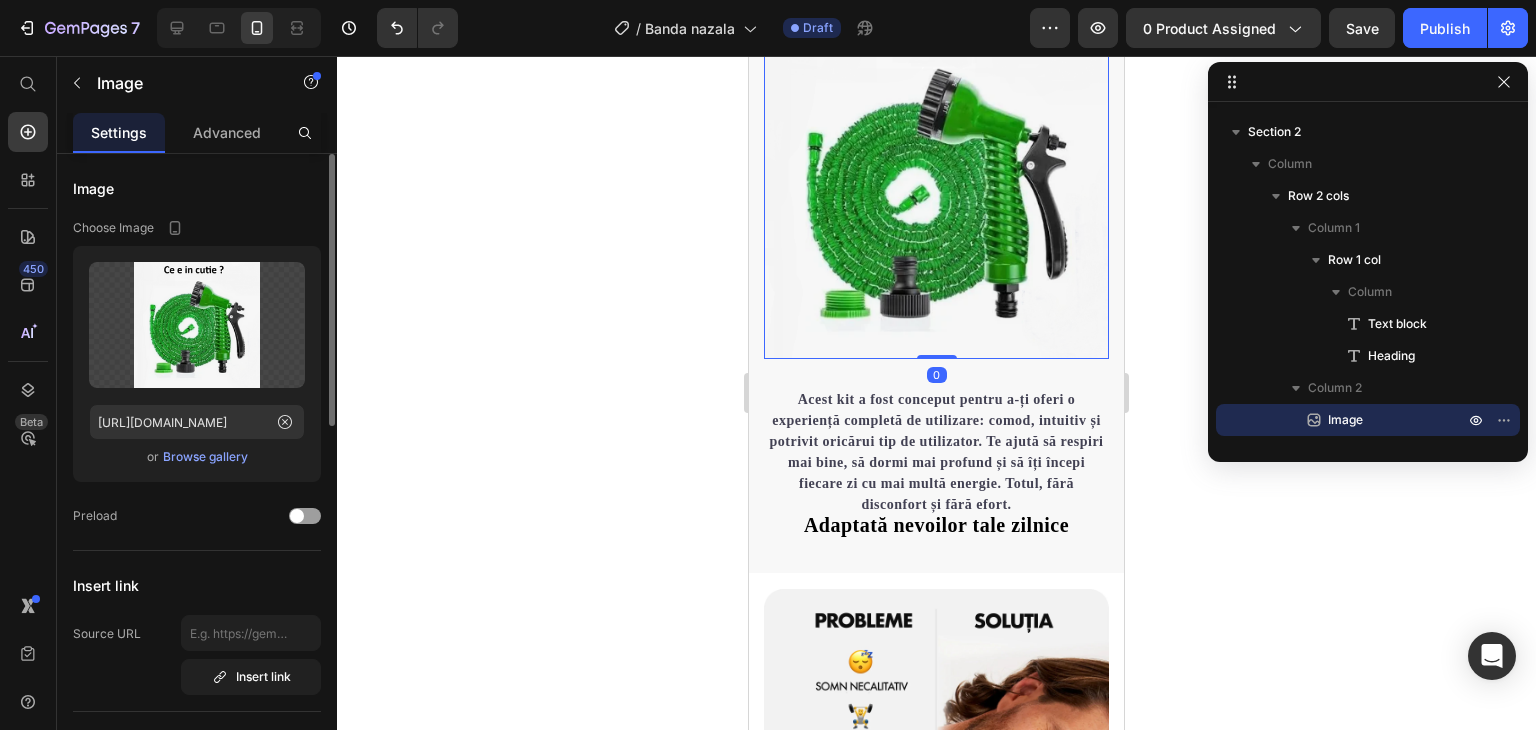 click on "Acest kit a fost conceput pentru a-ți oferi o experiență completă de utilizare: comod, intuitiv și potrivit oricărui tip de utilizator. Te ajută să respiri mai bine, să dormi mai profund și să îți începi fiecare zi cu mai multă energie. Totul, fără disconfort și fără efort. Text block ⁠⁠⁠⁠⁠⁠⁠ Adaptată nevoilor tale zilnice Heading Row" at bounding box center (936, 452) 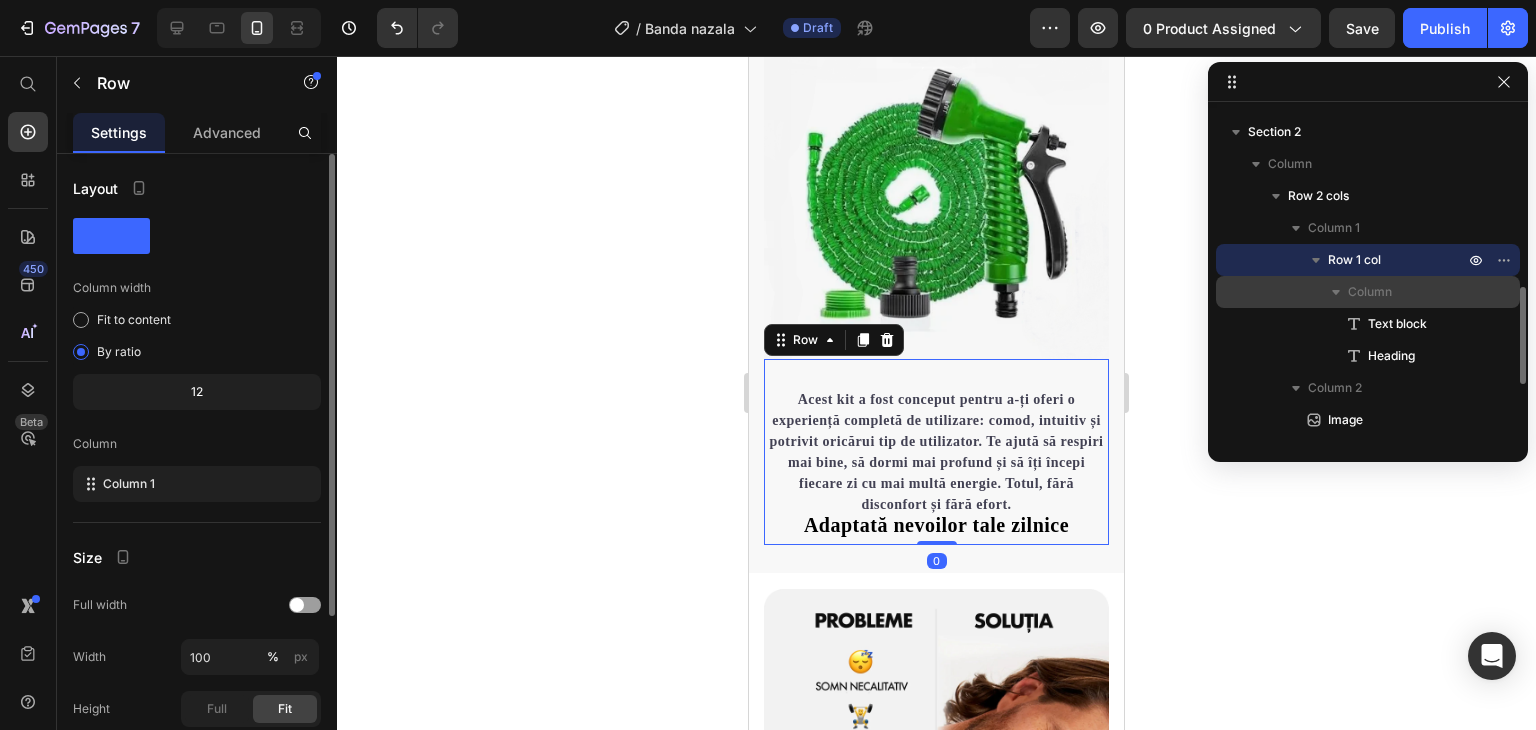 click on "Column" at bounding box center [1370, 292] 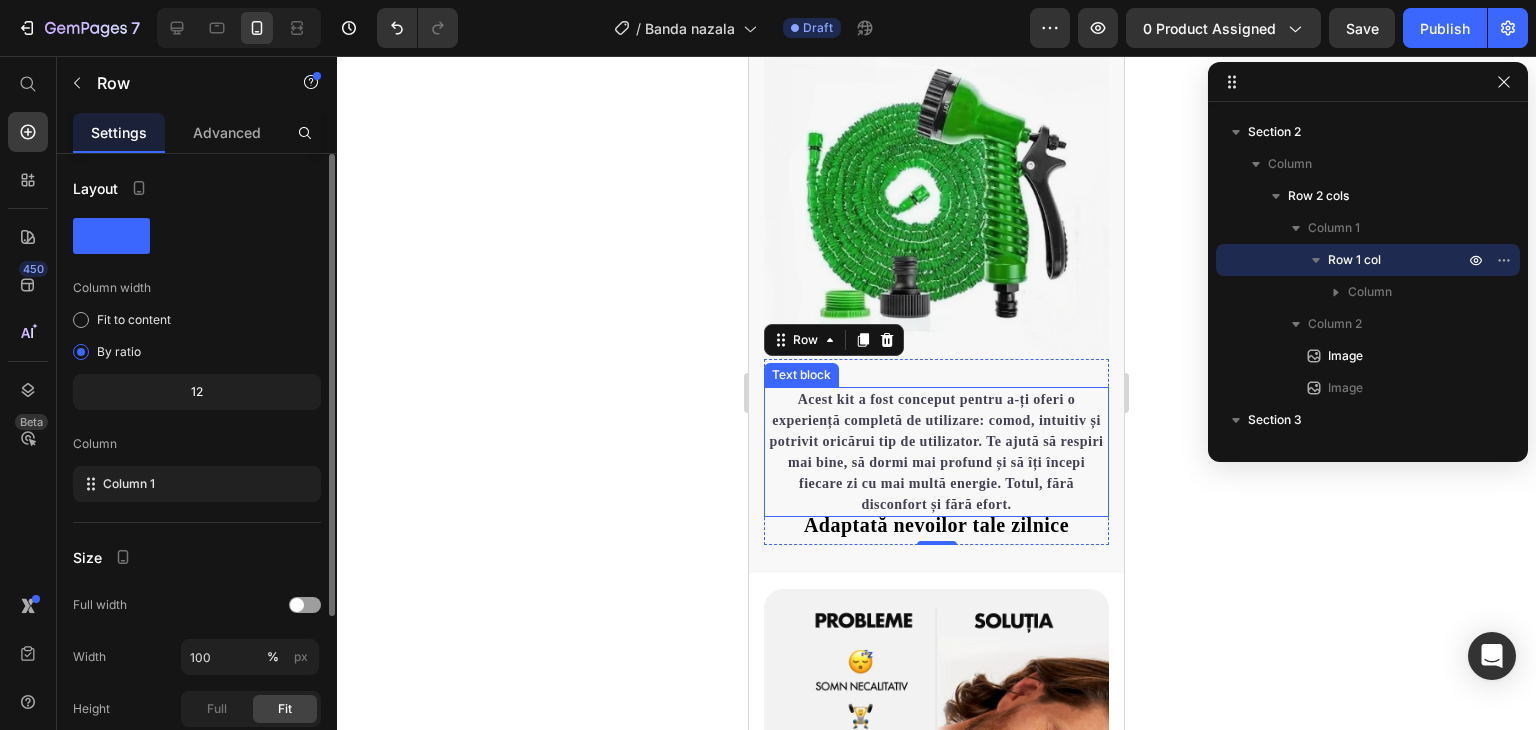 click on "Acest kit a fost conceput pentru a-ți oferi o experiență completă de utilizare: comod, intuitiv și potrivit oricărui tip de utilizator. Te ajută să respiri mai bine, să dormi mai profund și să îți începi fiecare zi cu mai multă energie. Totul, fără disconfort și fără efort." at bounding box center (936, 452) 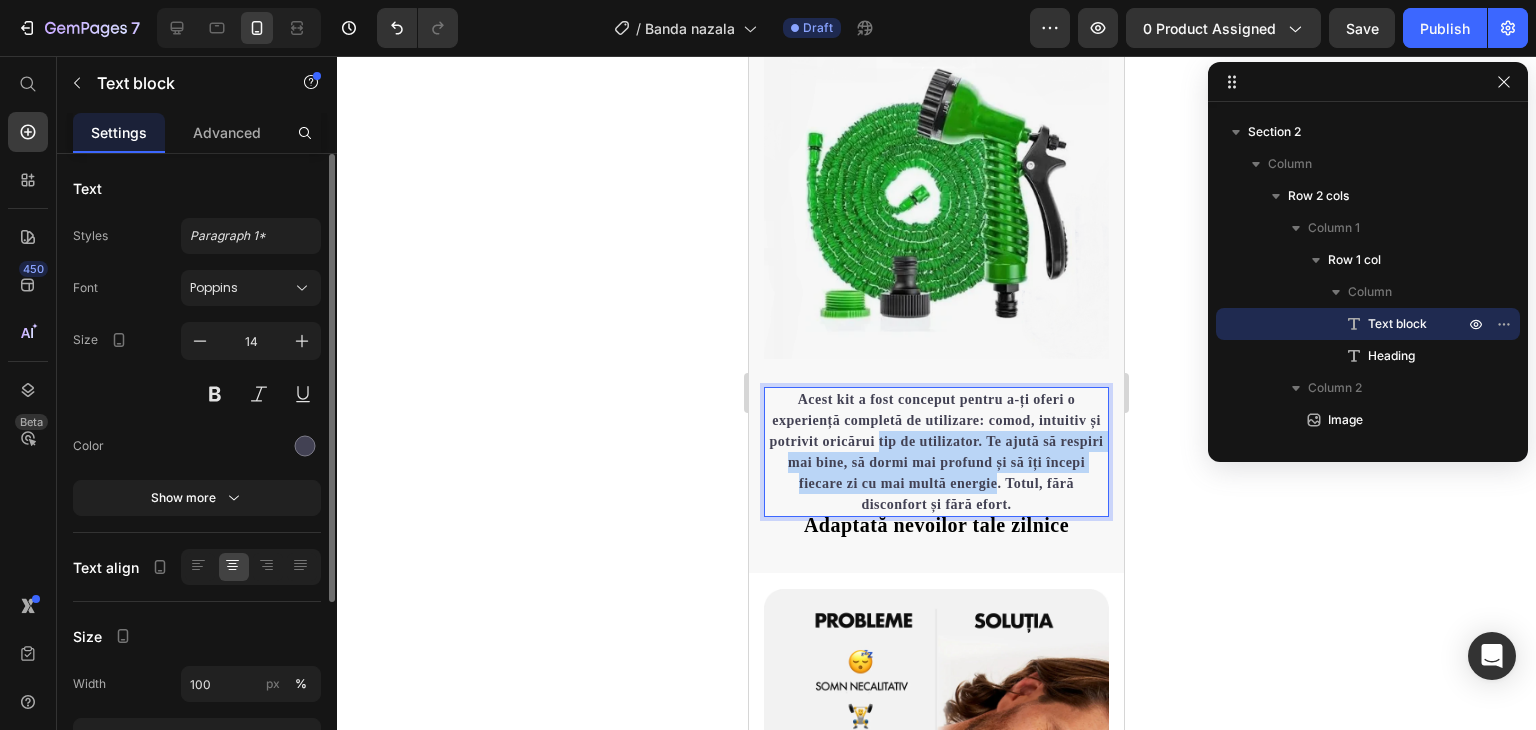 drag, startPoint x: 900, startPoint y: 447, endPoint x: 1008, endPoint y: 477, distance: 112.08925 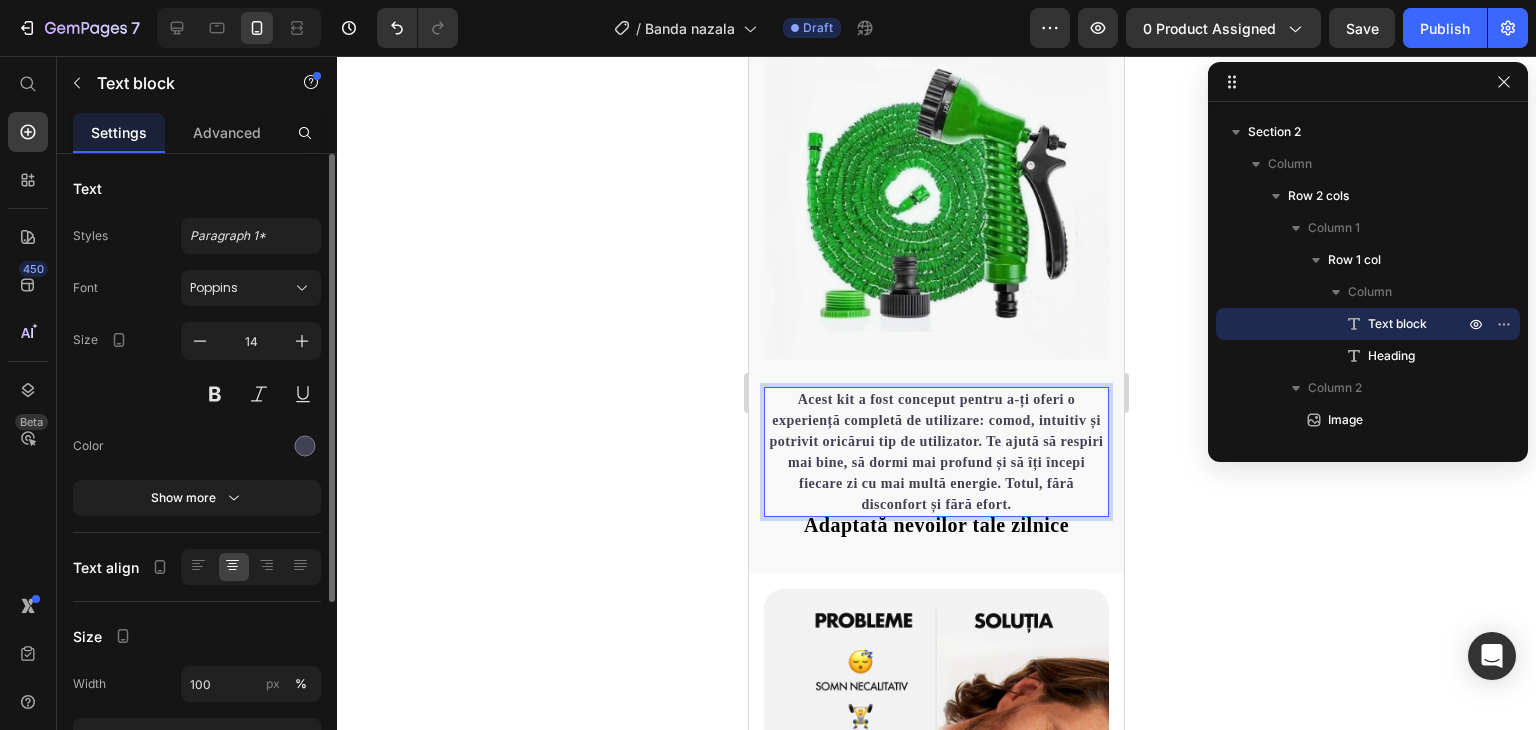 drag, startPoint x: 1008, startPoint y: 477, endPoint x: 788, endPoint y: 414, distance: 228.84274 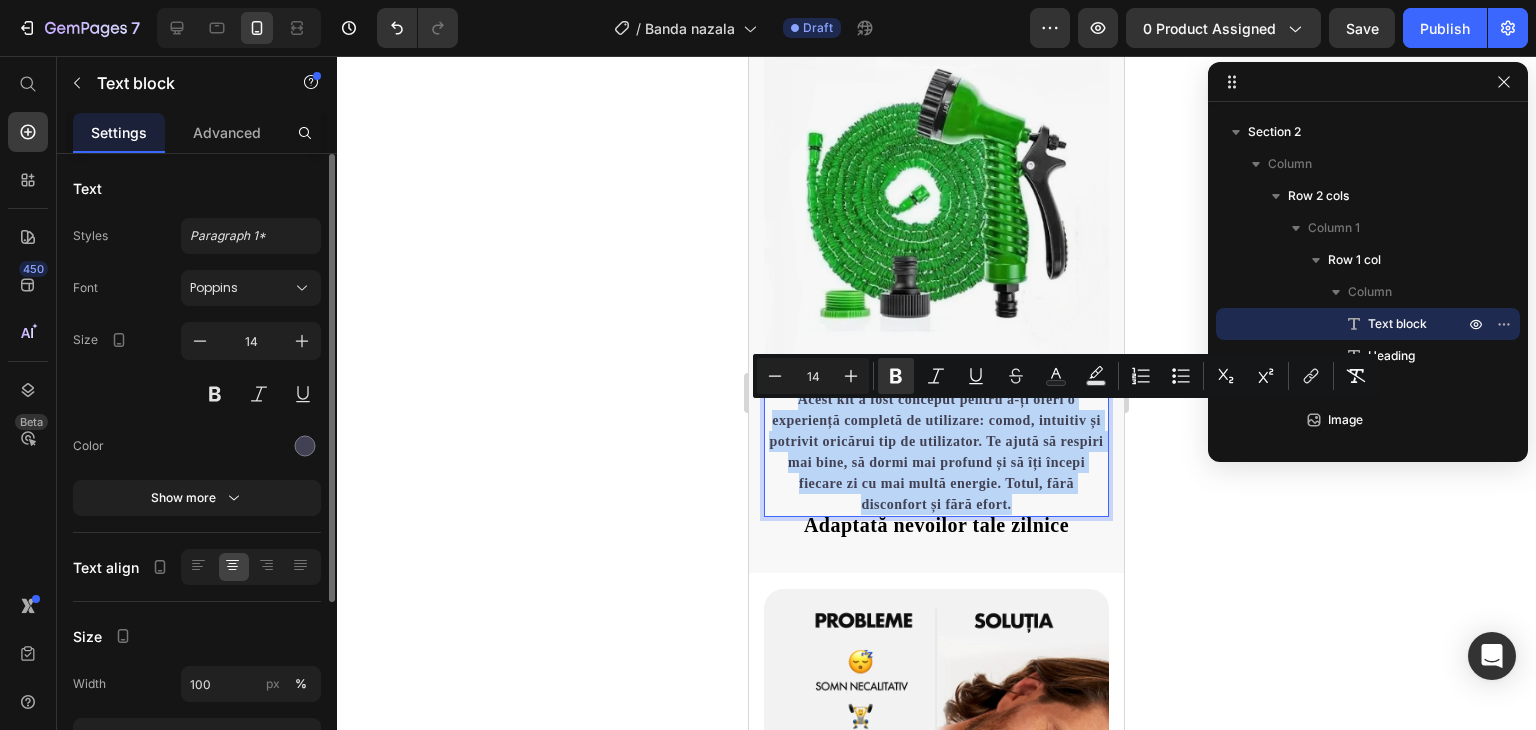 drag, startPoint x: 787, startPoint y: 413, endPoint x: 1116, endPoint y: 514, distance: 344.15402 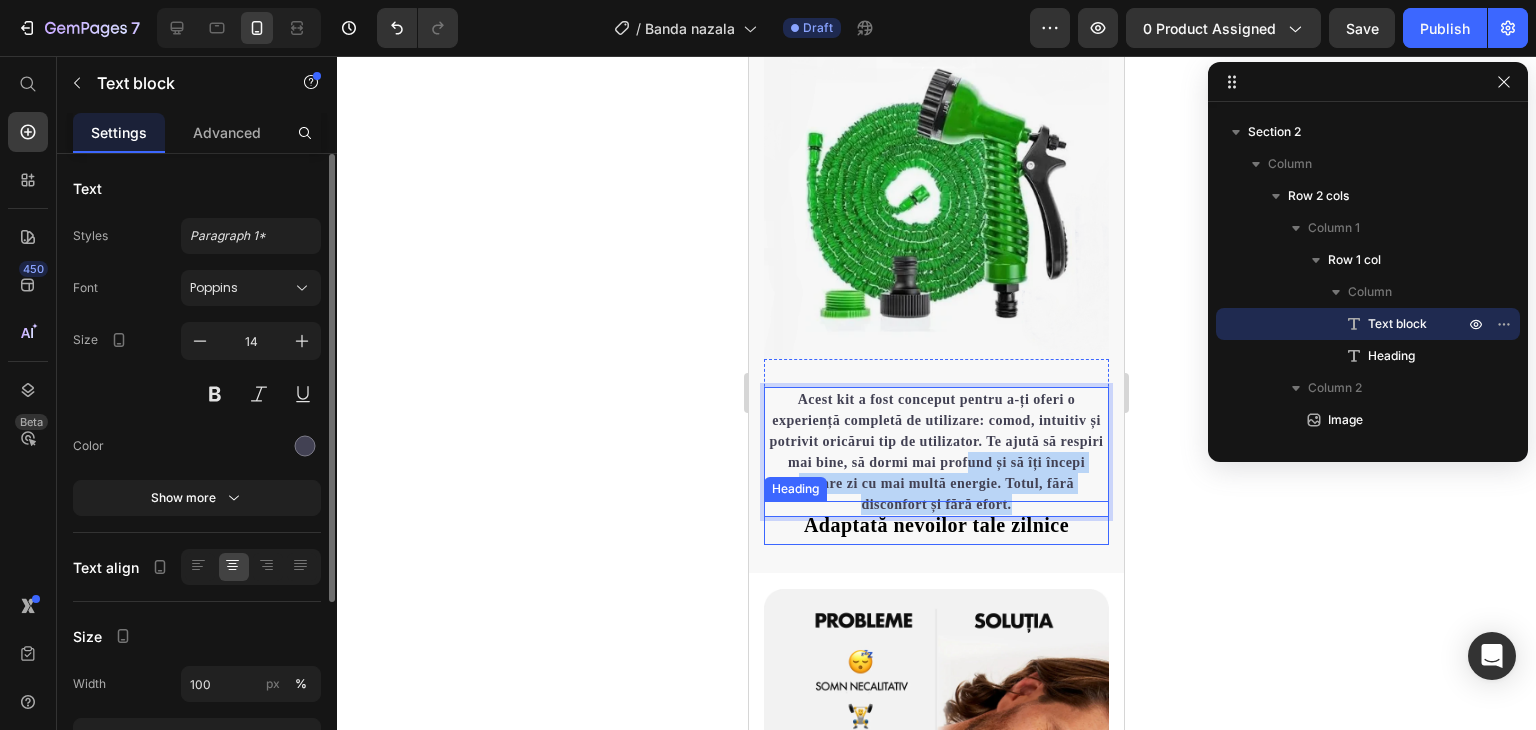 drag, startPoint x: 1005, startPoint y: 477, endPoint x: 1021, endPoint y: 514, distance: 40.311287 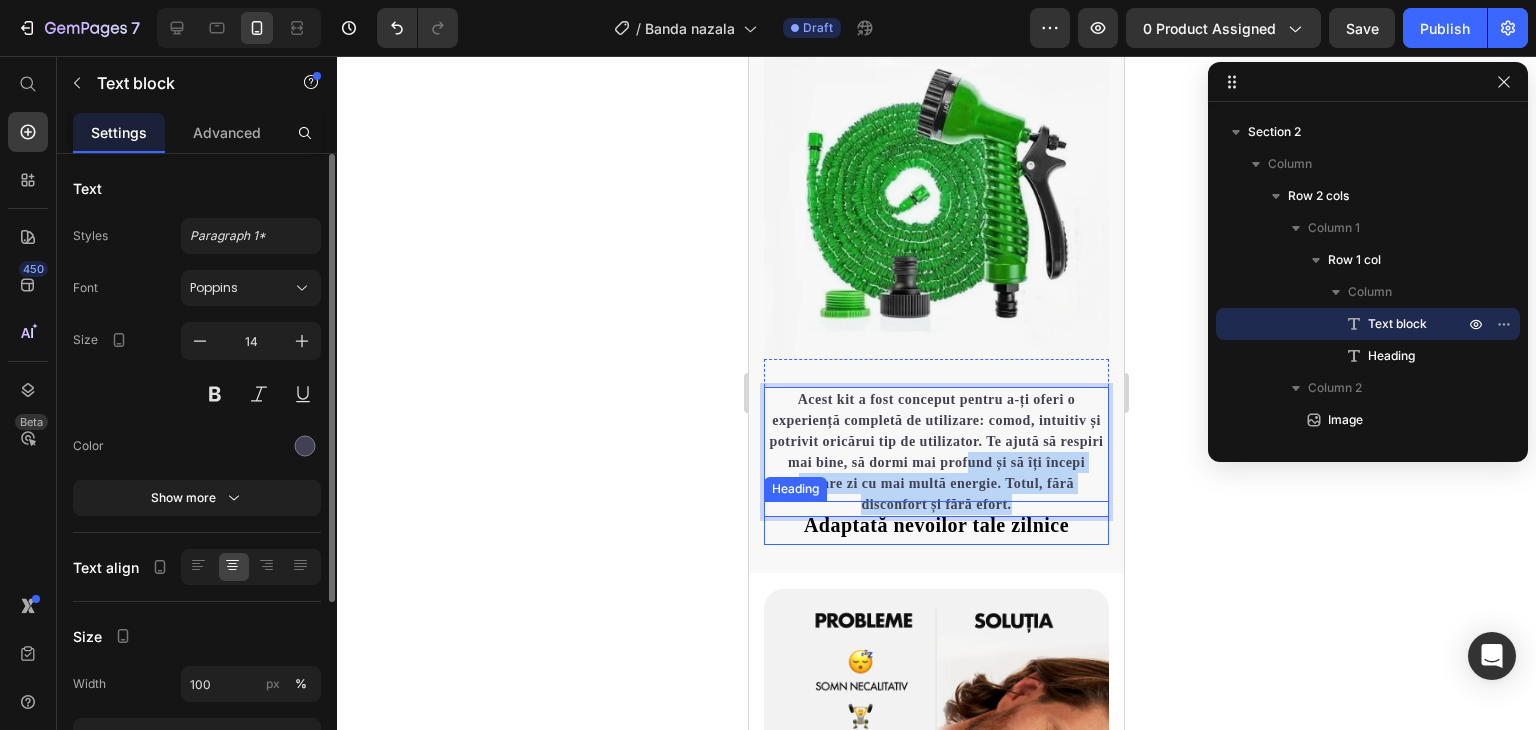 click on "Acest kit a fost conceput pentru a-ți oferi o experiență completă de utilizare: comod, intuitiv și potrivit oricărui tip de utilizator. Te ajută să respiri mai bine, să dormi mai profund și să îți începi fiecare zi cu mai multă energie. Totul, fără disconfort și fără efort. Text block   0 ⁠⁠⁠⁠⁠⁠⁠ Adaptată nevoilor tale zilnice Heading" at bounding box center (936, 466) 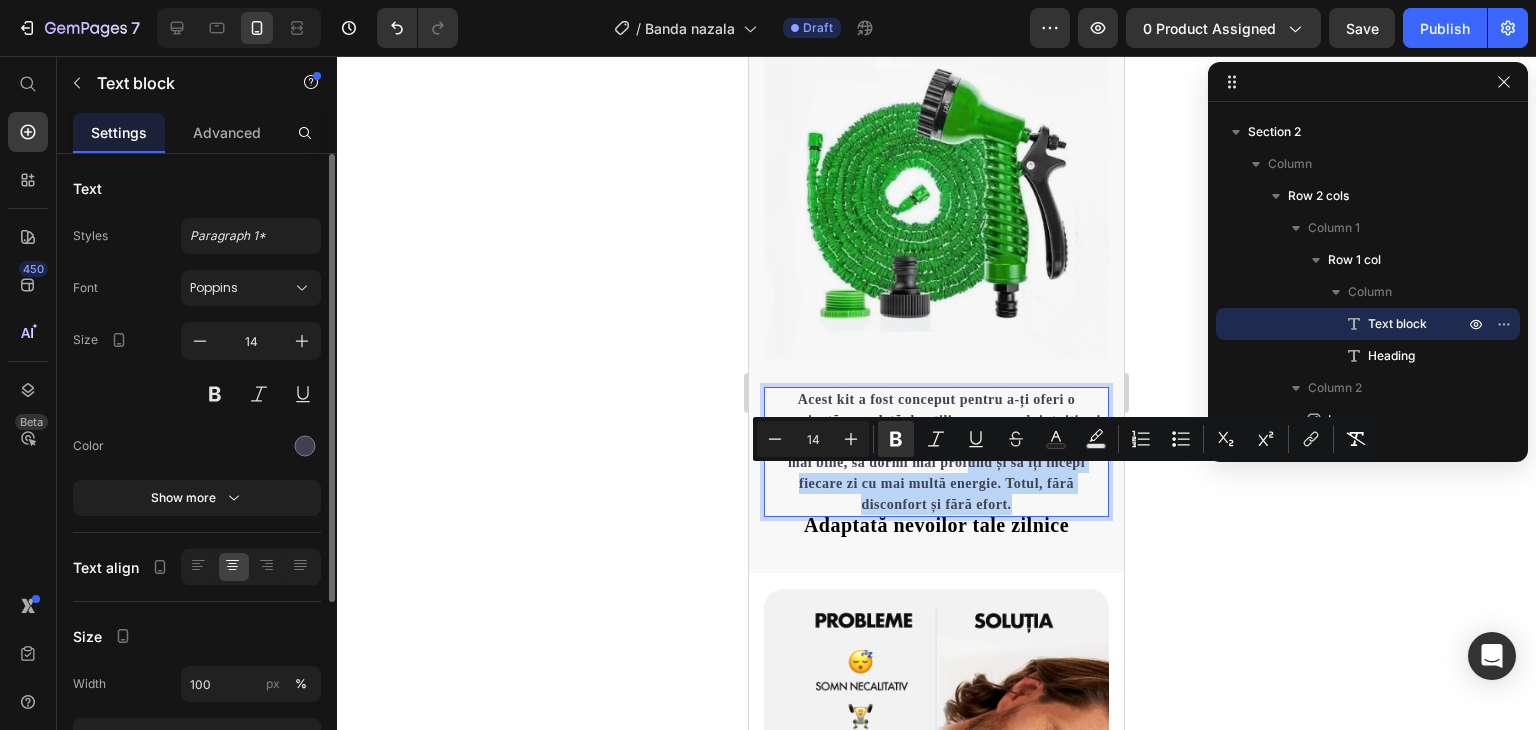 click on "Acest kit a fost conceput pentru a-ți oferi o experiență completă de utilizare: comod, intuitiv și potrivit oricărui tip de utilizator. Te ajută să respiri mai bine, să dormi mai profund și să îți începi fiecare zi cu mai multă energie. Totul, fără disconfort și fără efort." at bounding box center [936, 452] 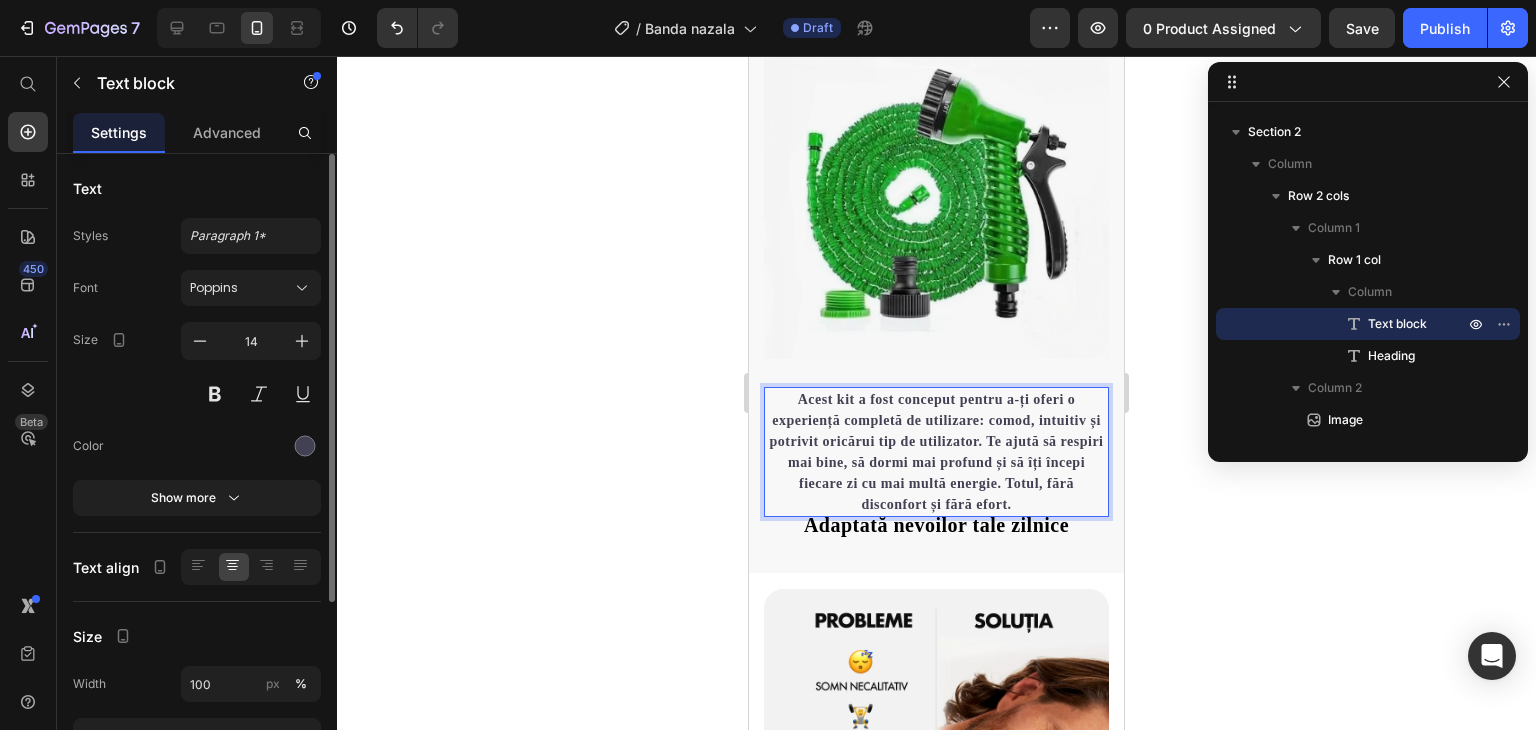 click on "Acest kit a fost conceput pentru a-ți oferi o experiență completă de utilizare: comod, intuitiv și potrivit oricărui tip de utilizator. Te ajută să respiri mai bine, să dormi mai profund și să îți începi fiecare zi cu mai multă energie. Totul, fără disconfort și fără efort." at bounding box center [936, 452] 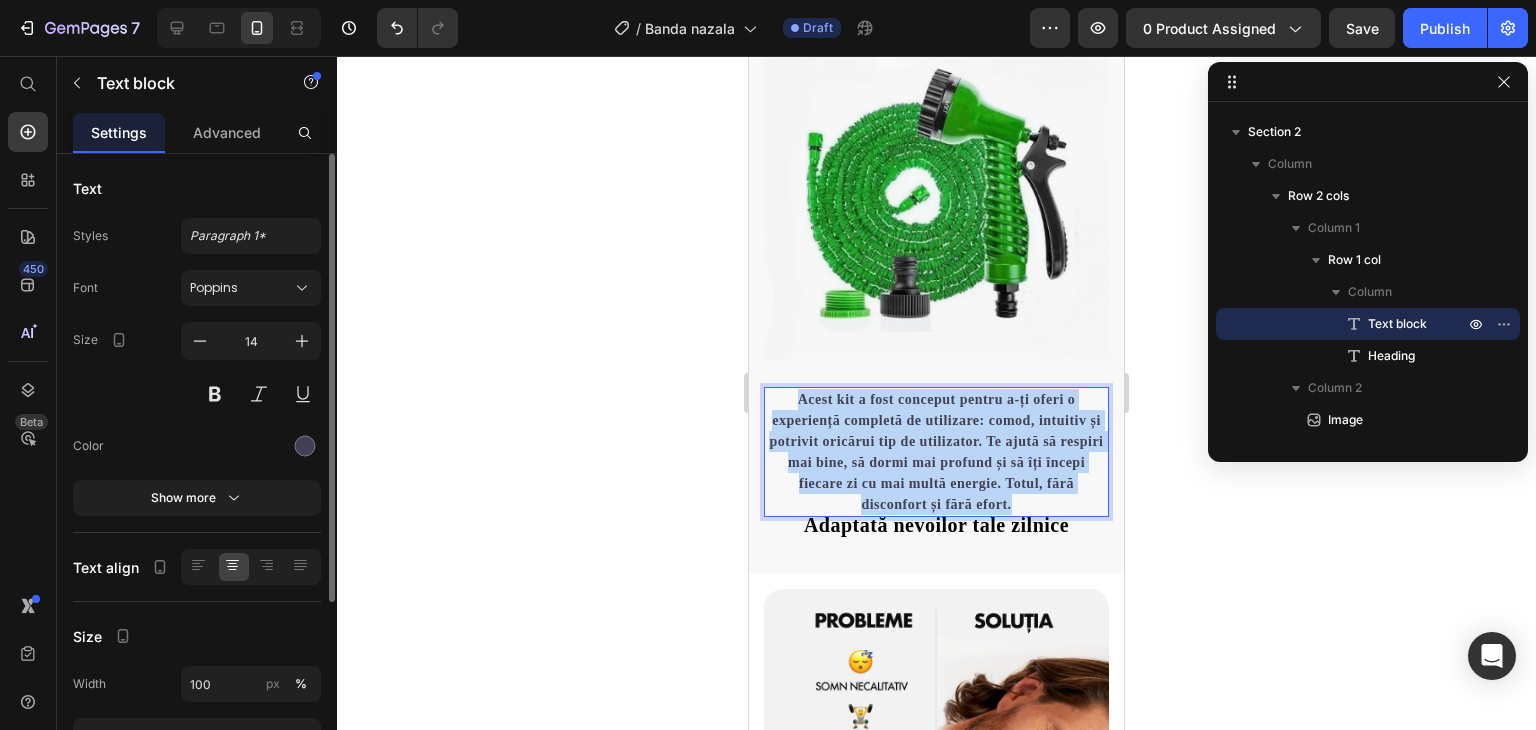 click on "Acest kit a fost conceput pentru a-ți oferi o experiență completă de utilizare: comod, intuitiv și potrivit oricărui tip de utilizator. Te ajută să respiri mai bine, să dormi mai profund și să îți începi fiecare zi cu mai multă energie. Totul, fără disconfort și fără efort." at bounding box center (936, 452) 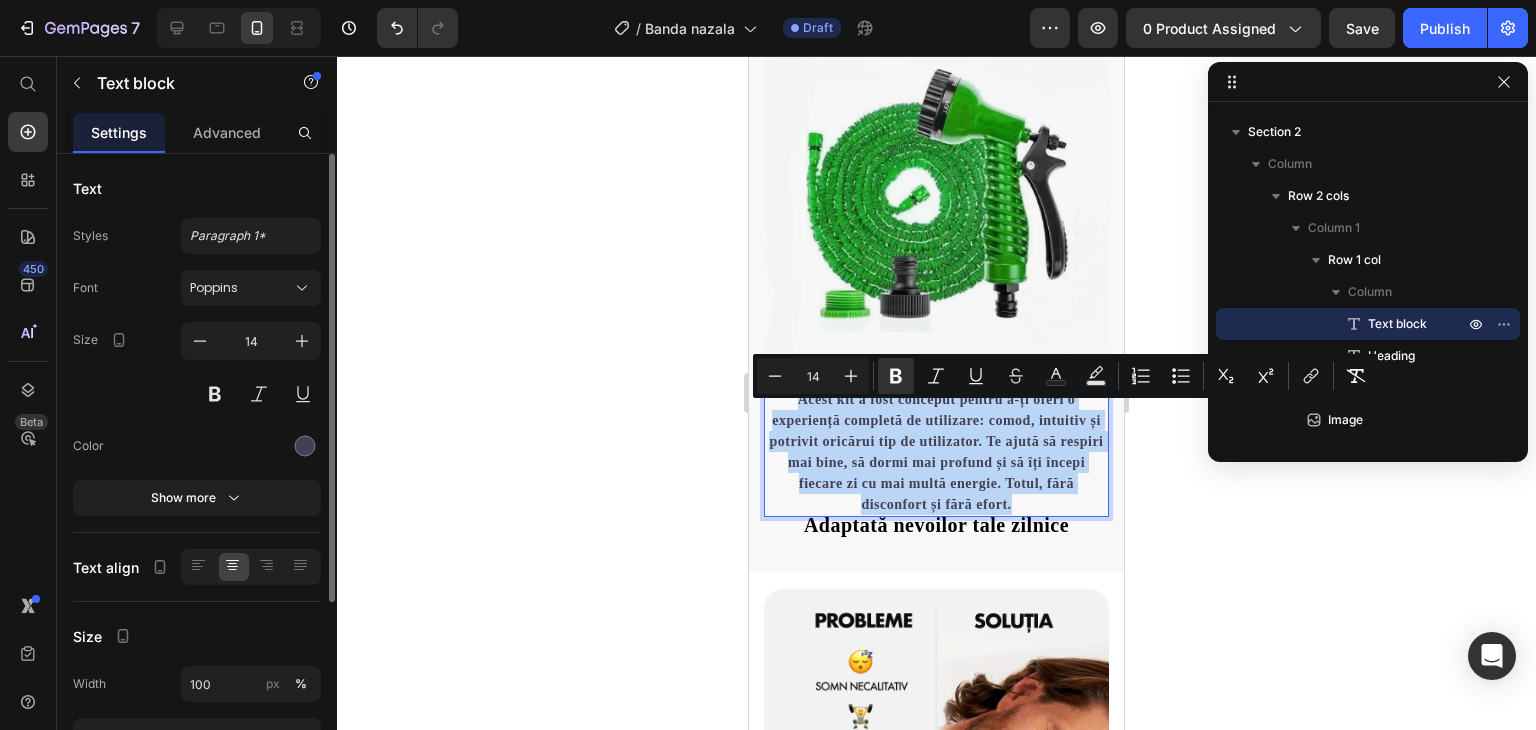 click on "Acest kit a fost conceput pentru a-ți oferi o experiență completă de utilizare: comod, intuitiv și potrivit oricărui tip de utilizator. Te ajută să respiri mai bine, să dormi mai profund și să îți începi fiecare zi cu mai multă energie. Totul, fără disconfort și fără efort." at bounding box center (936, 452) 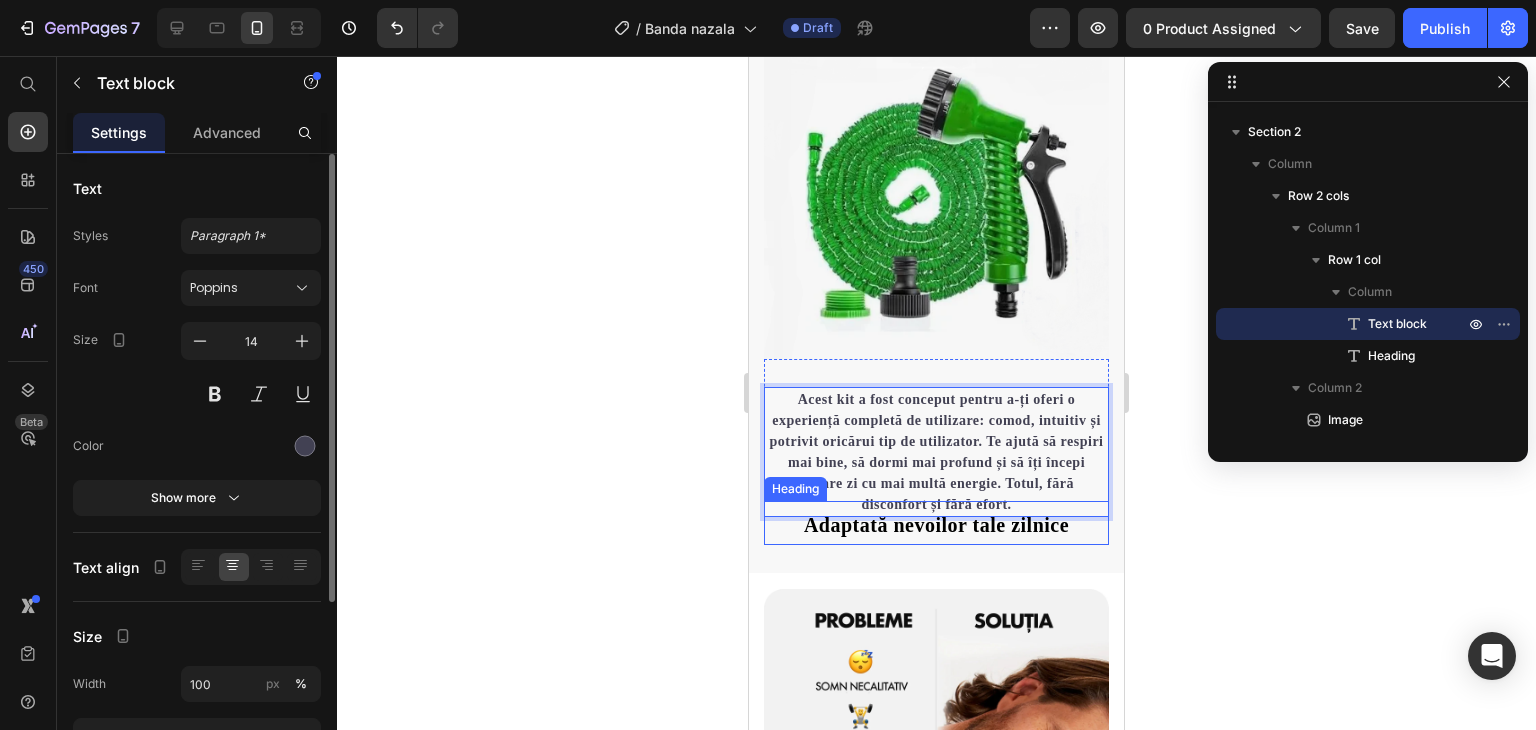 drag, startPoint x: 1022, startPoint y: 512, endPoint x: 1030, endPoint y: 532, distance: 21.540659 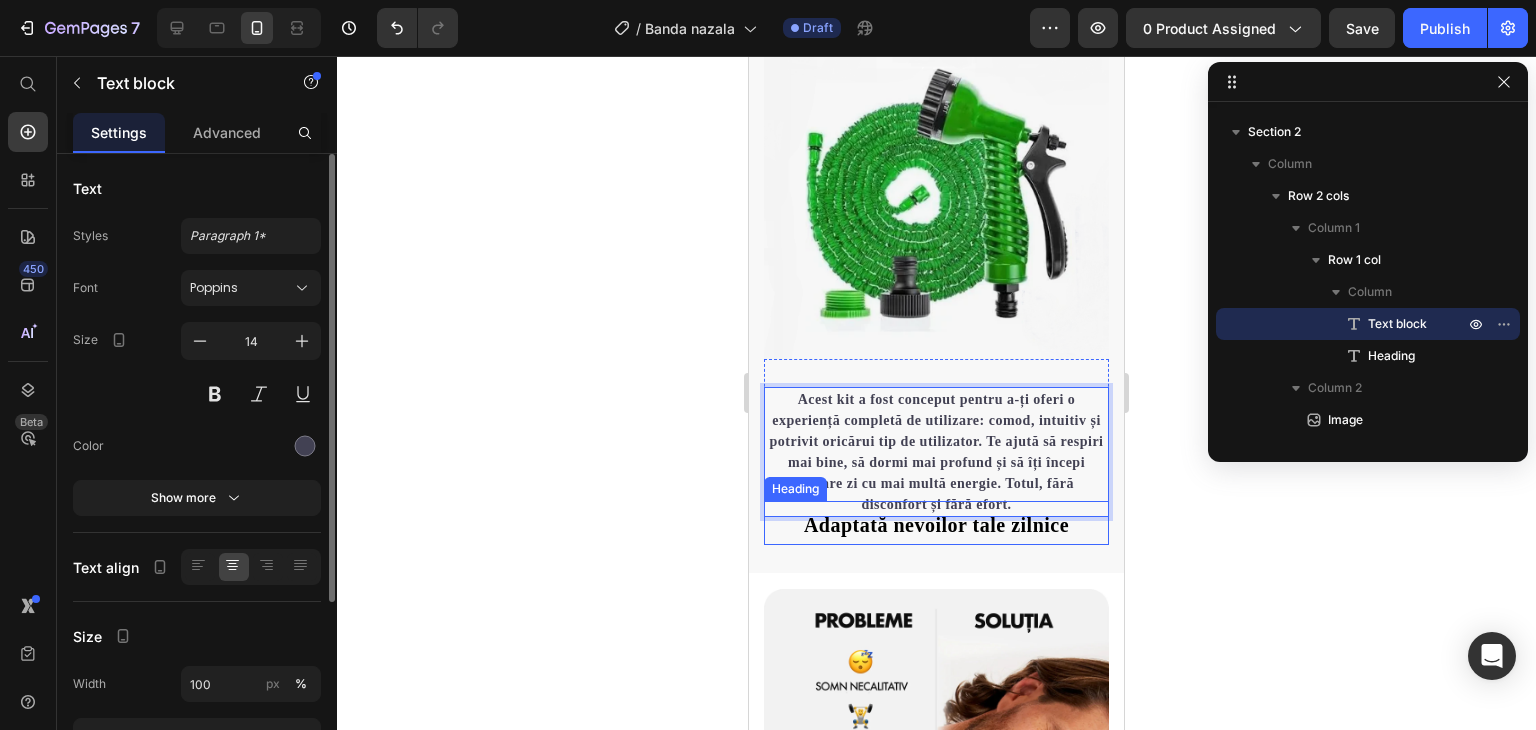 click on "Acest kit a fost conceput pentru a-ți oferi o experiență completă de utilizare: comod, intuitiv și potrivit oricărui tip de utilizator. Te ajută să respiri mai bine, să dormi mai profund și să îți începi fiecare zi cu mai multă energie. Totul, fără disconfort și fără efort. Text block   0 ⁠⁠⁠⁠⁠⁠⁠ Adaptată nevoilor tale zilnice Heading" at bounding box center [936, 466] 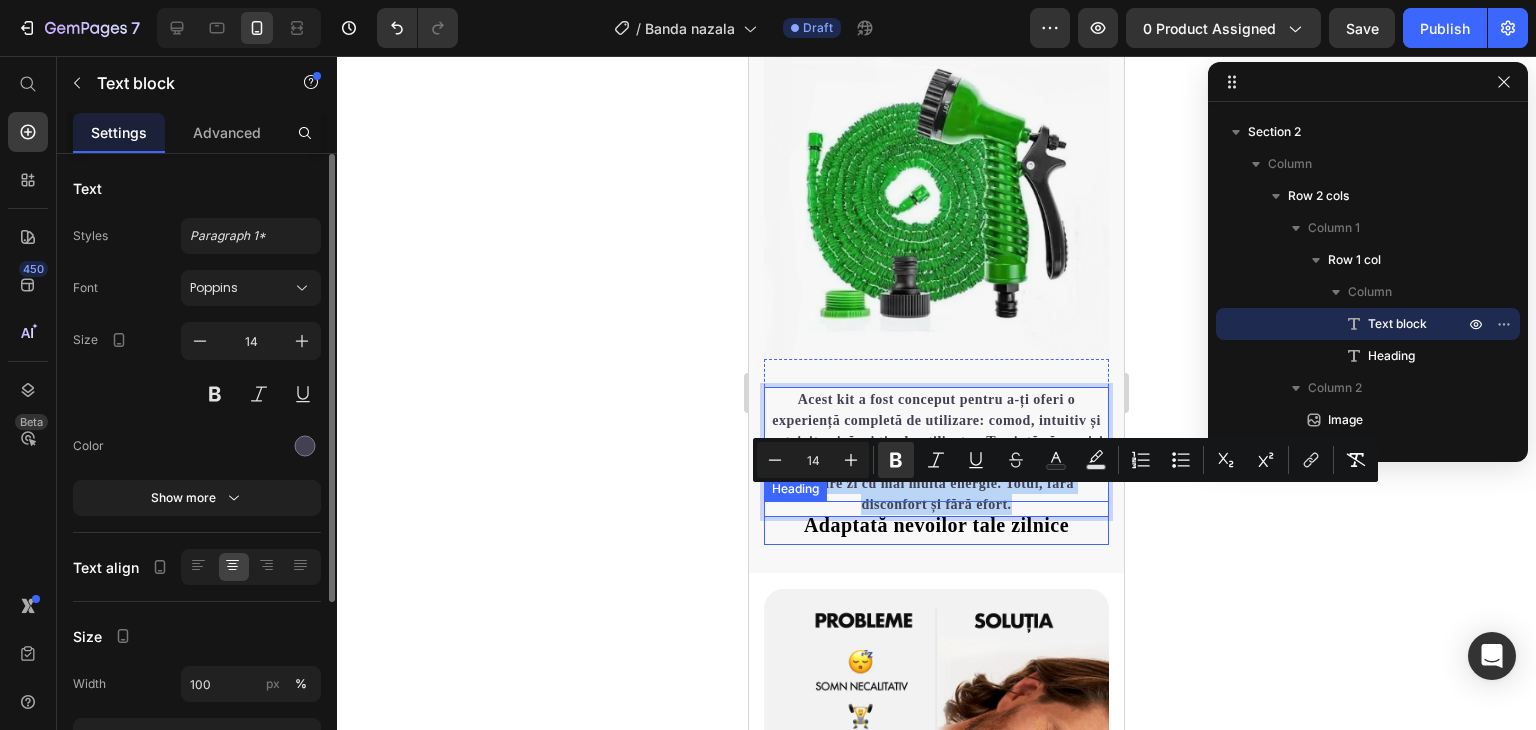 drag, startPoint x: 1092, startPoint y: 487, endPoint x: 1072, endPoint y: 535, distance: 52 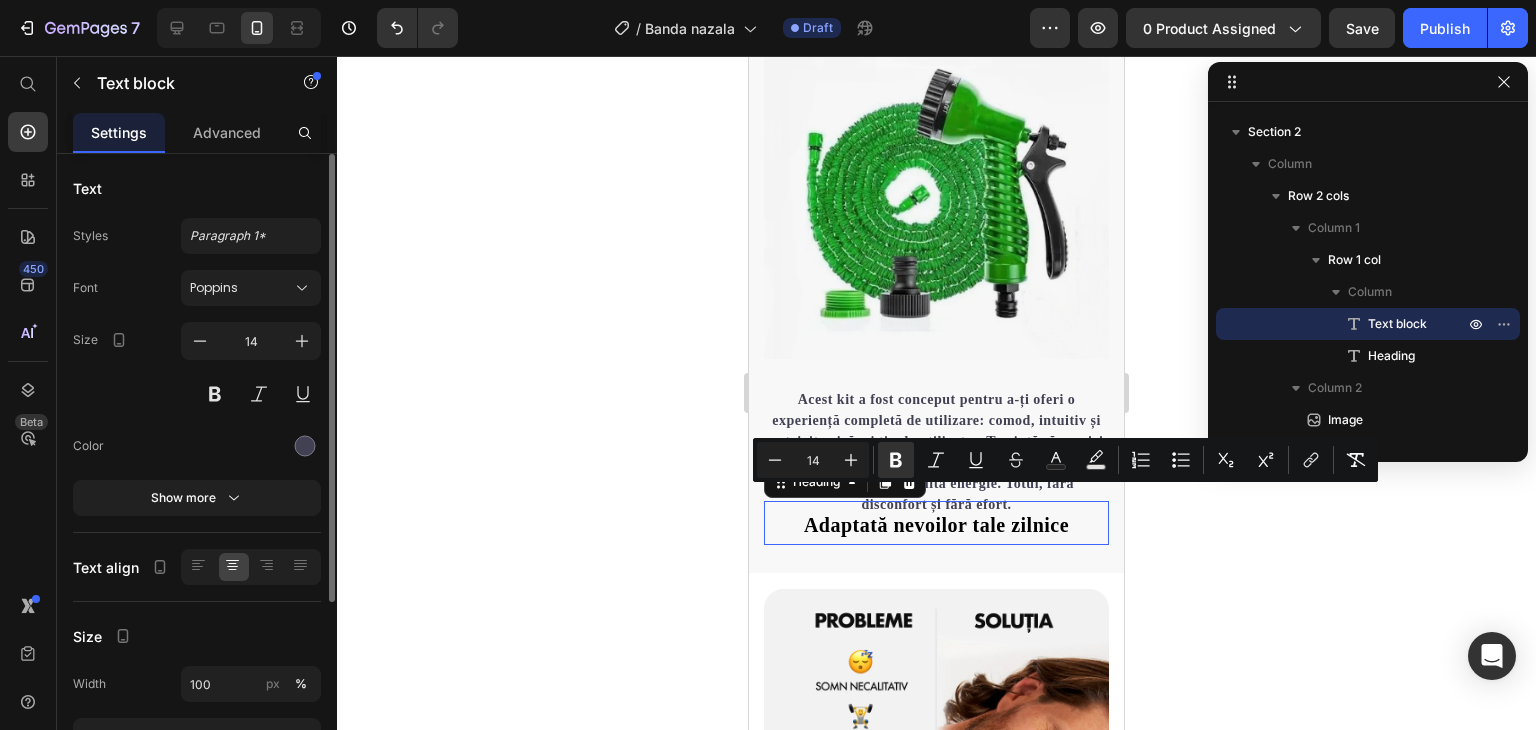 click on "Adaptată nevoilor tale zilnice" at bounding box center (936, 525) 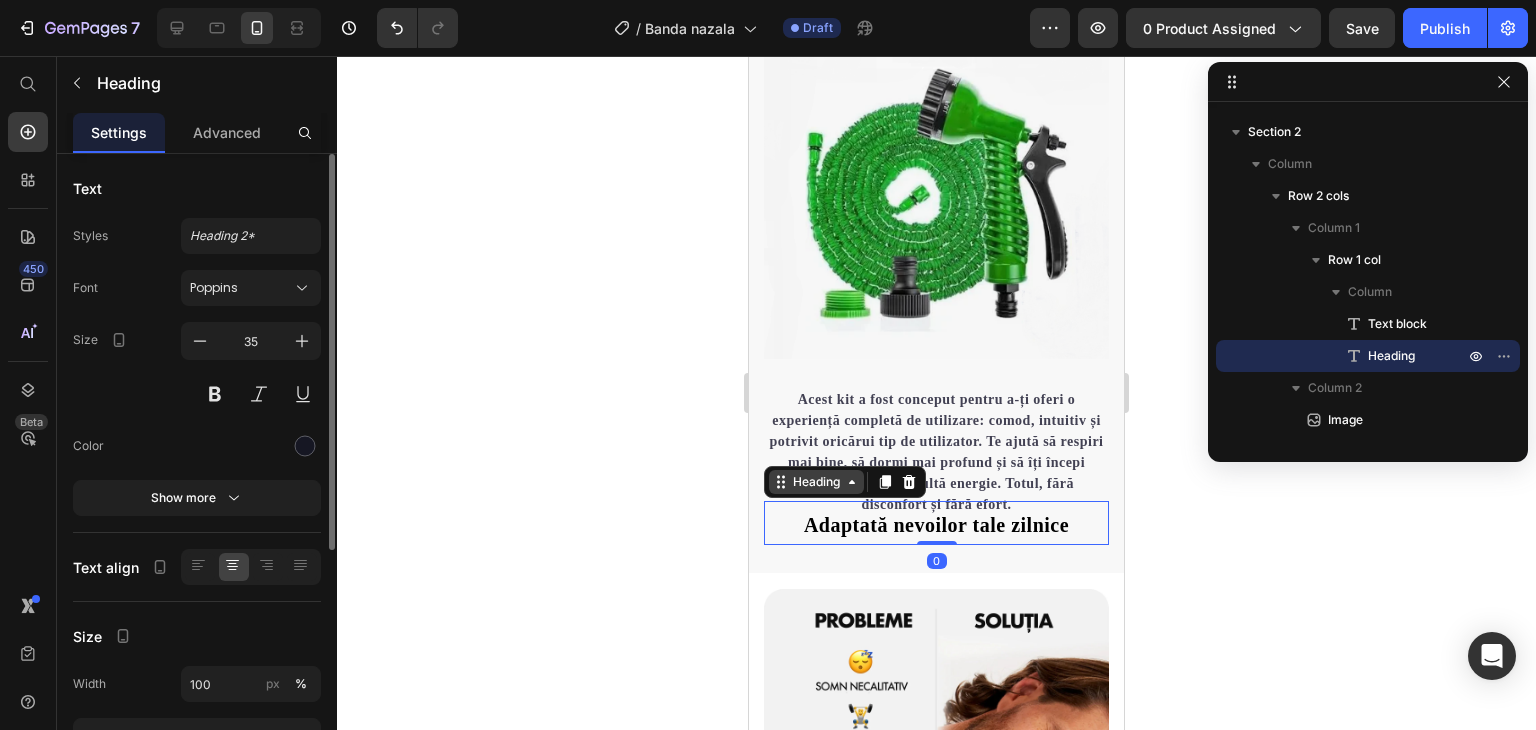 click 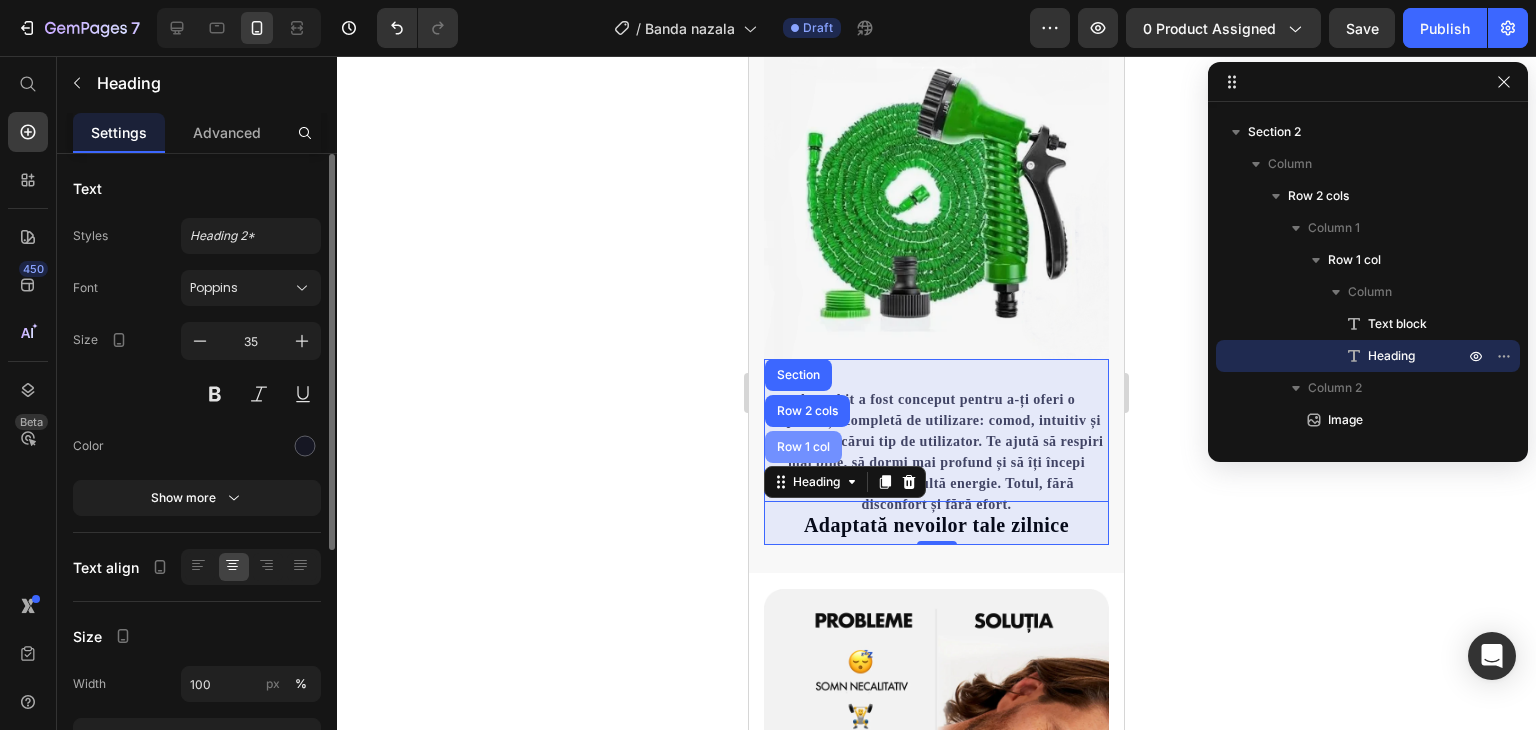 click on "Row 1 col" at bounding box center [803, 447] 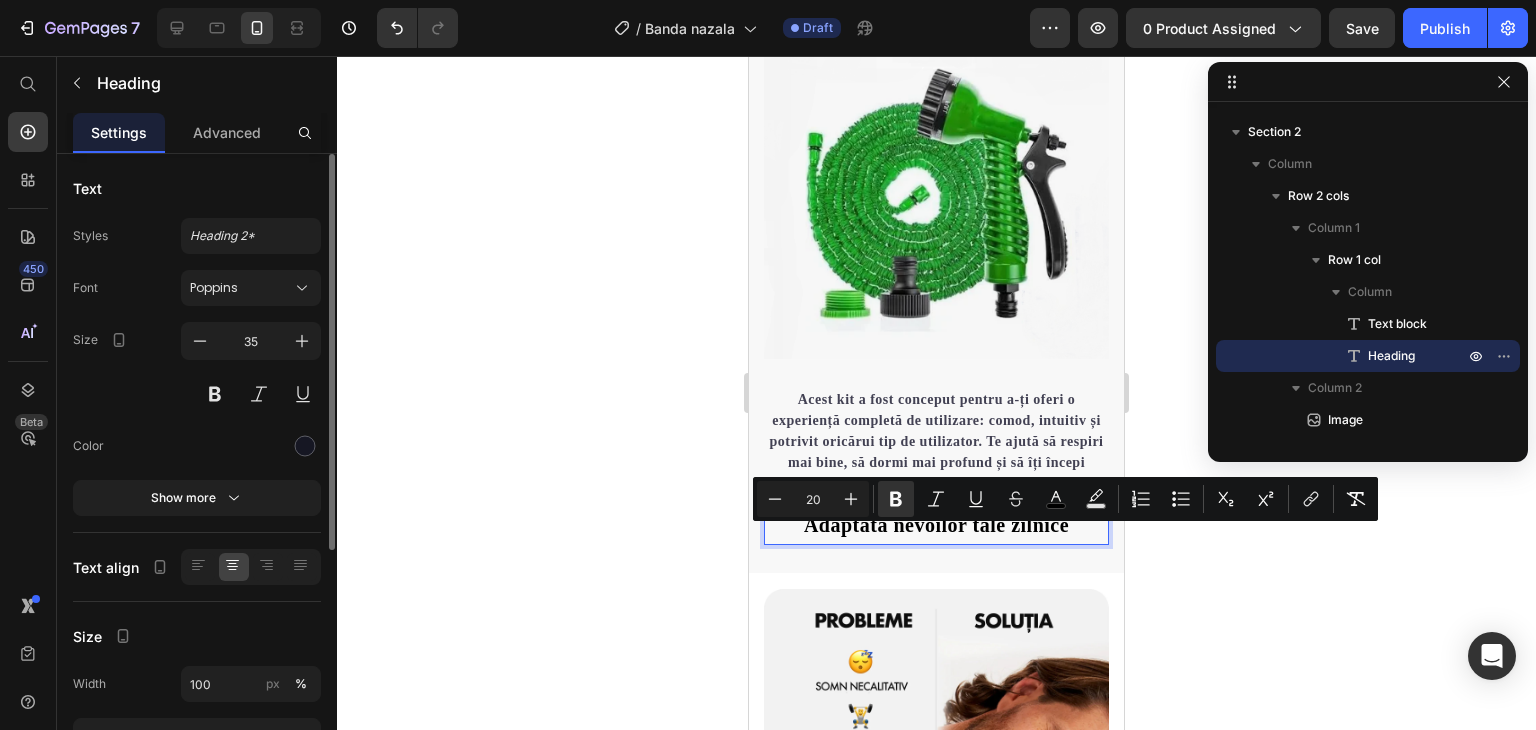 drag, startPoint x: 813, startPoint y: 549, endPoint x: 776, endPoint y: 557, distance: 37.85499 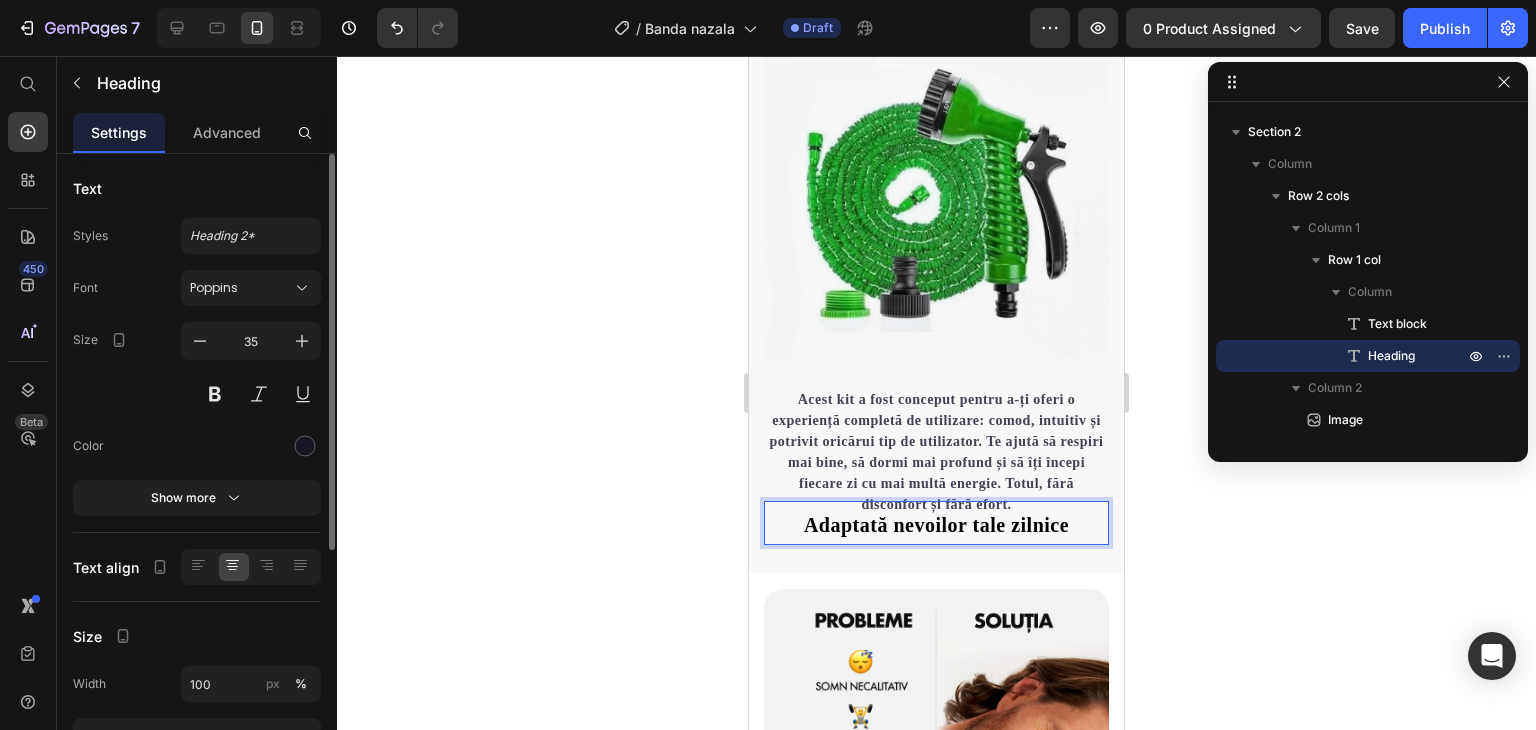 click on "Adaptată nevoilor tale zilnice" at bounding box center [936, 523] 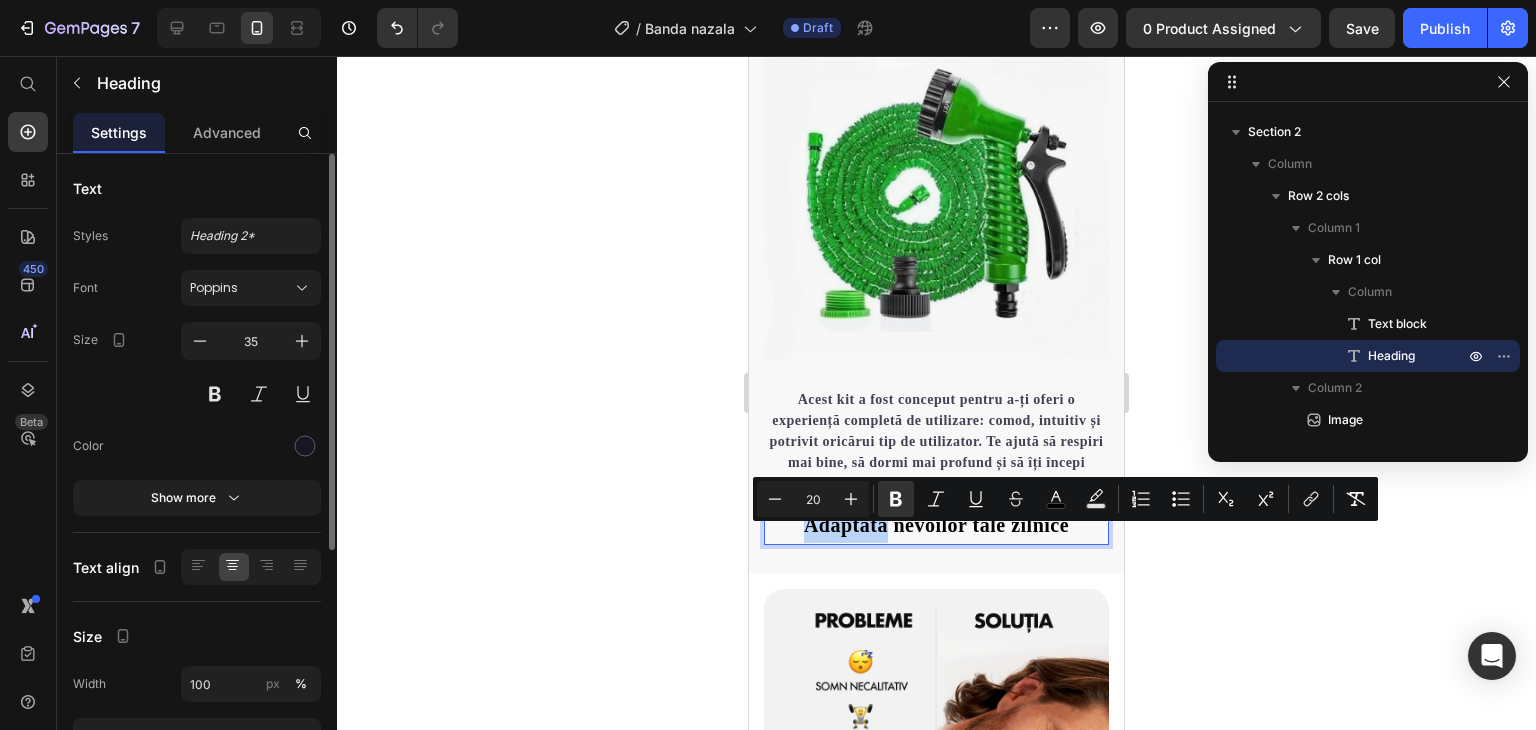 drag, startPoint x: 786, startPoint y: 544, endPoint x: 789, endPoint y: 532, distance: 12.369317 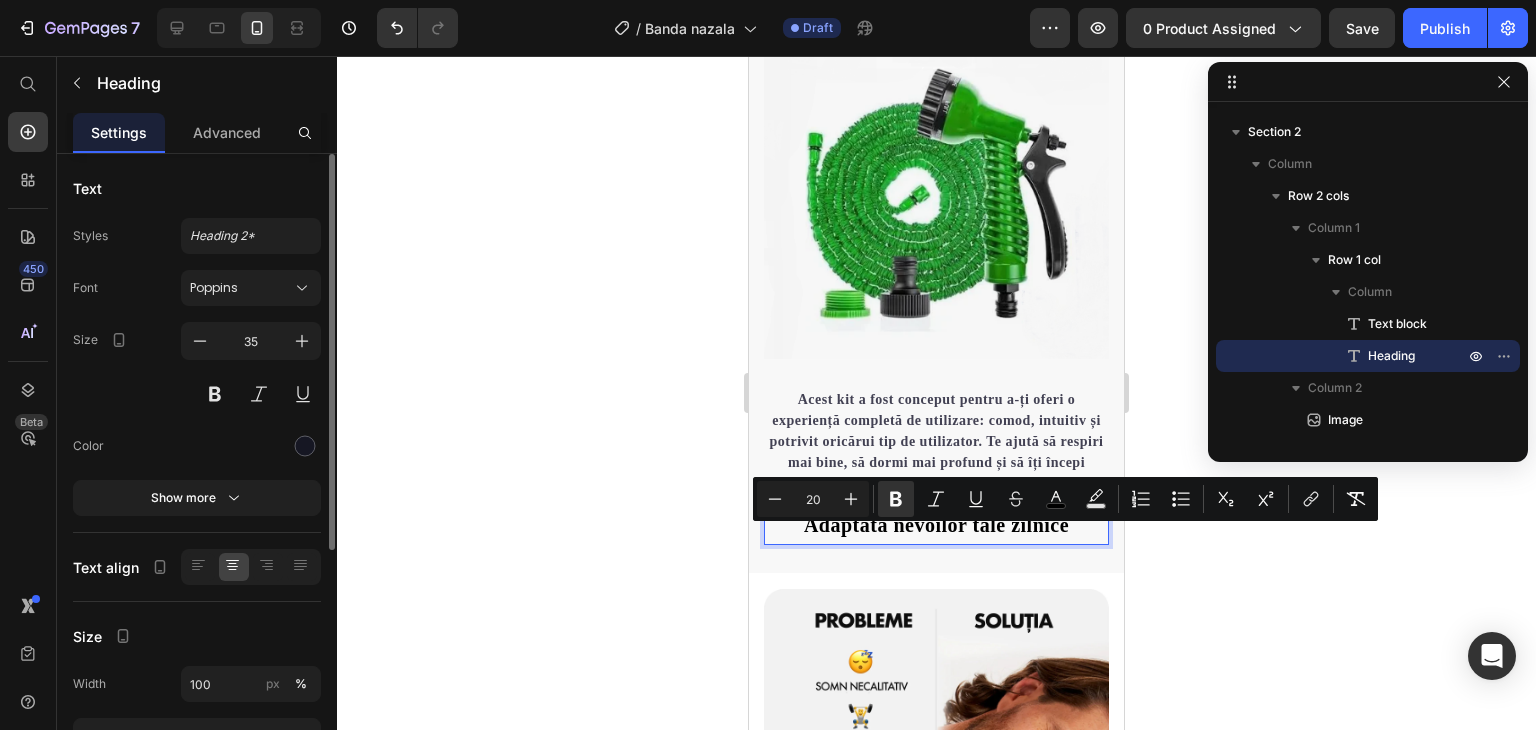 click on "Adaptată nevoilor tale zilnice" at bounding box center (936, 523) 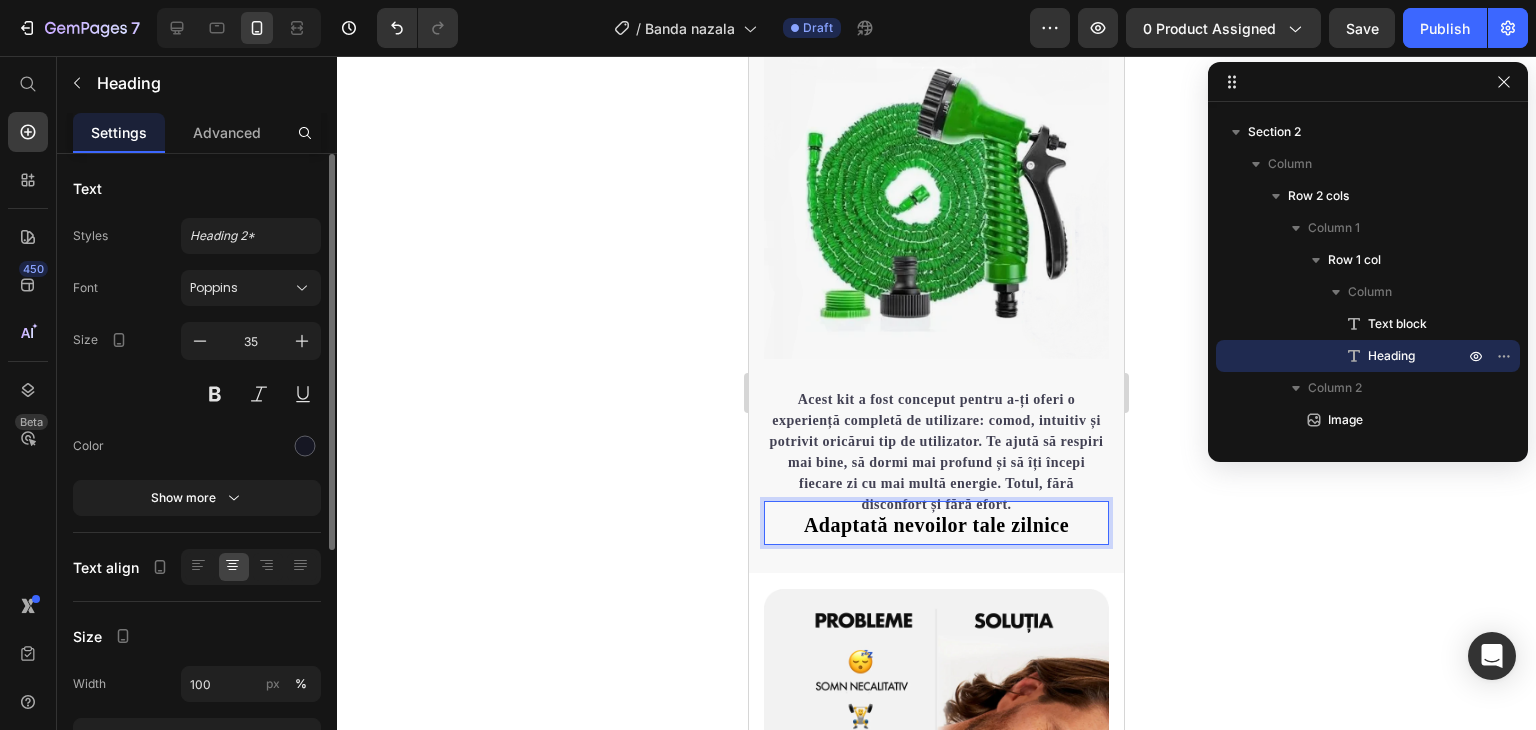 click on "Adaptată nevoilor tale zilnice" at bounding box center [936, 523] 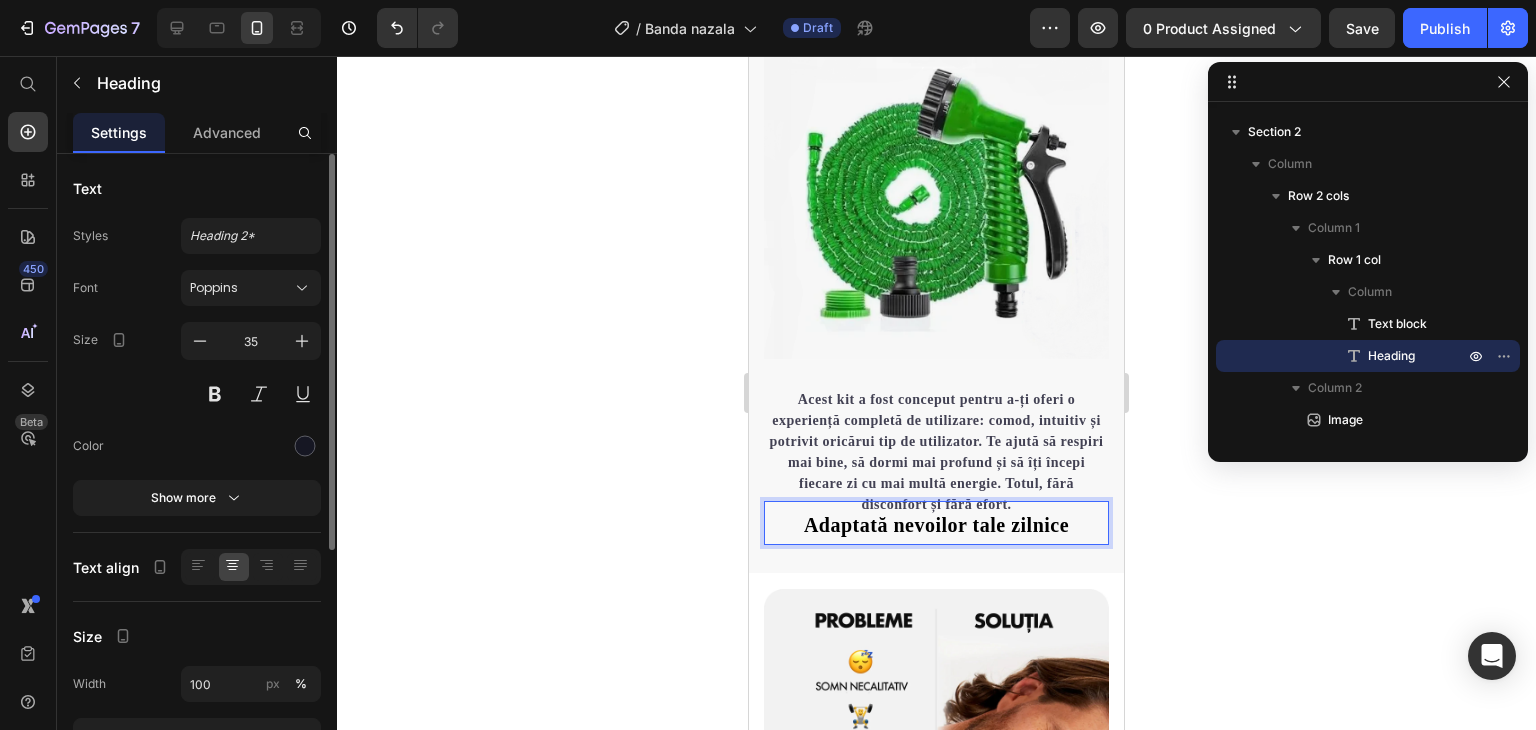 click at bounding box center (936, 188) 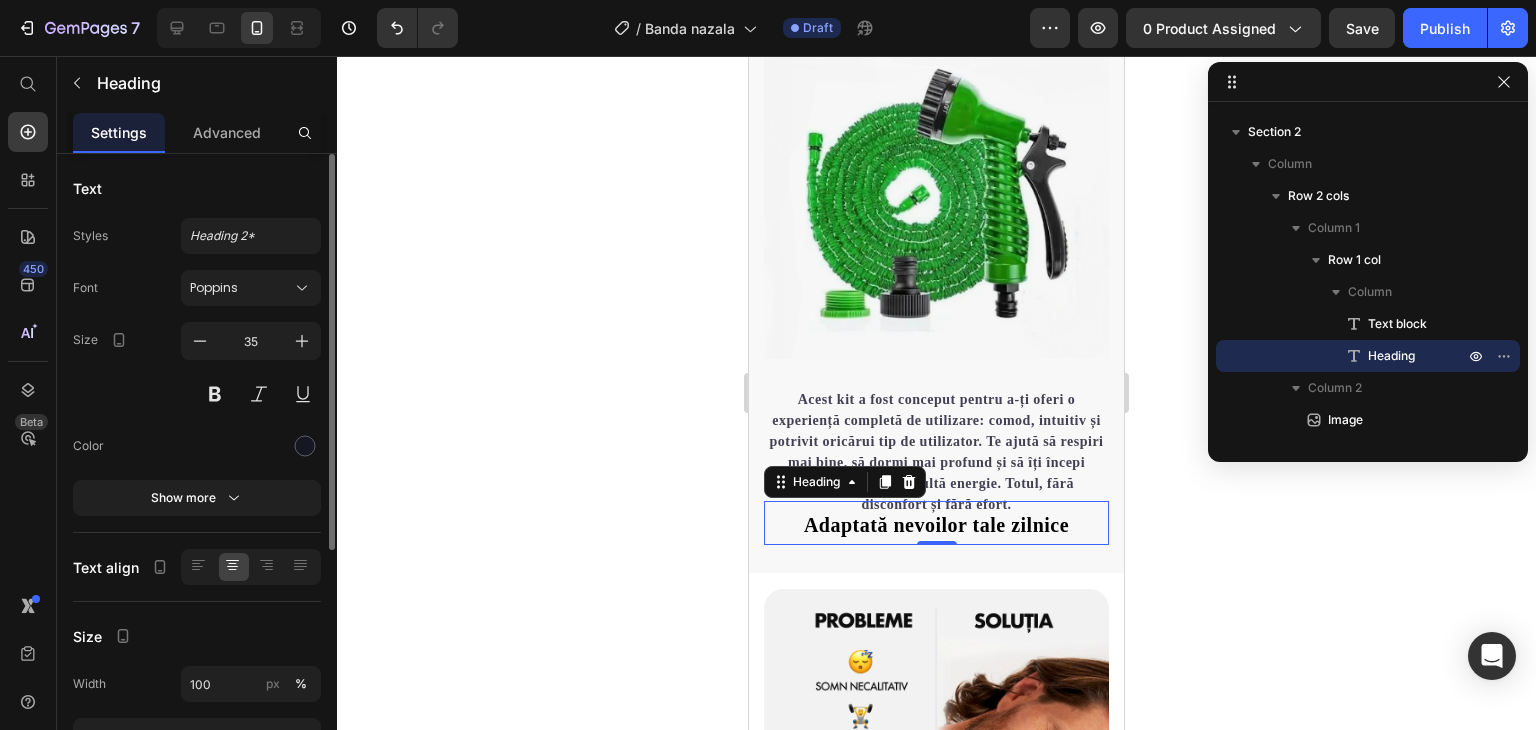 click on "⁠⁠⁠⁠⁠⁠⁠ Adaptată nevoilor tale zilnice" at bounding box center [936, 523] 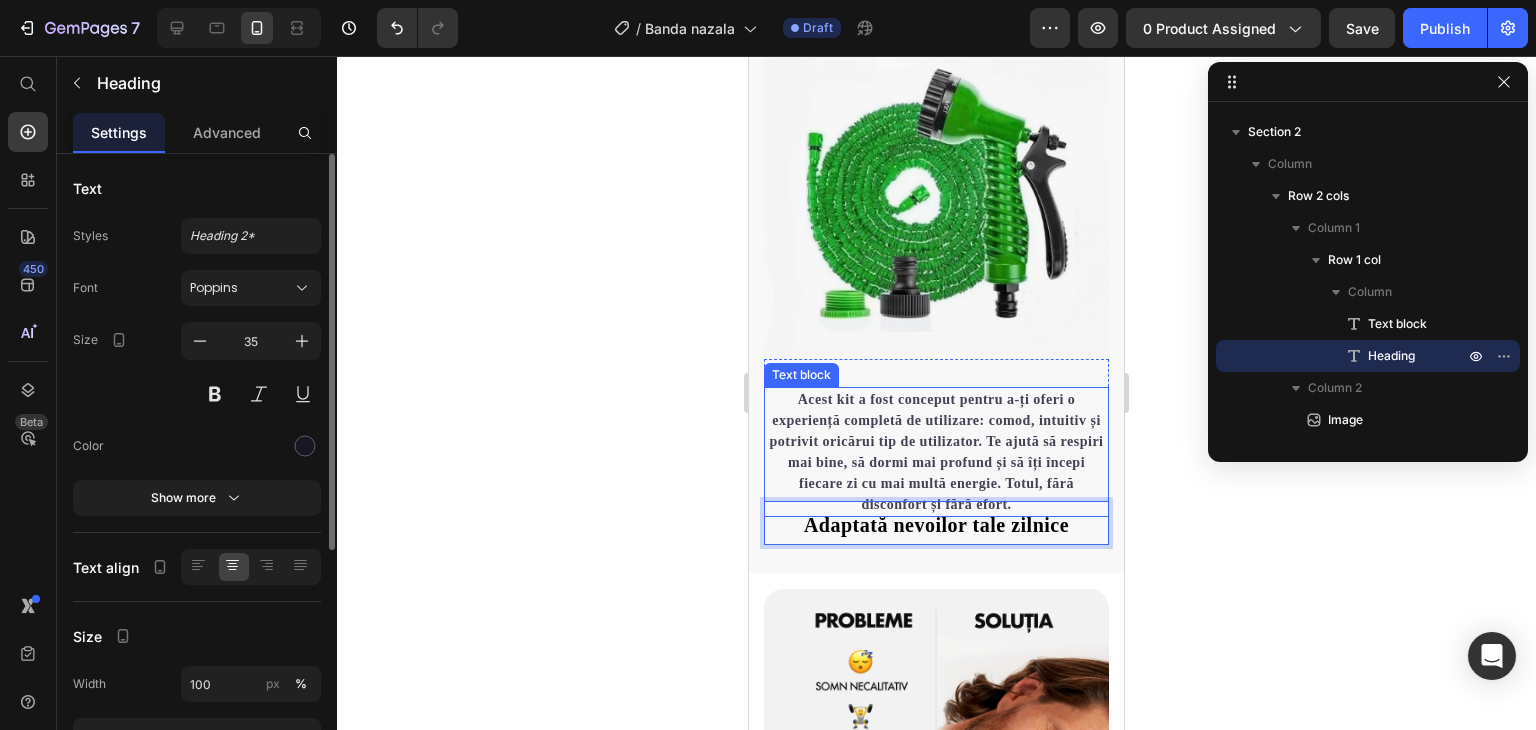 drag, startPoint x: 784, startPoint y: 548, endPoint x: 780, endPoint y: 471, distance: 77.10383 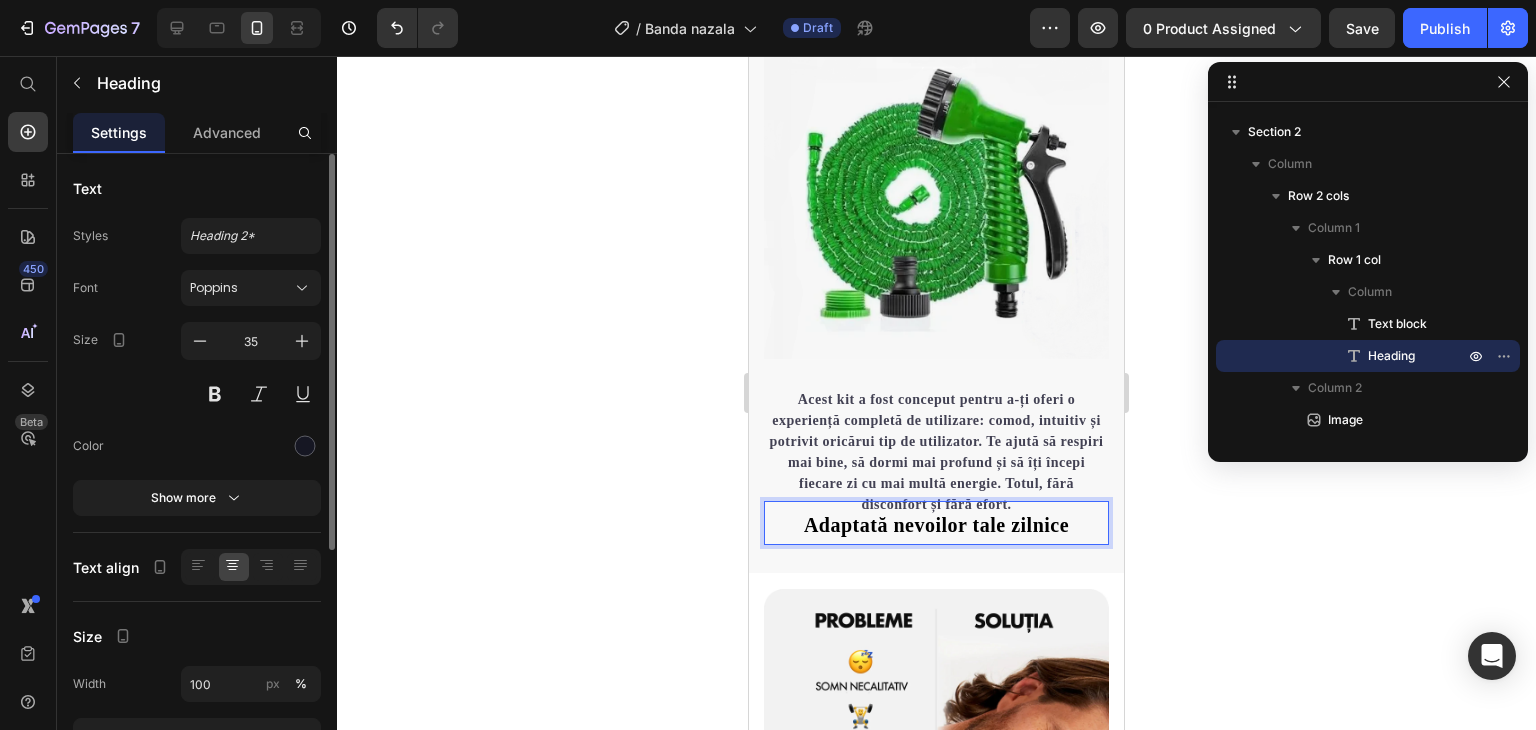 drag, startPoint x: 773, startPoint y: 557, endPoint x: 784, endPoint y: 533, distance: 26.400757 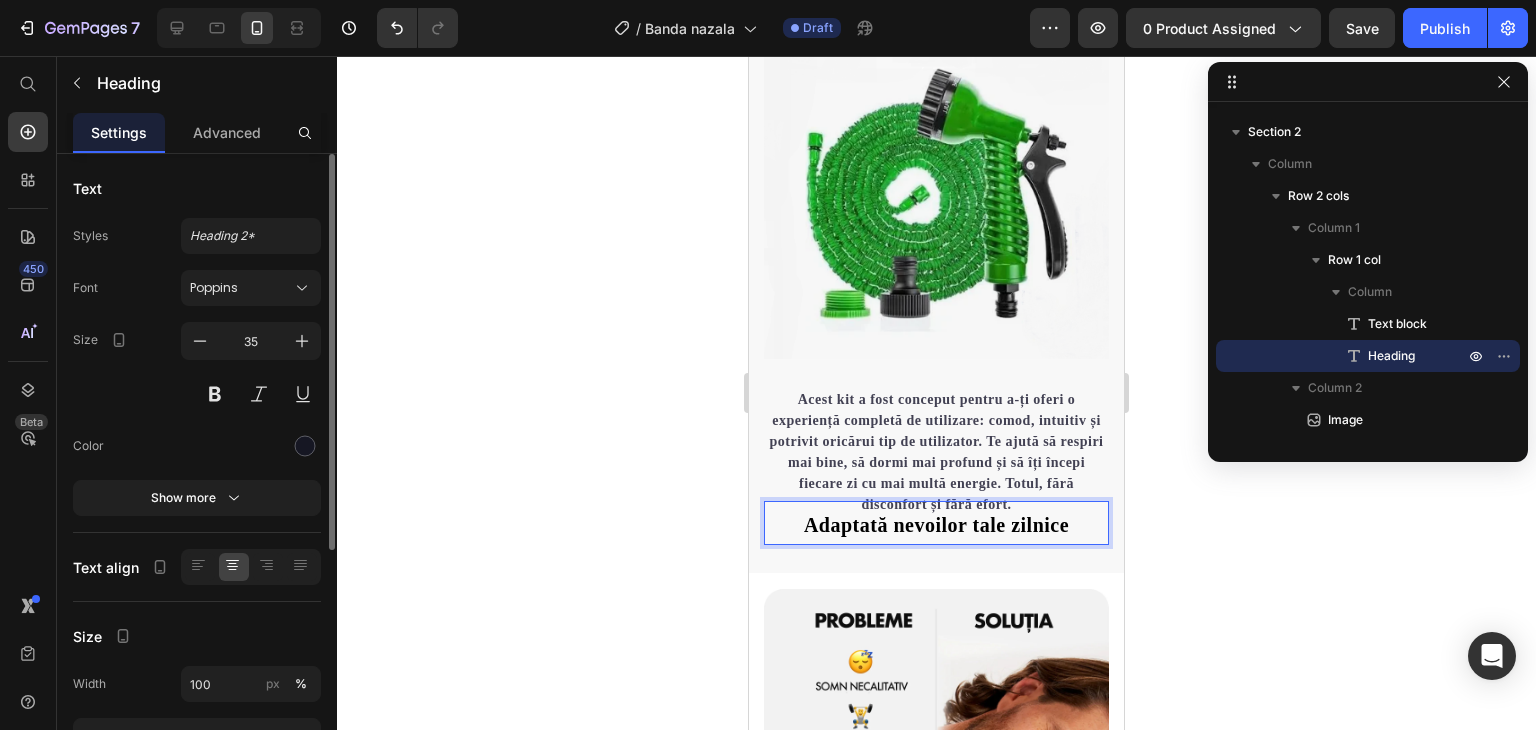 click on "Adaptată nevoilor tale zilnice" at bounding box center (936, 523) 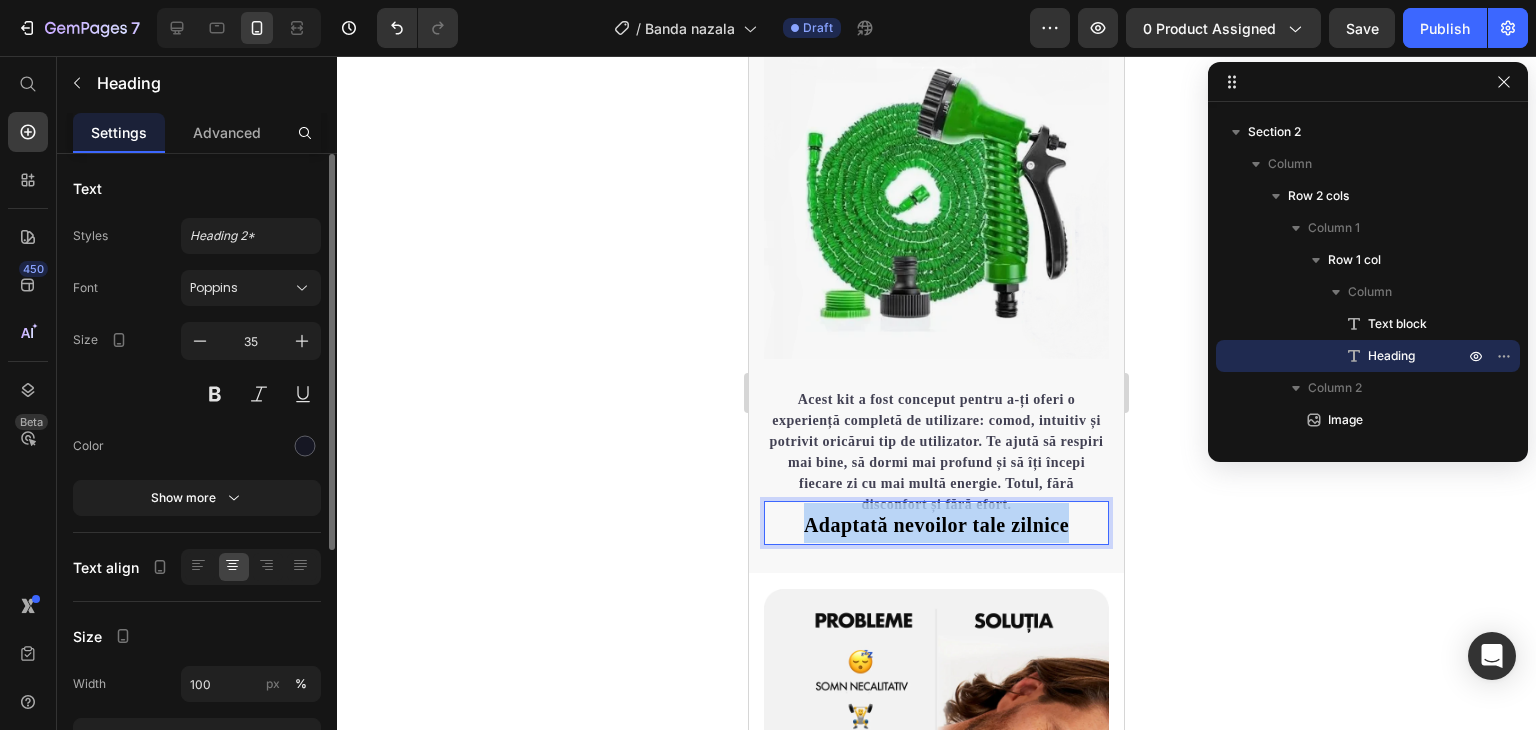 drag, startPoint x: 797, startPoint y: 533, endPoint x: 1066, endPoint y: 538, distance: 269.04648 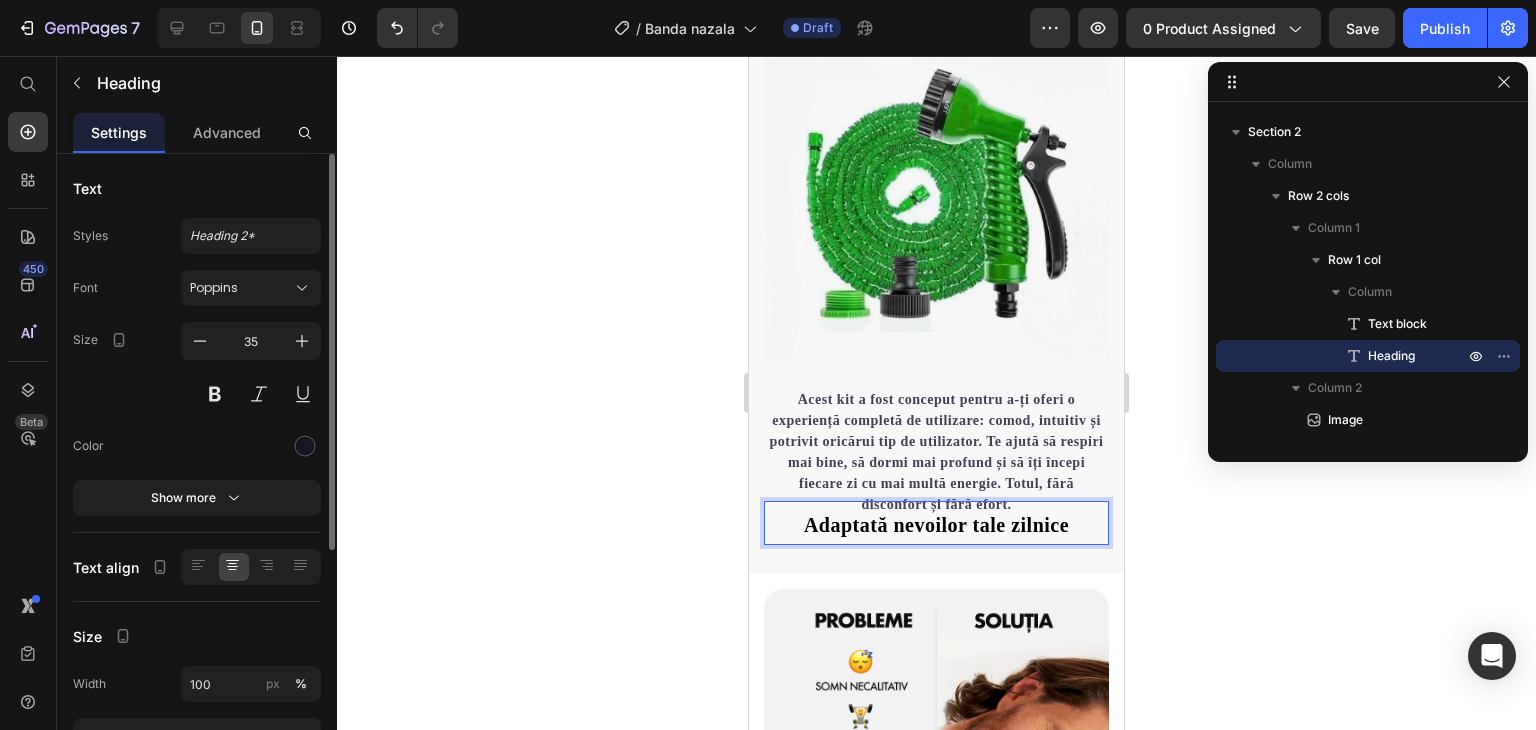 drag, startPoint x: 1066, startPoint y: 538, endPoint x: 1080, endPoint y: 524, distance: 19.79899 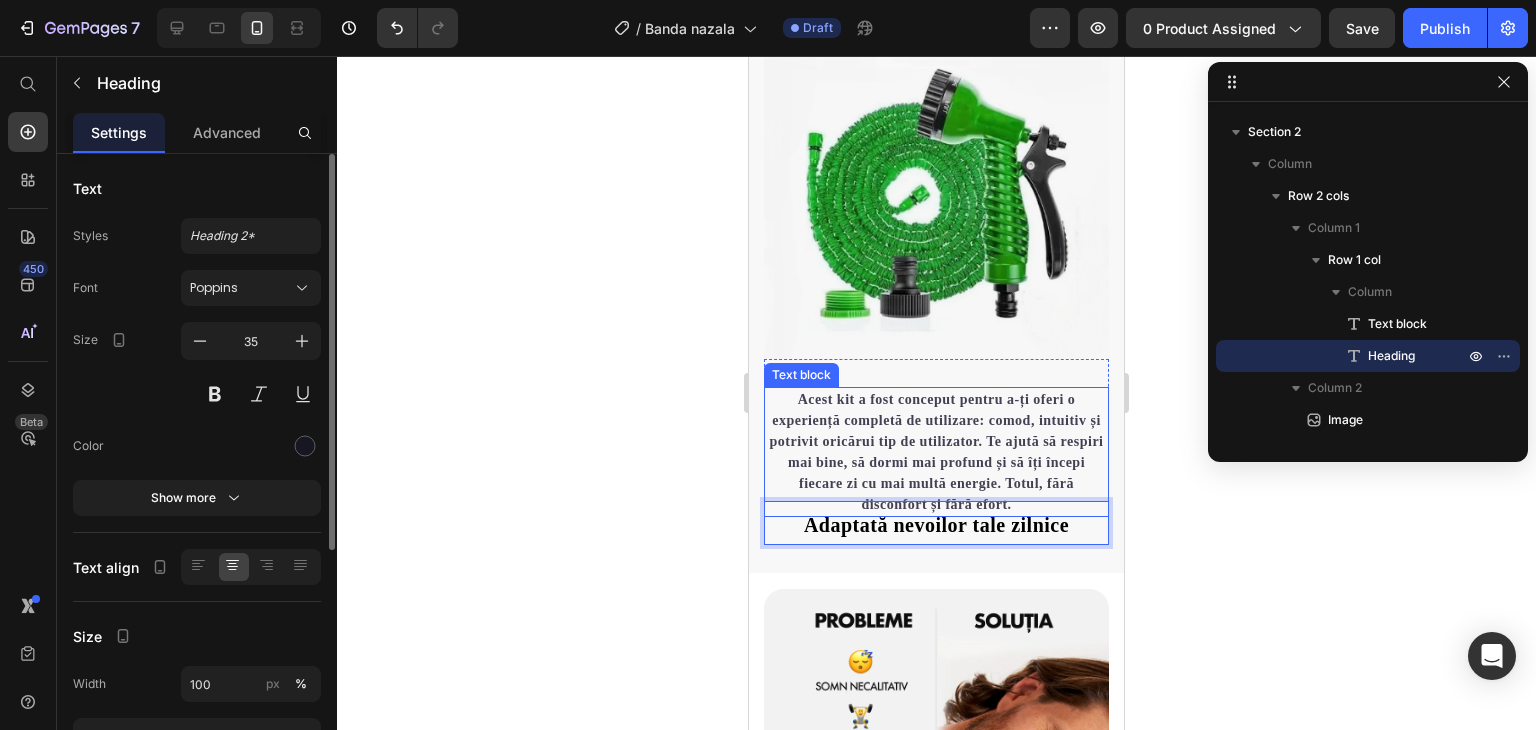 drag, startPoint x: 1092, startPoint y: 525, endPoint x: 1090, endPoint y: 509, distance: 16.124516 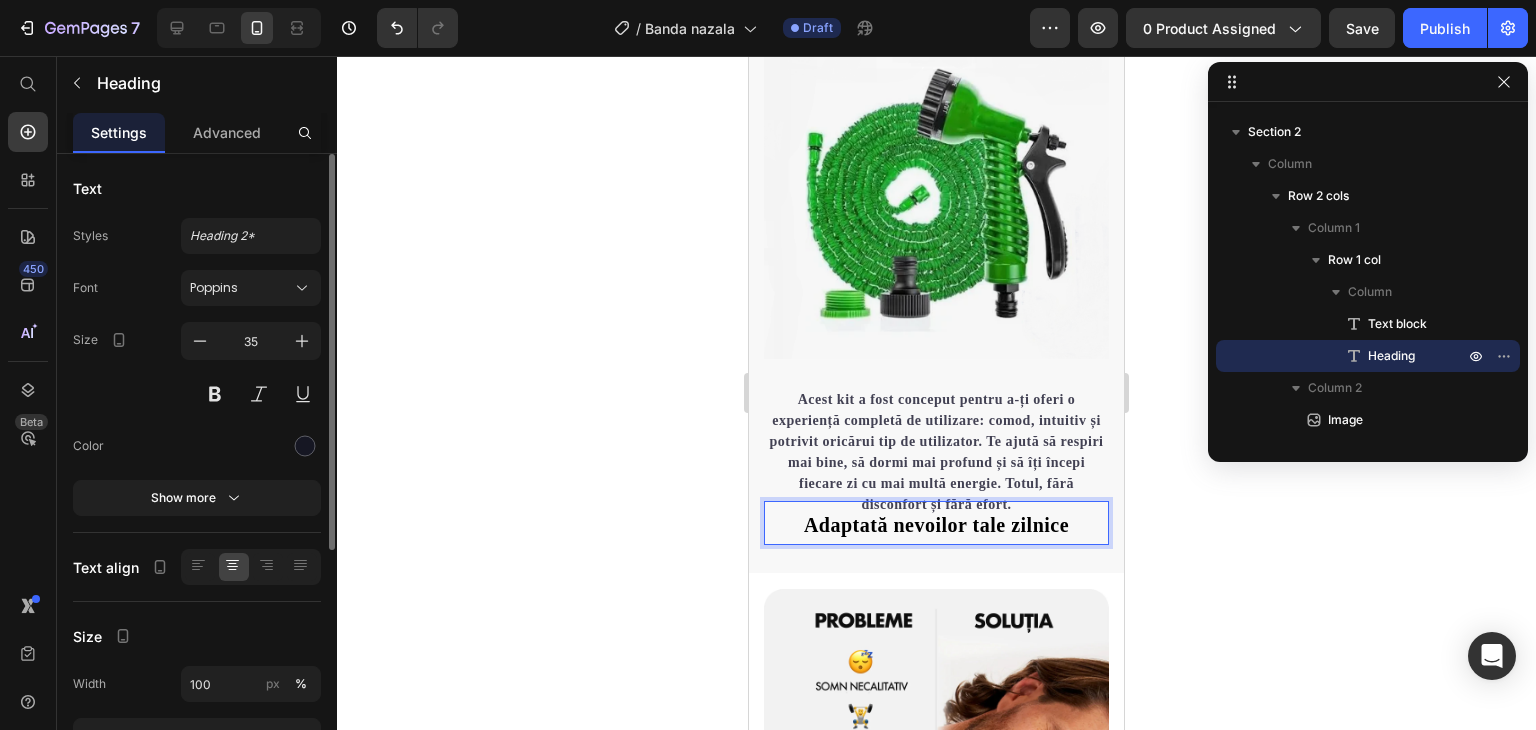 click on "Adaptată nevoilor tale zilnice" at bounding box center (936, 523) 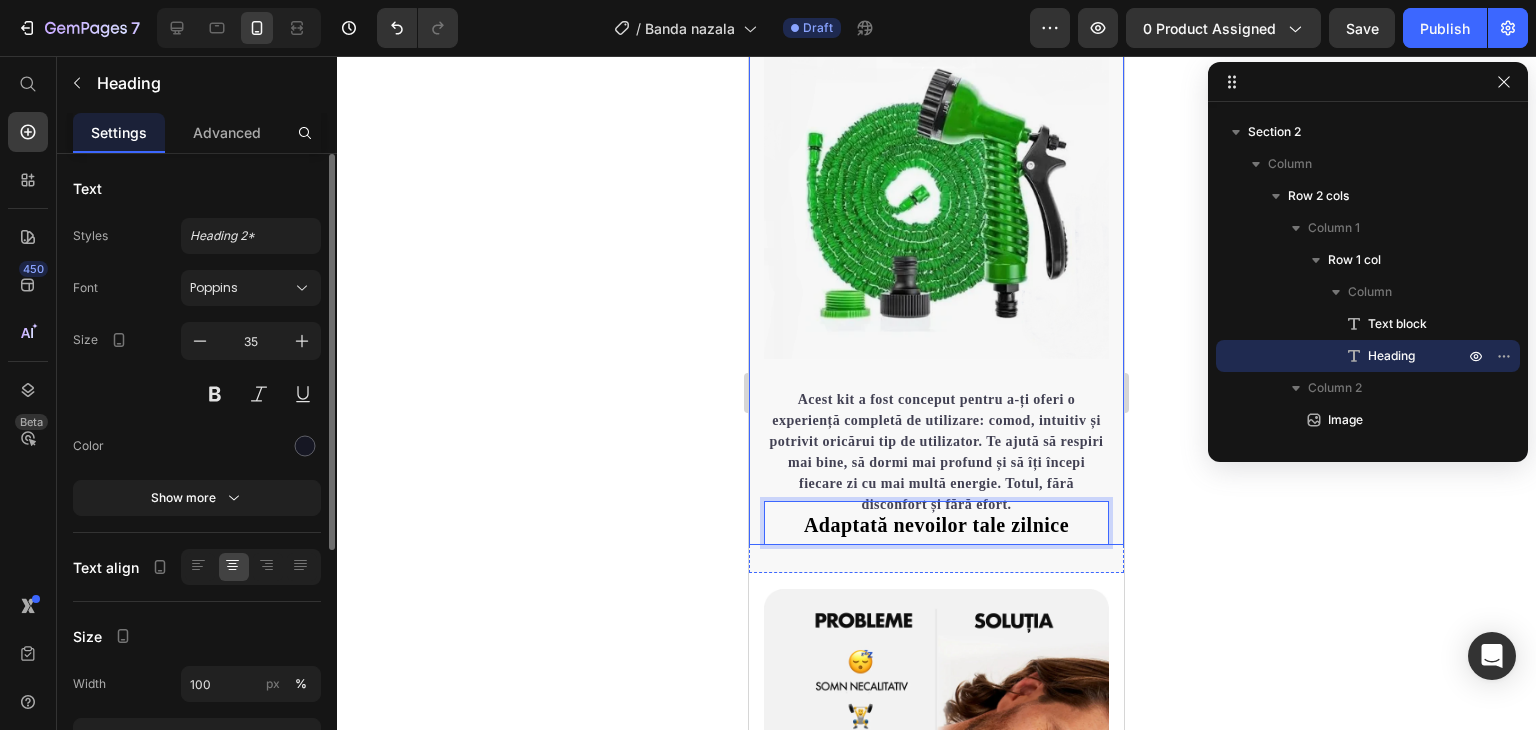 click on "Acest kit a fost conceput pentru a-ți oferi o experiență completă de utilizare: comod, intuitiv și potrivit oricărui tip de utilizator. Te ajută să respiri mai bine, să dormi mai profund și să îți începi fiecare zi cu mai multă energie. Totul, fără disconfort și fără efort. Text block Adaptată nevoilor tale zilnice Heading   0 Row Image Image Row" at bounding box center [936, 275] 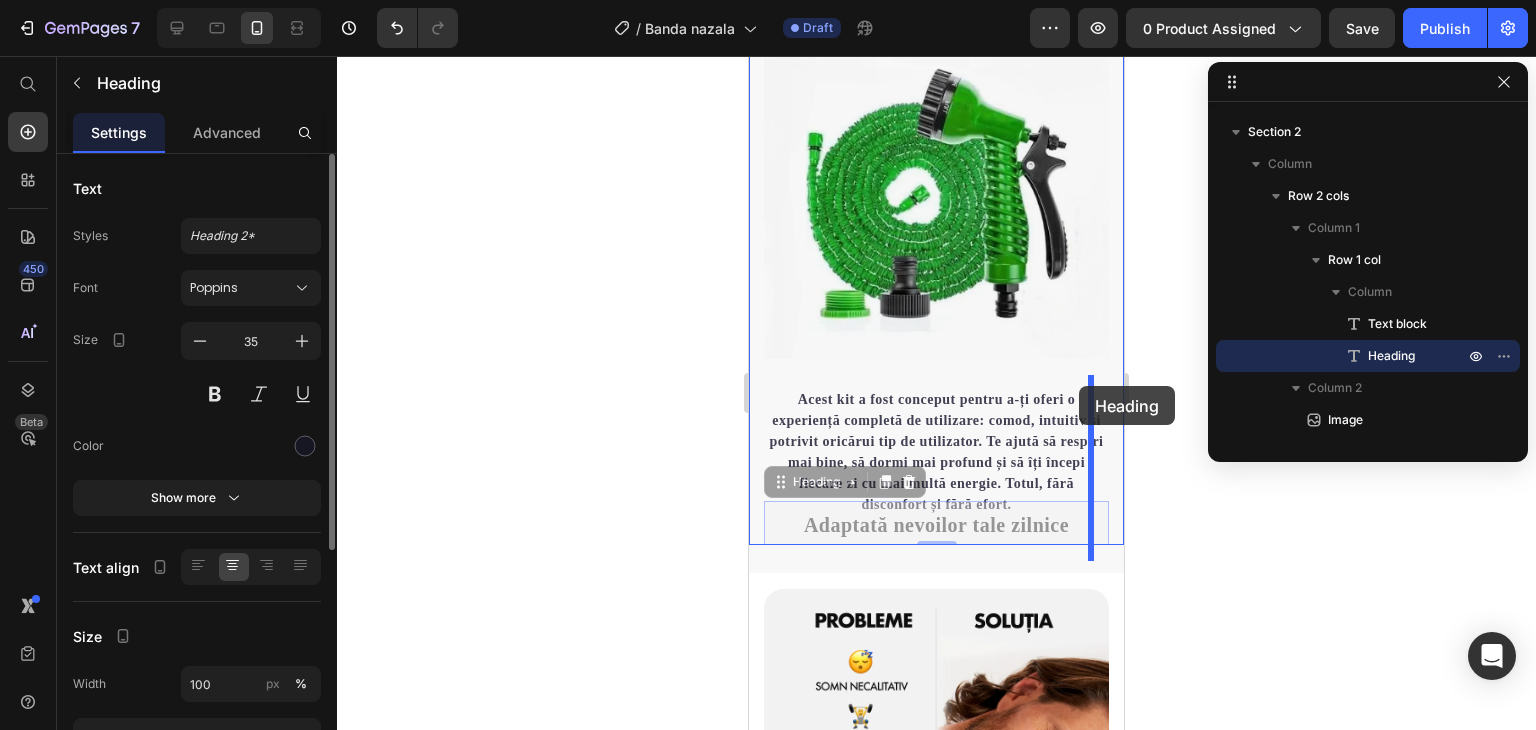 drag, startPoint x: 1093, startPoint y: 536, endPoint x: 1079, endPoint y: 386, distance: 150.65192 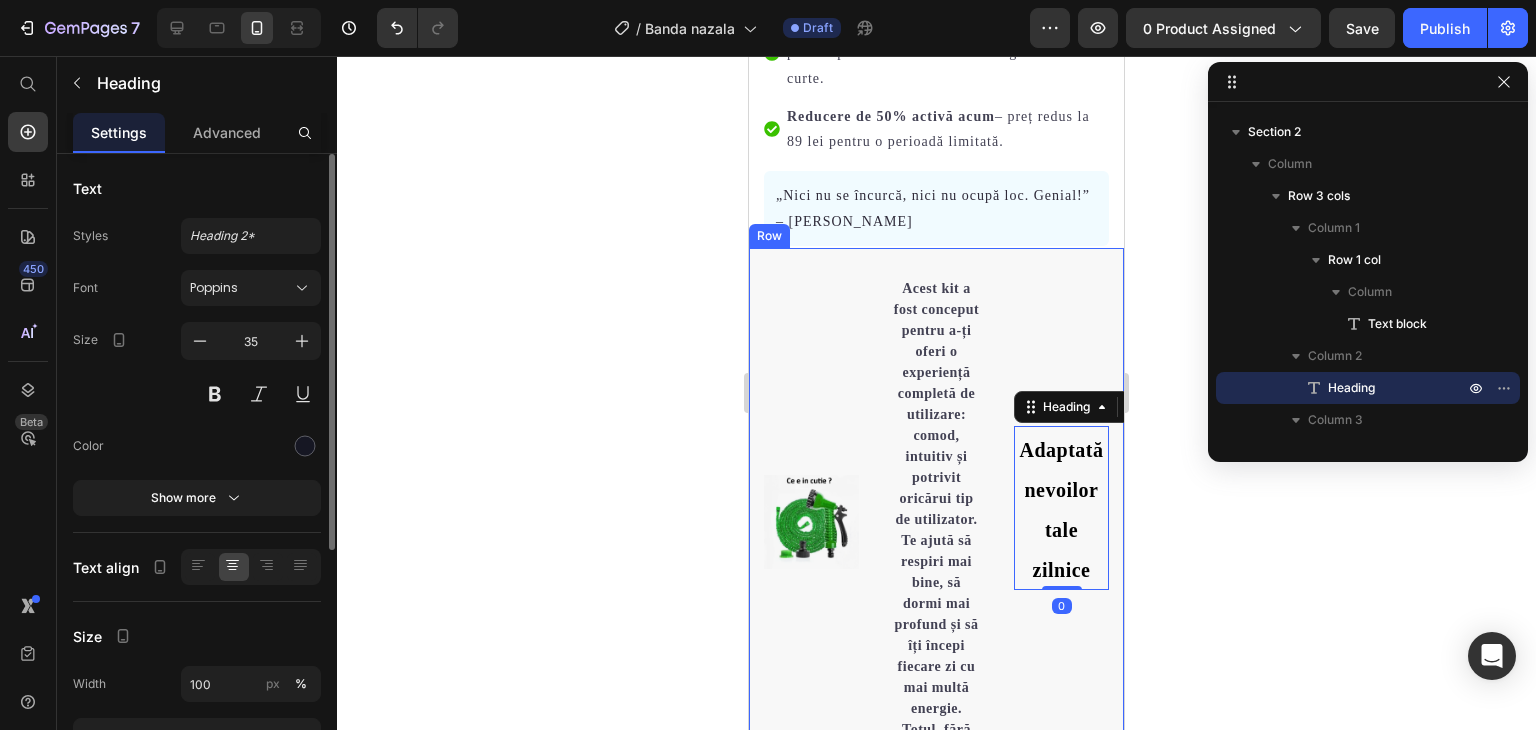 scroll, scrollTop: 1154, scrollLeft: 0, axis: vertical 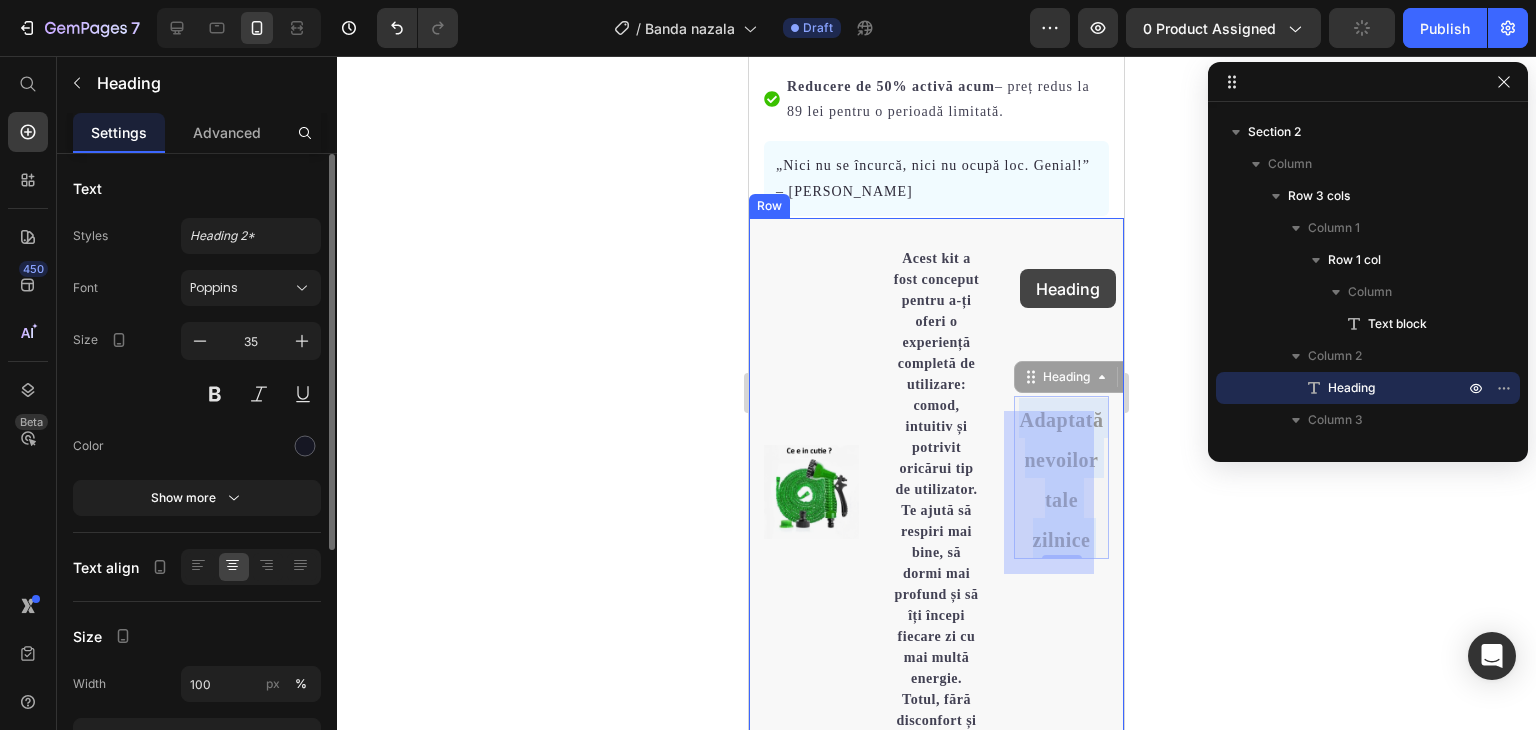 drag, startPoint x: 1004, startPoint y: 368, endPoint x: 1020, endPoint y: 269, distance: 100.28459 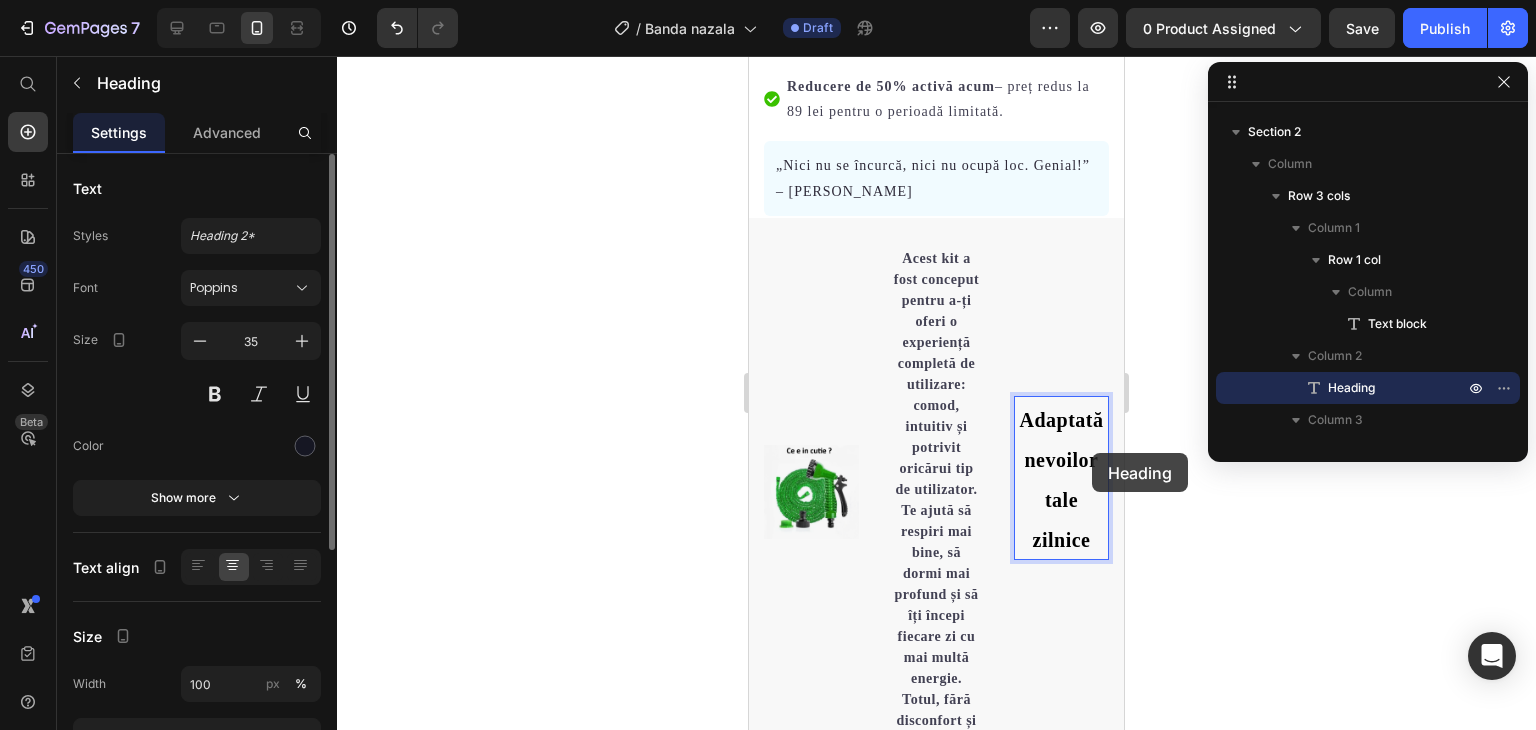 scroll, scrollTop: 1007, scrollLeft: 0, axis: vertical 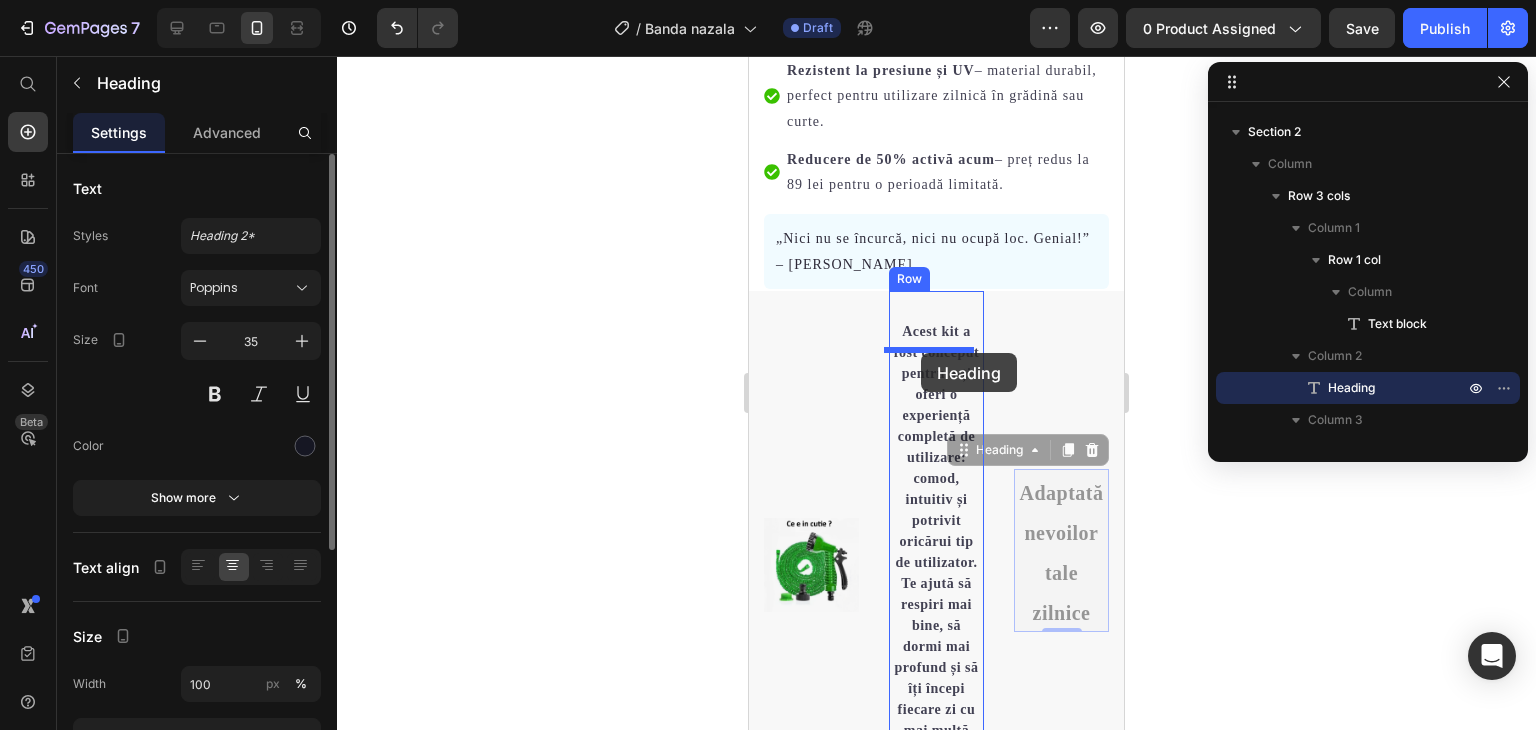 drag, startPoint x: 1092, startPoint y: 453, endPoint x: 921, endPoint y: 353, distance: 198.09341 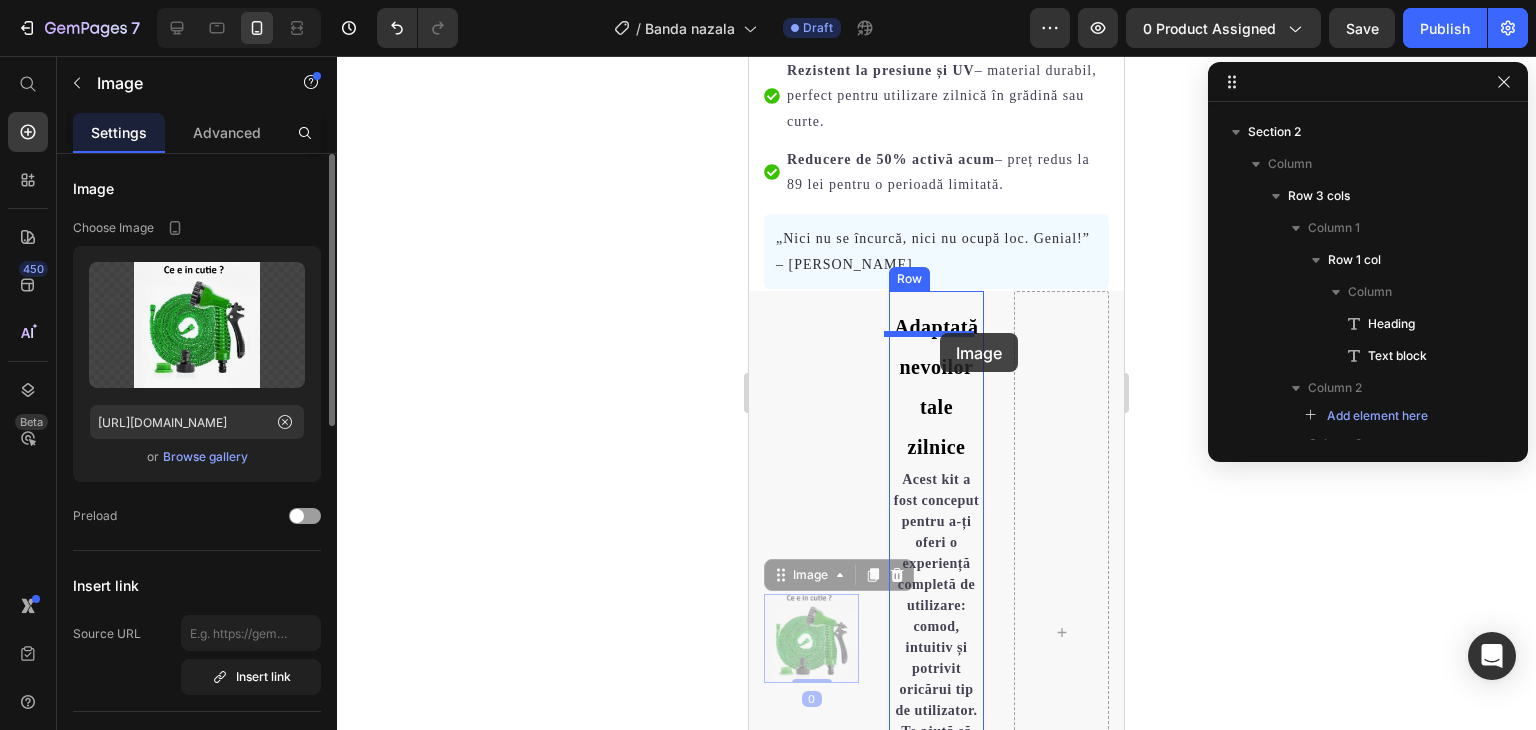 drag, startPoint x: 852, startPoint y: 651, endPoint x: 940, endPoint y: 331, distance: 331.8795 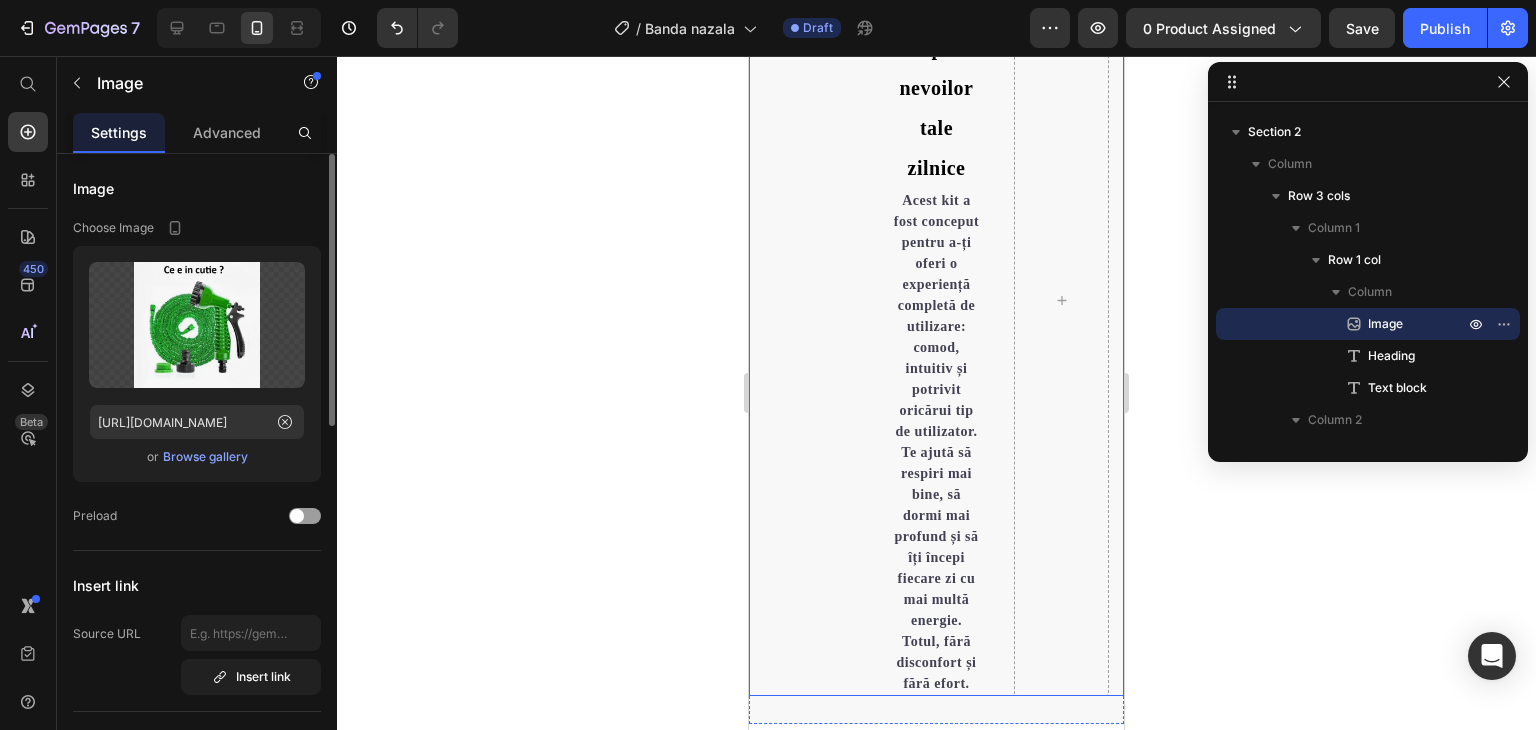 scroll, scrollTop: 1407, scrollLeft: 0, axis: vertical 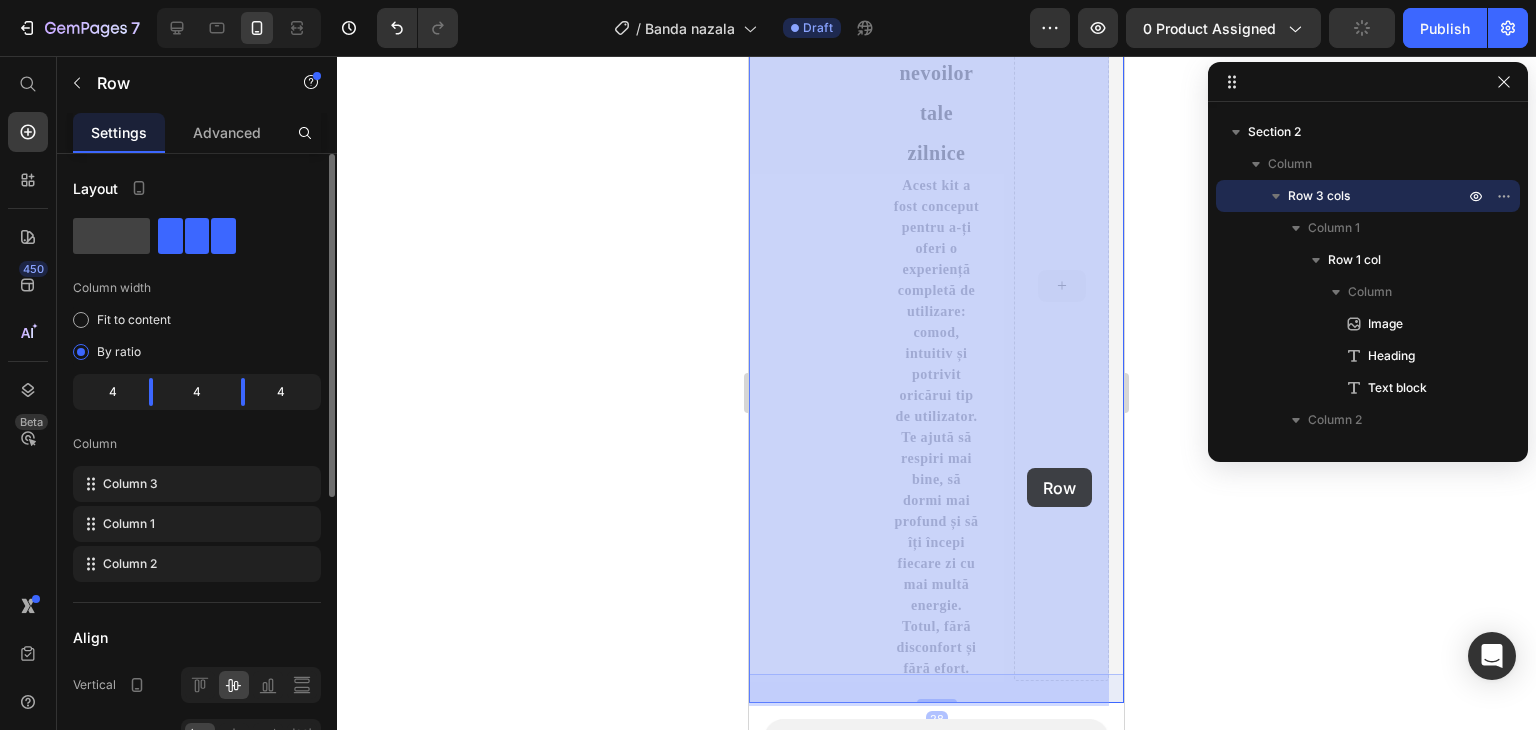 drag, startPoint x: 1007, startPoint y: 468, endPoint x: 1027, endPoint y: 468, distance: 20 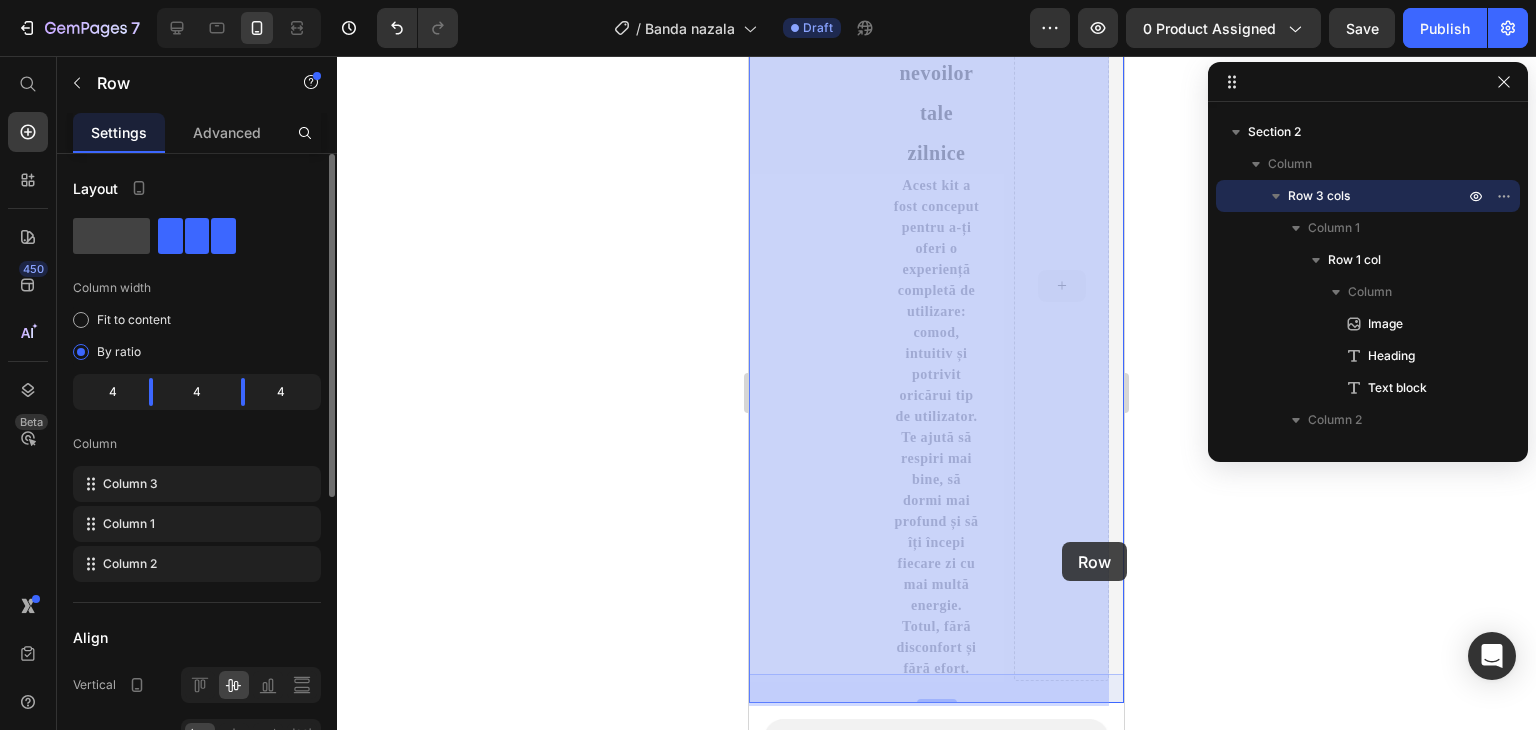 drag, startPoint x: 1004, startPoint y: 480, endPoint x: 1061, endPoint y: 544, distance: 85.70297 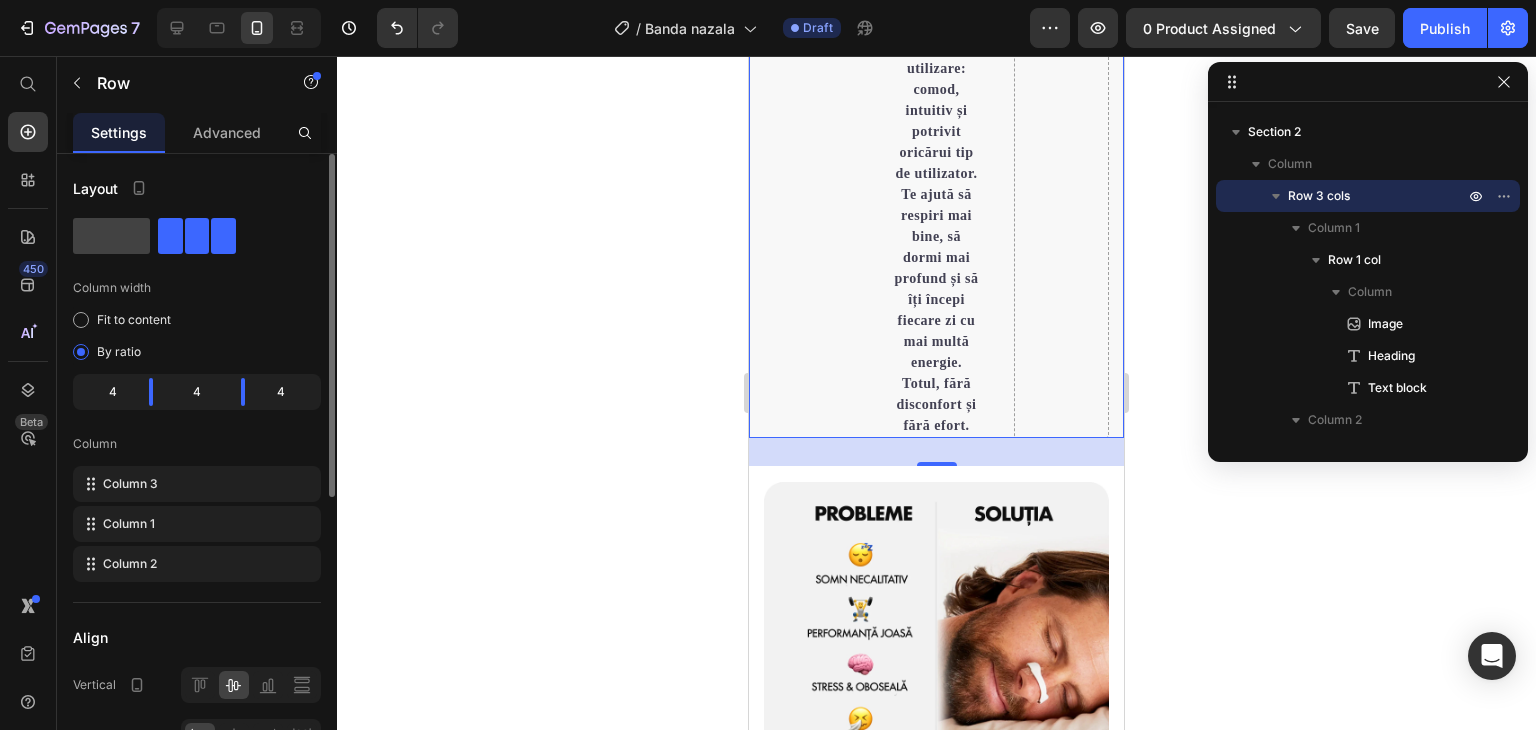 scroll, scrollTop: 1607, scrollLeft: 0, axis: vertical 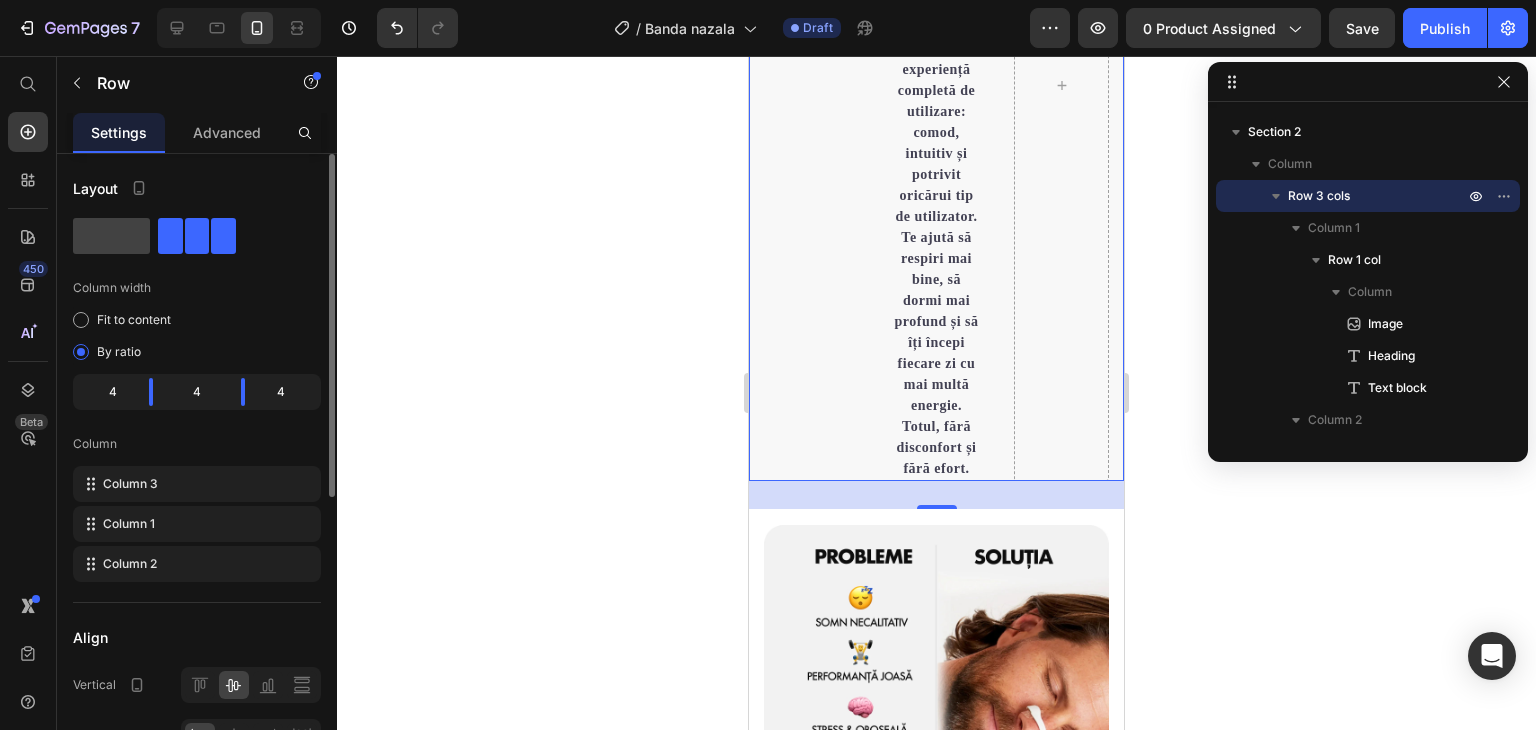 drag, startPoint x: 936, startPoint y: 529, endPoint x: 937, endPoint y: 493, distance: 36.013885 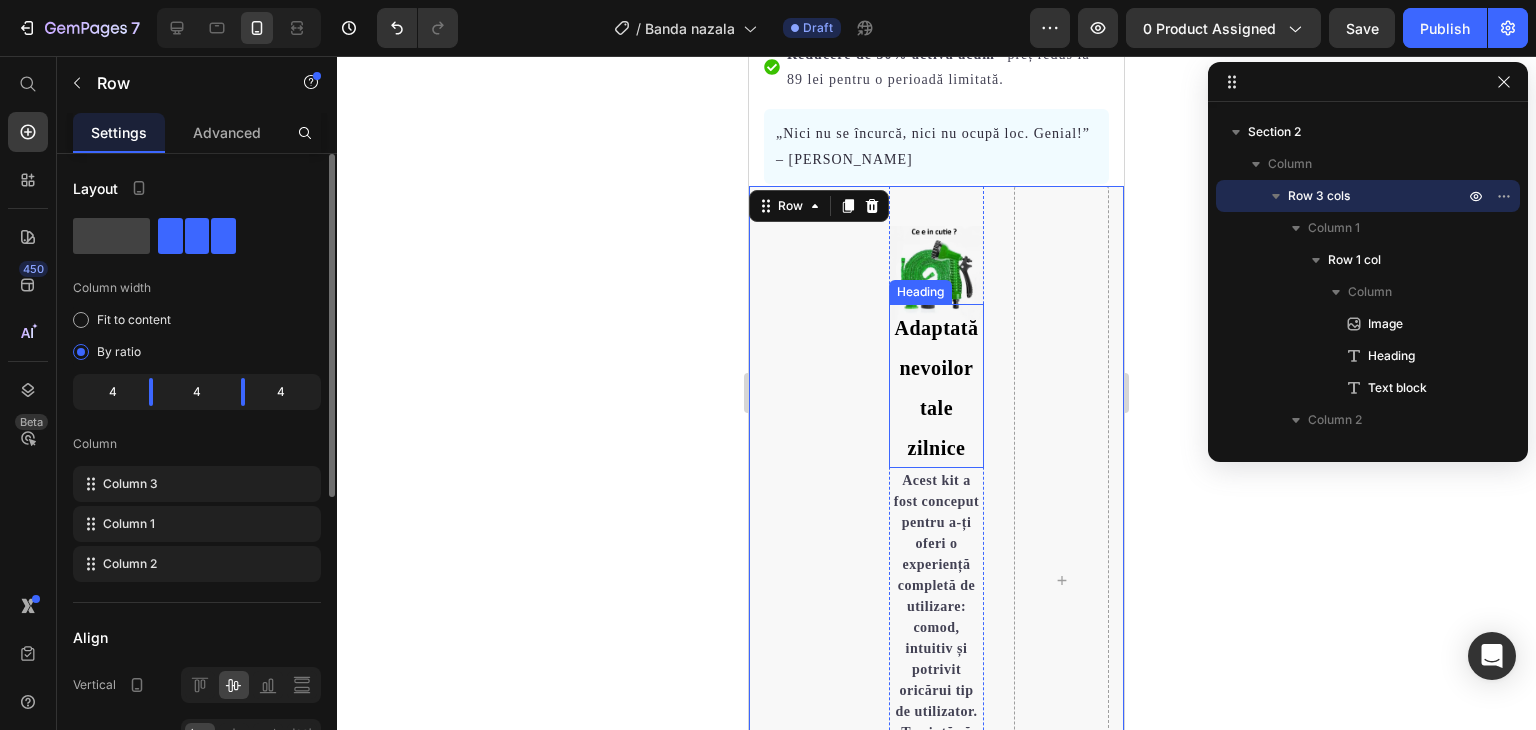 scroll, scrollTop: 1107, scrollLeft: 0, axis: vertical 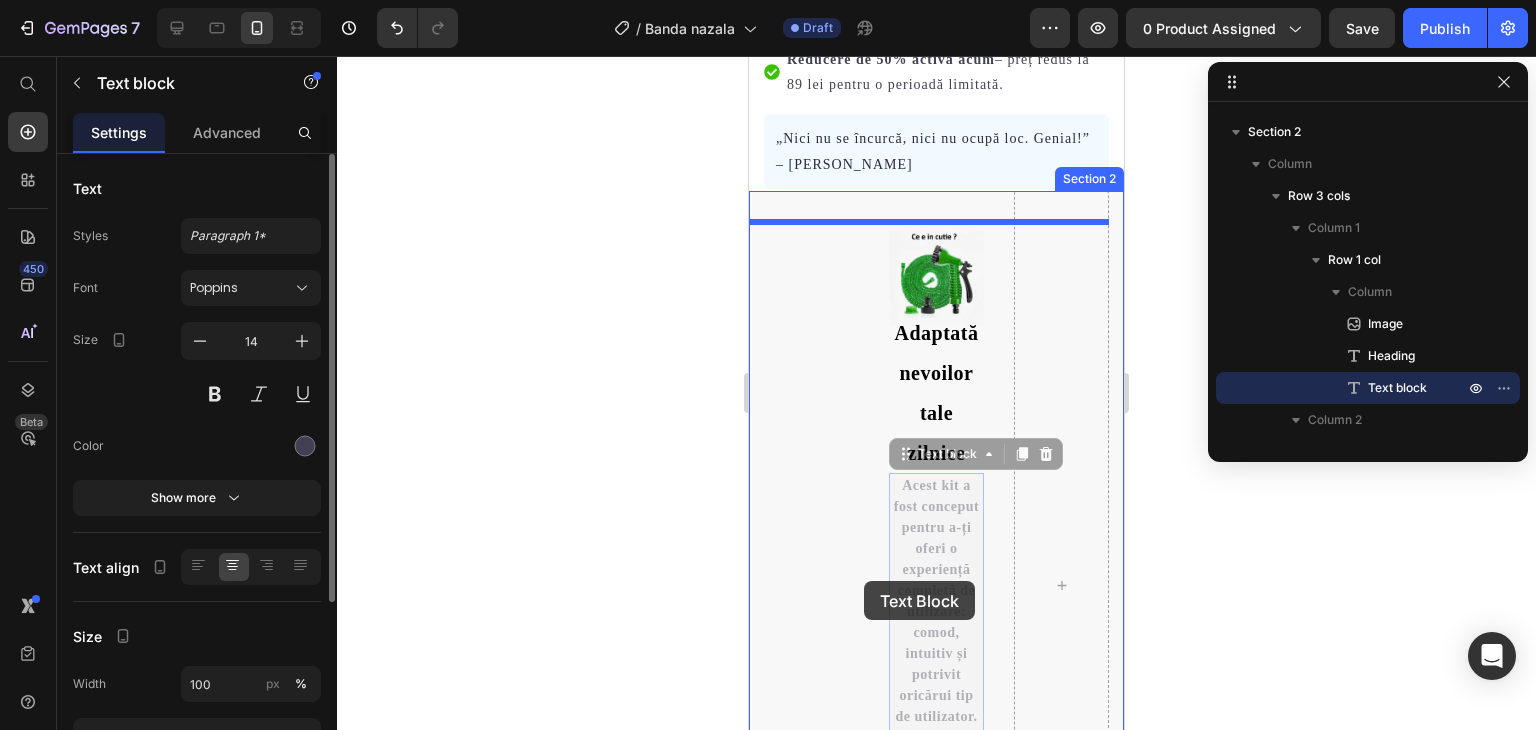 drag, startPoint x: 884, startPoint y: 550, endPoint x: 864, endPoint y: 581, distance: 36.891735 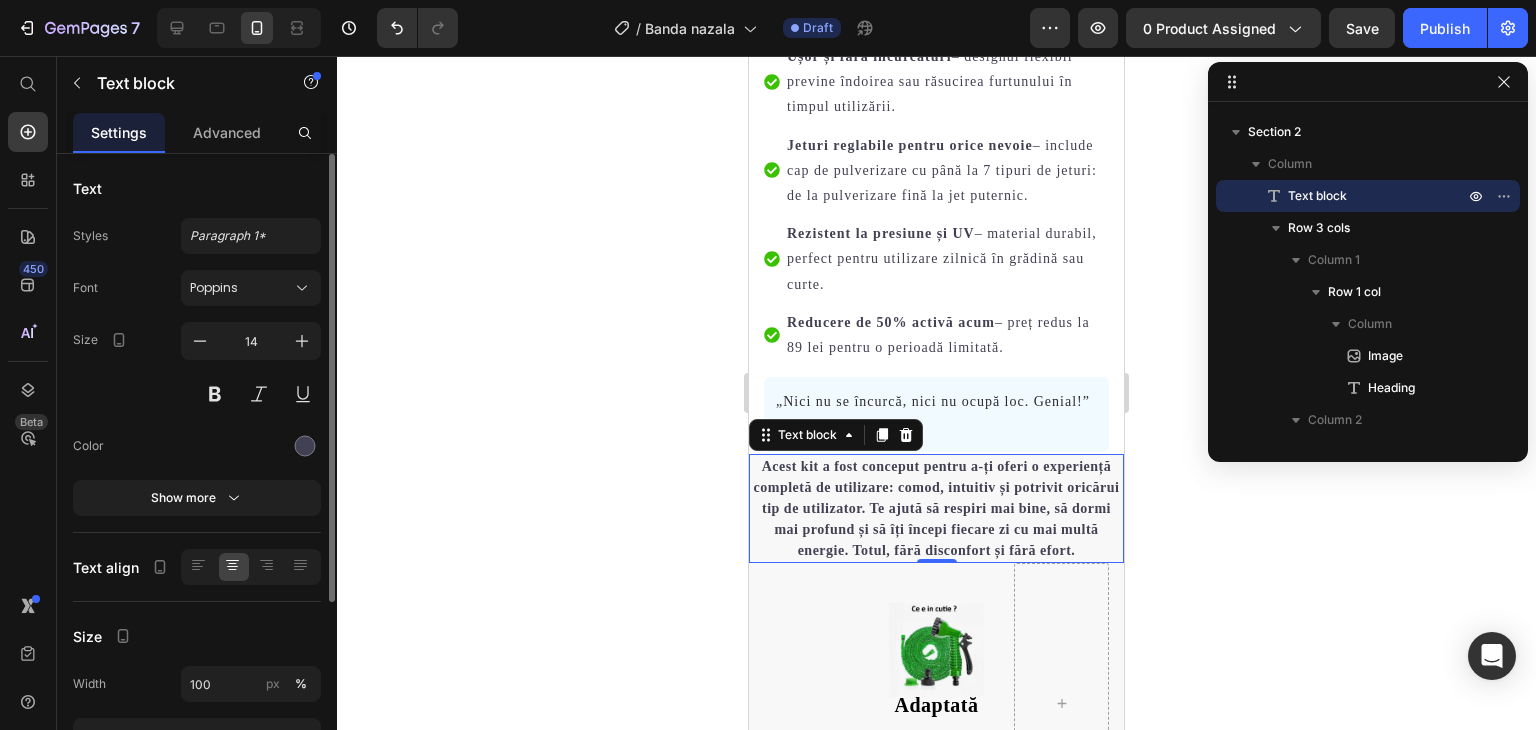 scroll, scrollTop: 907, scrollLeft: 0, axis: vertical 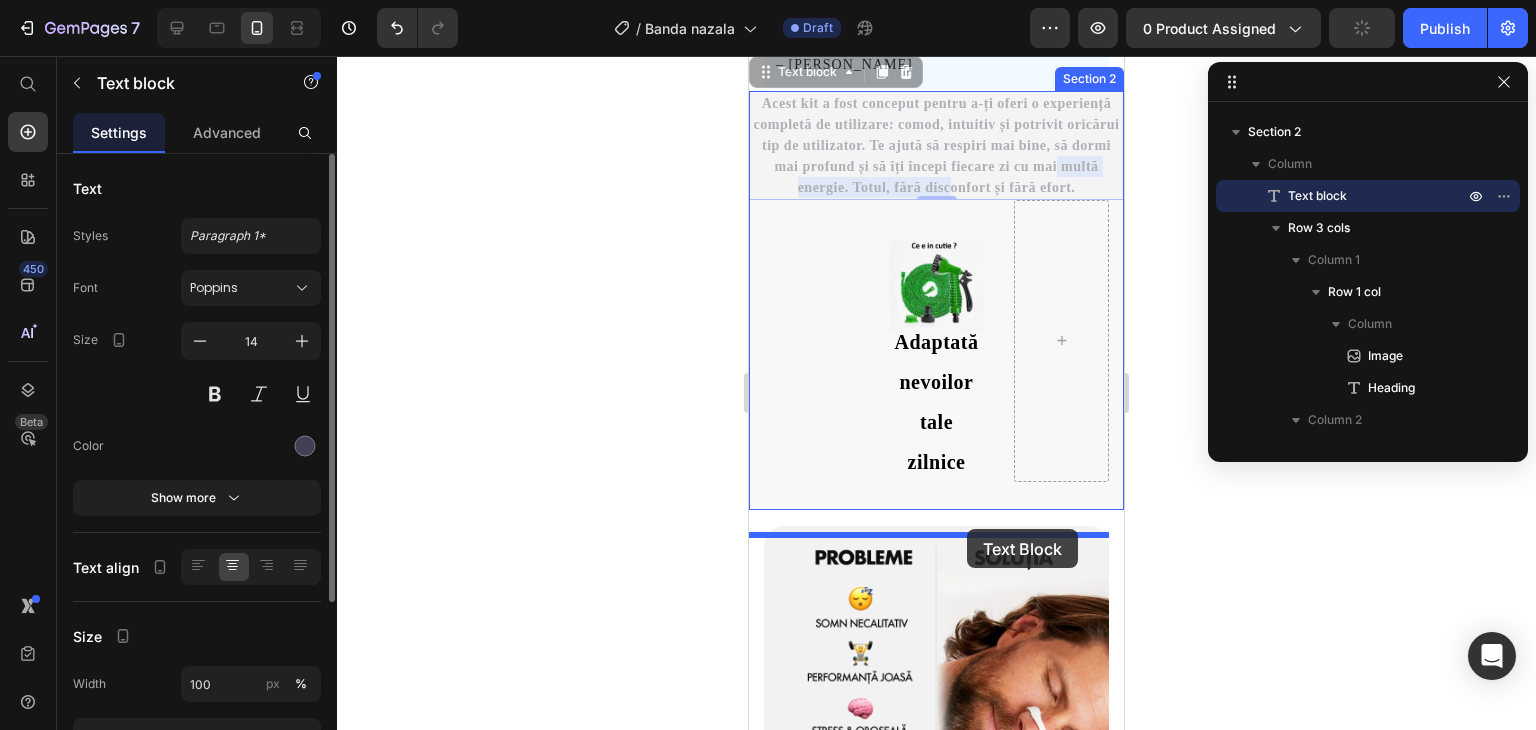 drag, startPoint x: 1107, startPoint y: 494, endPoint x: 967, endPoint y: 529, distance: 144.3087 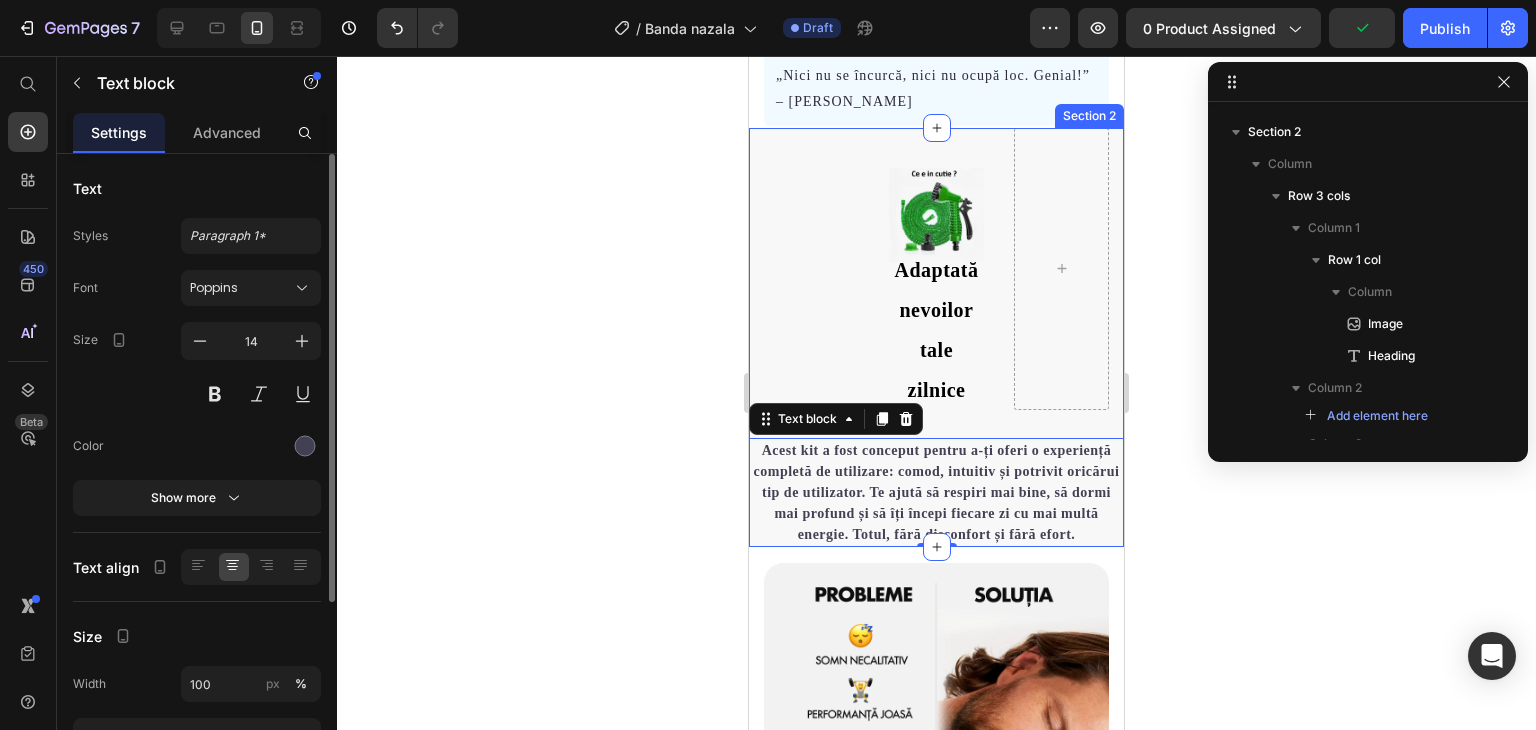 scroll, scrollTop: 1107, scrollLeft: 0, axis: vertical 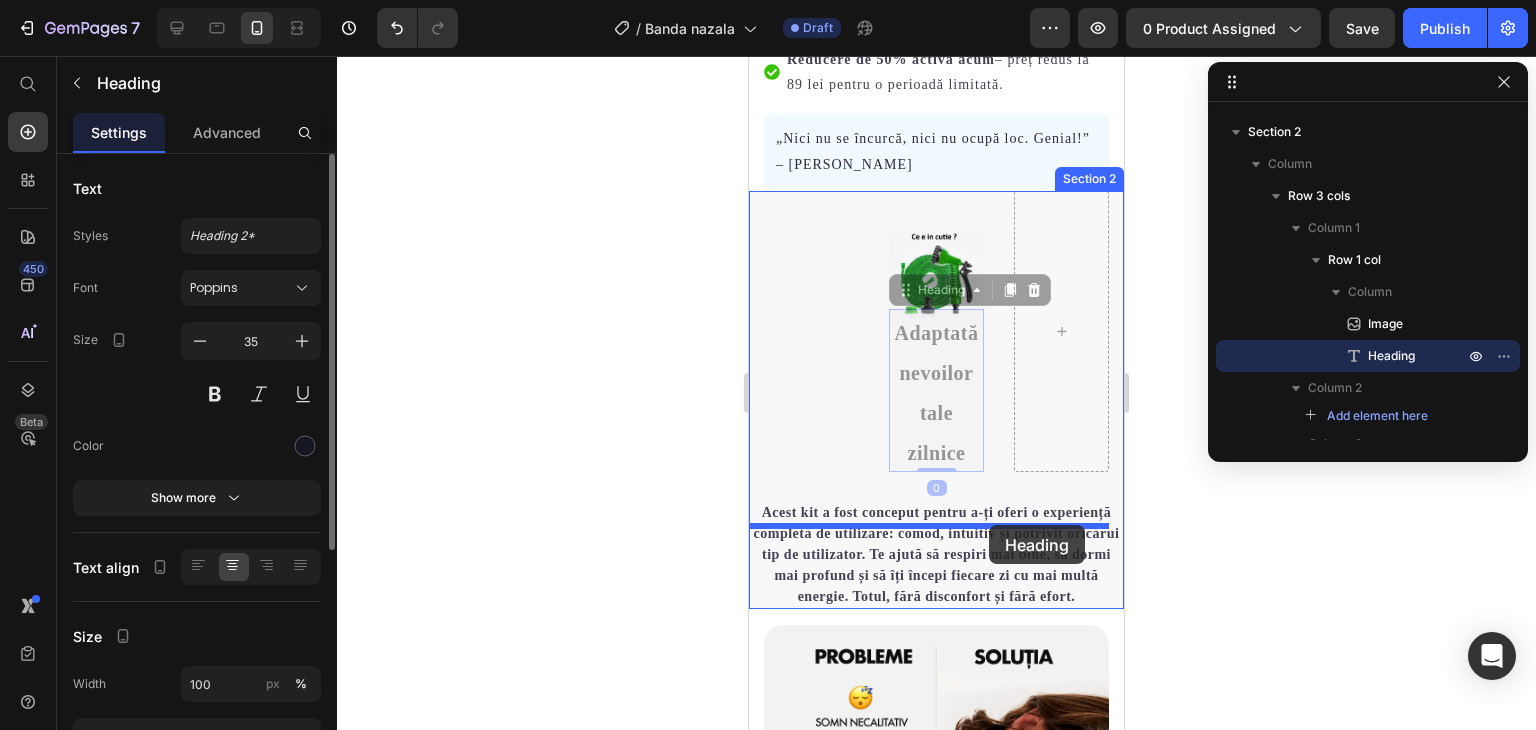 drag, startPoint x: 973, startPoint y: 403, endPoint x: 989, endPoint y: 525, distance: 123.04471 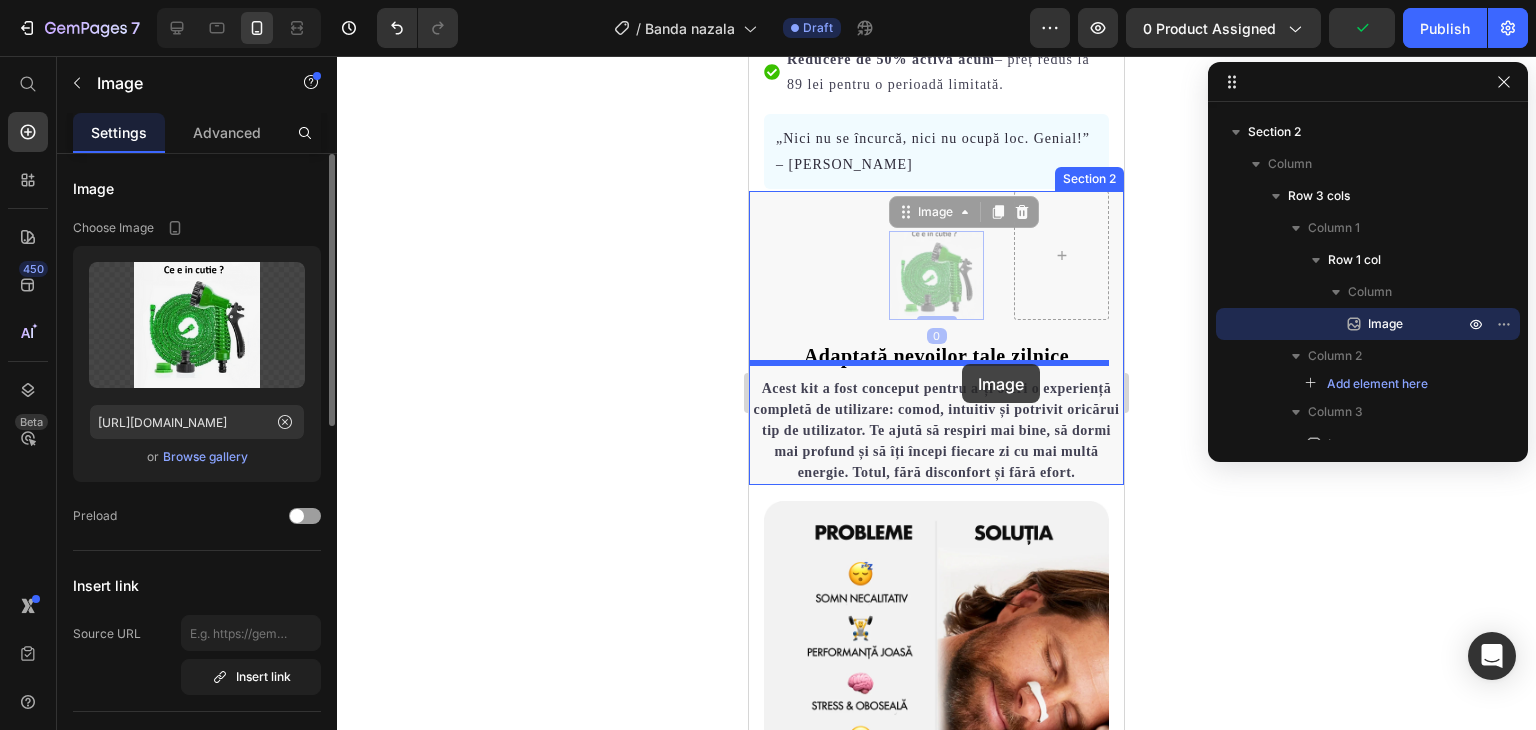 drag, startPoint x: 971, startPoint y: 314, endPoint x: 962, endPoint y: 364, distance: 50.803543 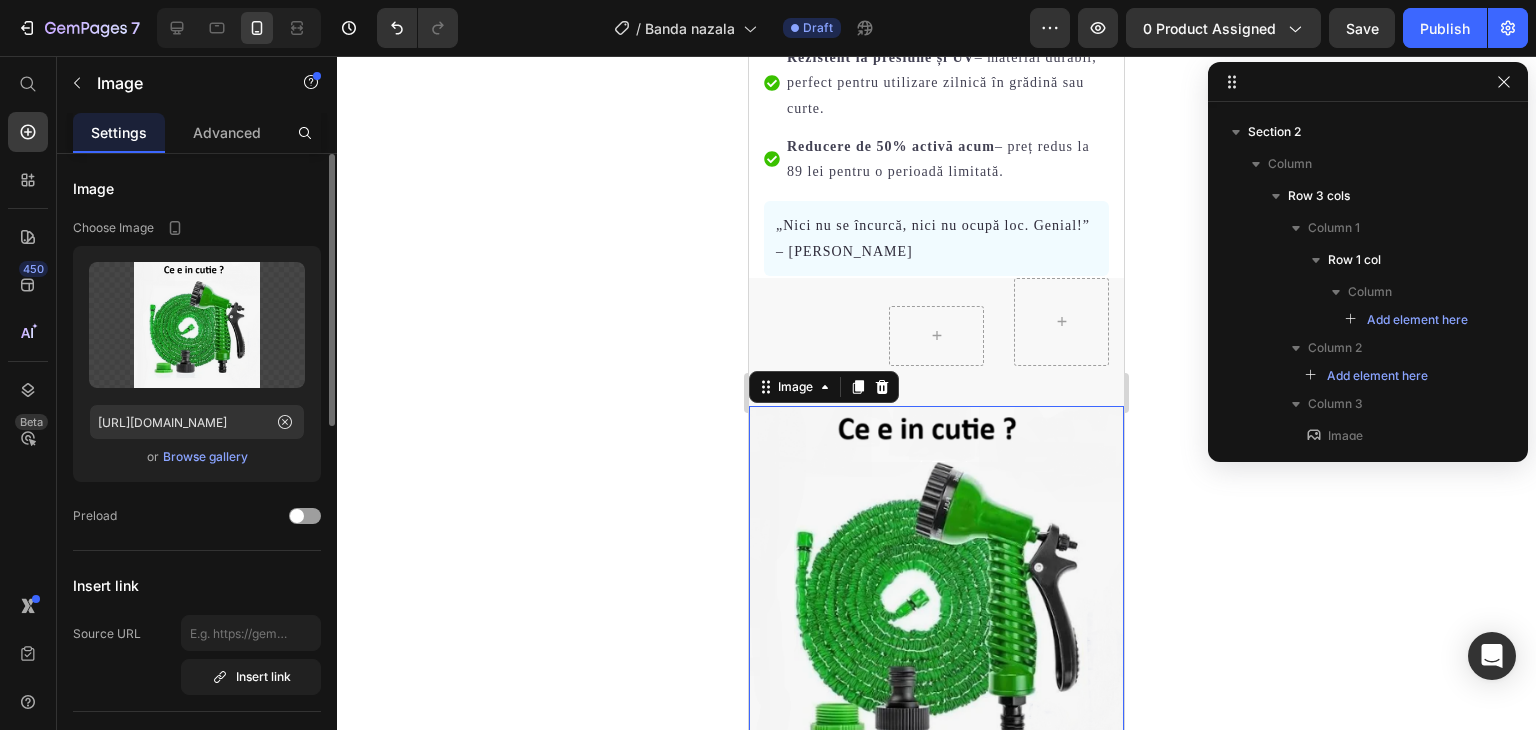 scroll, scrollTop: 1007, scrollLeft: 0, axis: vertical 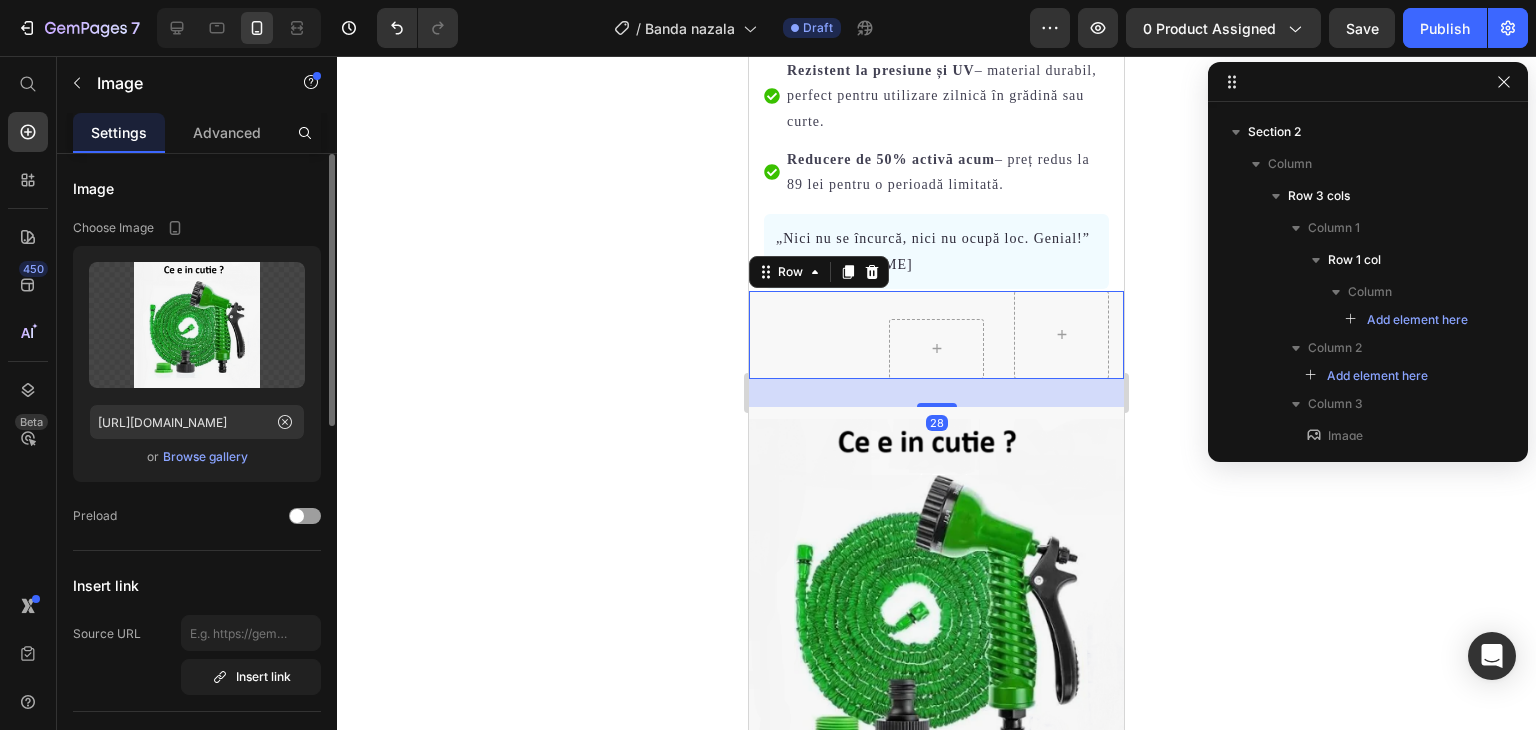 click on "Image" at bounding box center [811, 335] 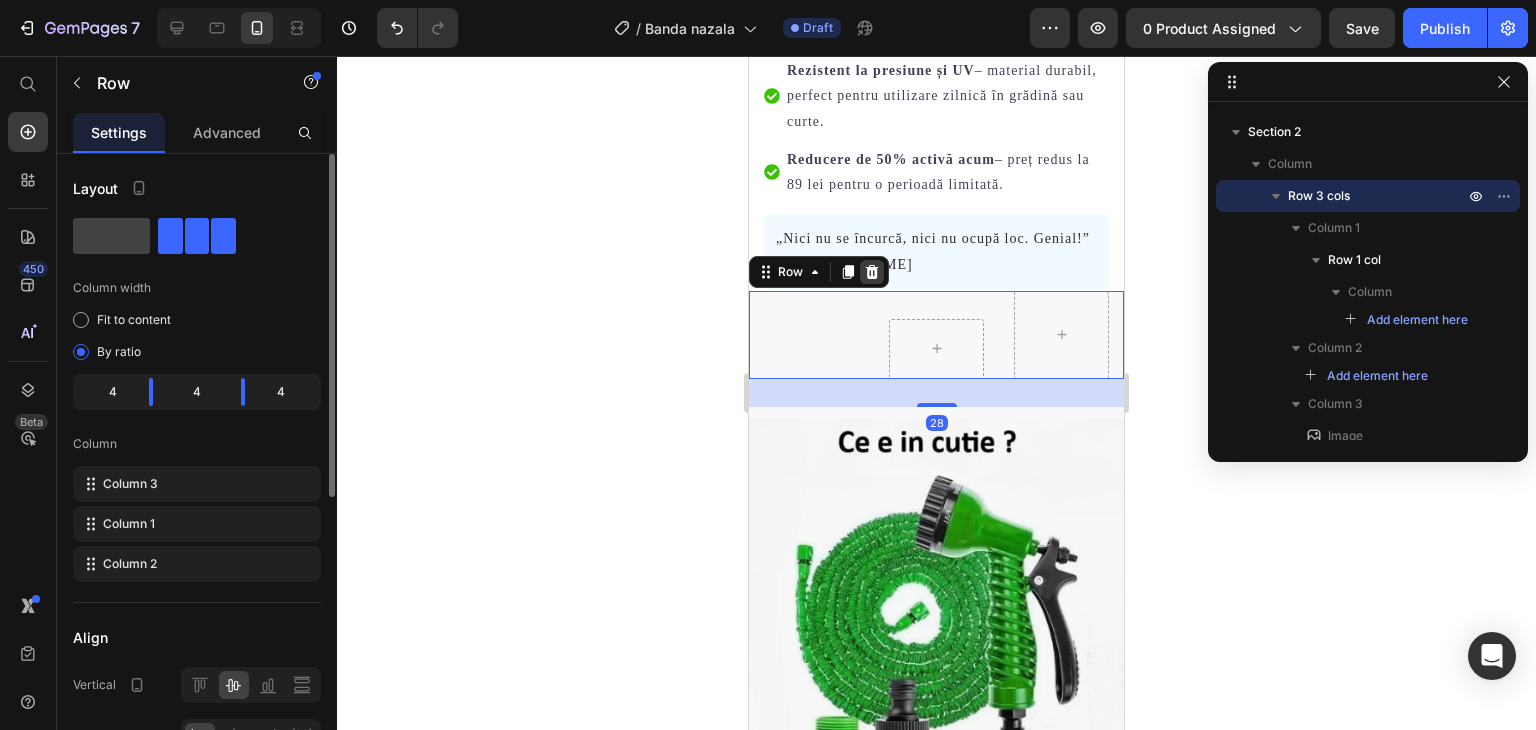 click 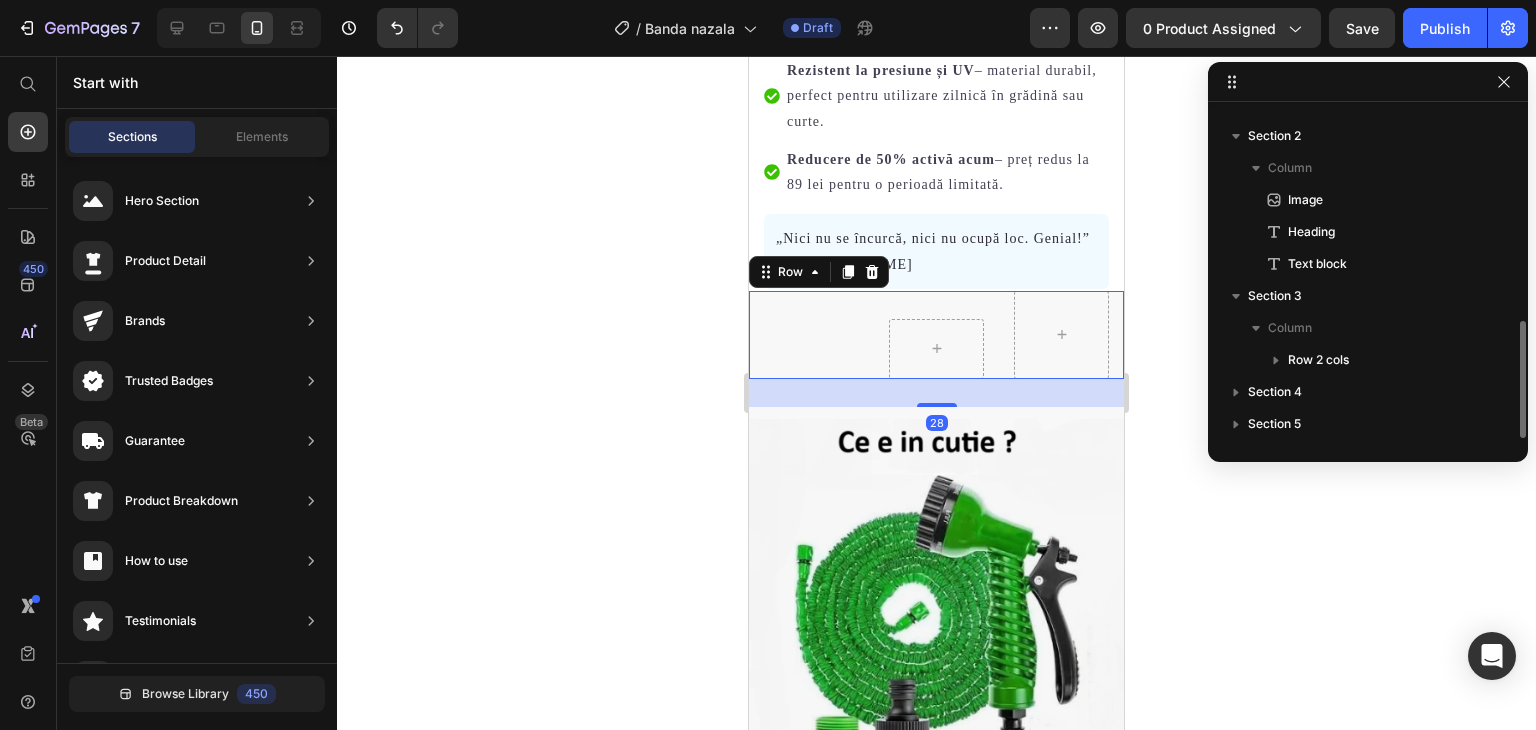 scroll, scrollTop: 597, scrollLeft: 0, axis: vertical 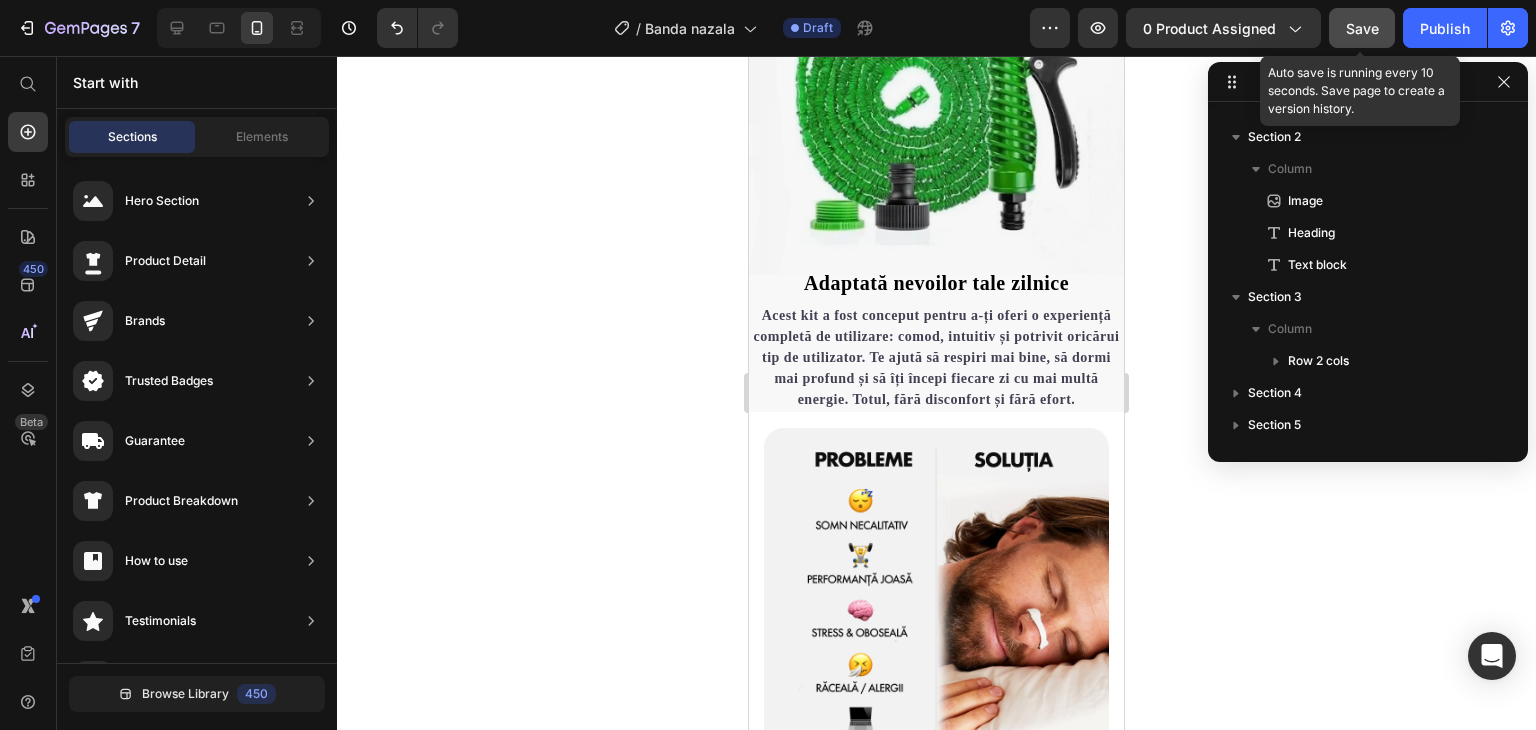 click on "Save" 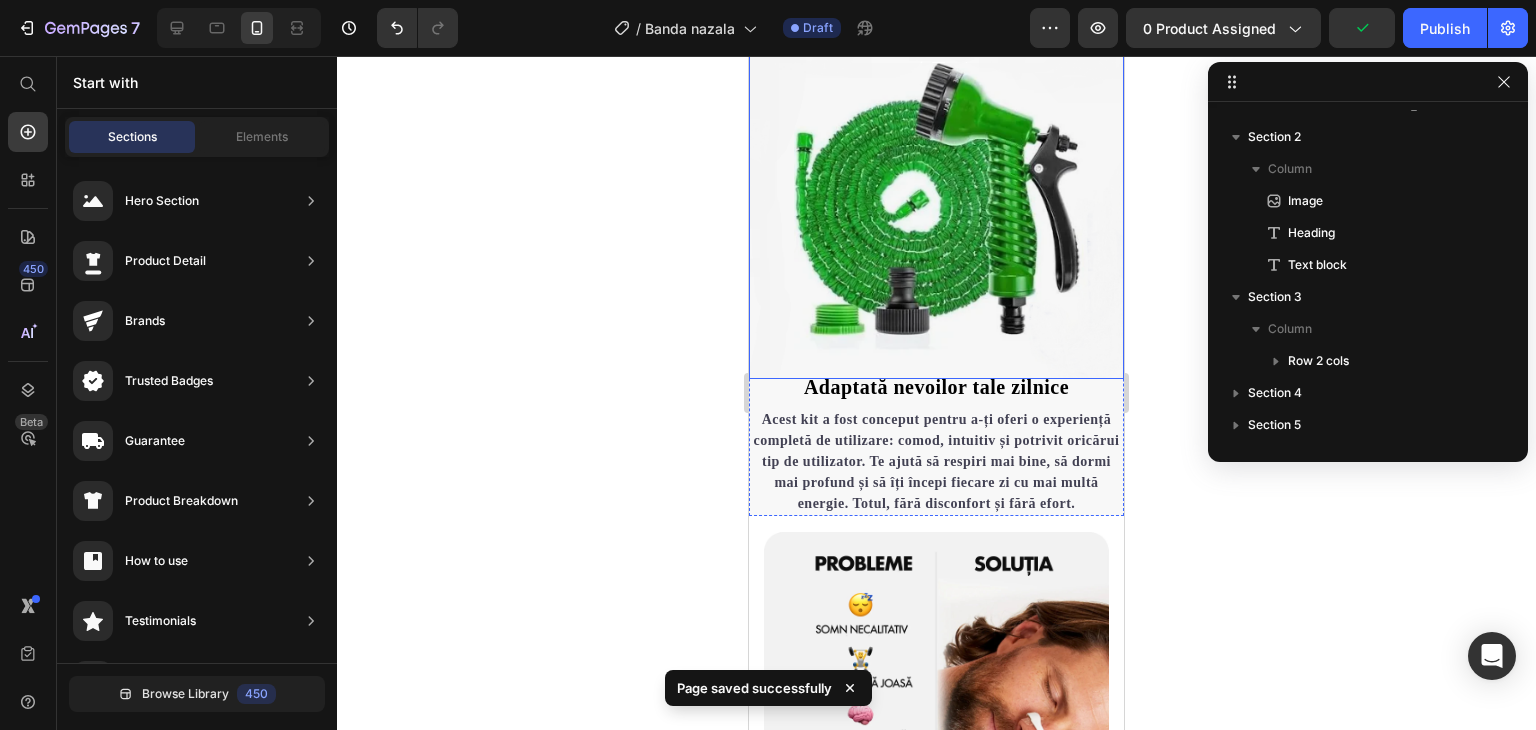 scroll, scrollTop: 1307, scrollLeft: 0, axis: vertical 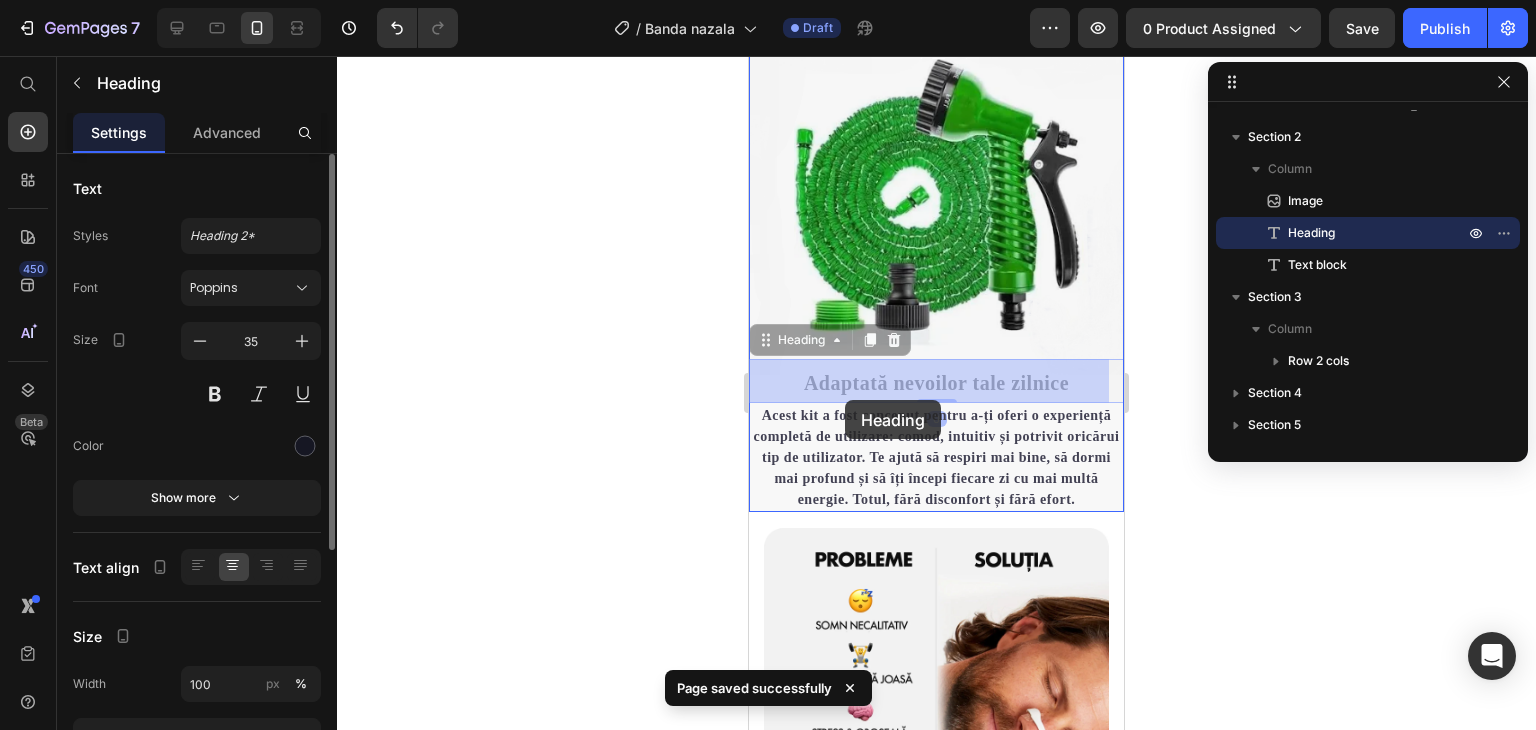 drag, startPoint x: 793, startPoint y: 396, endPoint x: 845, endPoint y: 400, distance: 52.153618 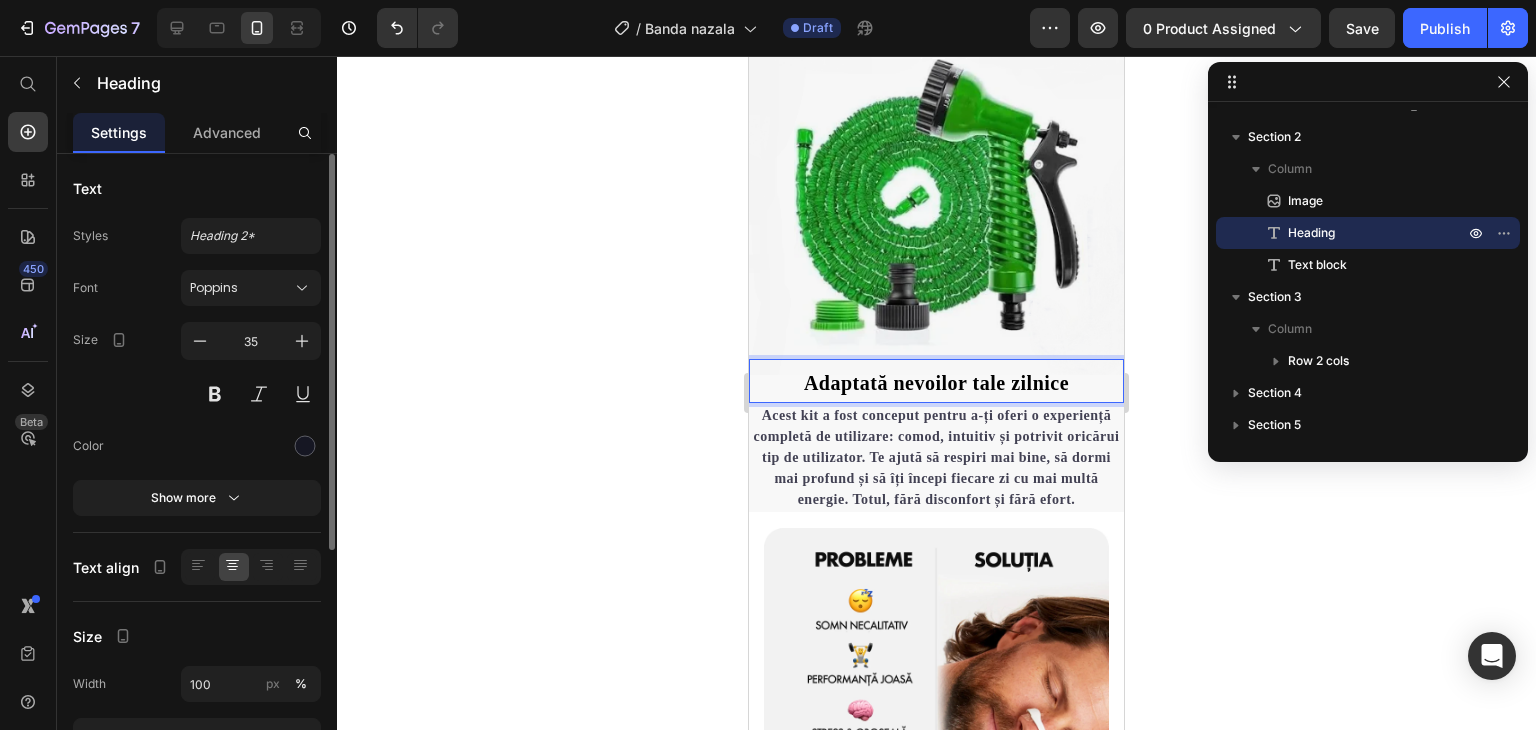 click on "Adaptată nevoilor tale zilnice" at bounding box center [936, 383] 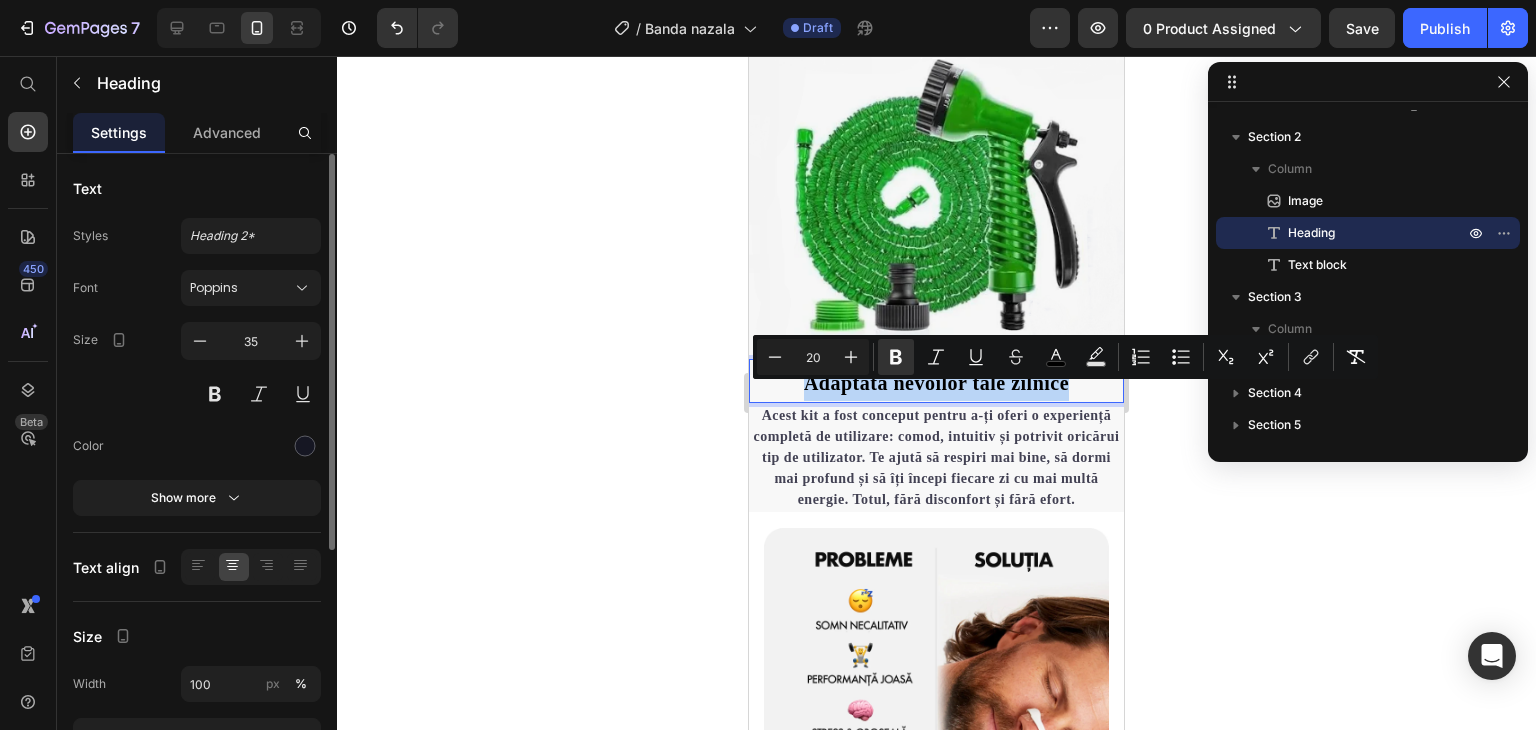 drag, startPoint x: 800, startPoint y: 396, endPoint x: 1185, endPoint y: 397, distance: 385.0013 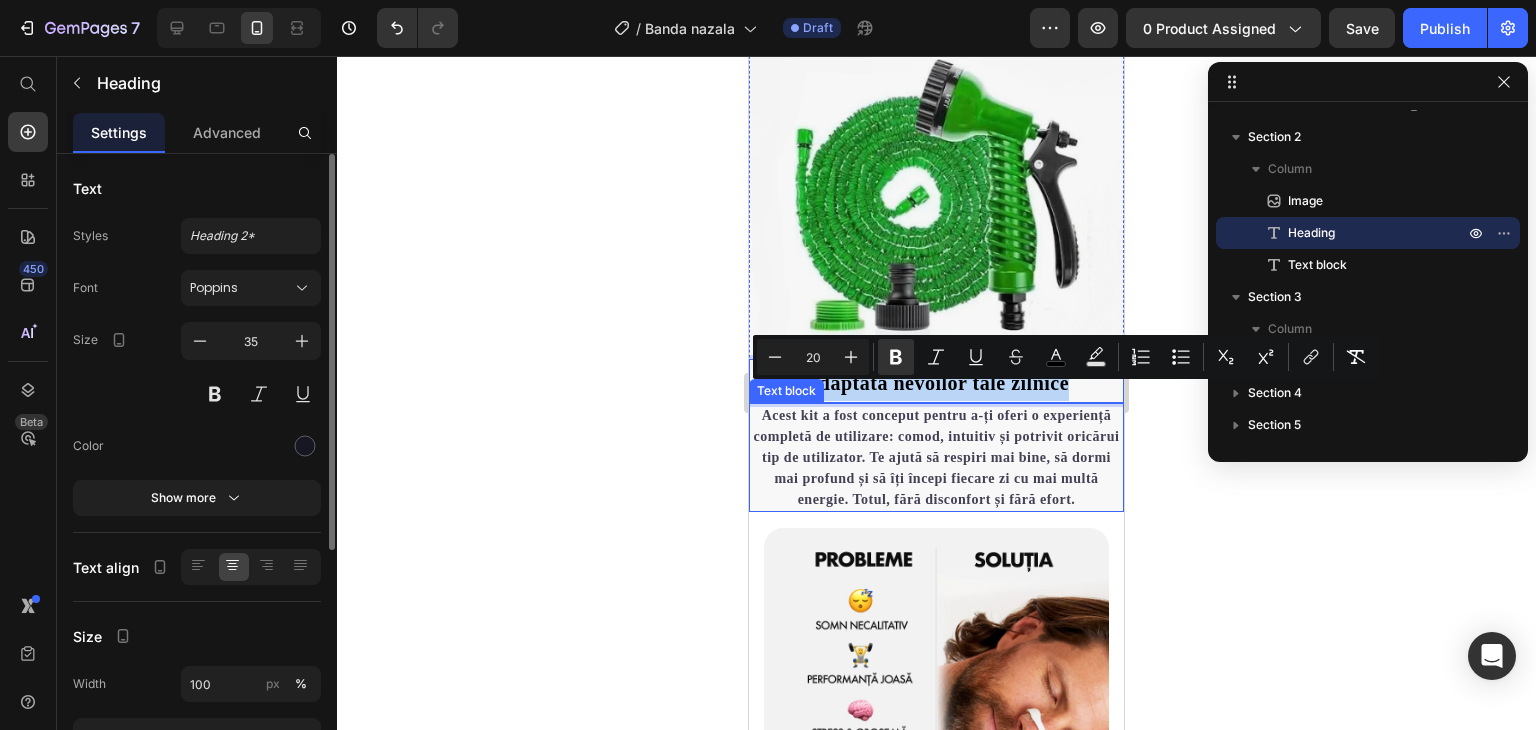 click on "Acest kit a fost conceput pentru a-ți oferi o experiență completă de utilizare: comod, intuitiv și potrivit oricărui tip de utilizator. Te ajută să respiri mai bine, să dormi mai profund și să îți începi fiecare zi cu mai multă energie. Totul, fără disconfort și fără efort." at bounding box center [937, 457] 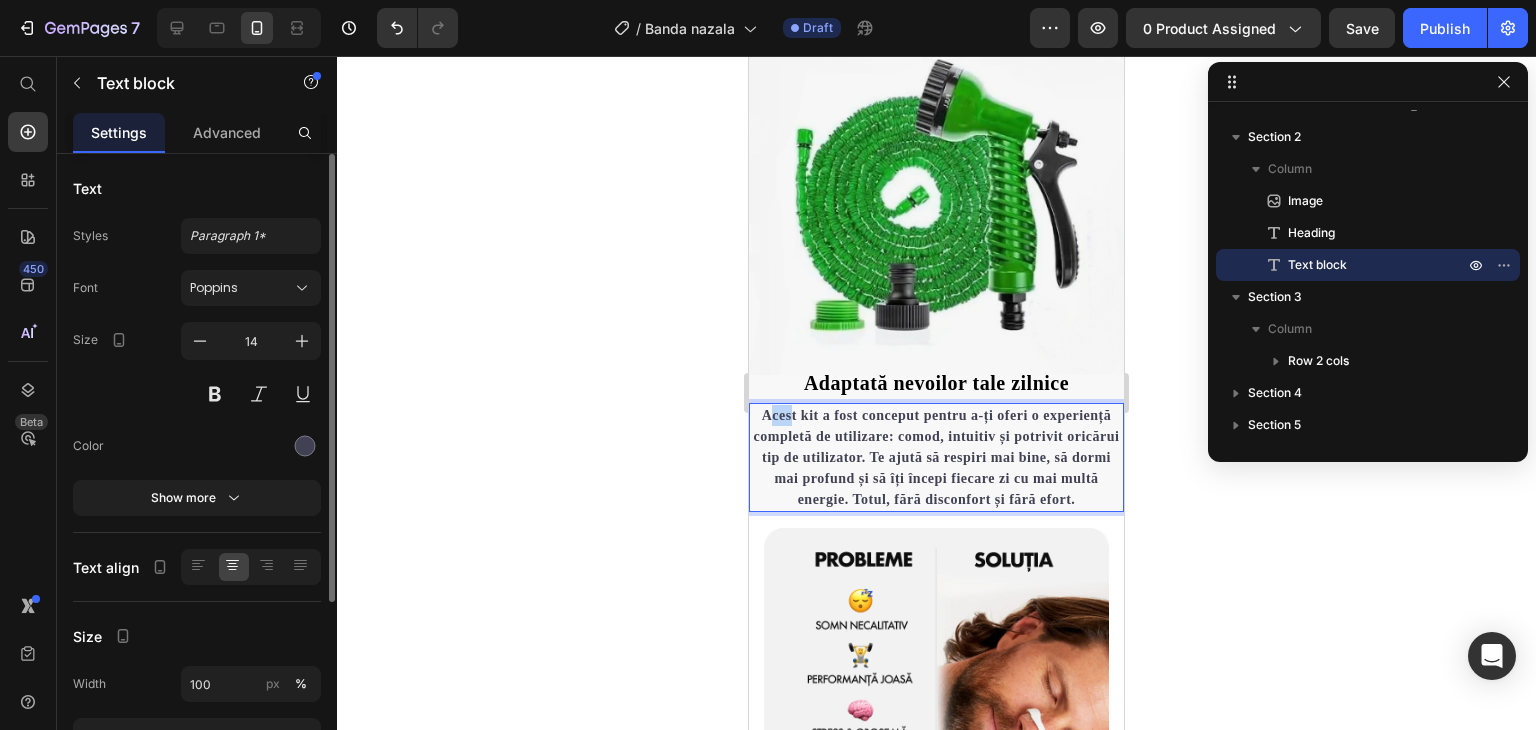 drag, startPoint x: 760, startPoint y: 430, endPoint x: 780, endPoint y: 436, distance: 20.880613 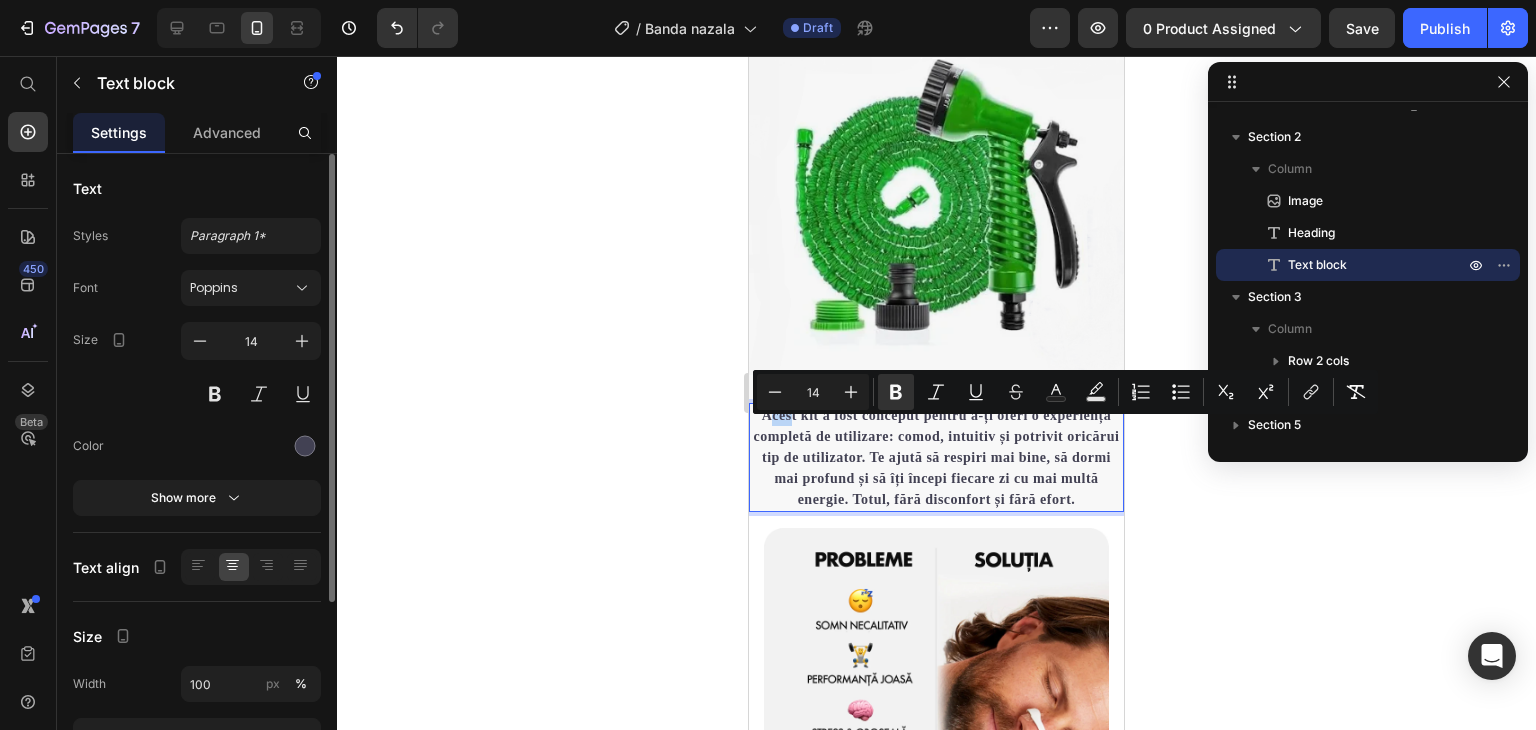 click on "Acest kit a fost conceput pentru a-ți oferi o experiență completă de utilizare: comod, intuitiv și potrivit oricărui tip de utilizator. Te ajută să respiri mai bine, să dormi mai profund și să îți începi fiecare zi cu mai multă energie. Totul, fără disconfort și fără efort." at bounding box center (937, 457) 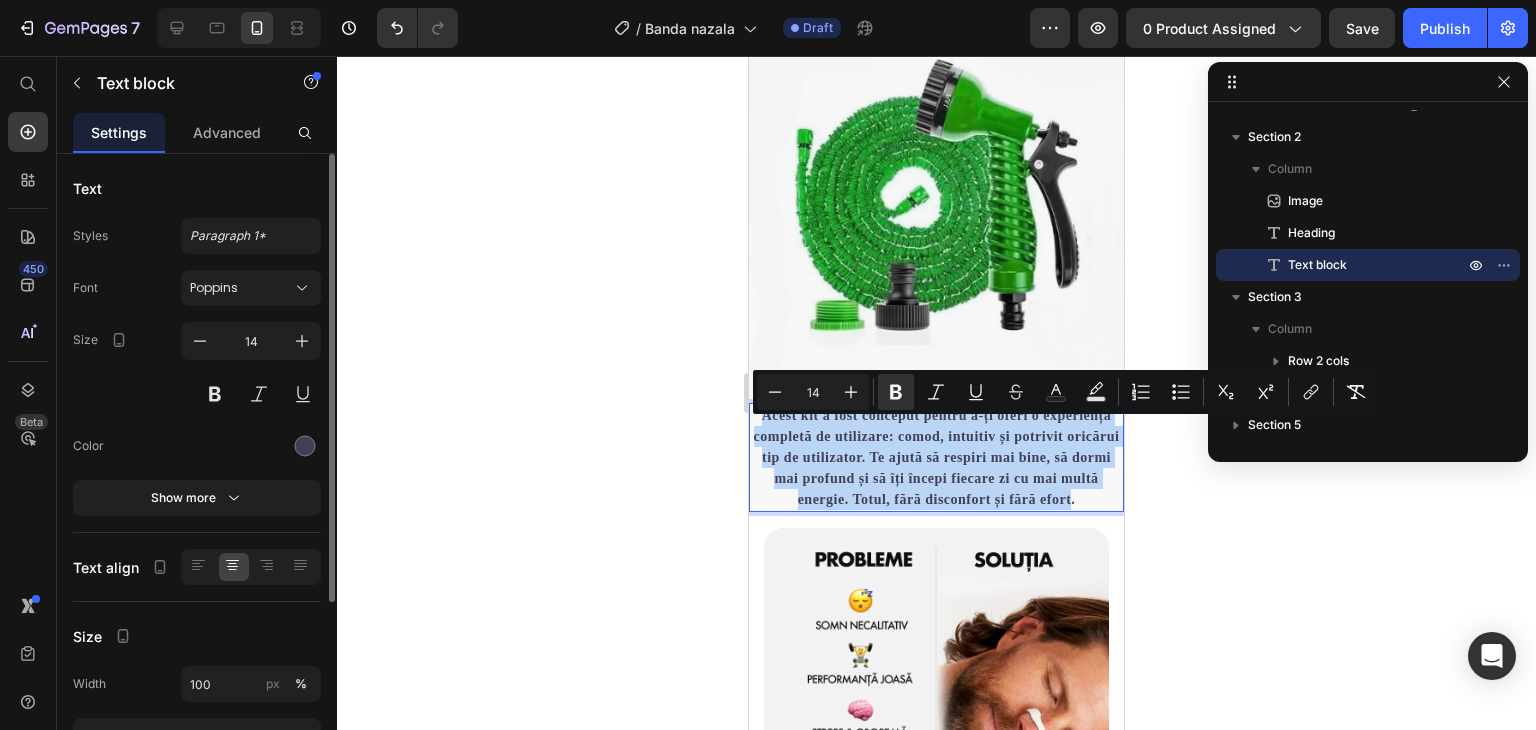 drag, startPoint x: 758, startPoint y: 433, endPoint x: 1082, endPoint y: 507, distance: 332.3432 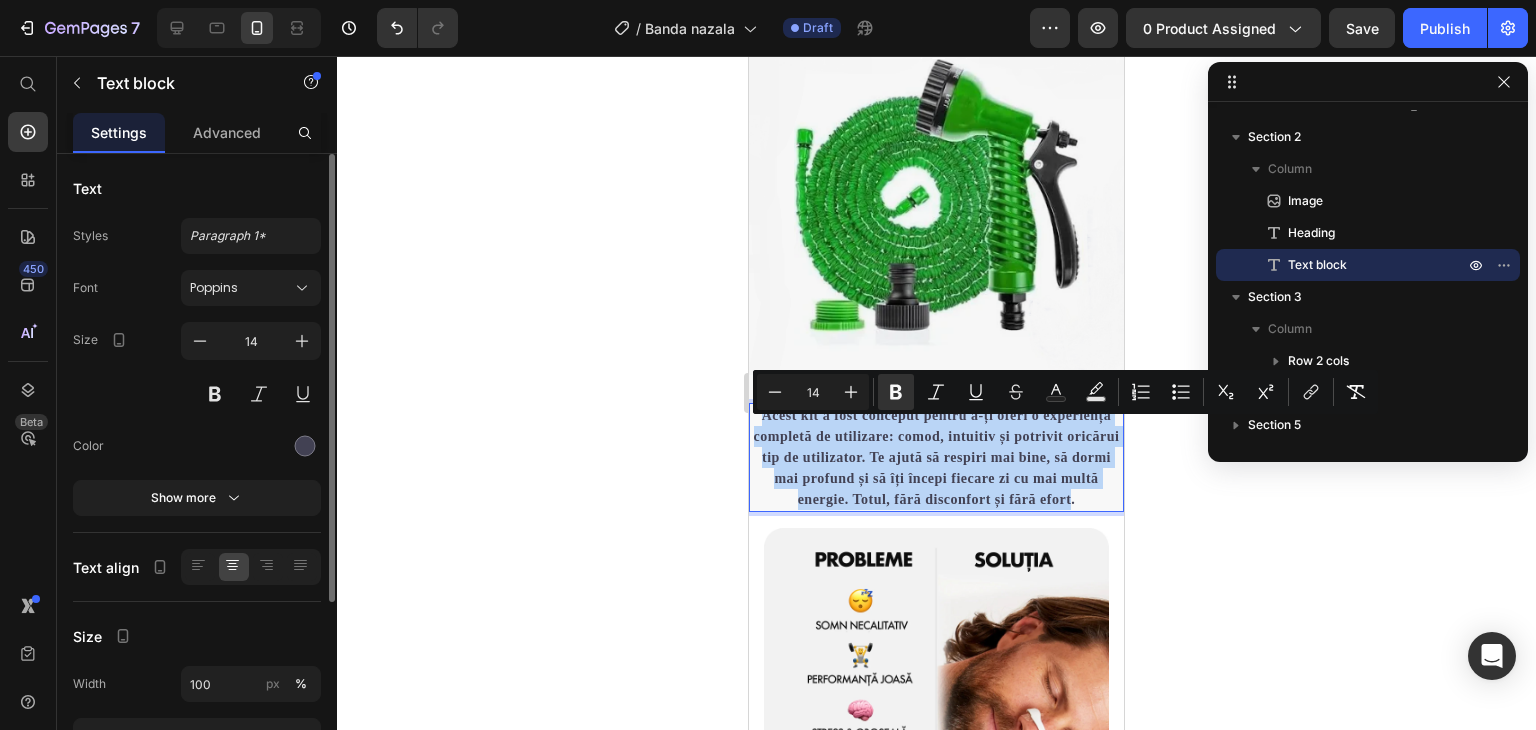 click on "Acest kit a fost conceput pentru a-ți oferi o experiență completă de utilizare: comod, intuitiv și potrivit oricărui tip de utilizator. Te ajută să respiri mai bine, să dormi mai profund și să îți începi fiecare zi cu mai multă energie. Totul, fără disconfort și fără efort." at bounding box center (937, 457) 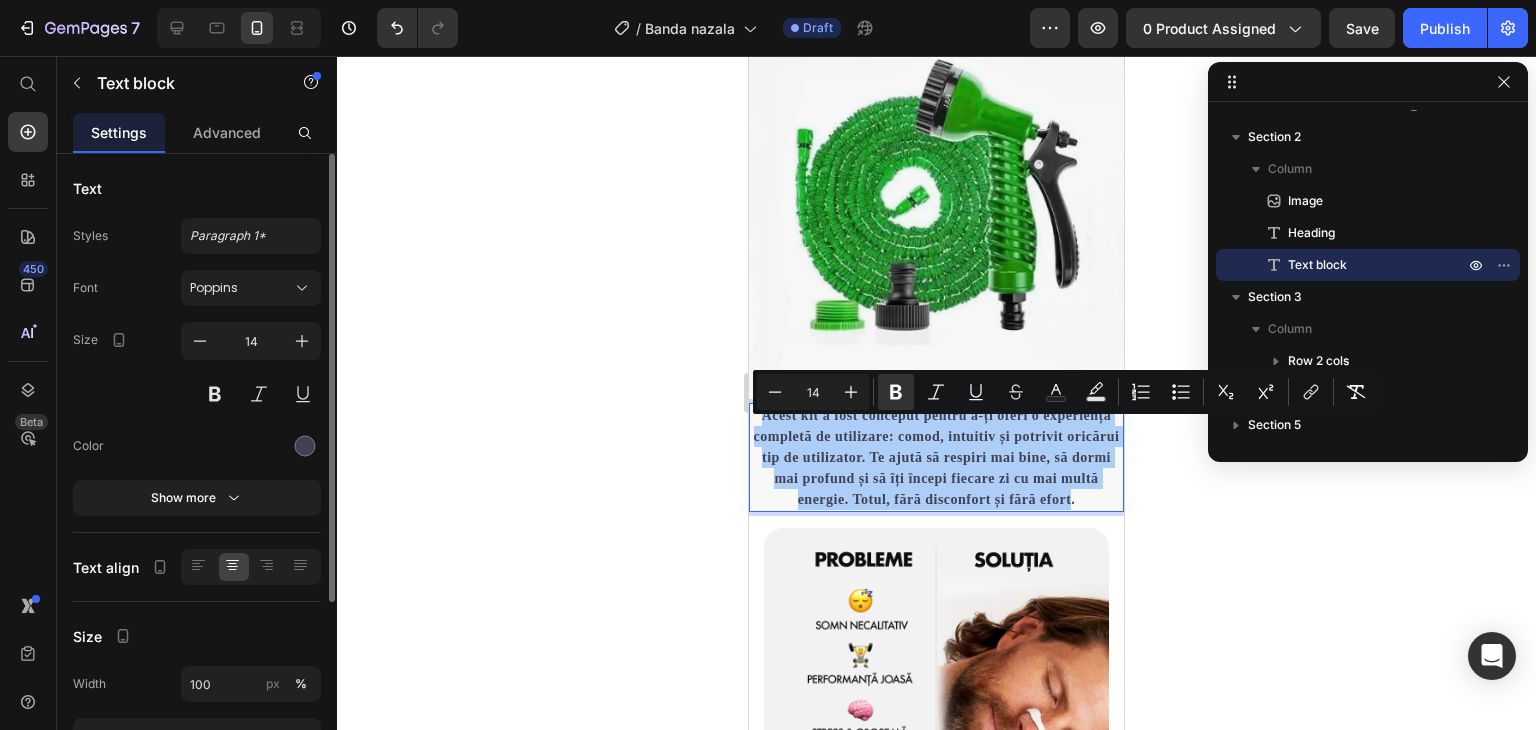 click 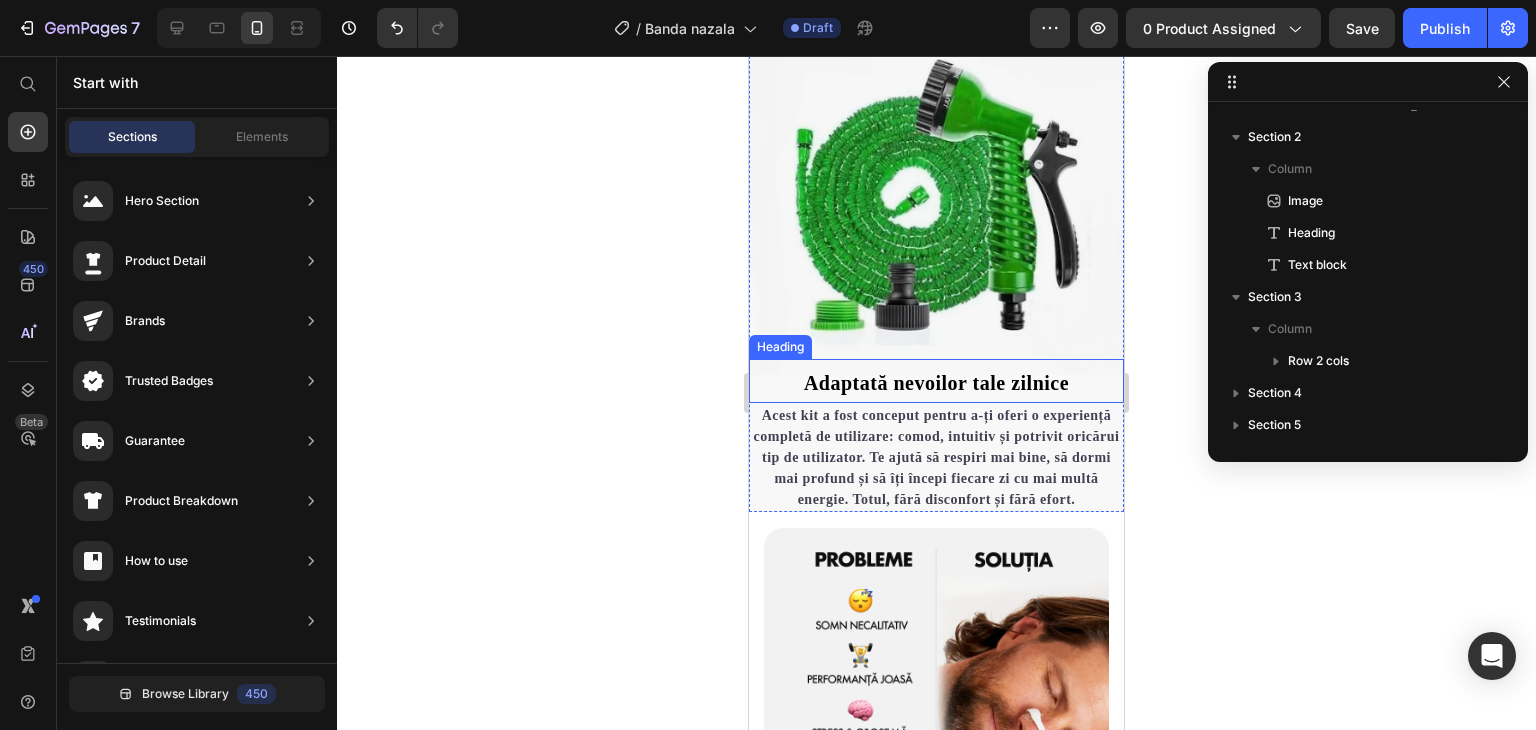 click on "⁠⁠⁠⁠⁠⁠⁠ Adaptată nevoilor tale zilnice" at bounding box center (936, 381) 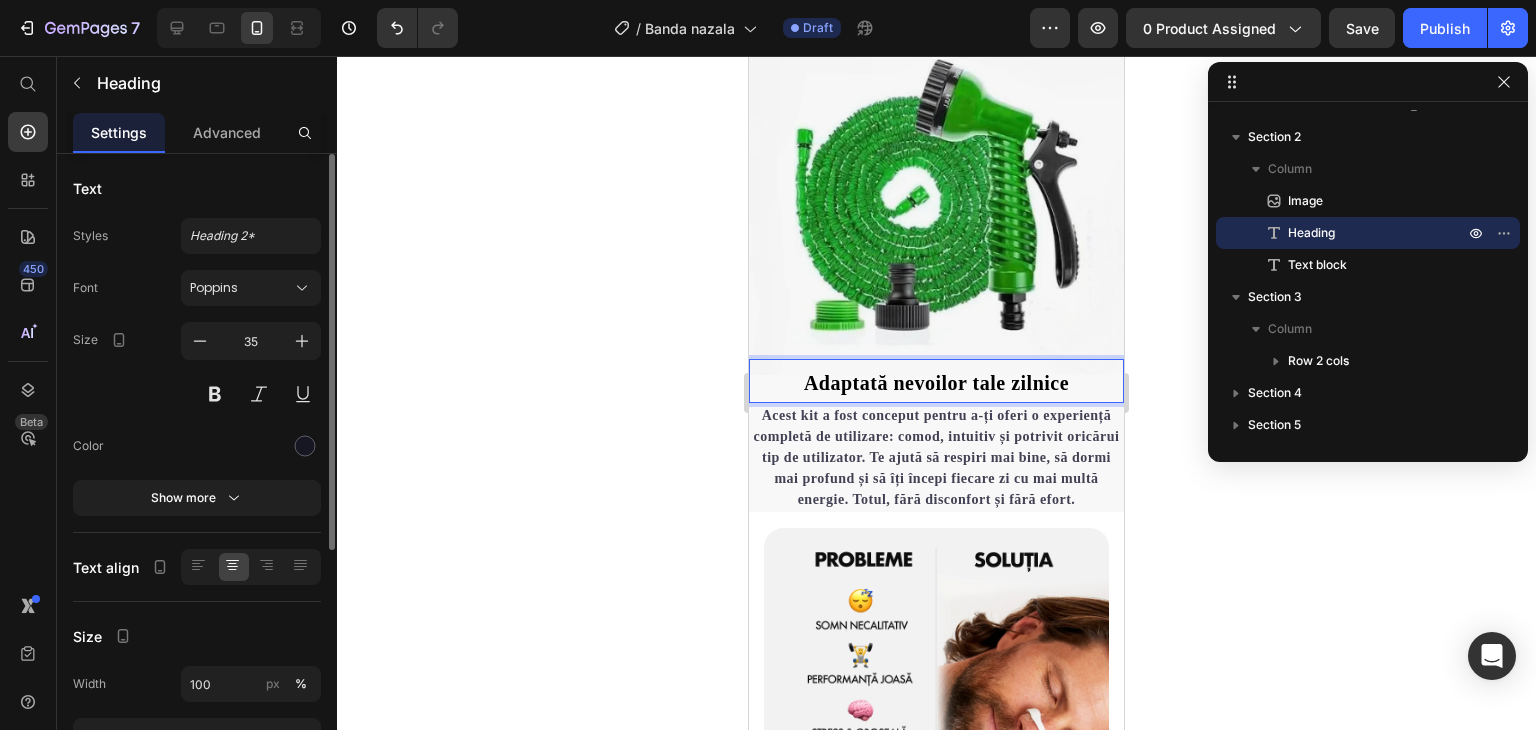 click on "Adaptată nevoilor tale zilnice" at bounding box center (936, 383) 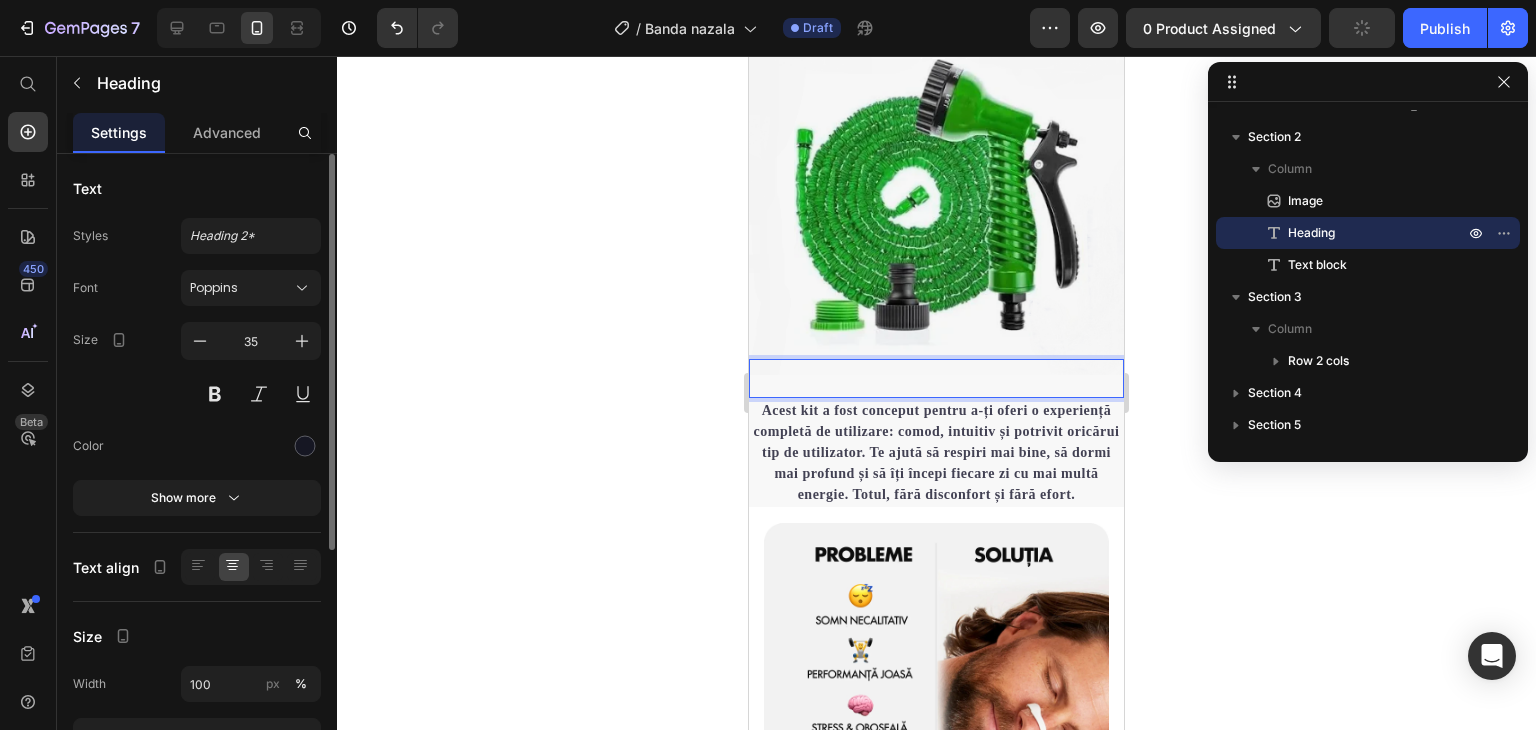 click at bounding box center [936, 378] 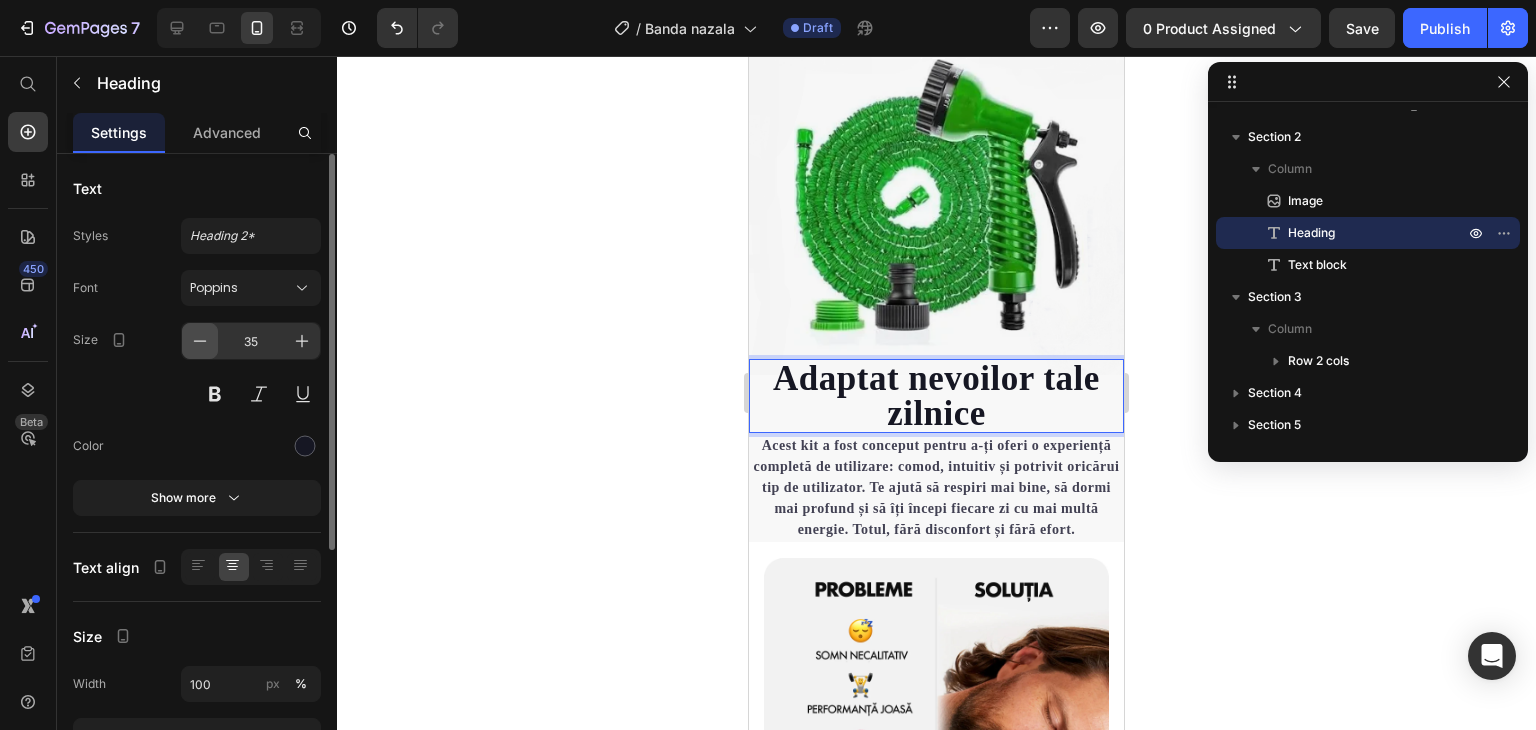 click 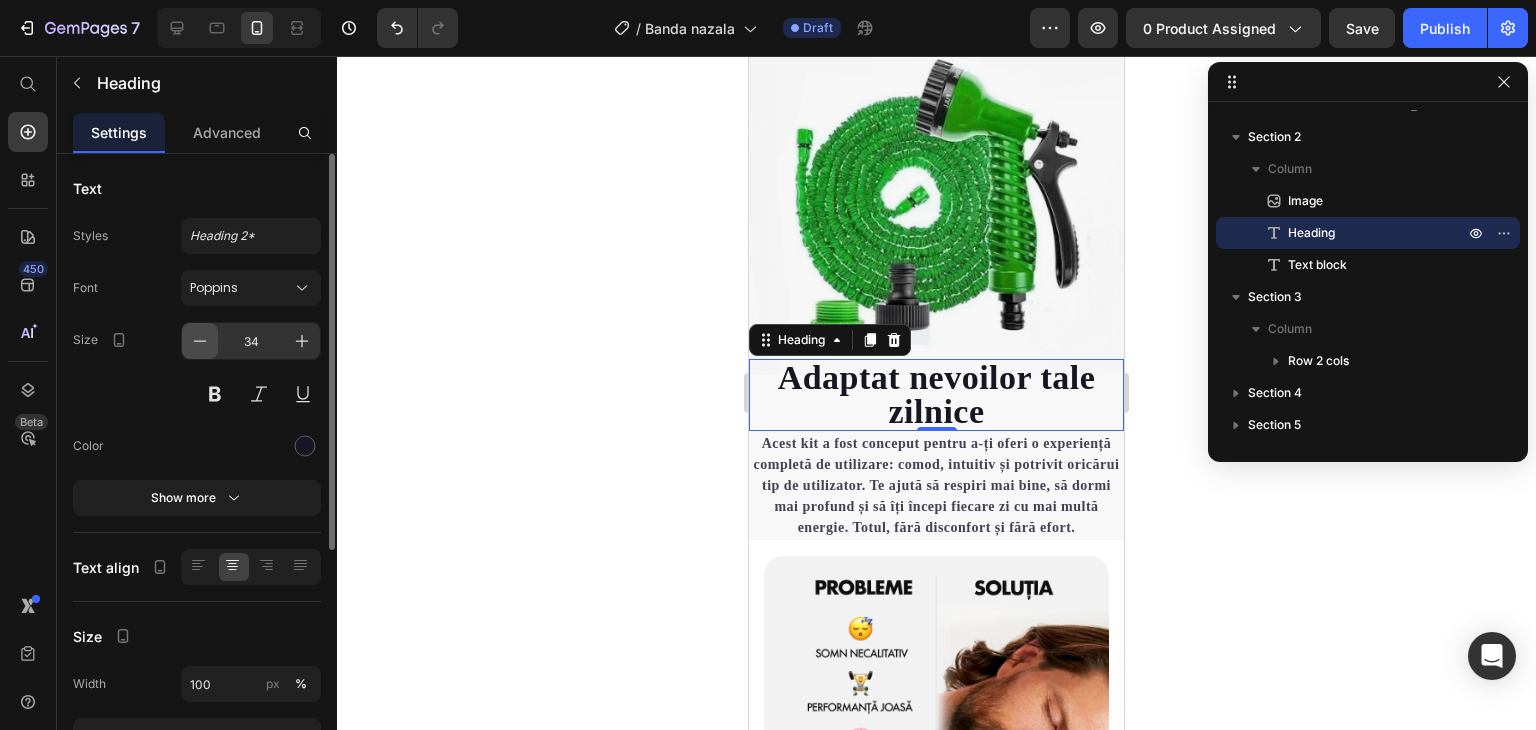 click 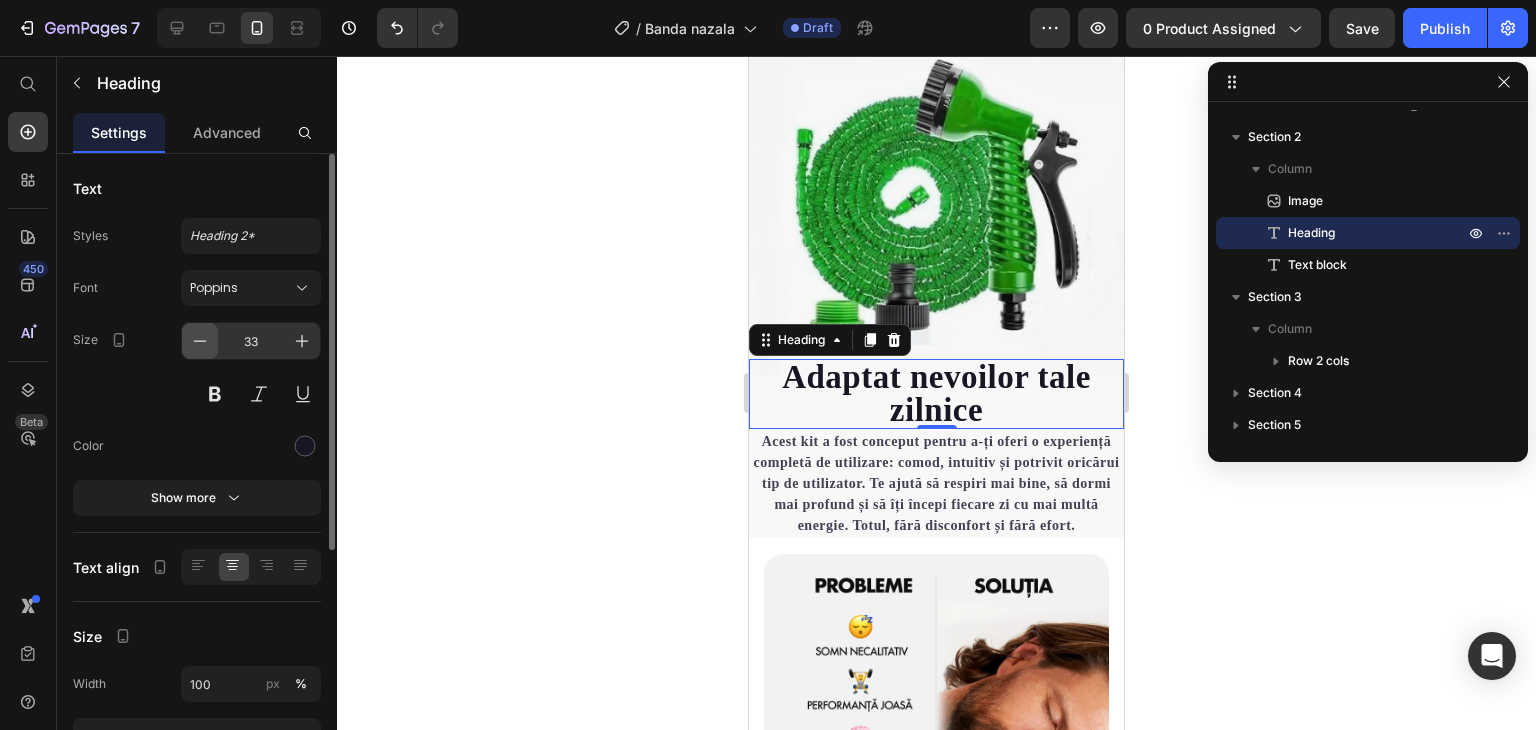 click 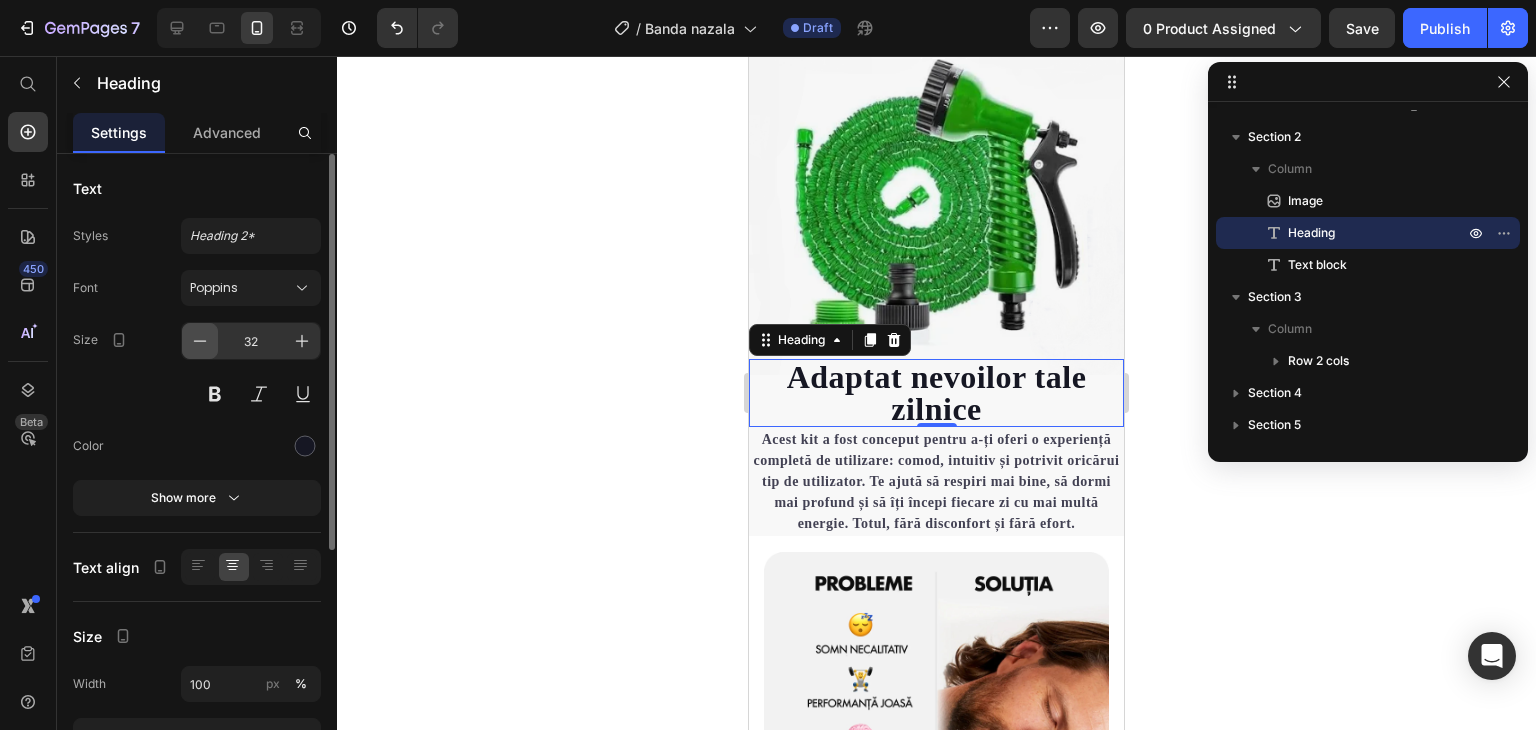 click 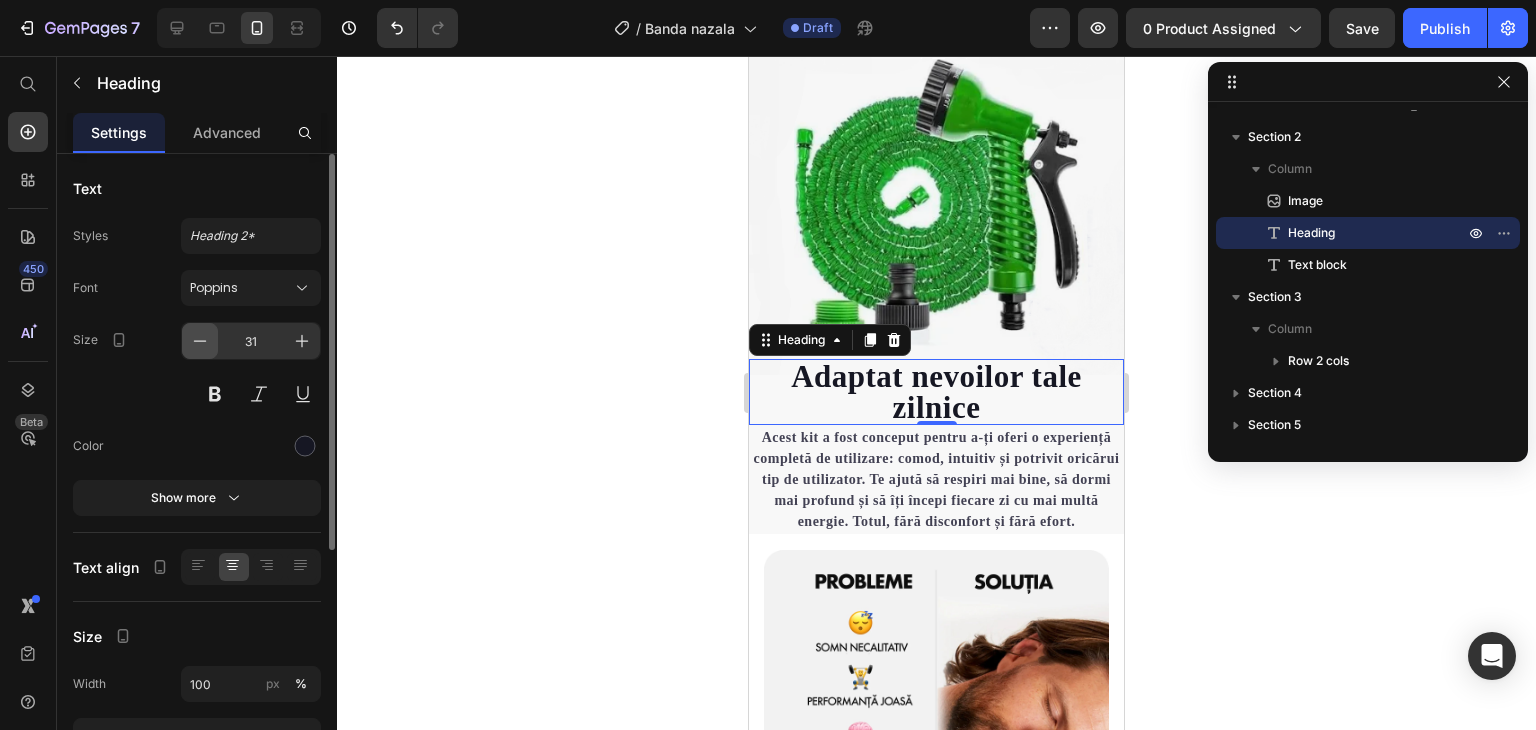 click 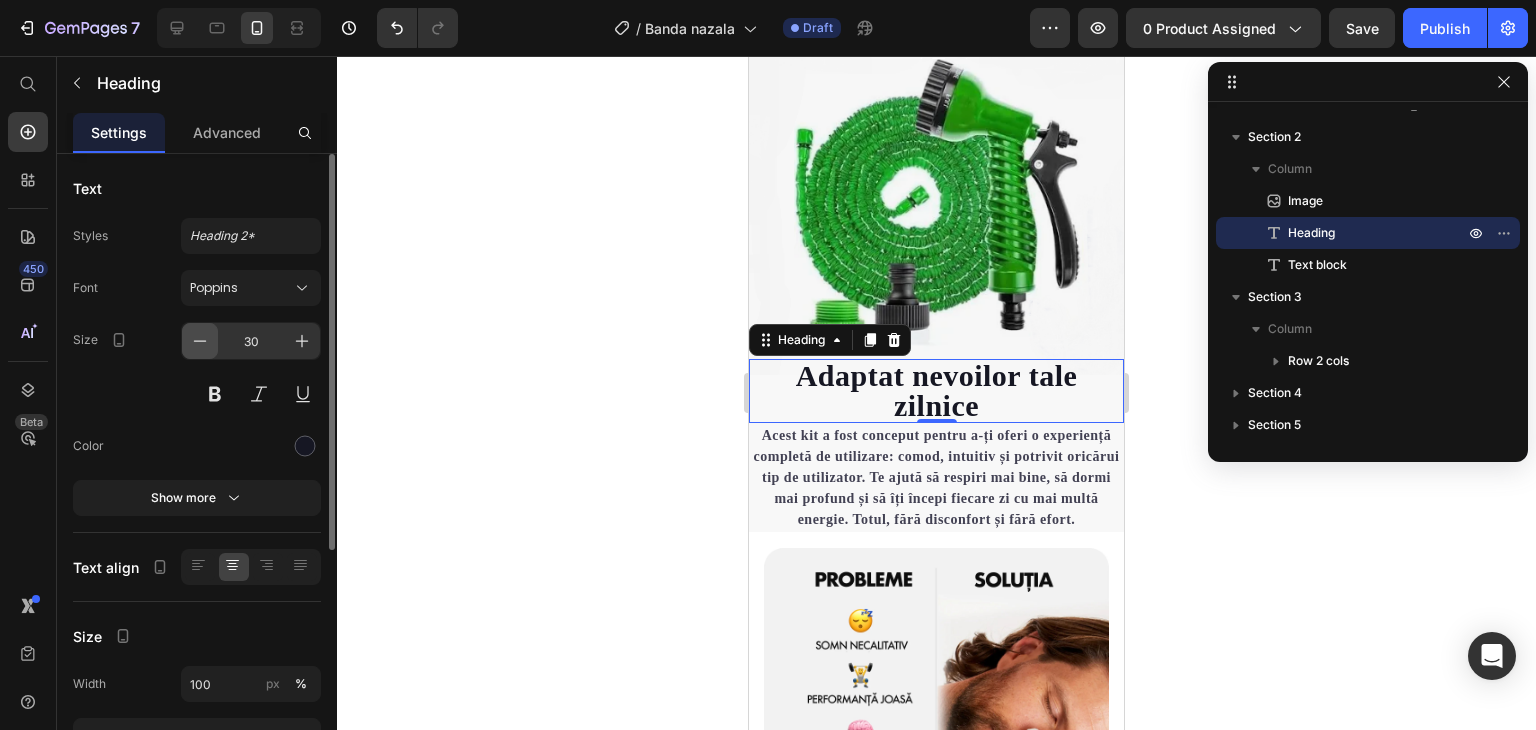 click 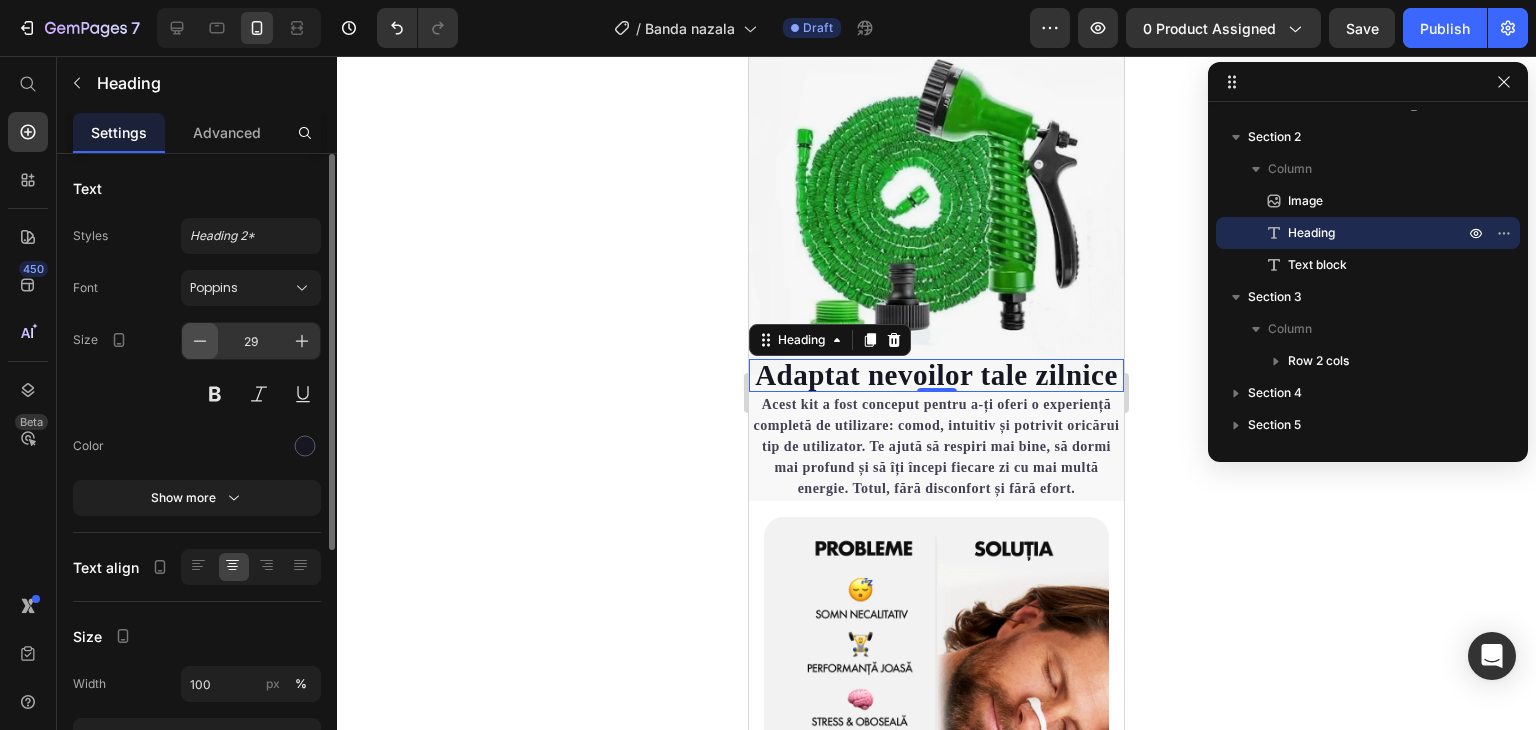 click 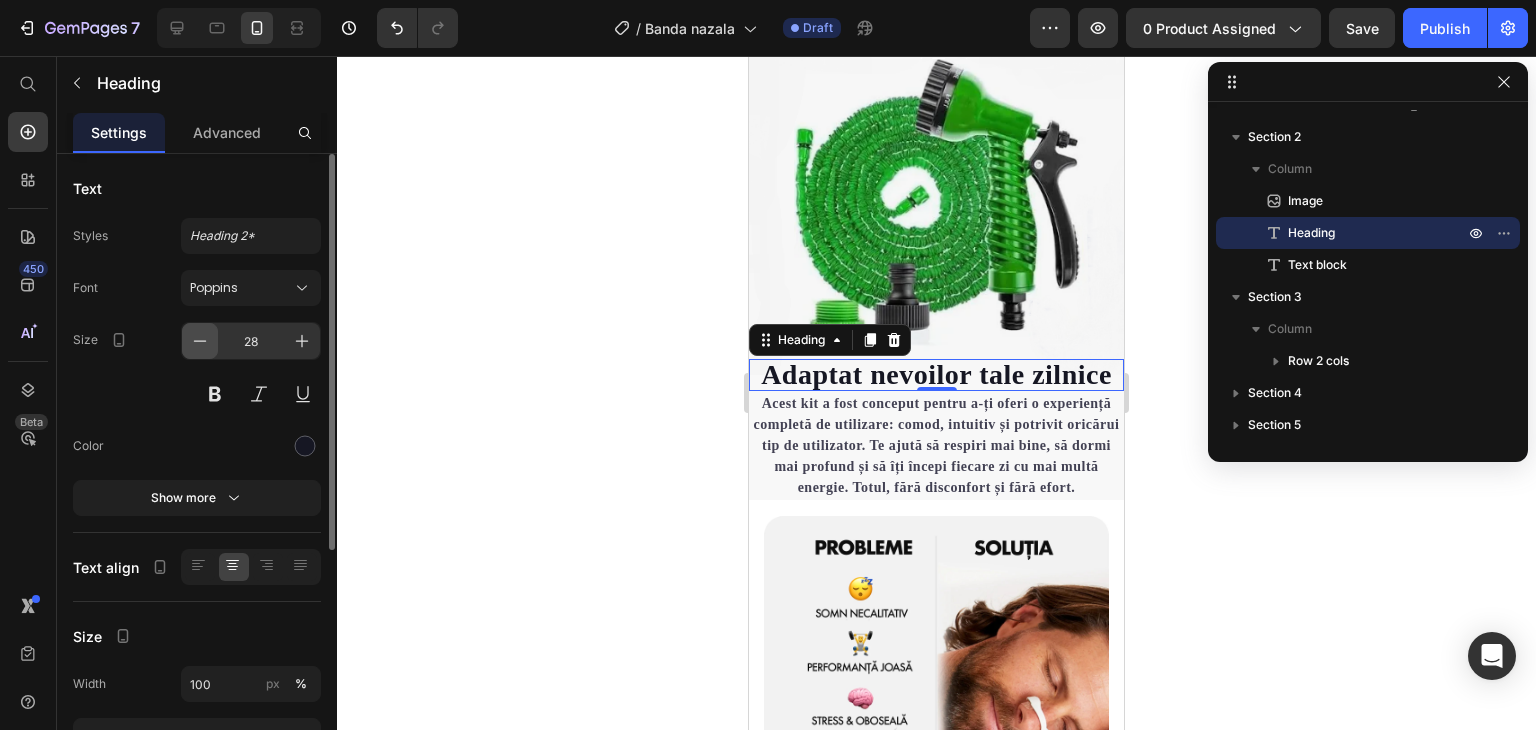 click at bounding box center (200, 341) 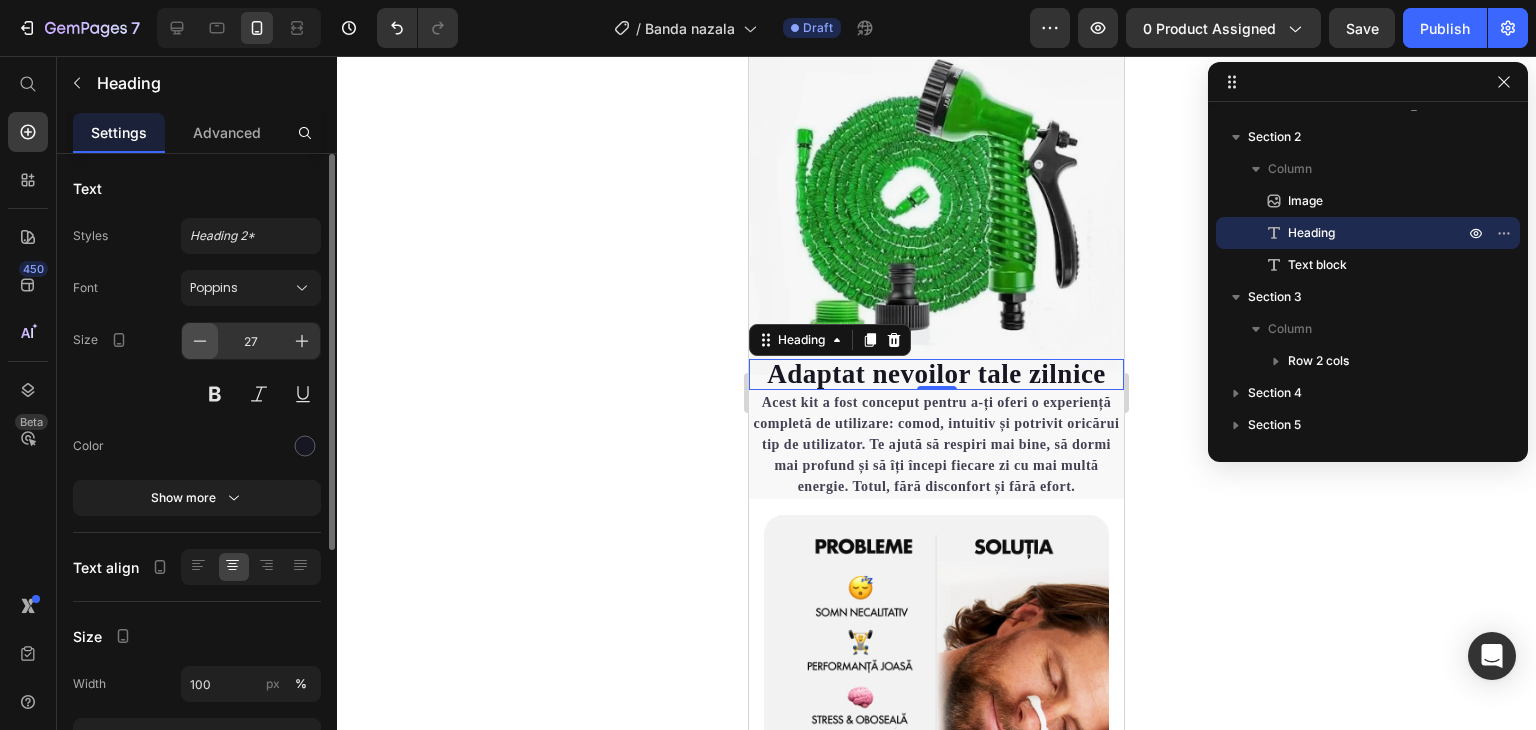 click at bounding box center (200, 341) 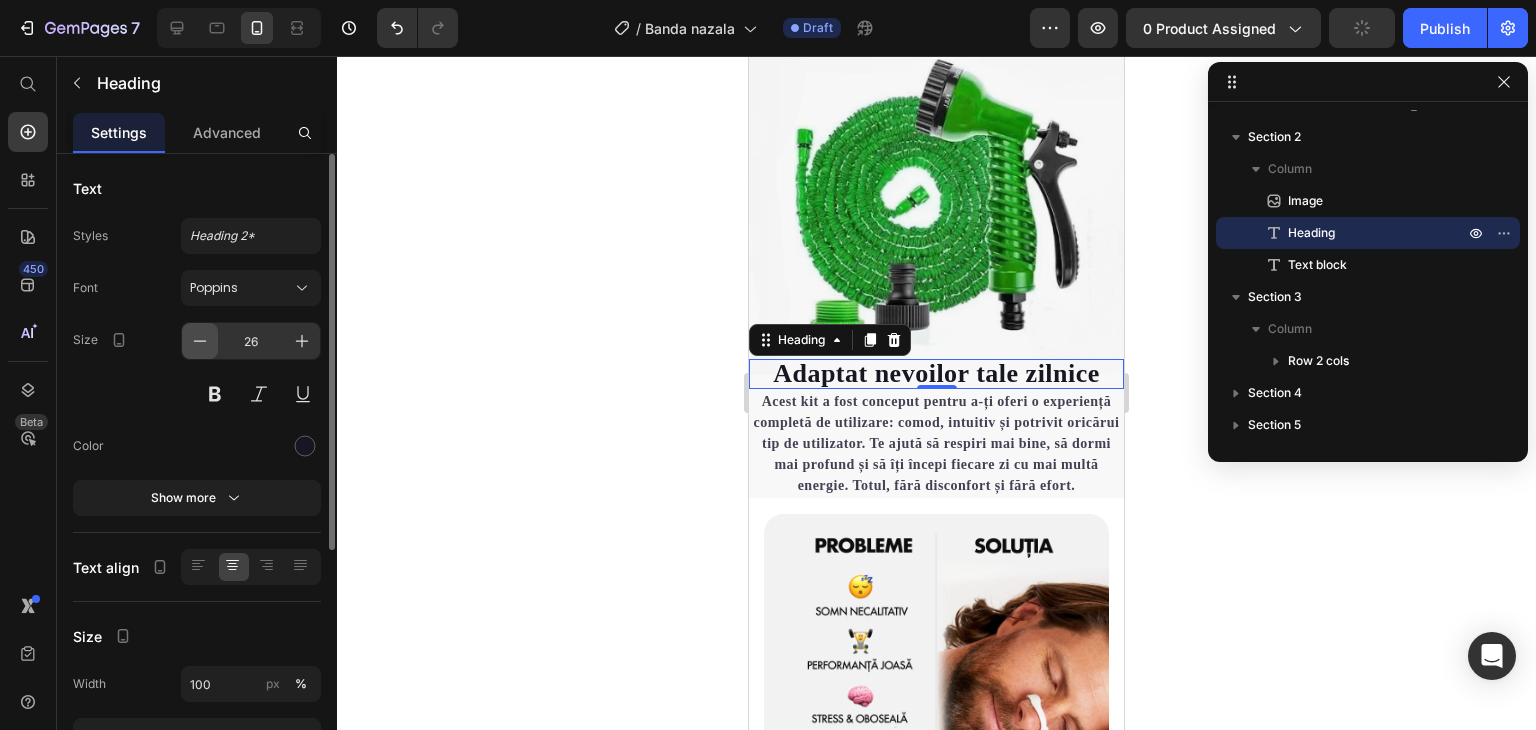click at bounding box center [200, 341] 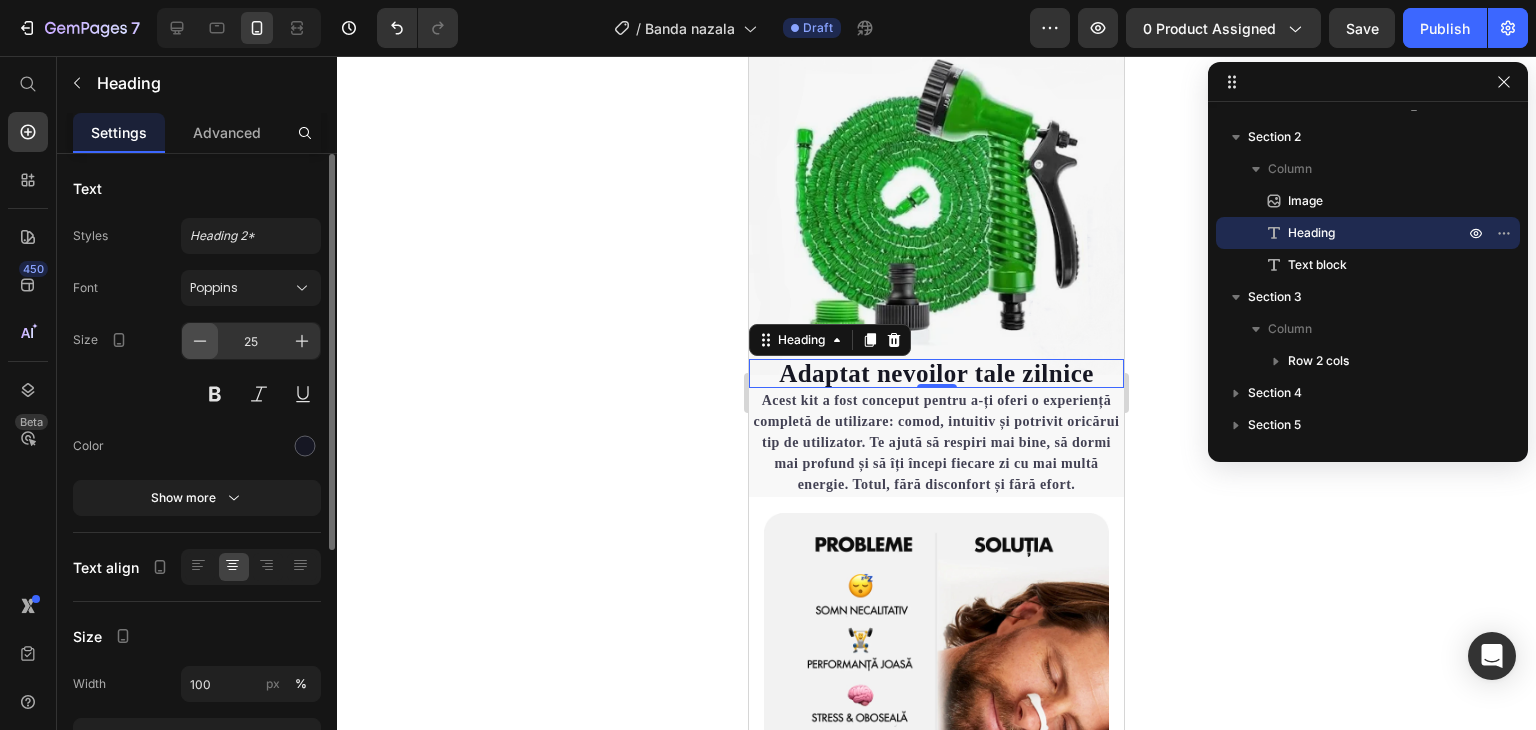 click at bounding box center (200, 341) 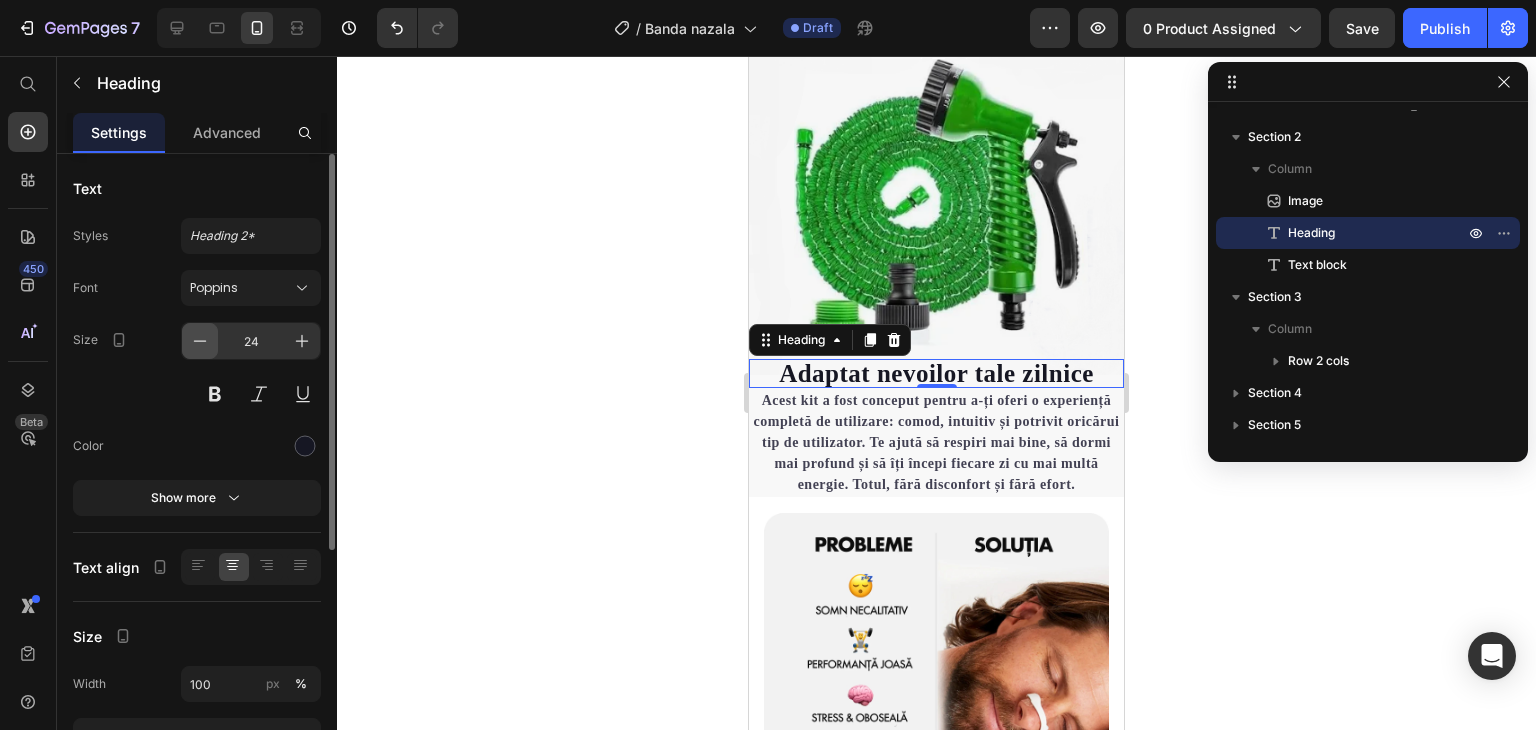 click at bounding box center (200, 341) 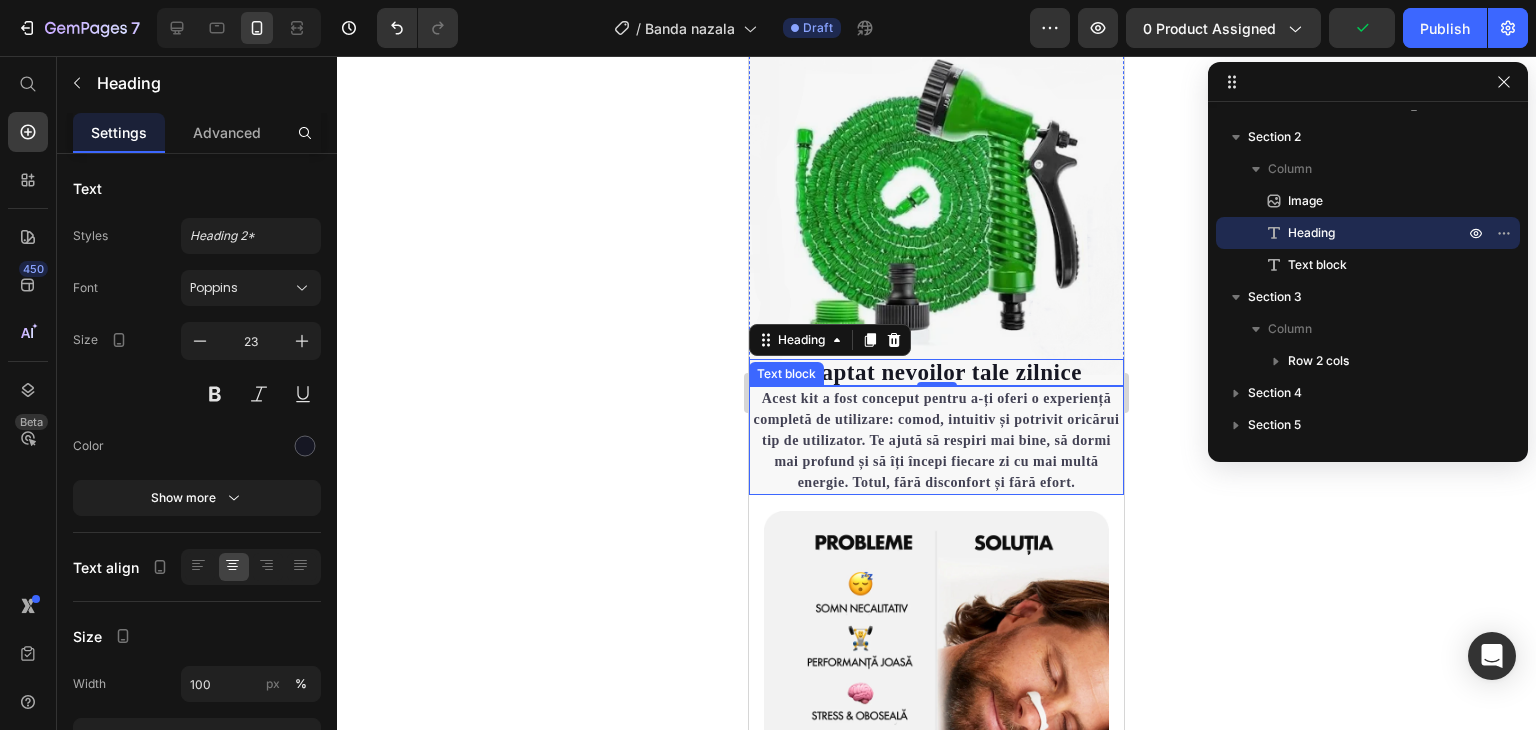 click on "Acest kit a fost conceput pentru a-ți oferi o experiență completă de utilizare: comod, intuitiv și potrivit oricărui tip de utilizator. Te ajută să respiri mai bine, să dormi mai profund și să îți începi fiecare zi cu mai multă energie. Totul, fără disconfort și fără efort." at bounding box center (937, 440) 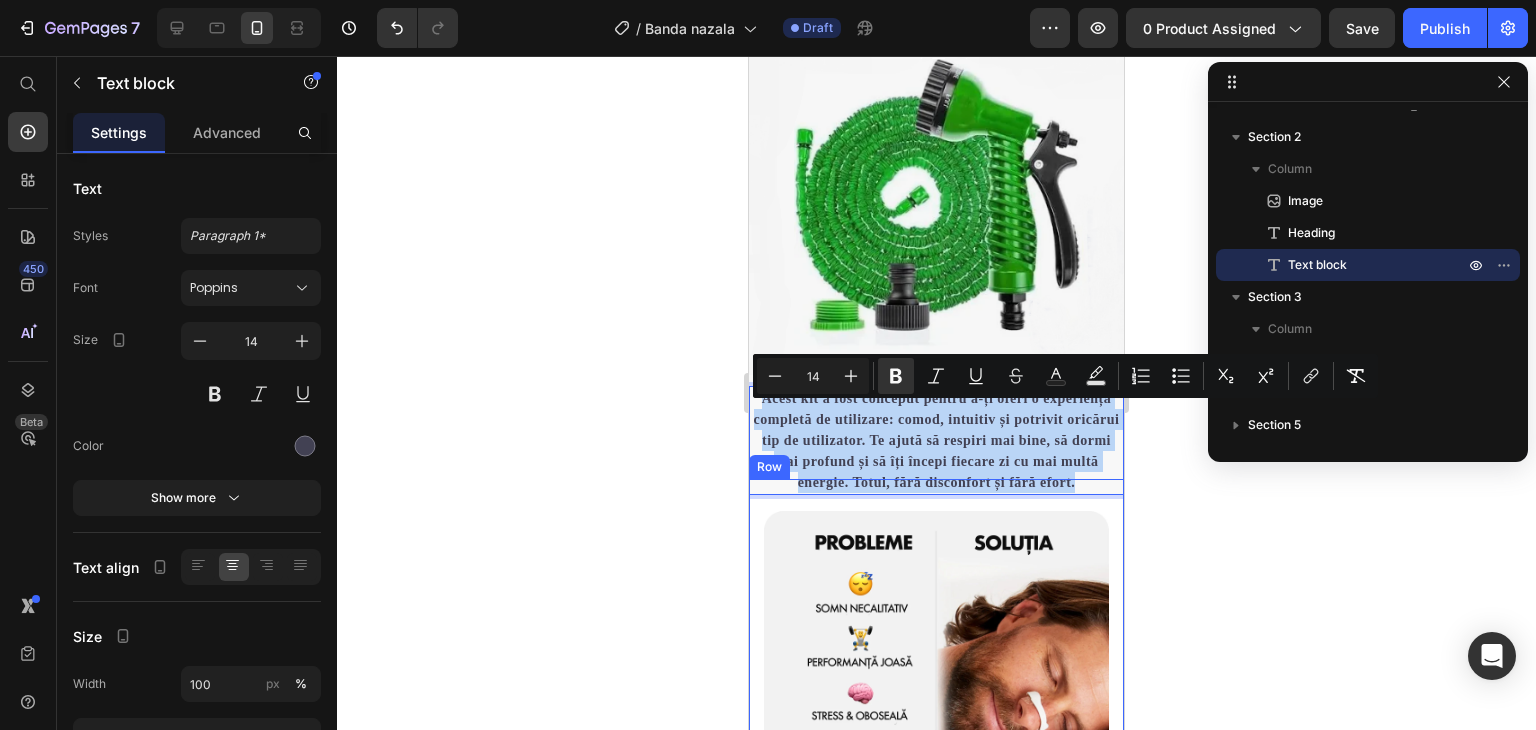 drag, startPoint x: 756, startPoint y: 413, endPoint x: 1089, endPoint y: 491, distance: 342.01315 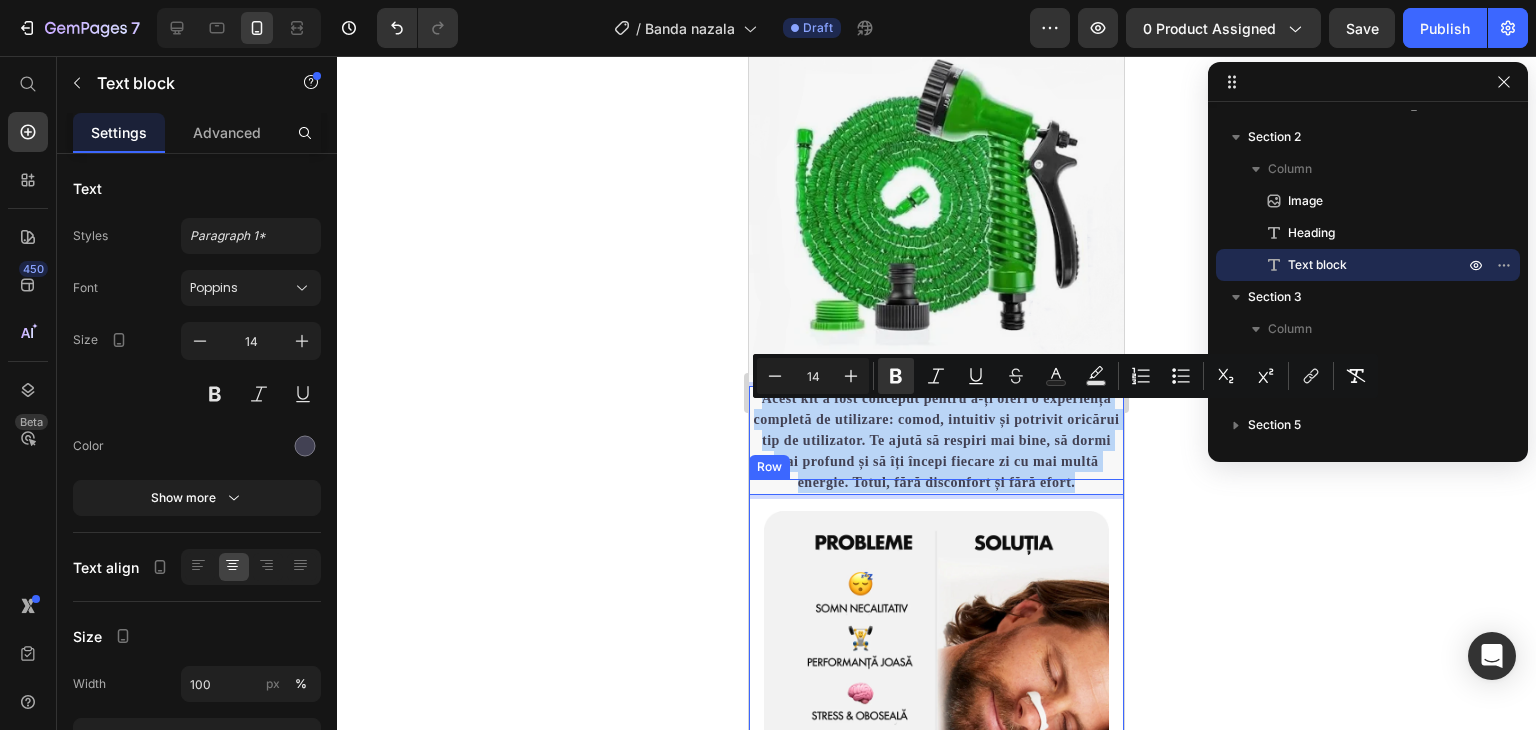 click on "Acest kit a fost conceput pentru a-ți oferi o experiență completă de utilizare: comod, intuitiv și potrivit oricărui tip de utilizator. Te ajută să respiri mai bine, să dormi mai profund și să îți începi fiecare zi cu mai multă energie. Totul, fără disconfort și fără efort." at bounding box center [936, 440] 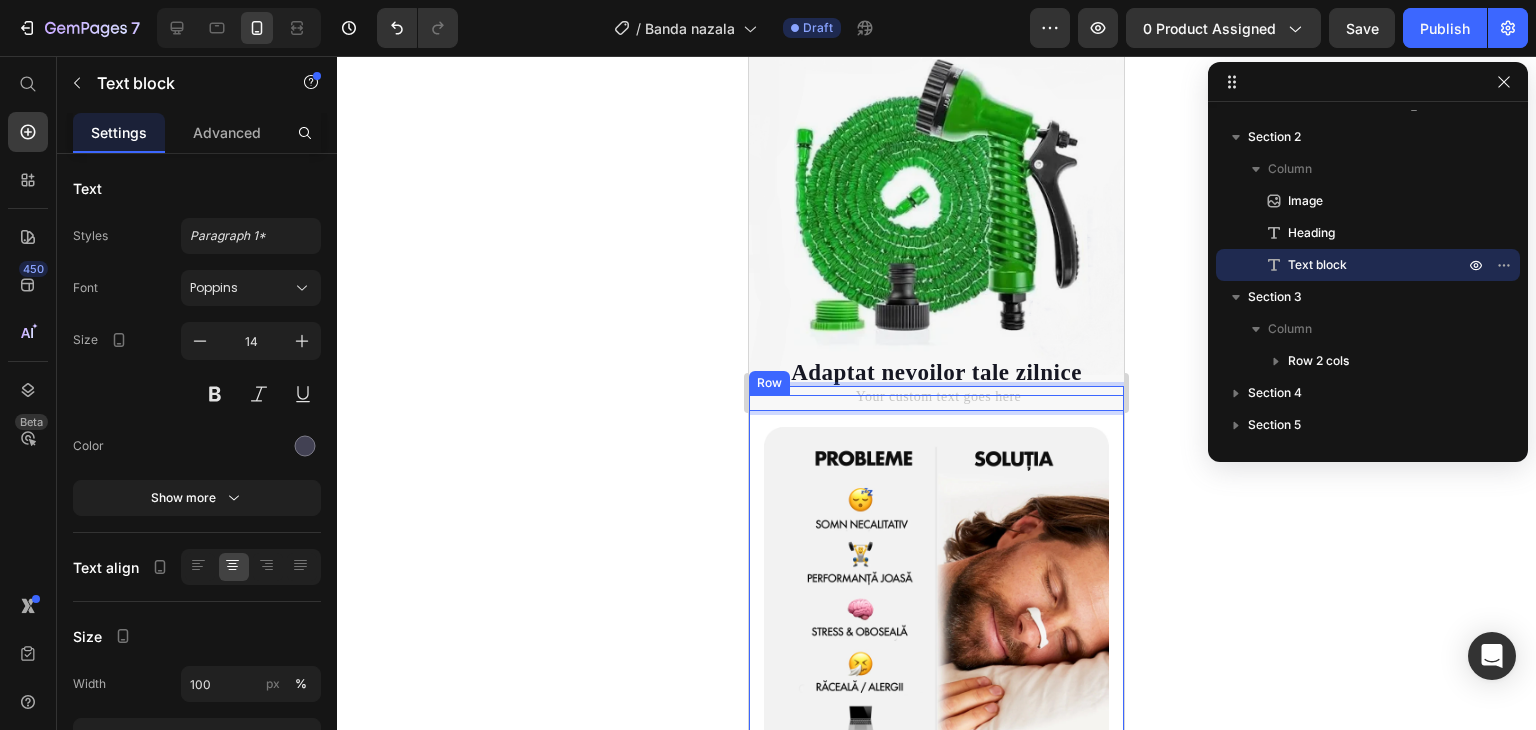 click on "Image" at bounding box center [936, 583] 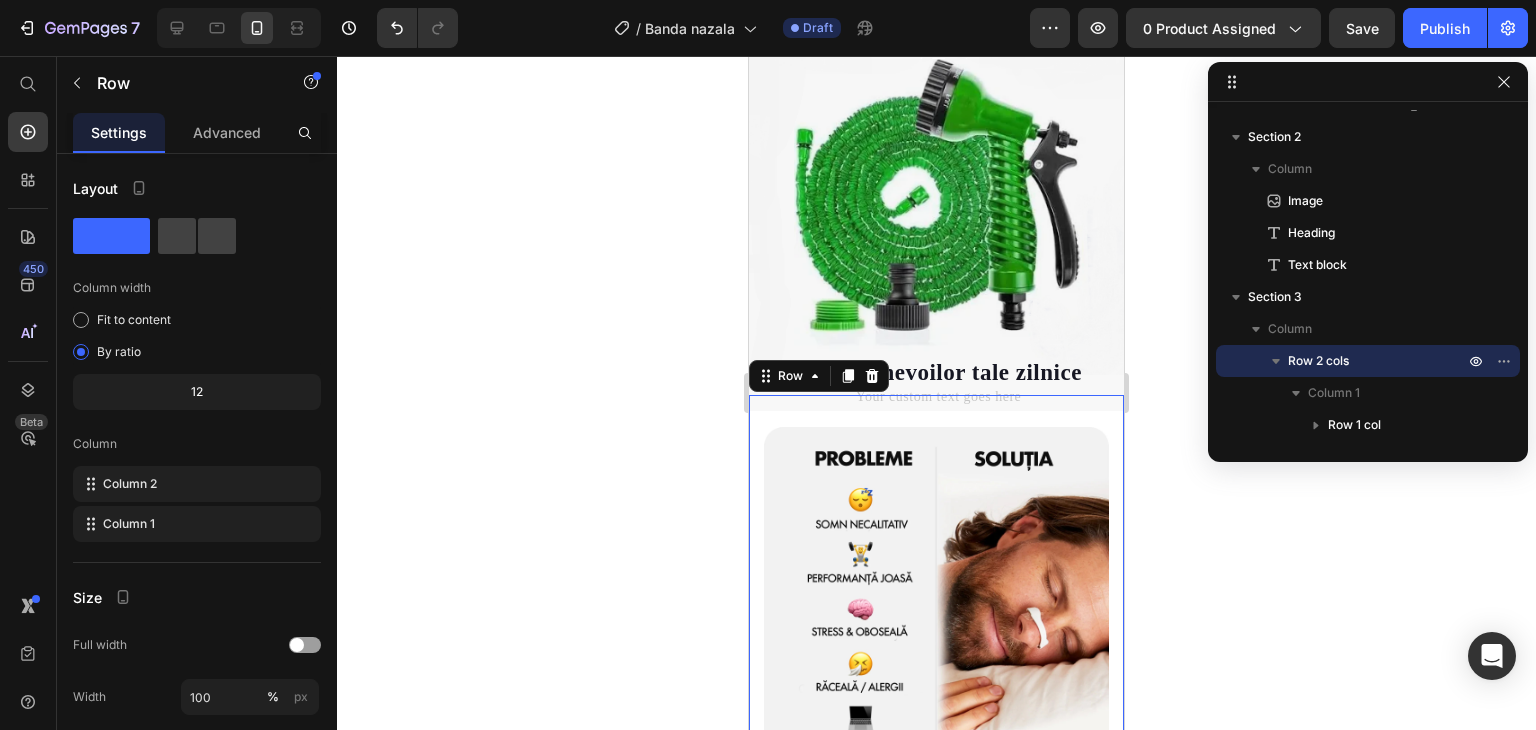 click on "Image" at bounding box center [936, 583] 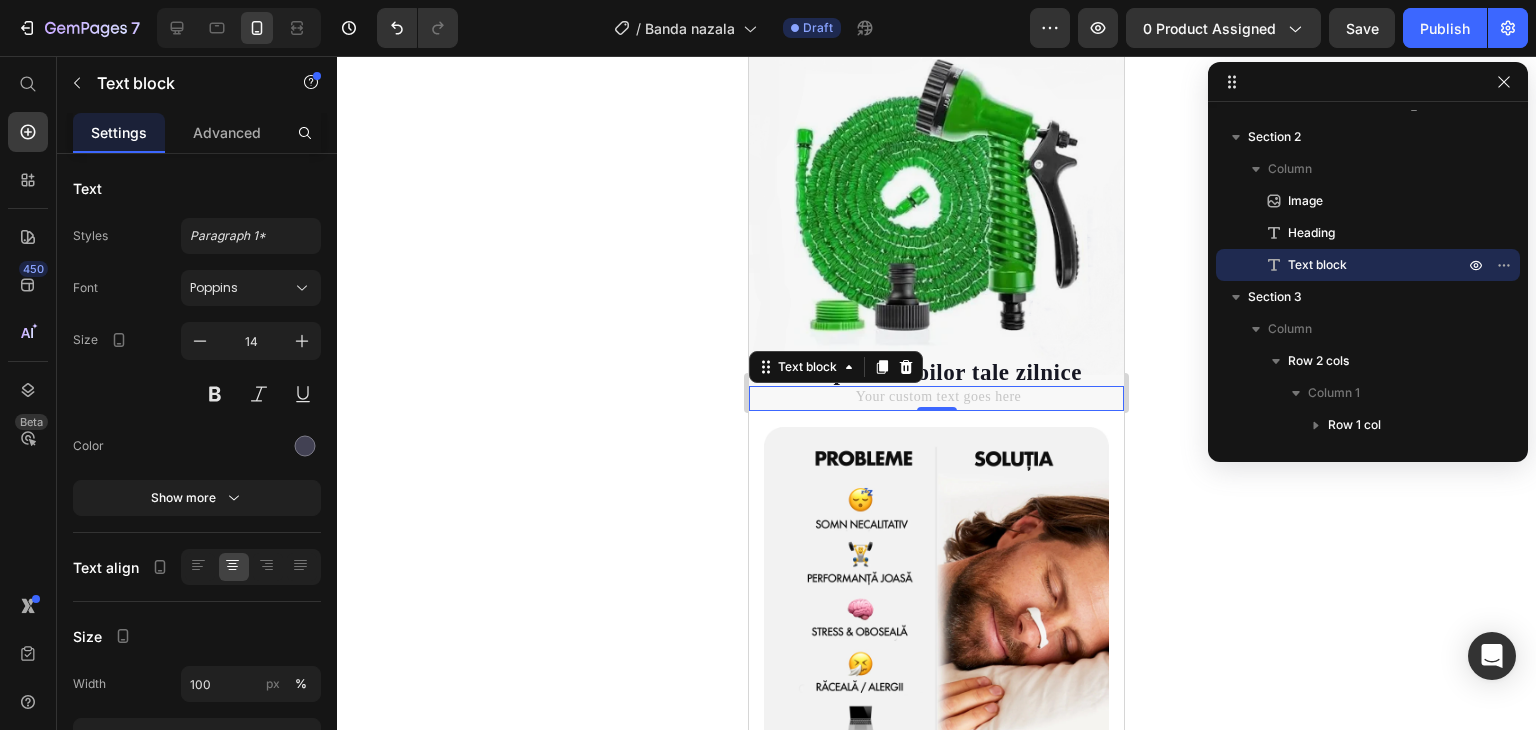 click at bounding box center (936, 398) 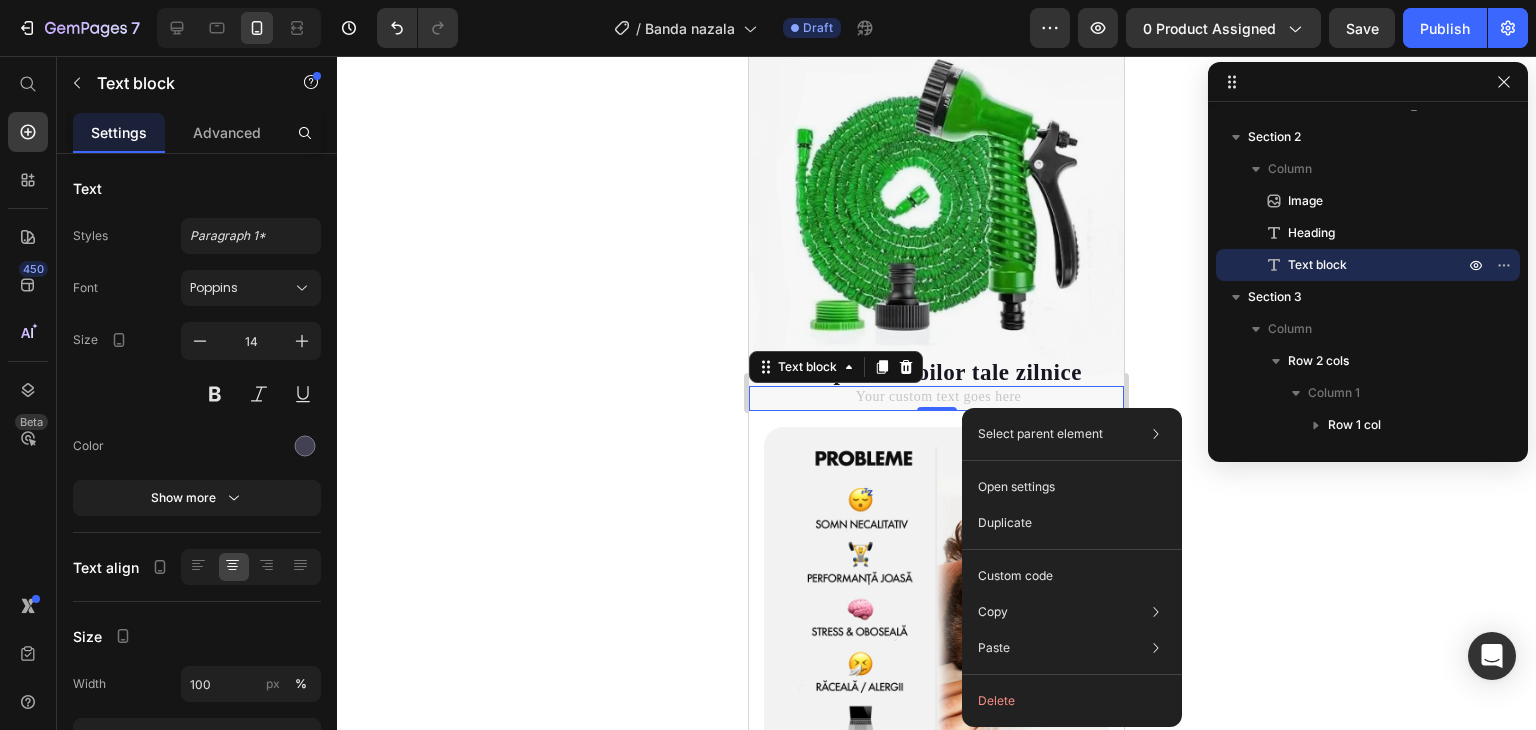click at bounding box center [936, 398] 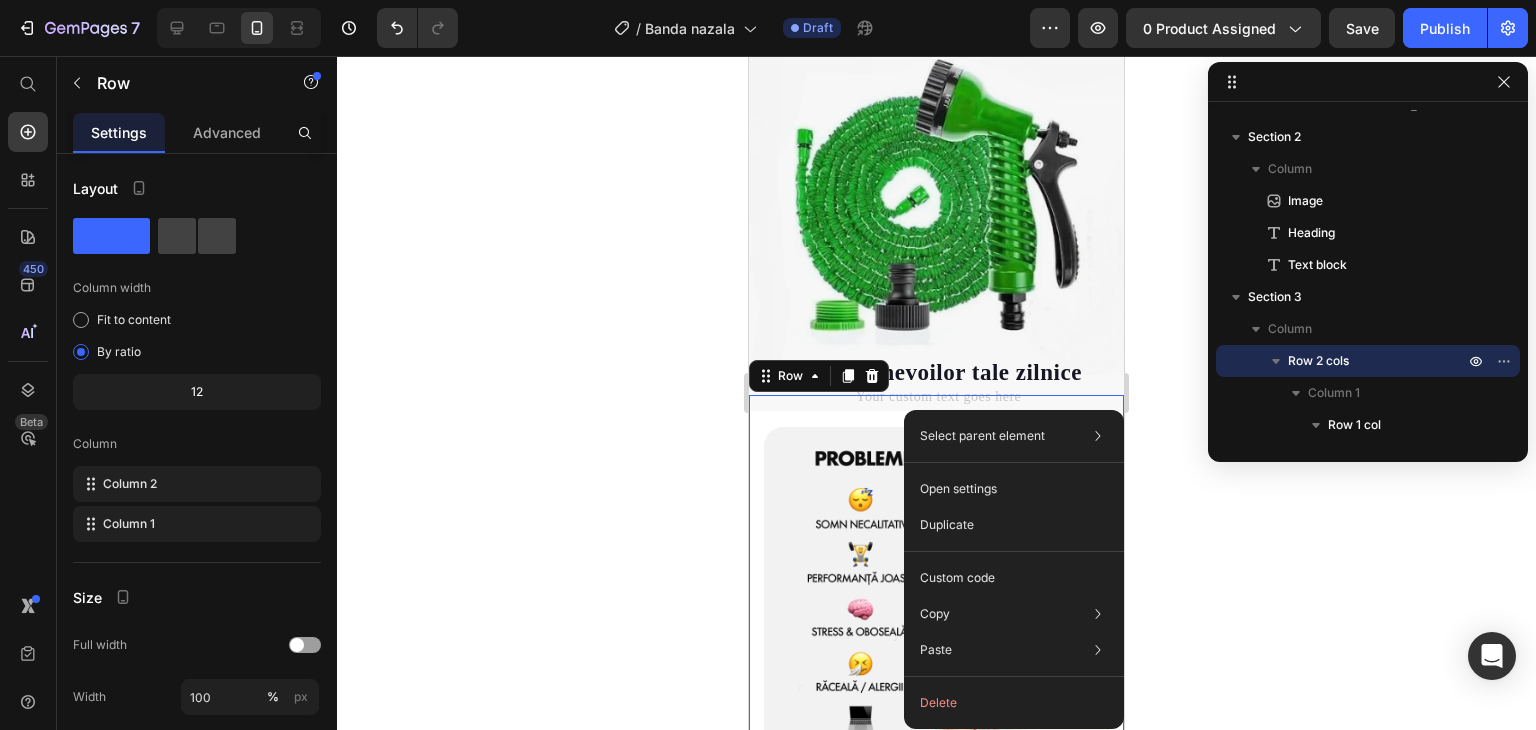 click on "Image" at bounding box center [936, 583] 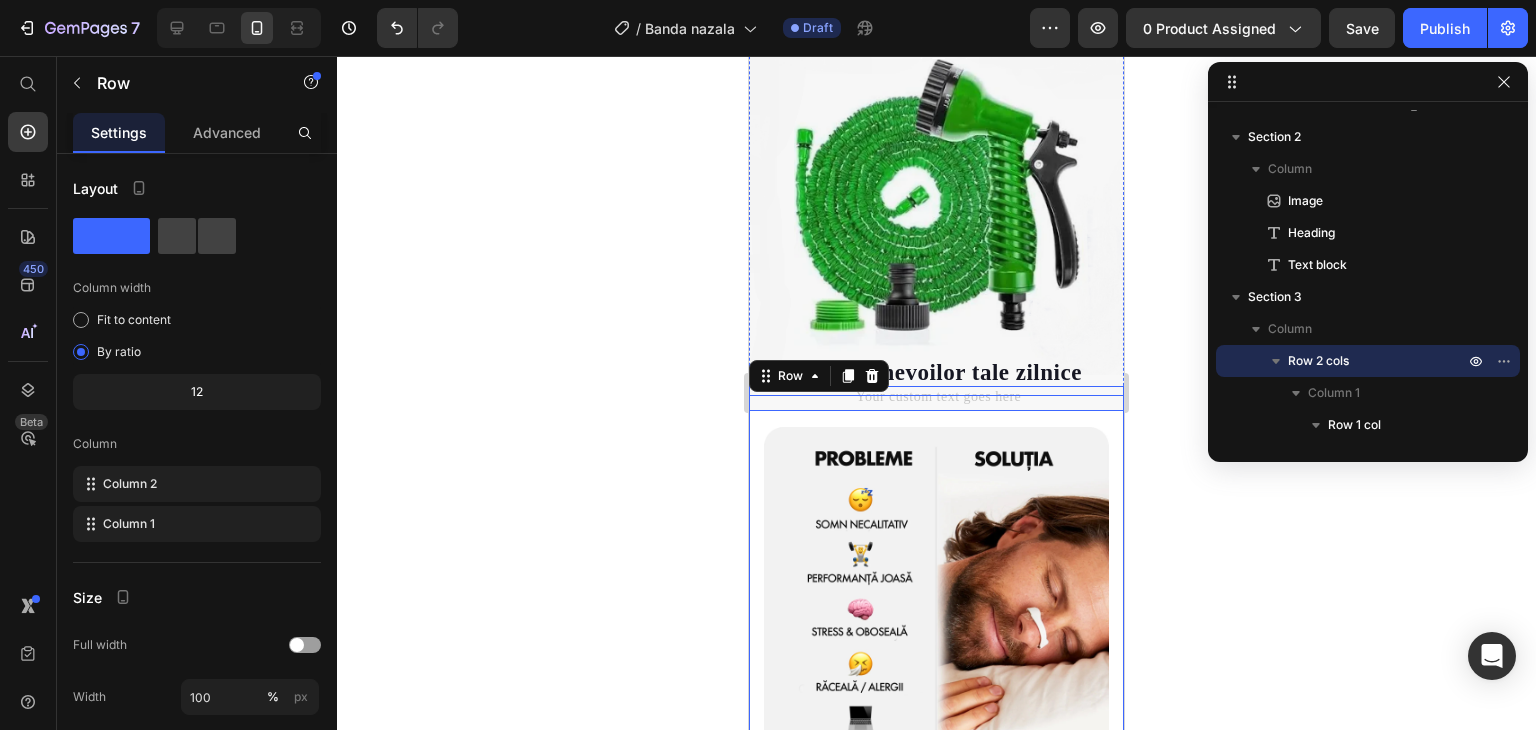 click at bounding box center [936, 398] 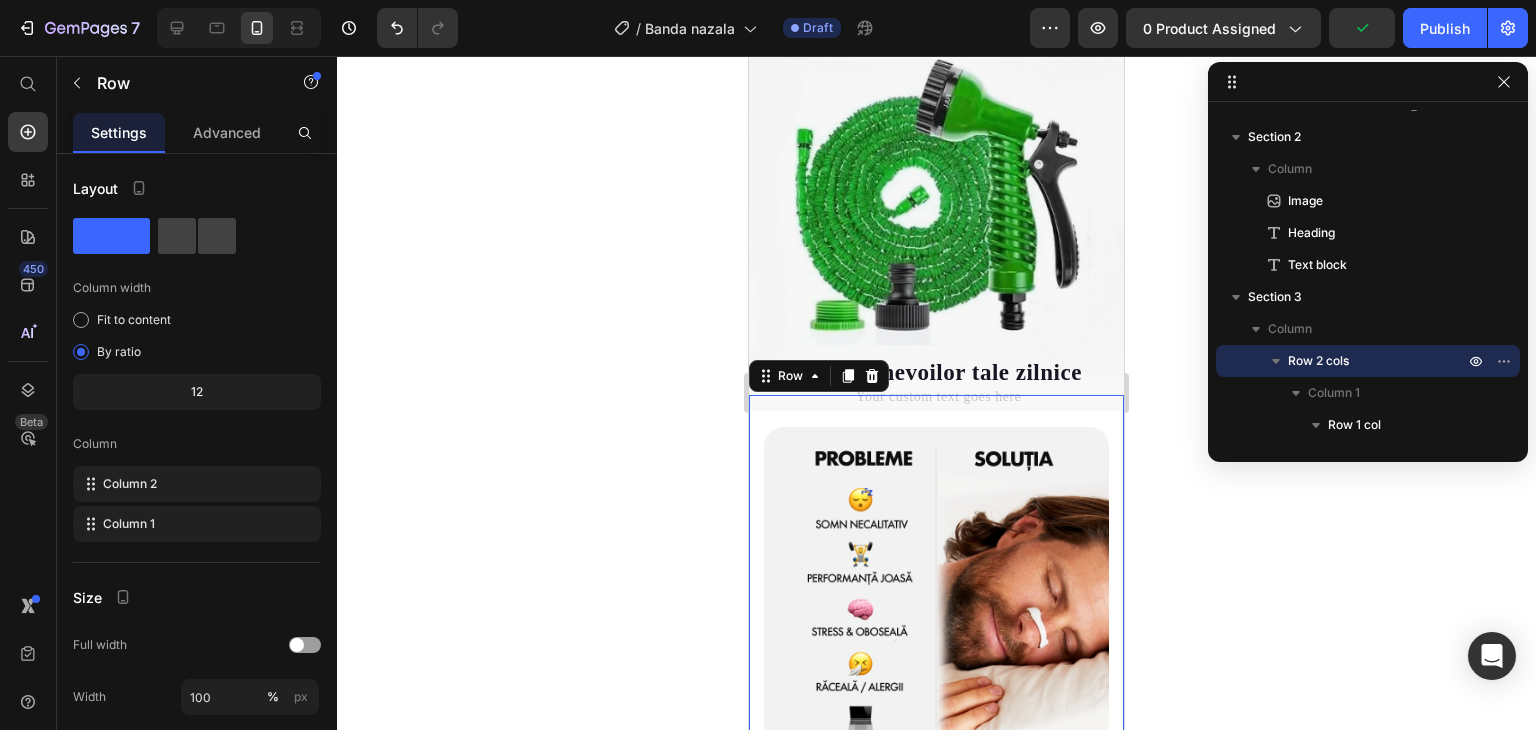click on "Image" at bounding box center (936, 583) 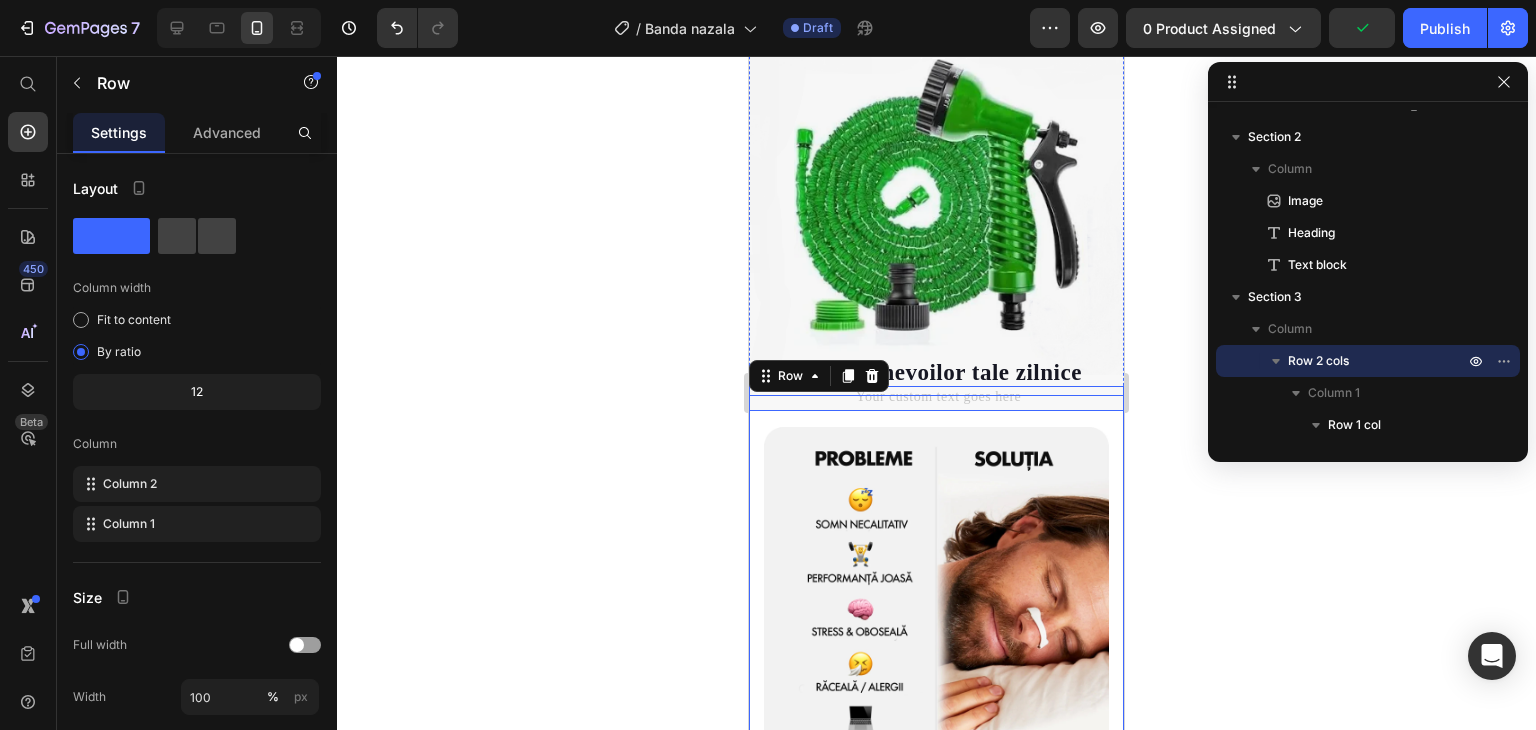 click at bounding box center [936, 398] 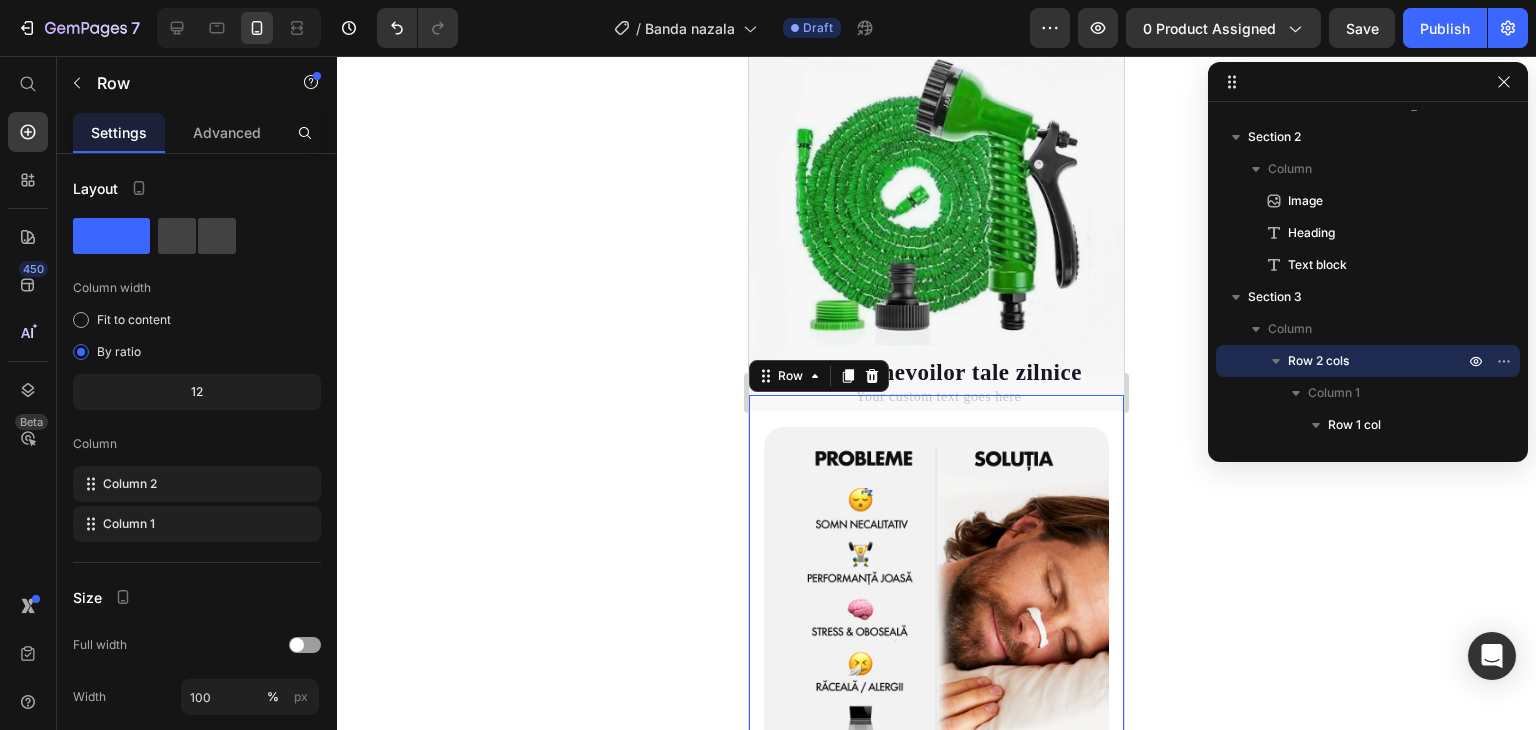 click on "Image" at bounding box center [936, 583] 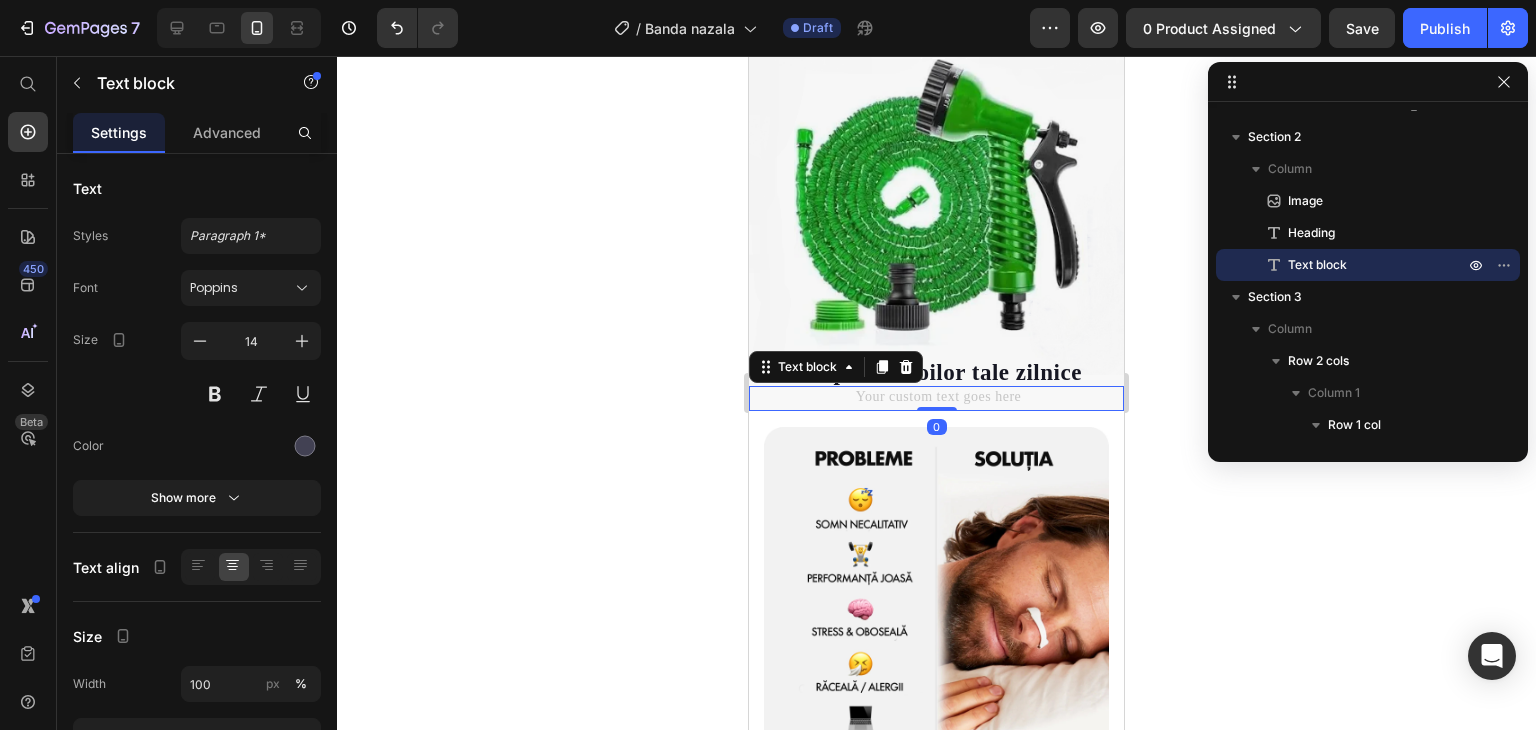 click at bounding box center [936, 398] 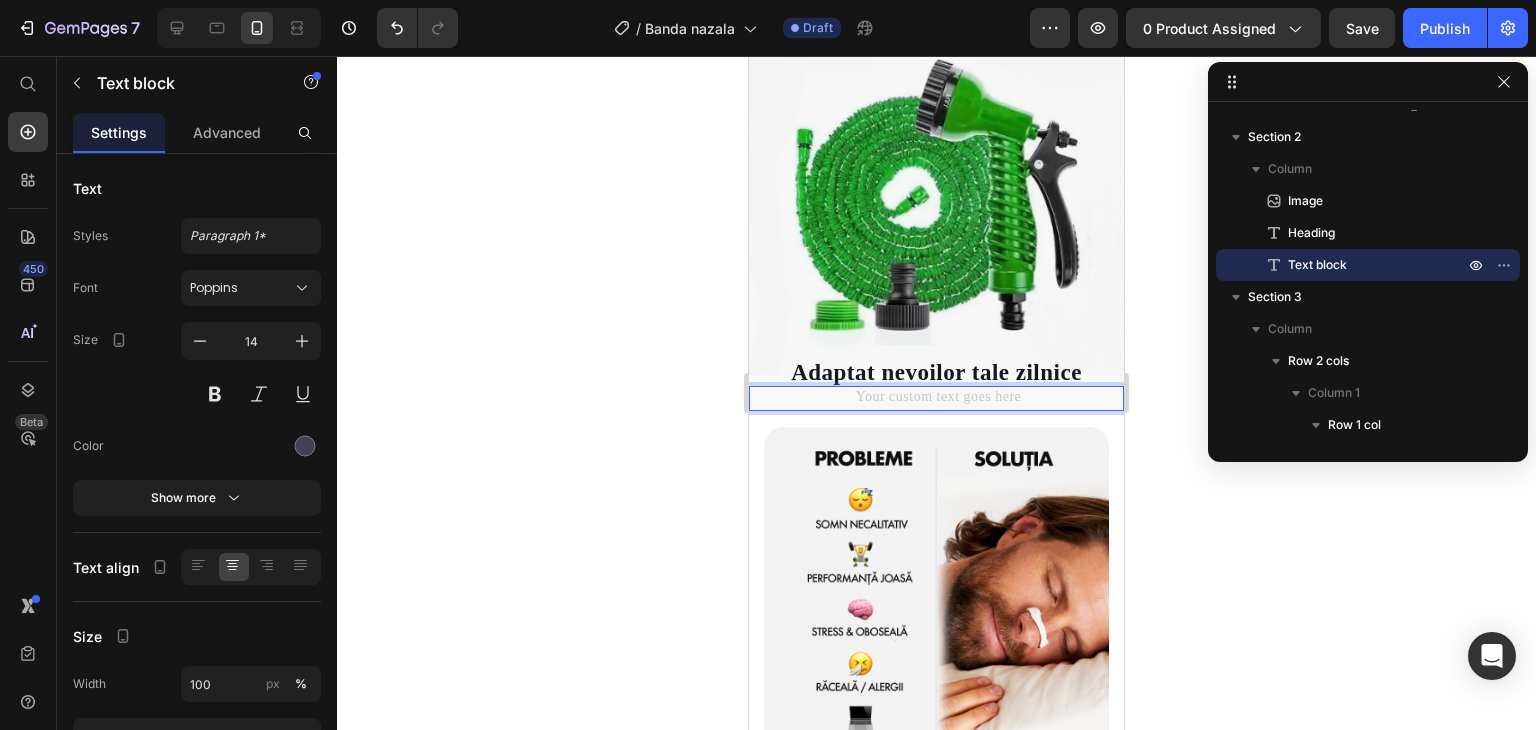click at bounding box center (936, 398) 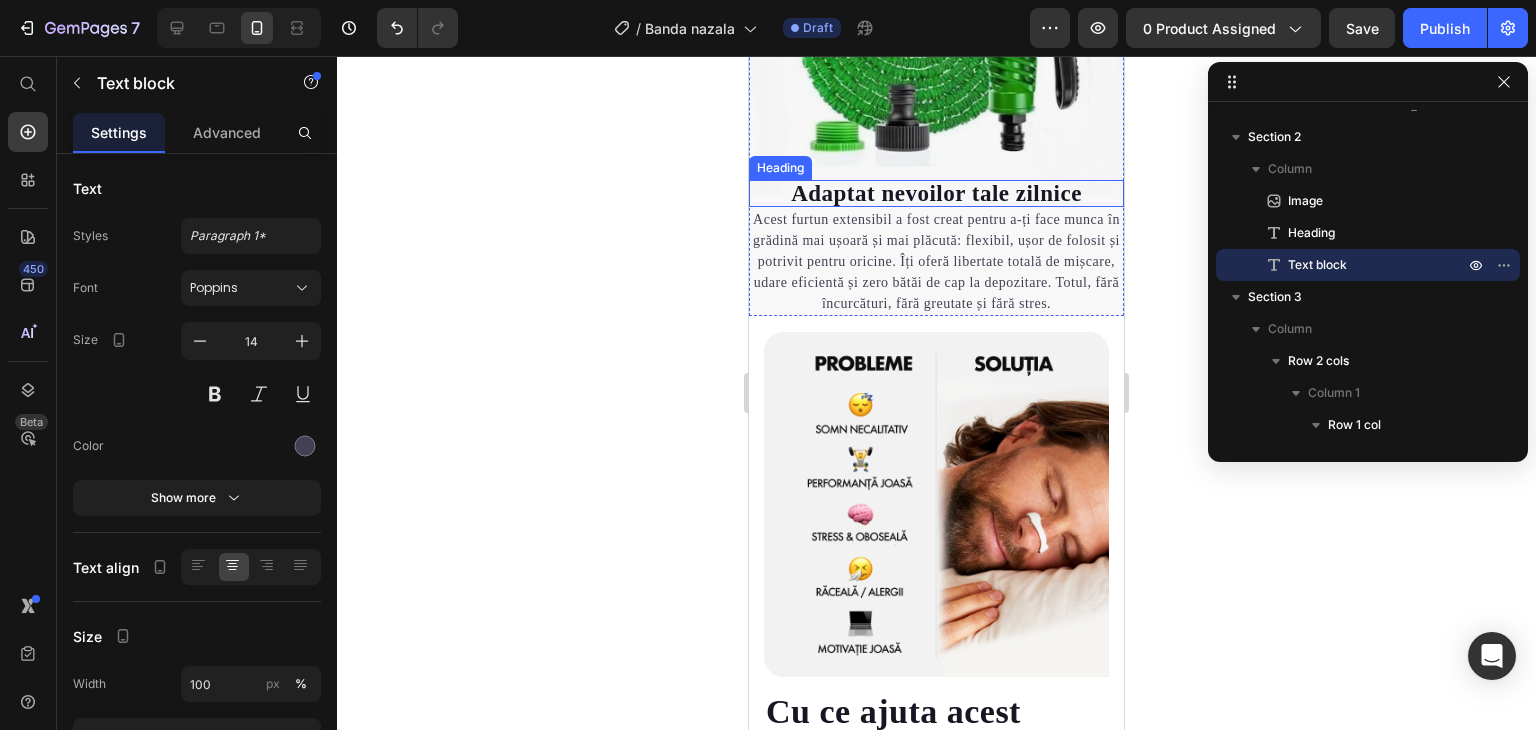scroll, scrollTop: 1608, scrollLeft: 0, axis: vertical 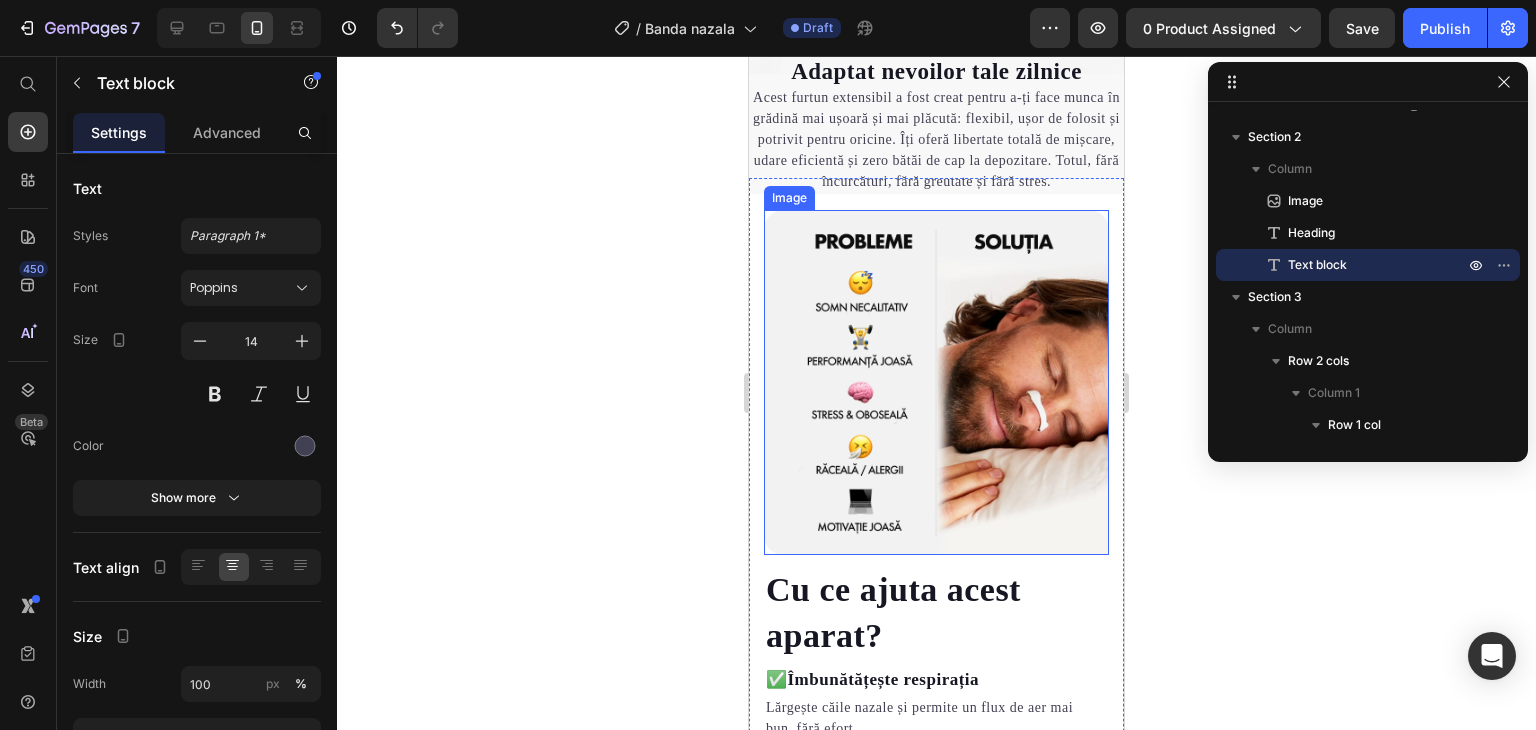 click at bounding box center [936, 382] 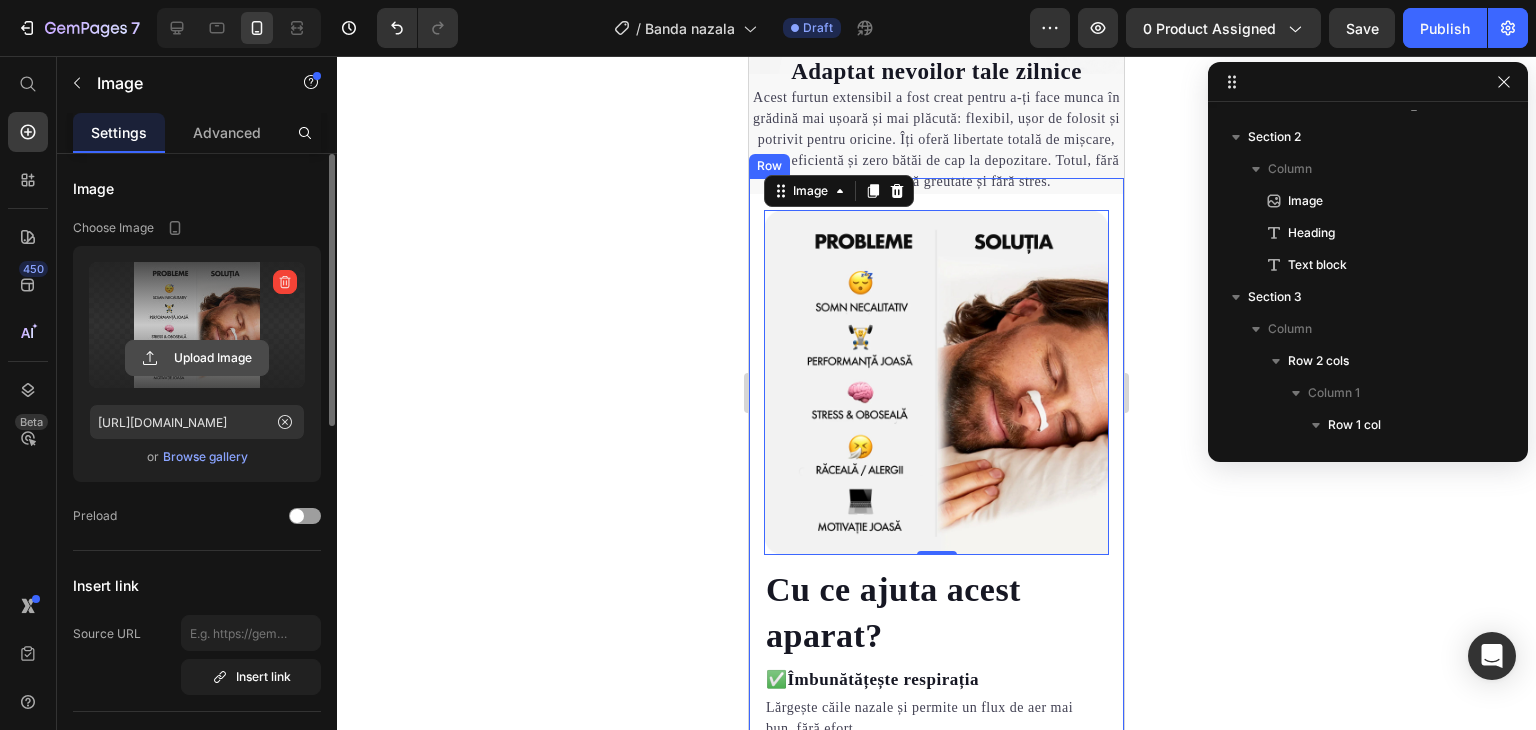 click 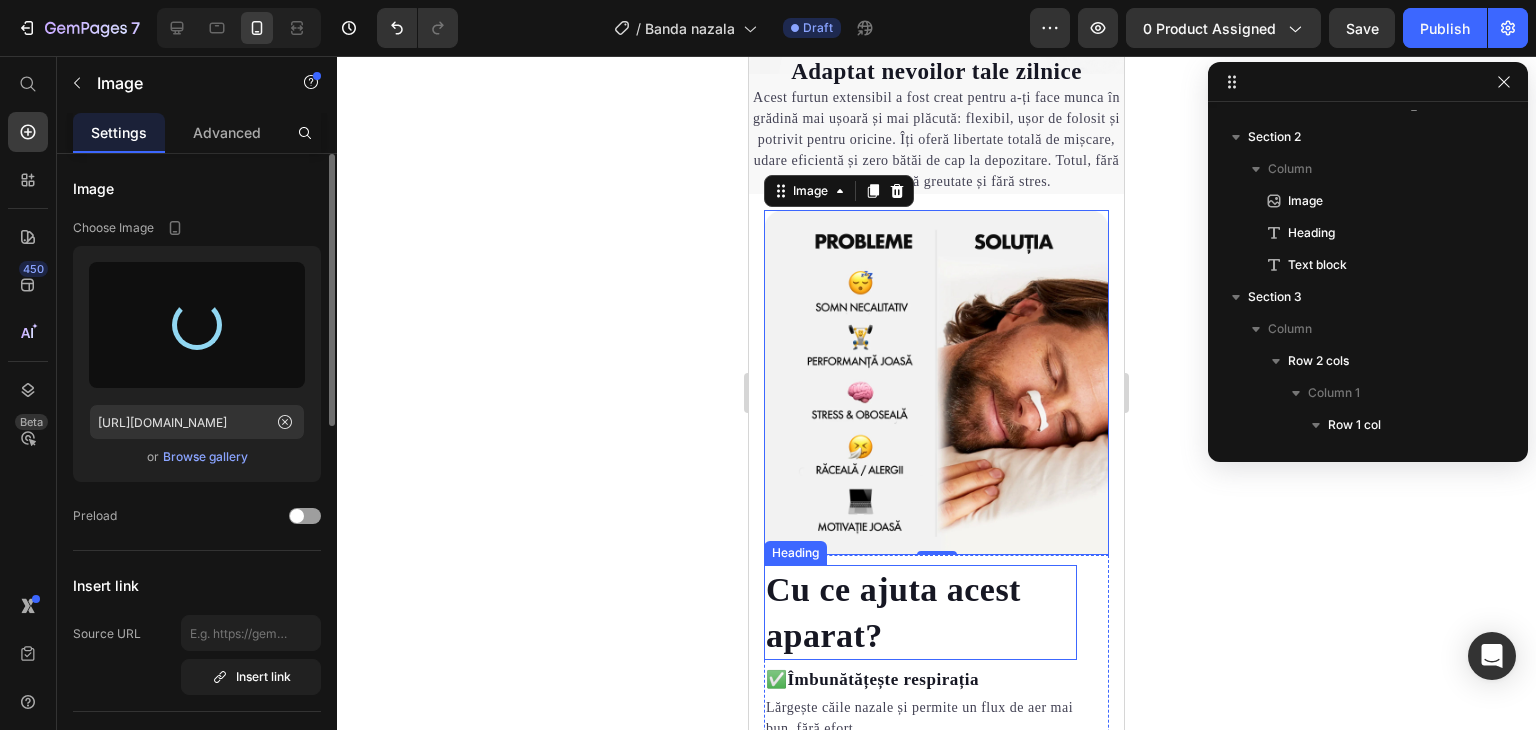 scroll, scrollTop: 1708, scrollLeft: 0, axis: vertical 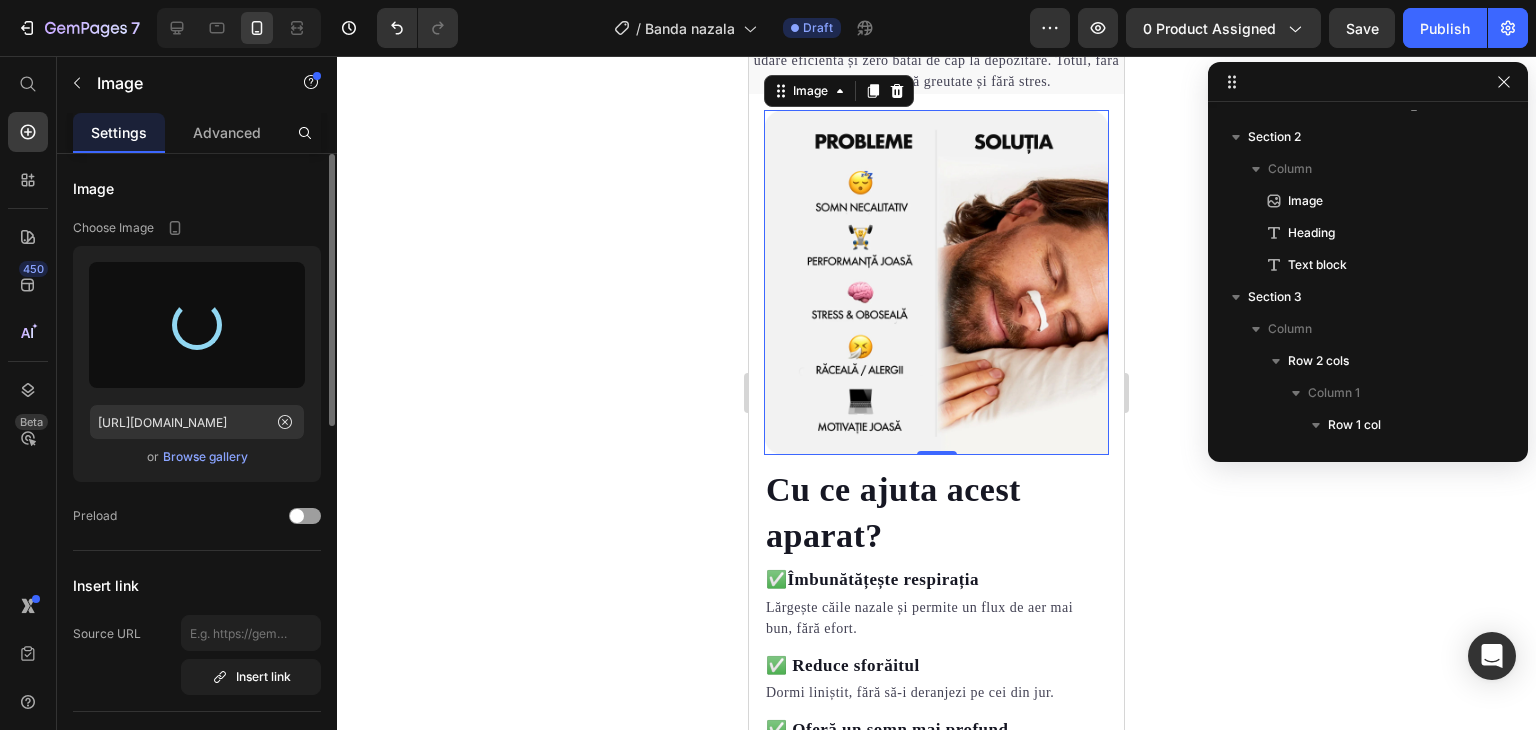 click at bounding box center [196, 324] 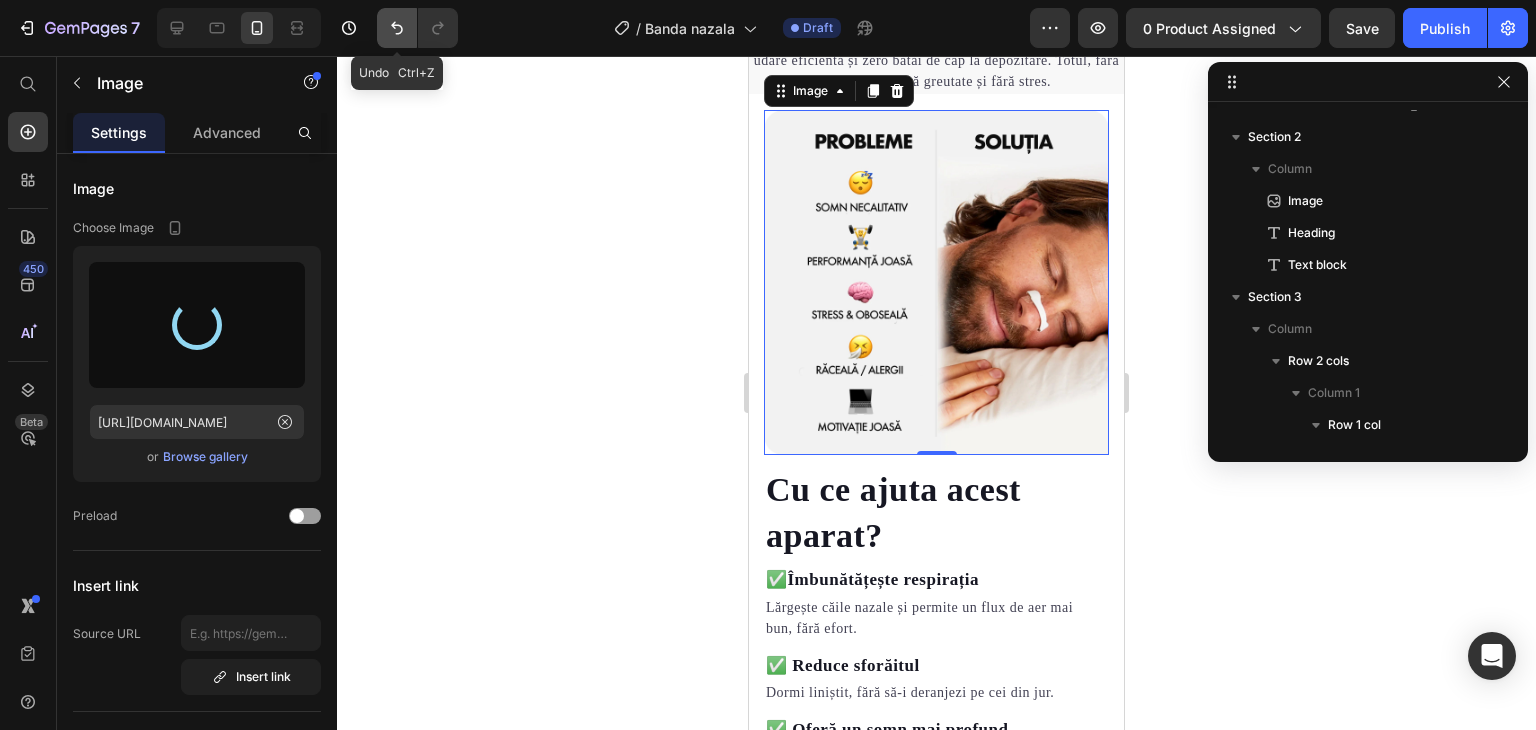 click 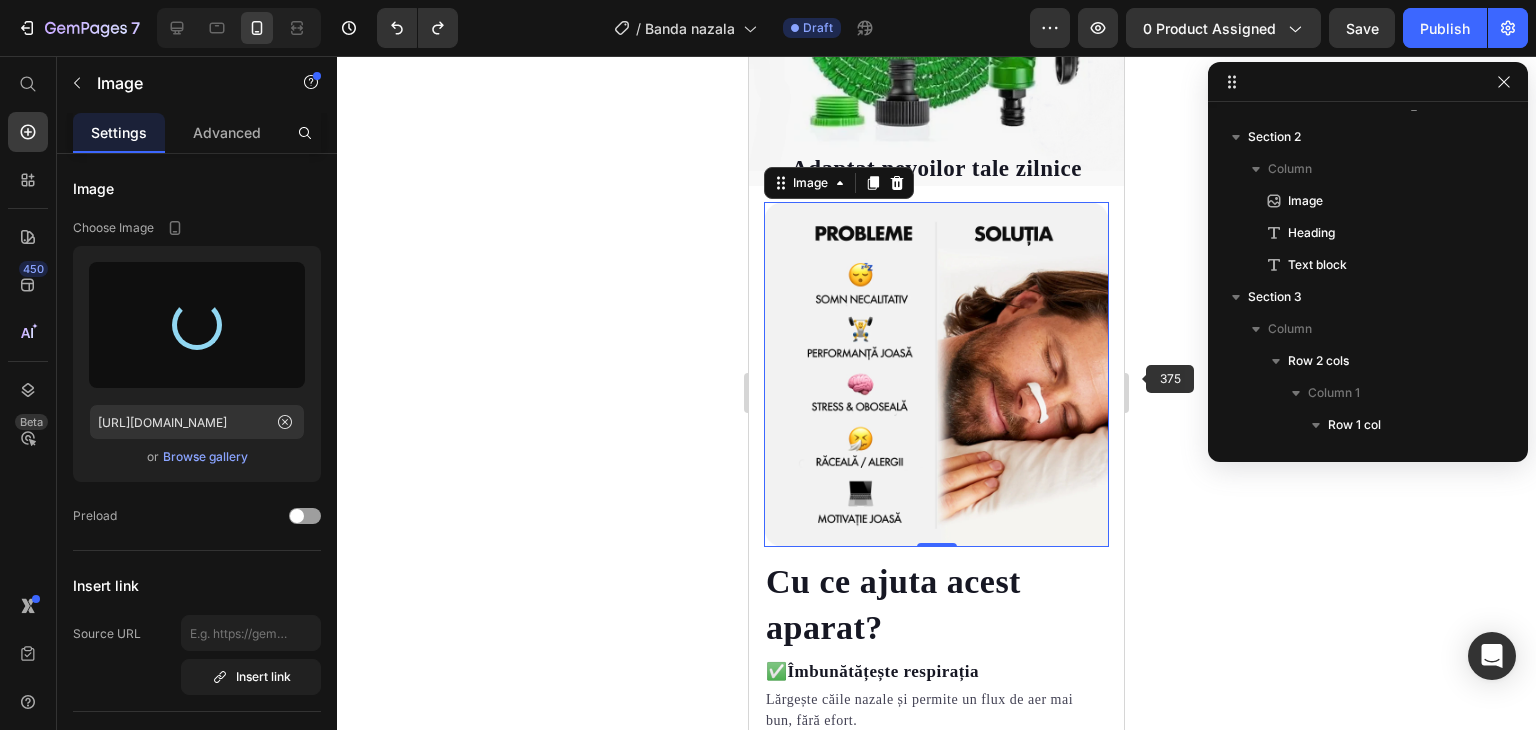 scroll, scrollTop: 1508, scrollLeft: 0, axis: vertical 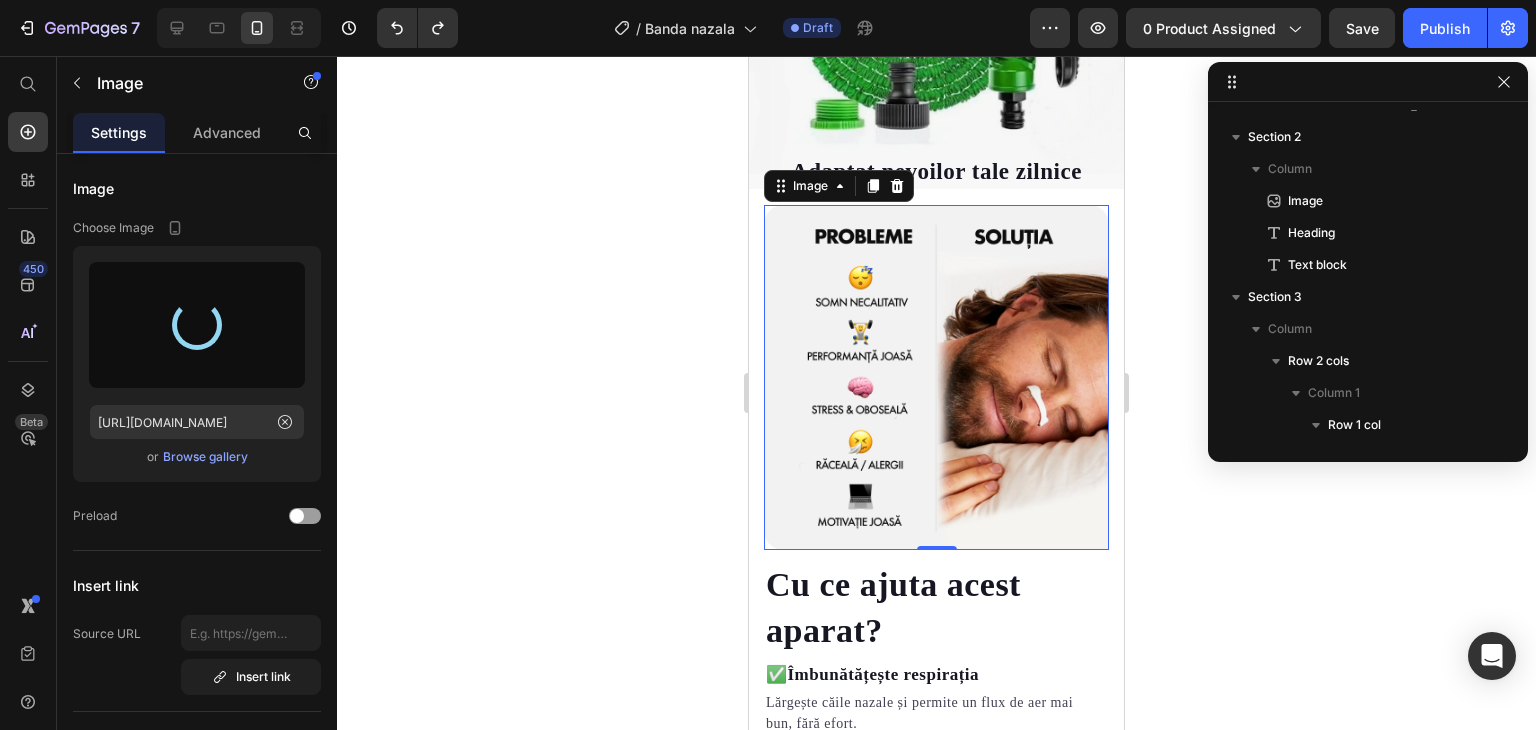 click at bounding box center [936, 377] 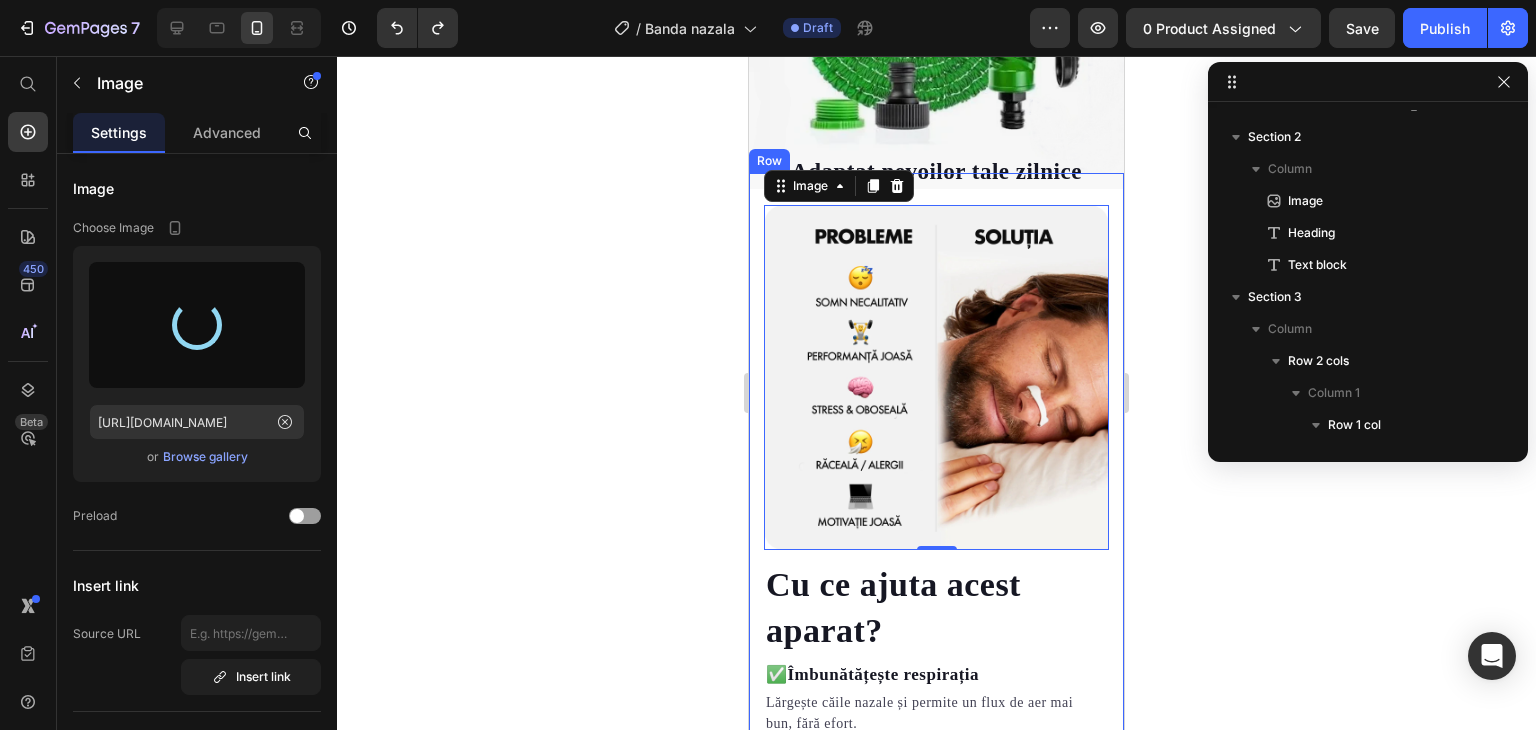 click on "Cu ce ajuta acest aparat? Heading ✅  Îmbunătățește respirația Text block Lărgește căile nazale și permite un flux de aer mai bun, fără efort. Text block ✅ Reduce sforăitul Text block Dormi liniștit, fără să-i deranjezi pe cei din jur. Text block ✅ Oferă un somn mai profund Text block Respiri mai bine, dormi mai adânc, te trezești mai odihnit. Text block ✅  Crește nivelul de energie Text block Oxigenarea mai bună înseamnă mai multă claritate și vitalitate. Text block ✅  Ajută în perioadele de alergii sau răceală Text block Eliberează nasul înfundat și reduce disconfortul respirator. Text block Row Image   0 Row" at bounding box center [936, 627] 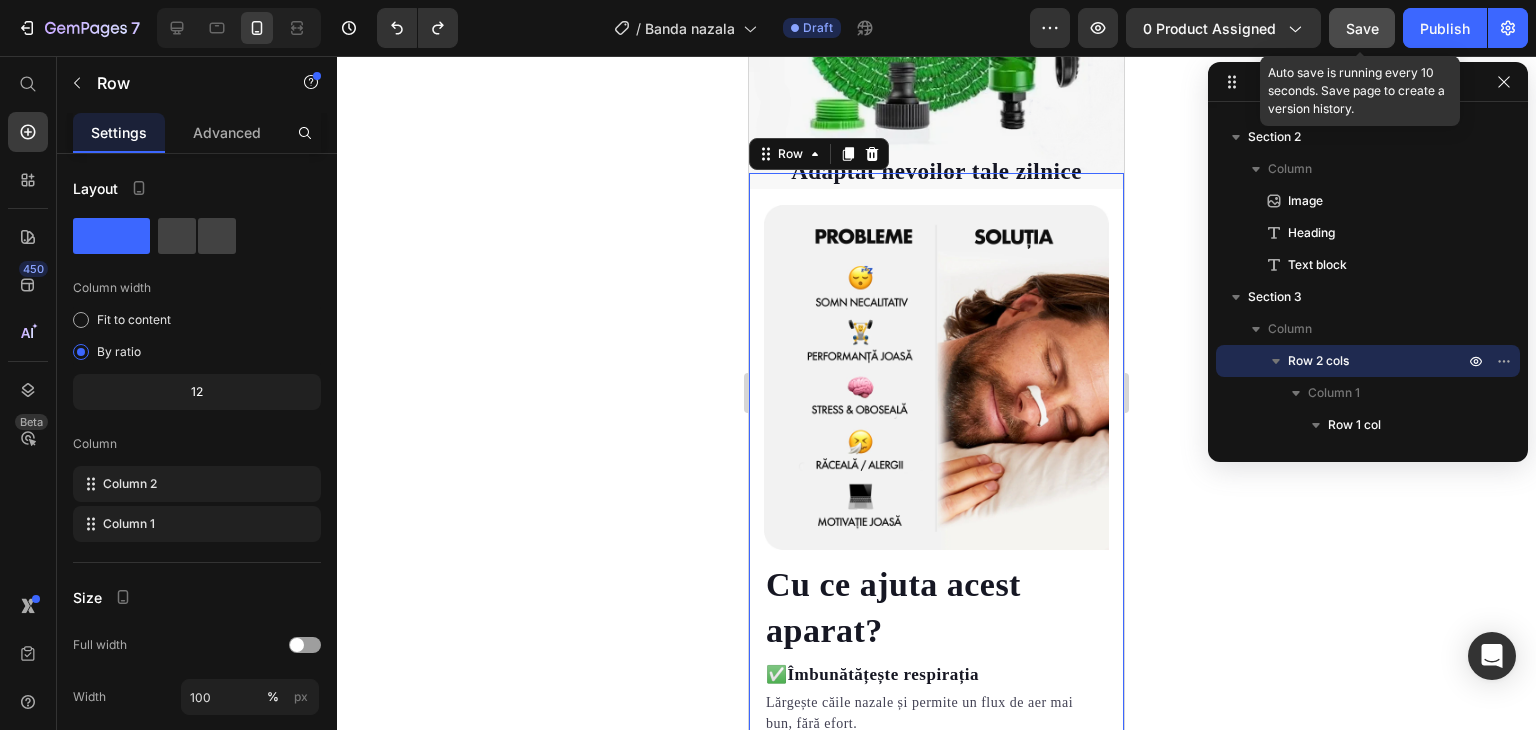 click on "Save" 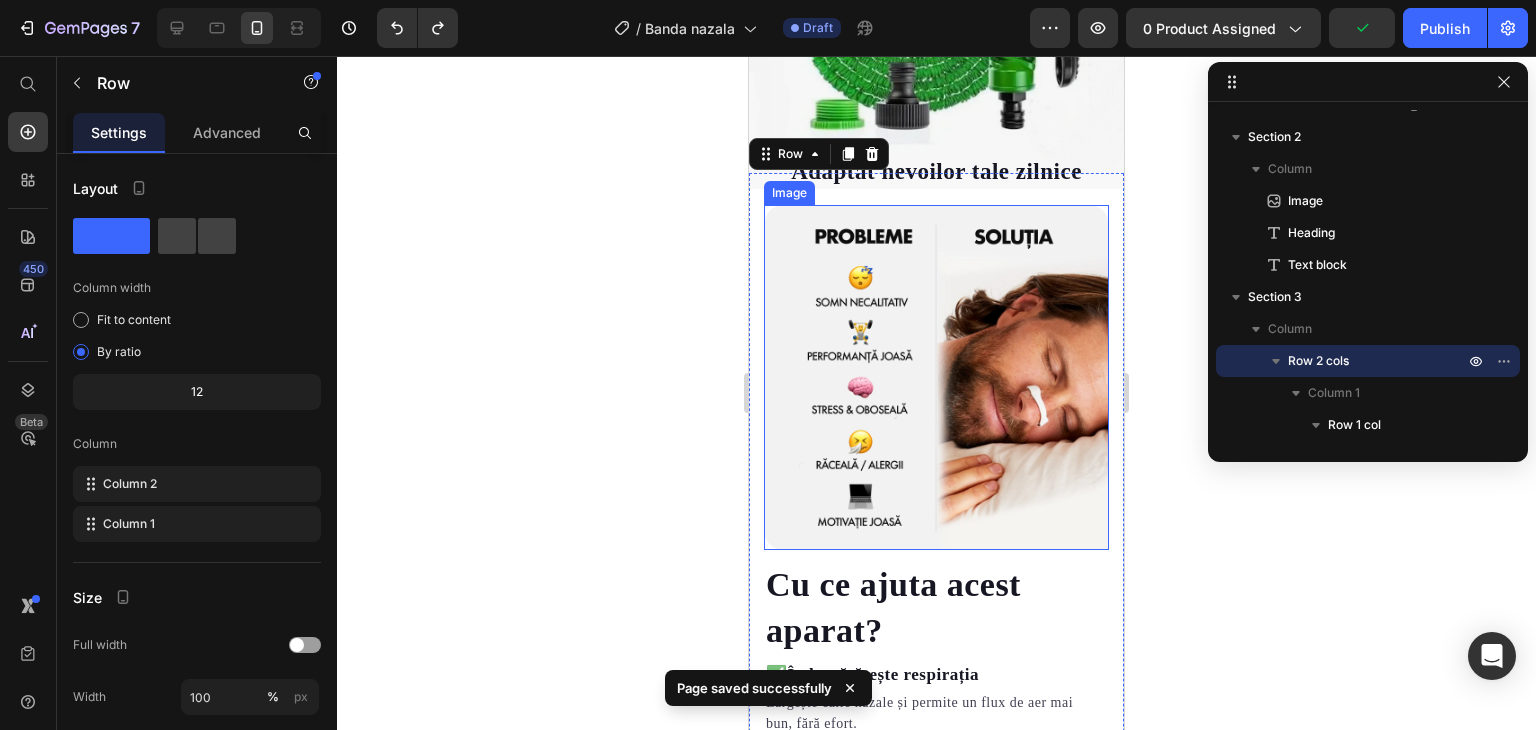 click at bounding box center (936, 377) 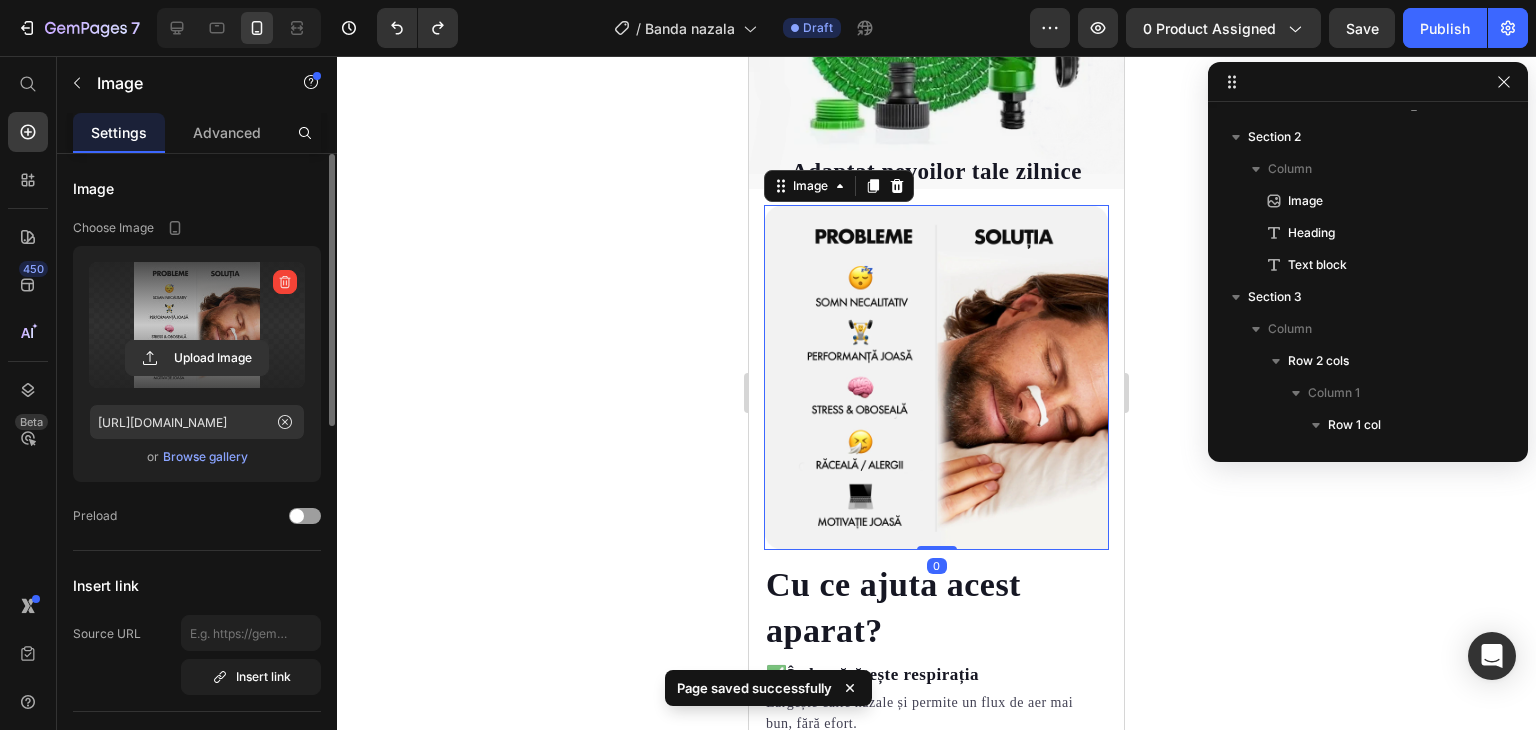 click at bounding box center (197, 325) 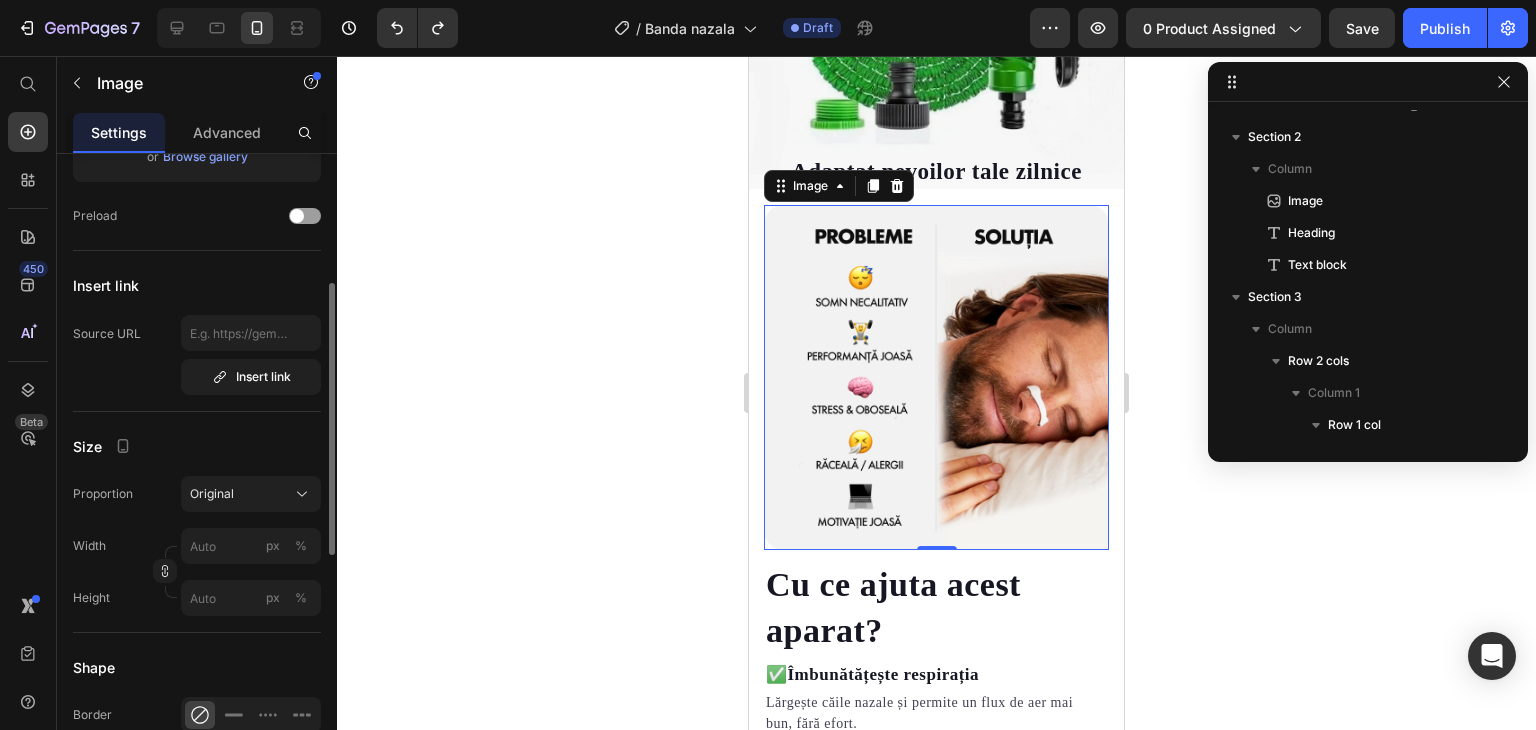 scroll, scrollTop: 0, scrollLeft: 0, axis: both 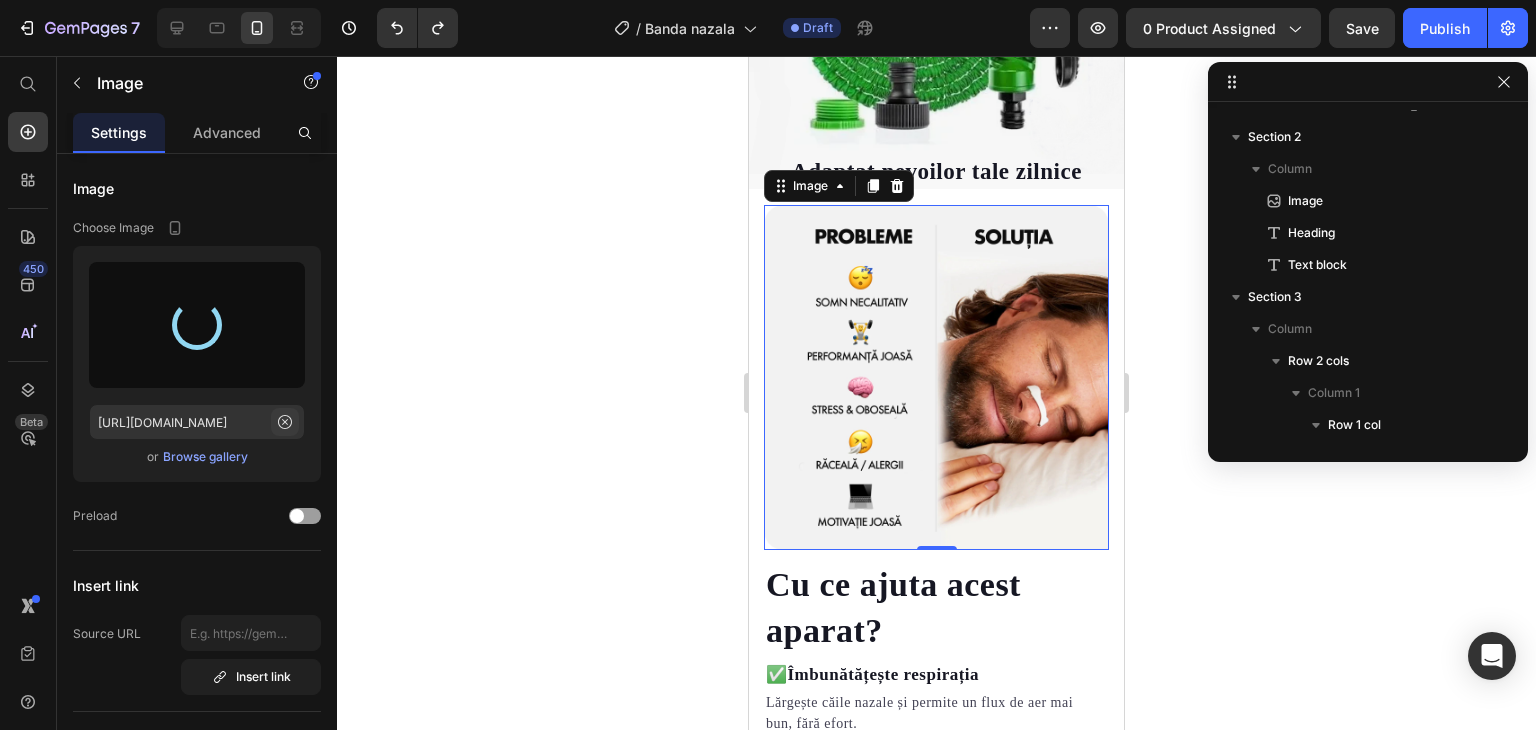 click 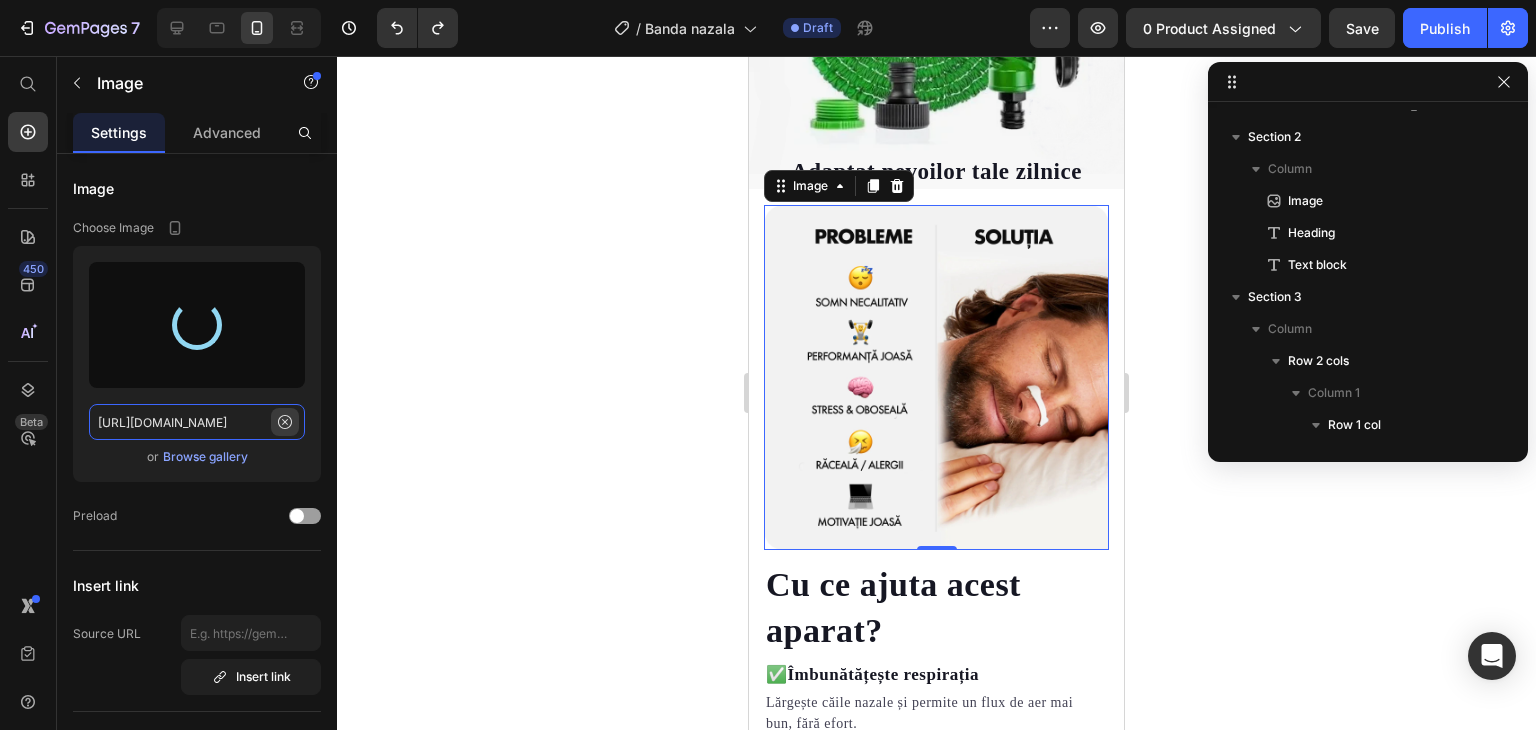 type 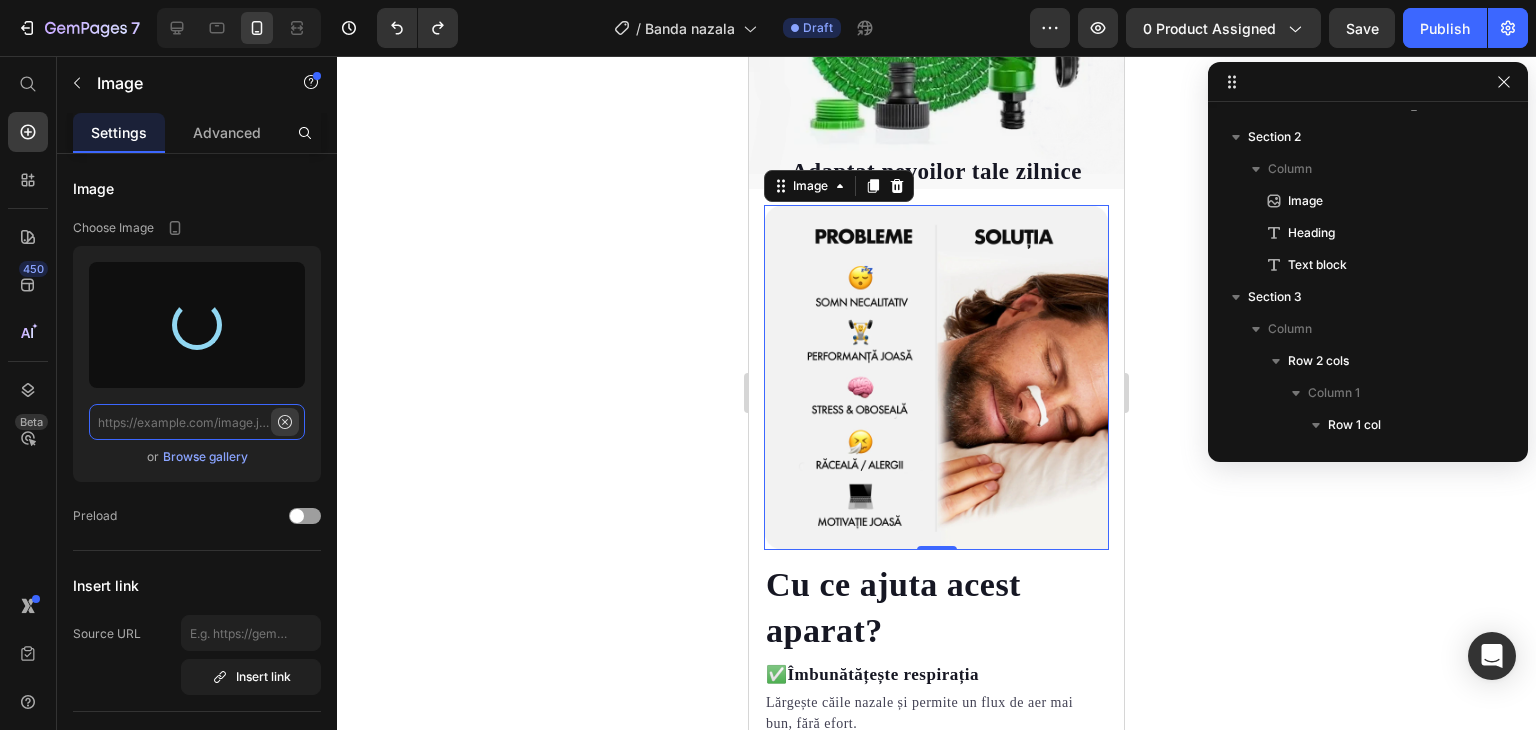 scroll, scrollTop: 0, scrollLeft: 0, axis: both 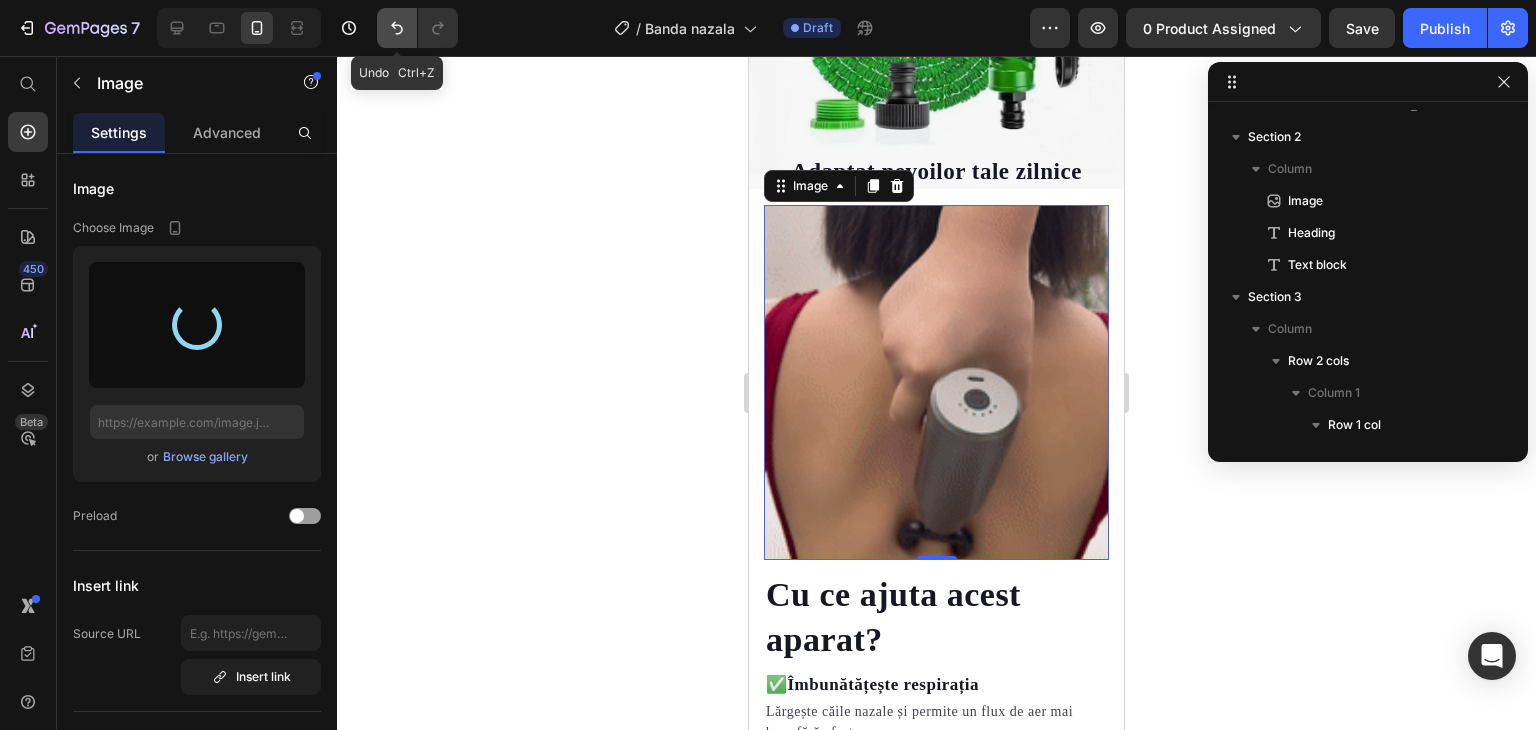 click 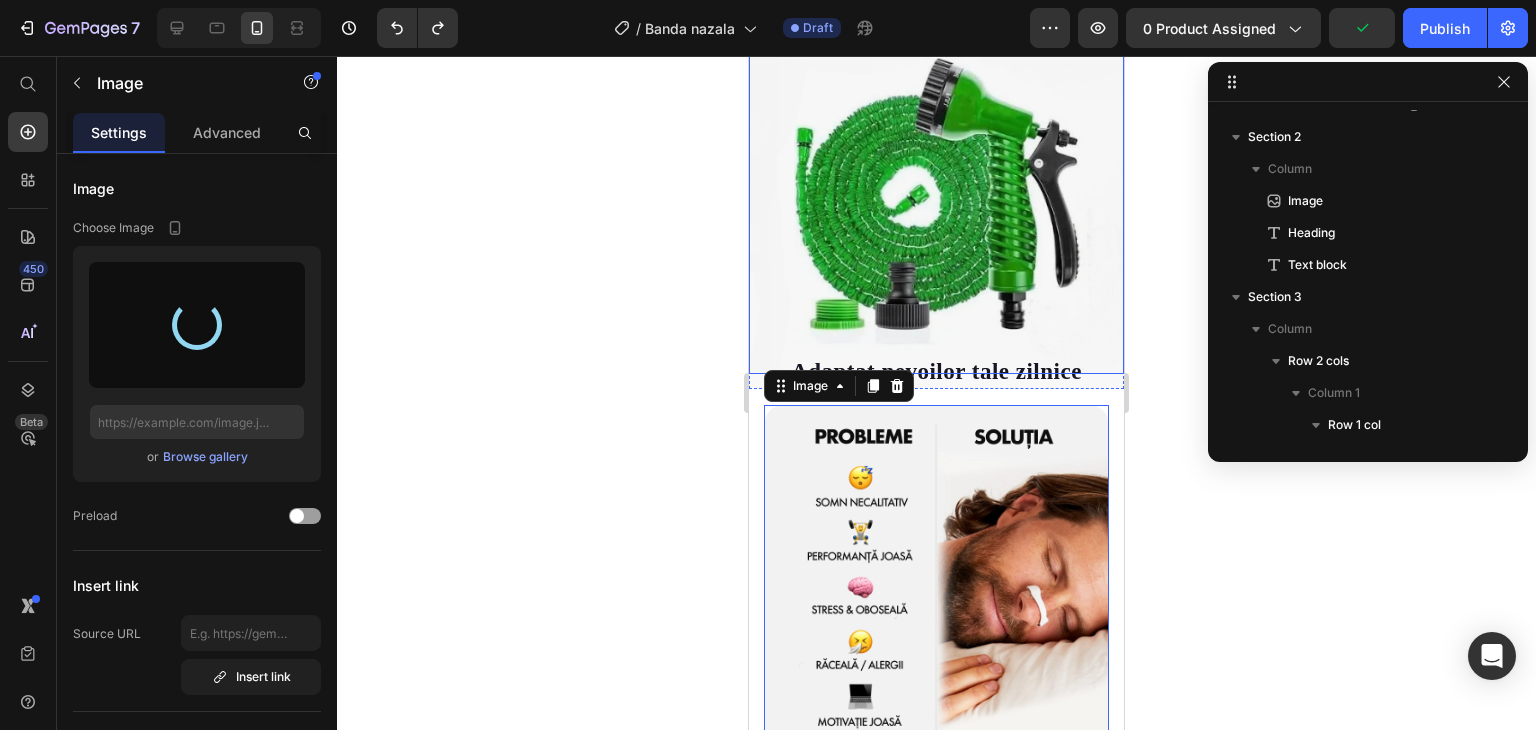 scroll, scrollTop: 1308, scrollLeft: 0, axis: vertical 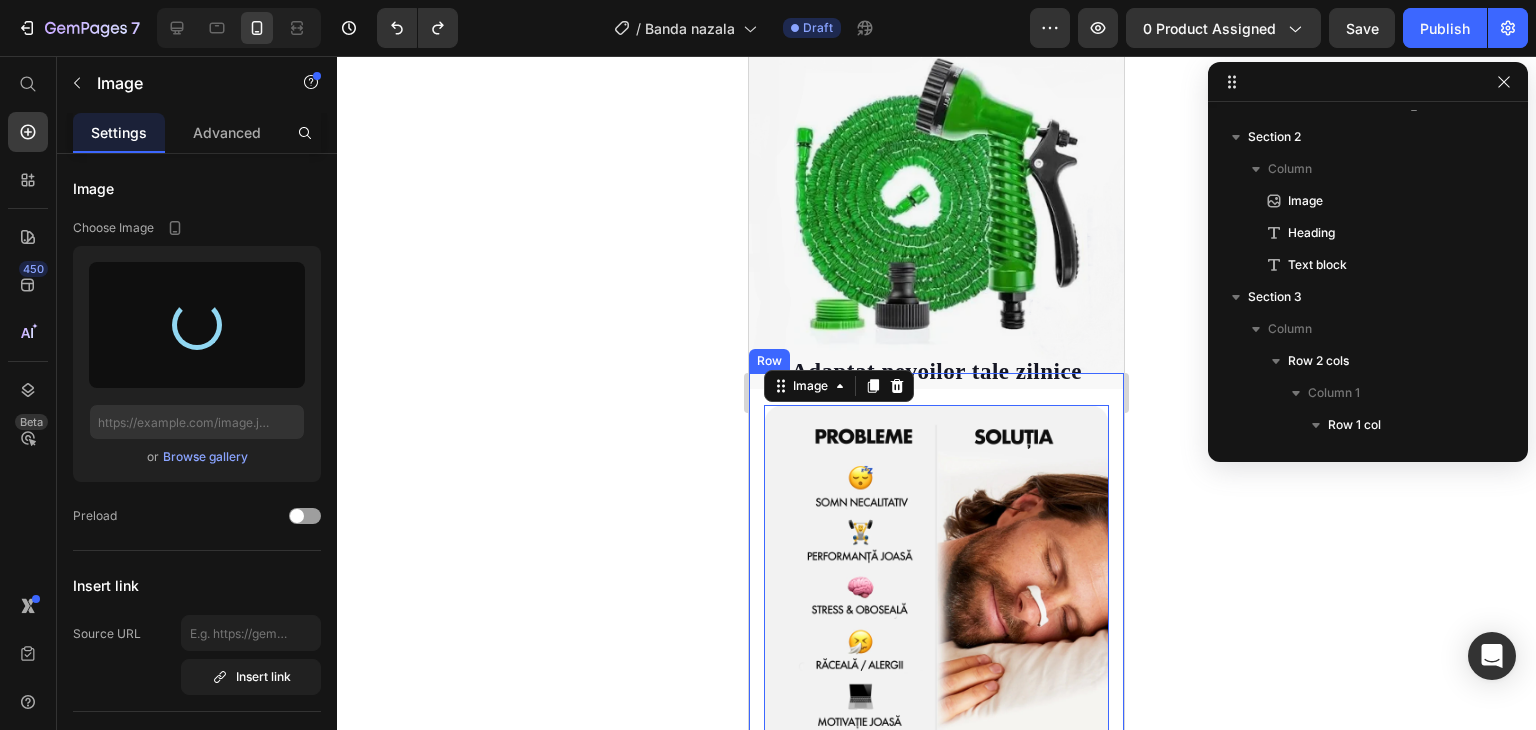 click on "Image   0" at bounding box center (936, 561) 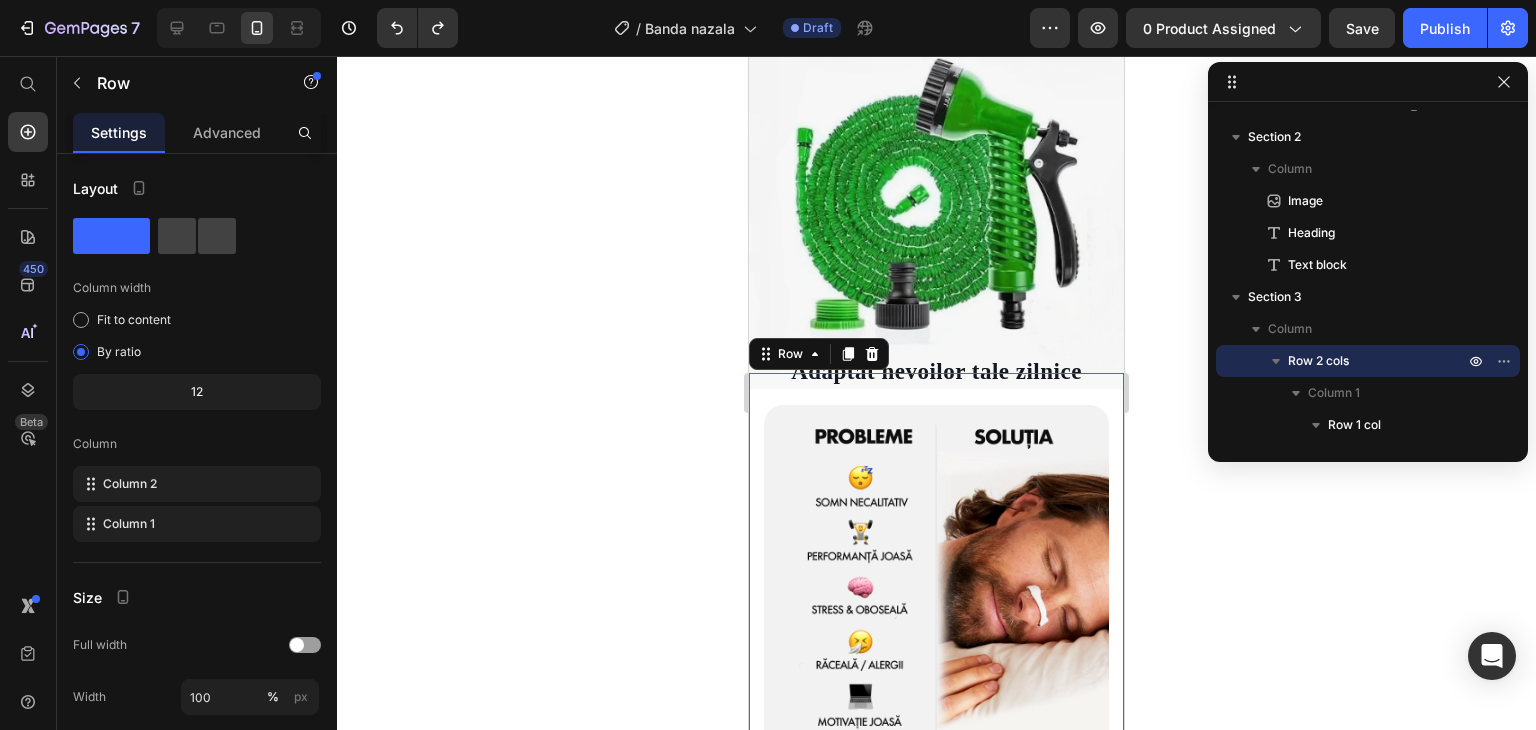 click 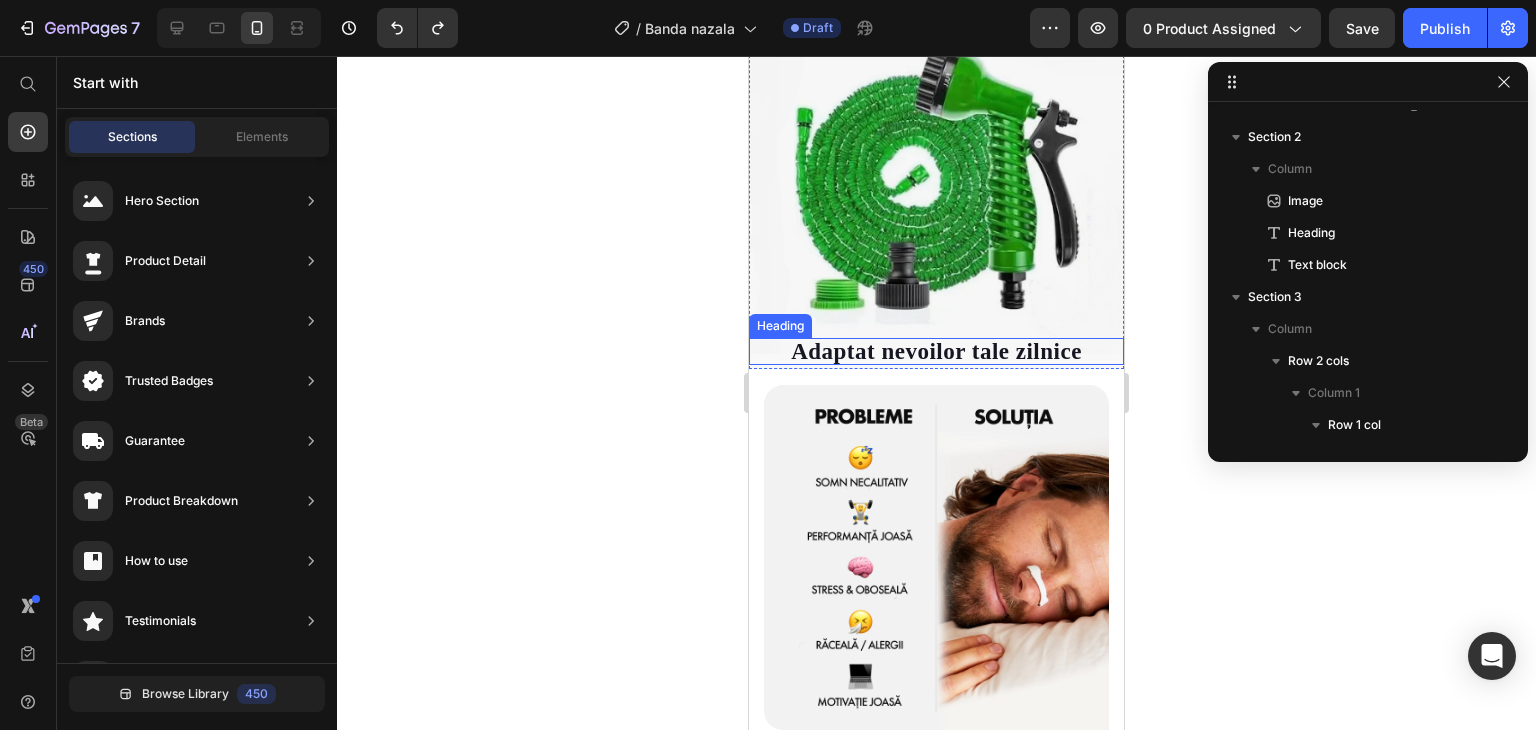 scroll, scrollTop: 1308, scrollLeft: 0, axis: vertical 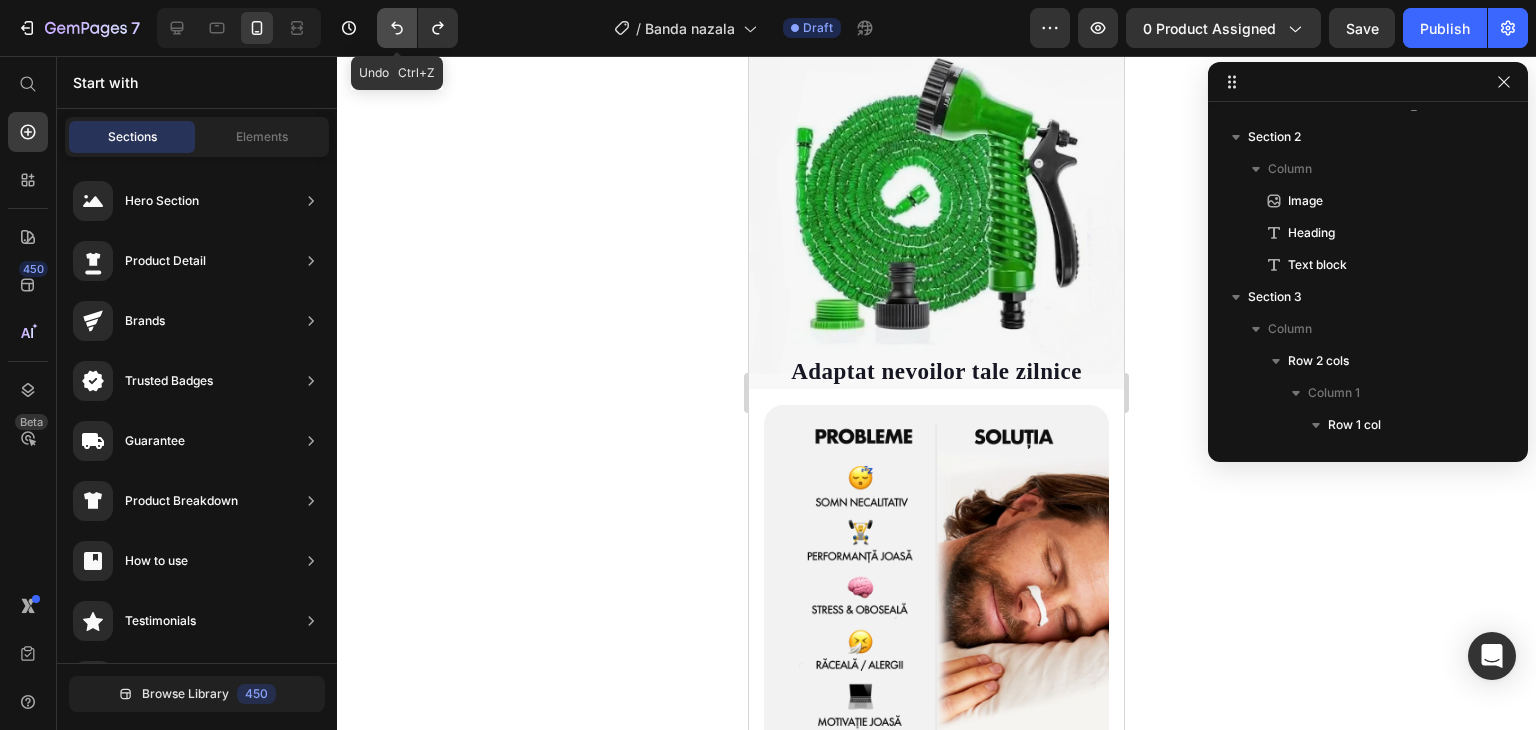click 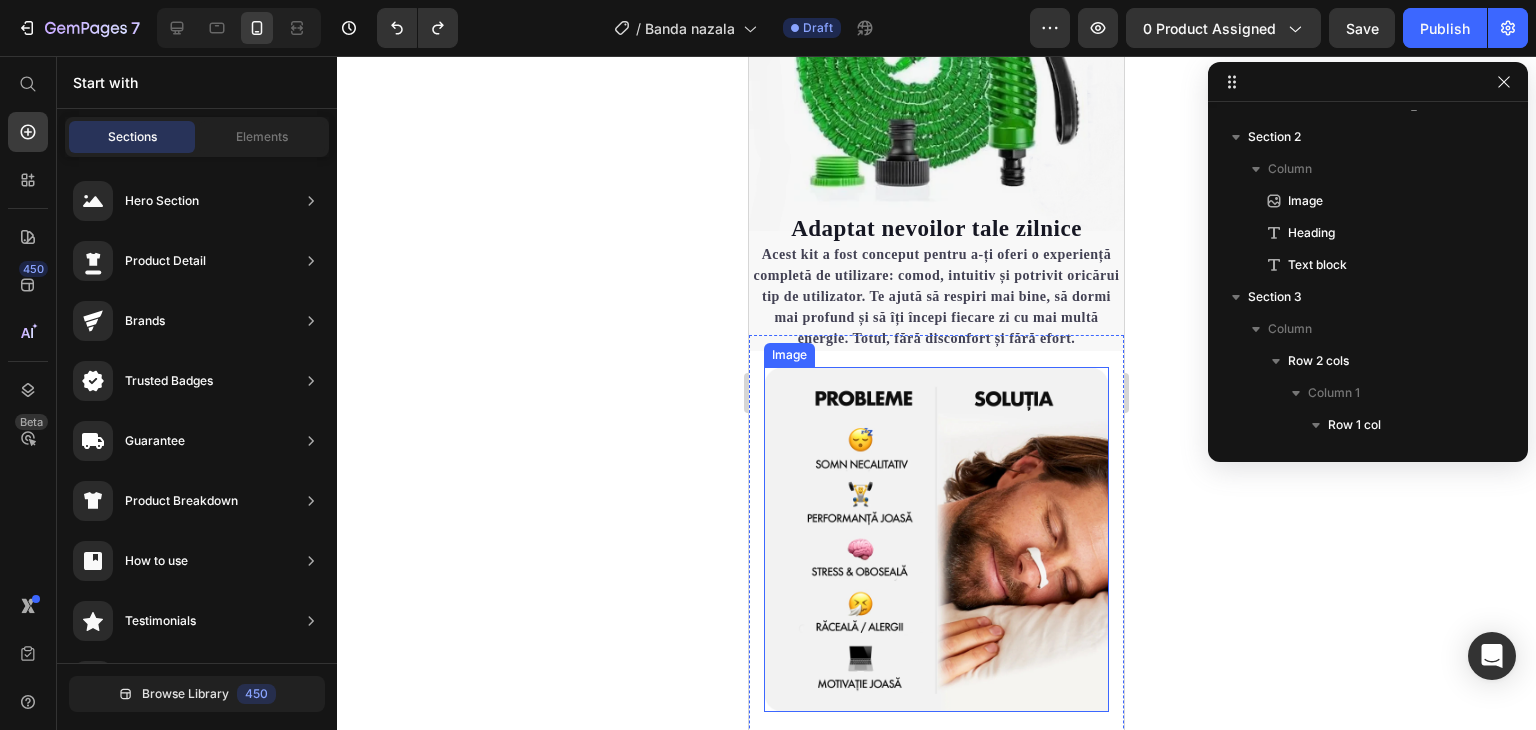 scroll, scrollTop: 1508, scrollLeft: 0, axis: vertical 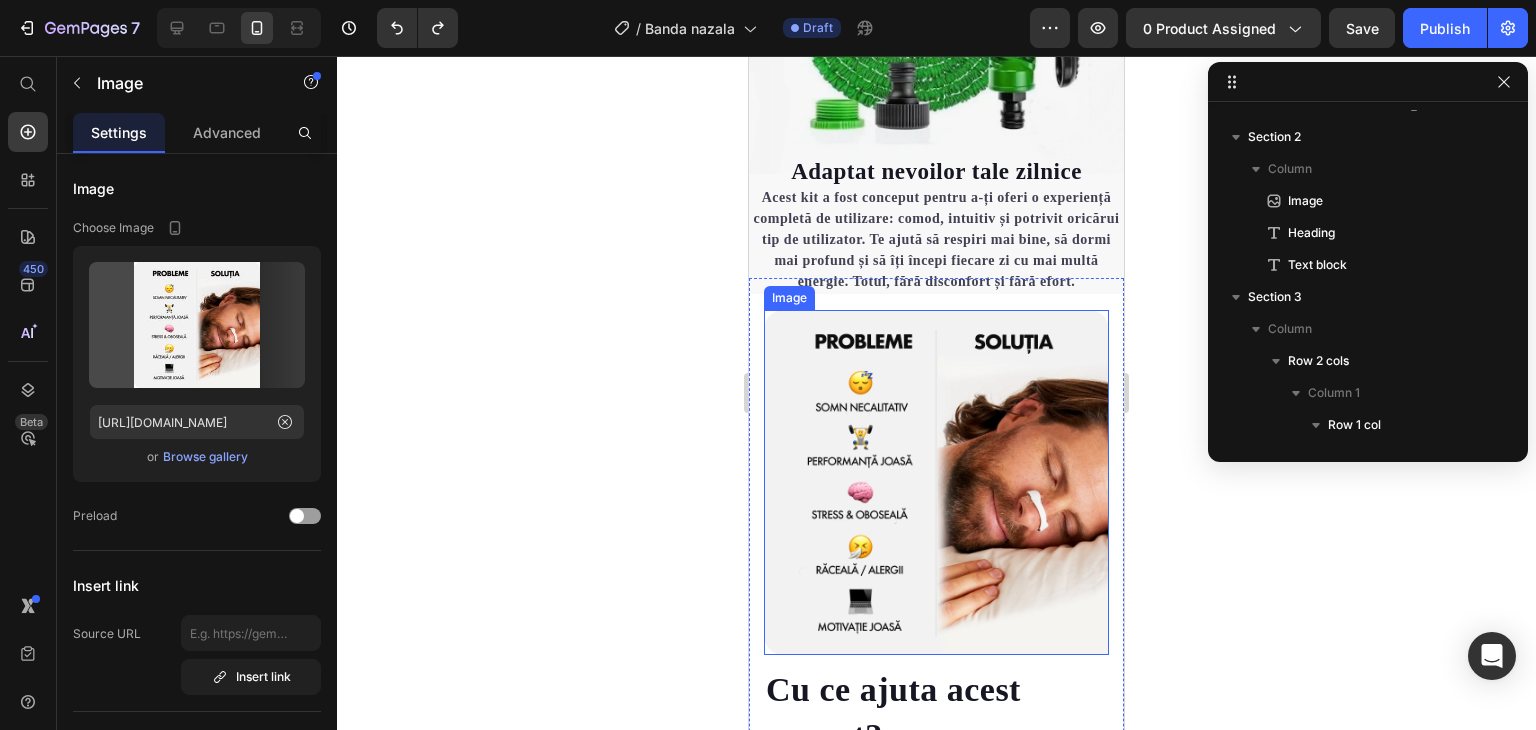 click at bounding box center [936, 482] 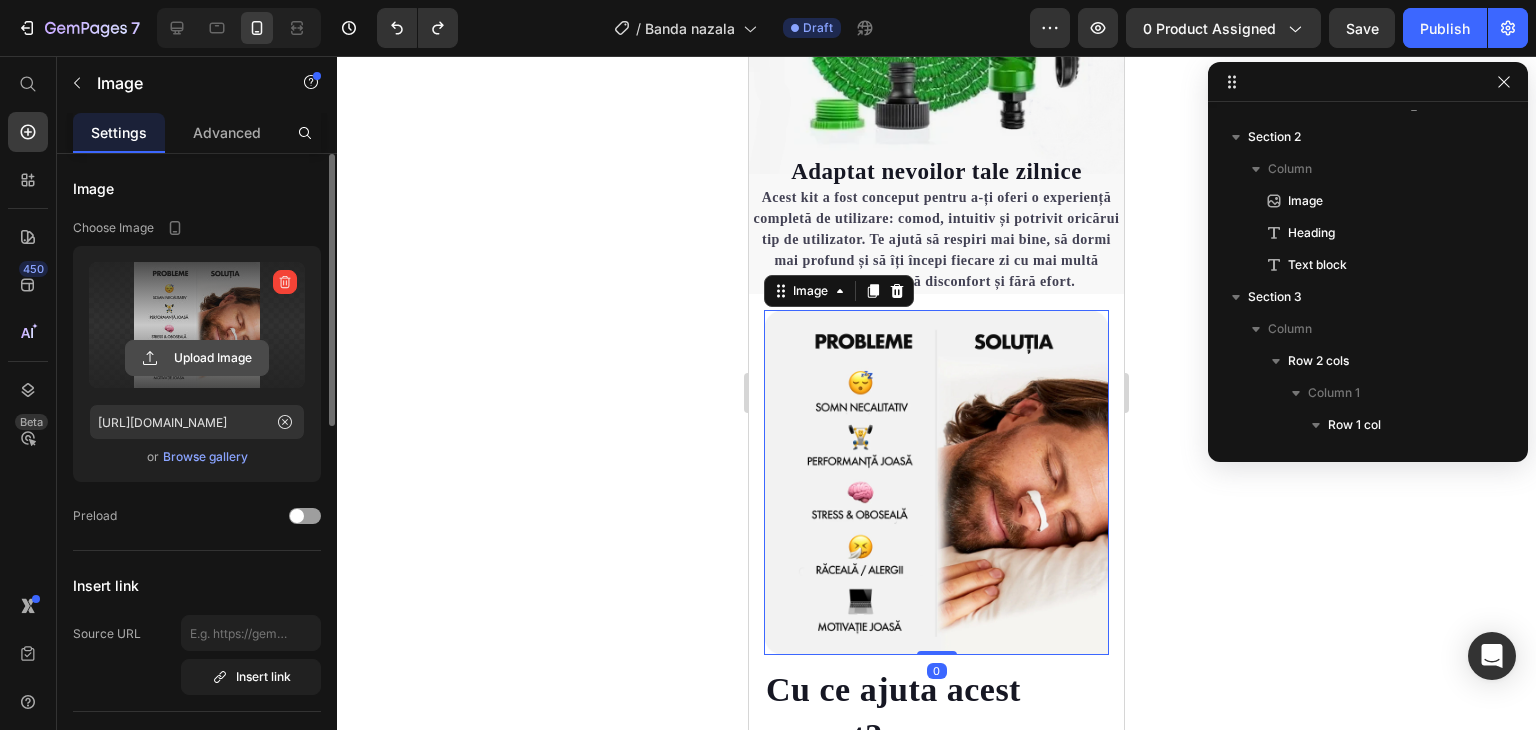 click 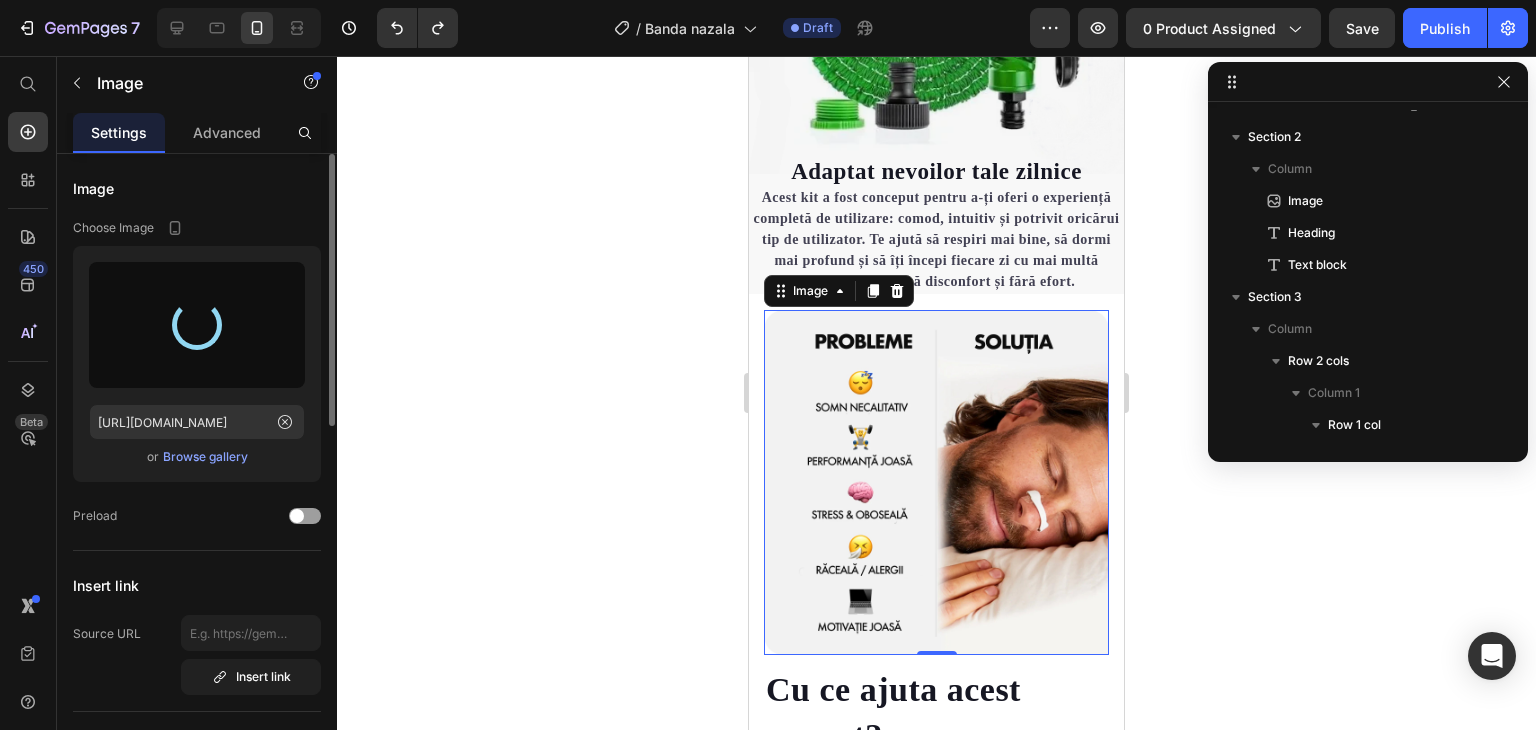 type on "[URL][DOMAIN_NAME]" 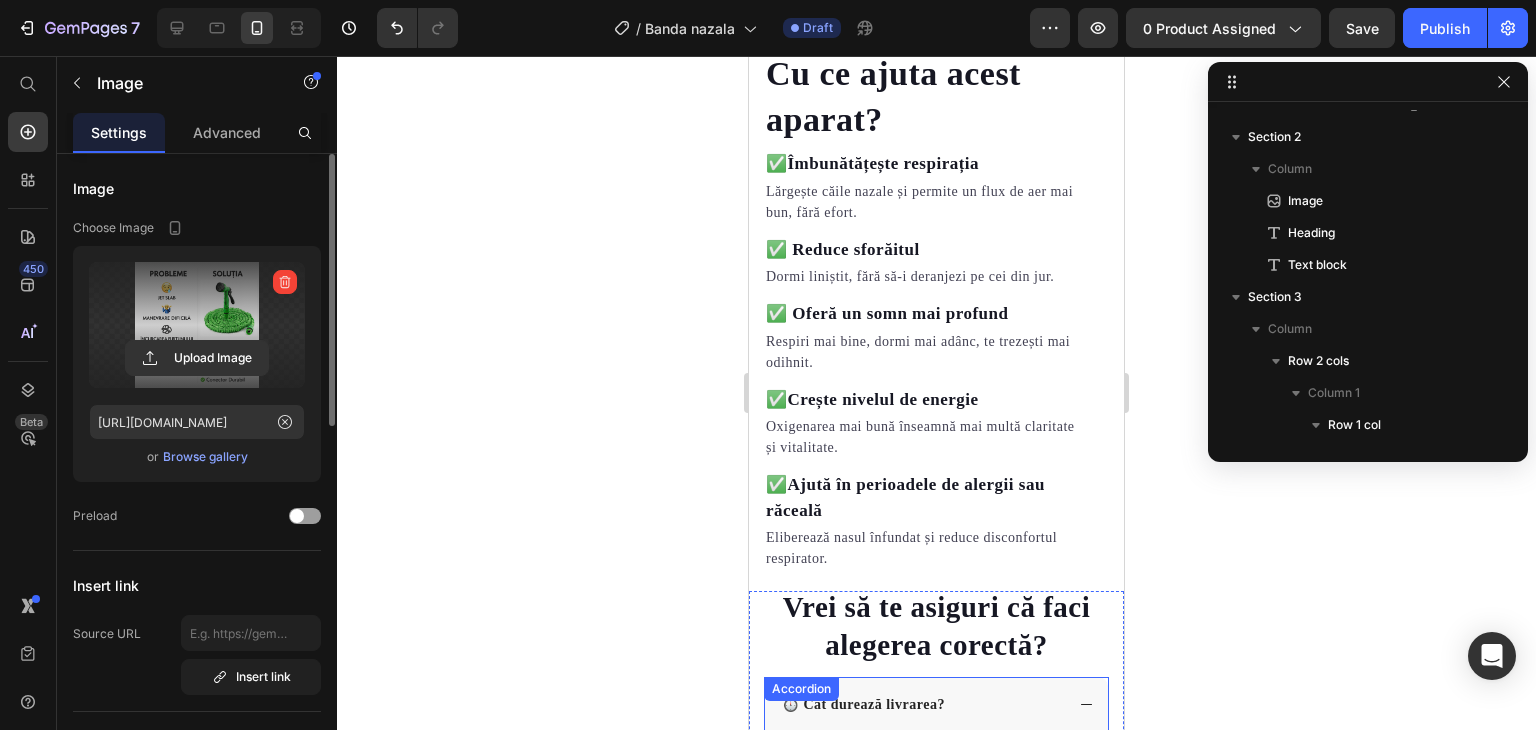 scroll, scrollTop: 1808, scrollLeft: 0, axis: vertical 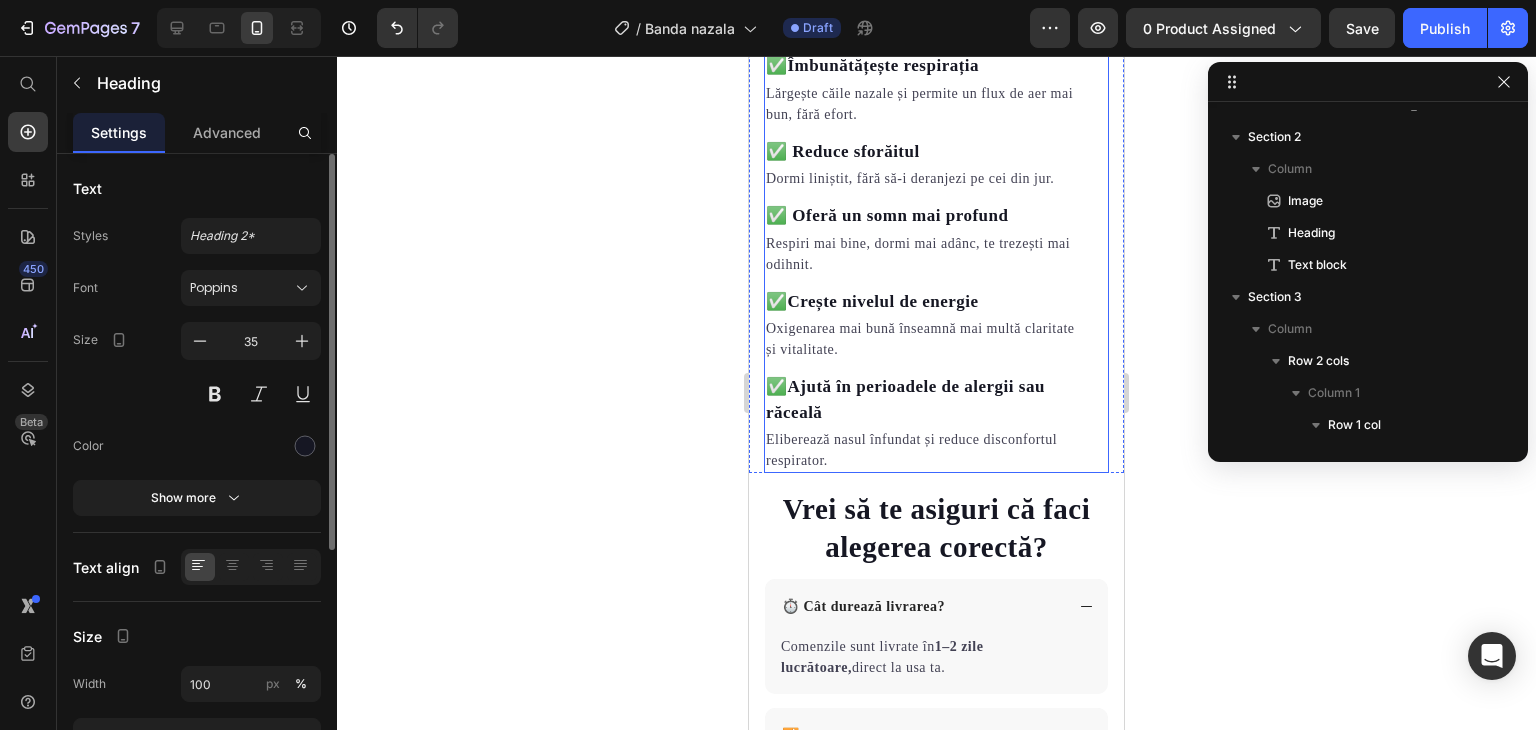click on "Cu ce ajuta acest aparat? Heading   5 ✅  Îmbunătățește respirația Text block Lărgește căile nazale și permite un flux de aer mai bun, fără efort. Text block ✅ Reduce sforăitul Text block Dormi liniștit, fără să-i deranjezi pe cei din jur. Text block ✅ Oferă un somn mai profund Text block Respiri mai bine, dormi mai adânc, te trezești mai odihnit. Text block ✅  Crește nivelul de energie Text block Oxigenarea mai bună înseamnă mai multă claritate și vitalitate. Text block ✅  Ajută în perioadele de alergii sau răceală Text block Eliberează nasul înfundat și reduce disconfortul respirator. Text block Row" at bounding box center (936, 207) 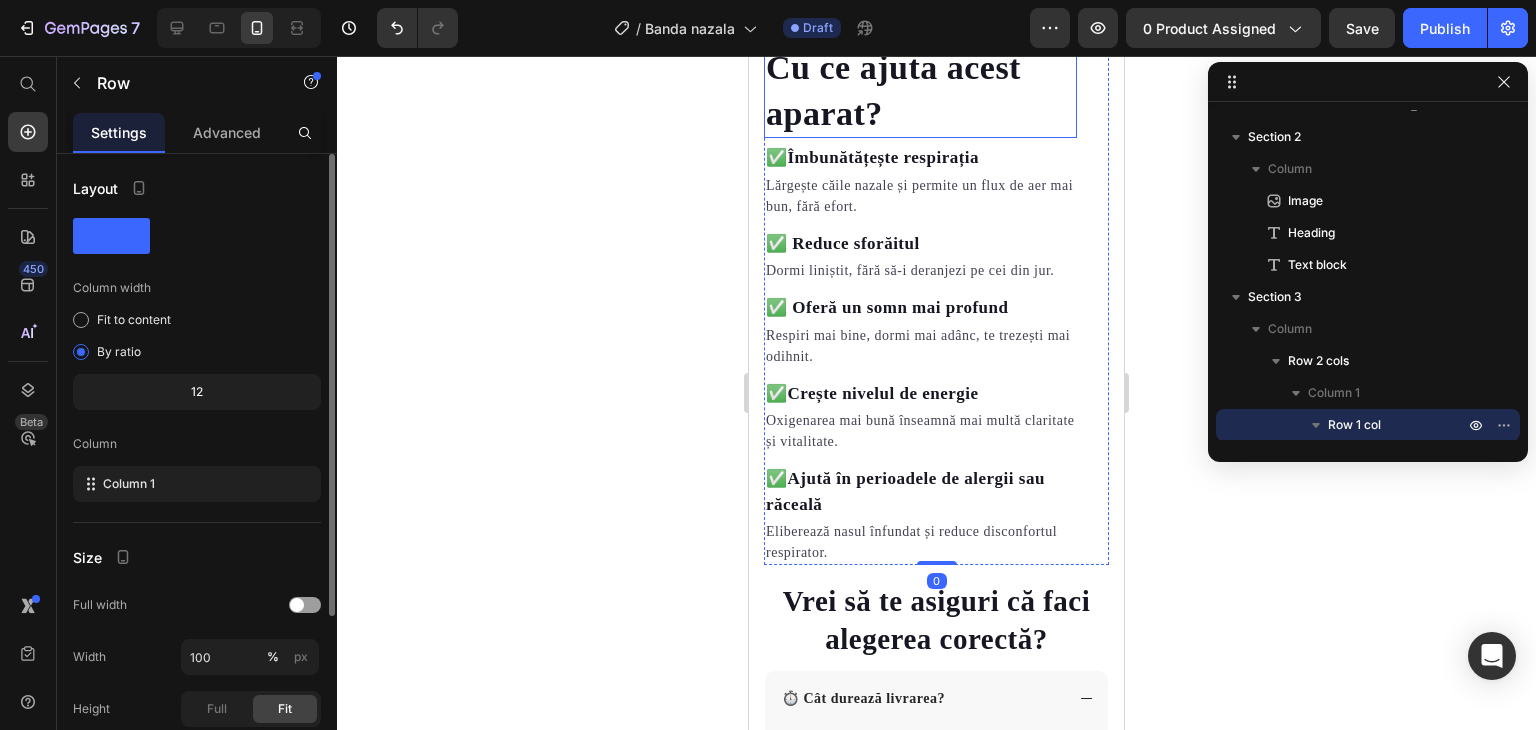 scroll, scrollTop: 1808, scrollLeft: 0, axis: vertical 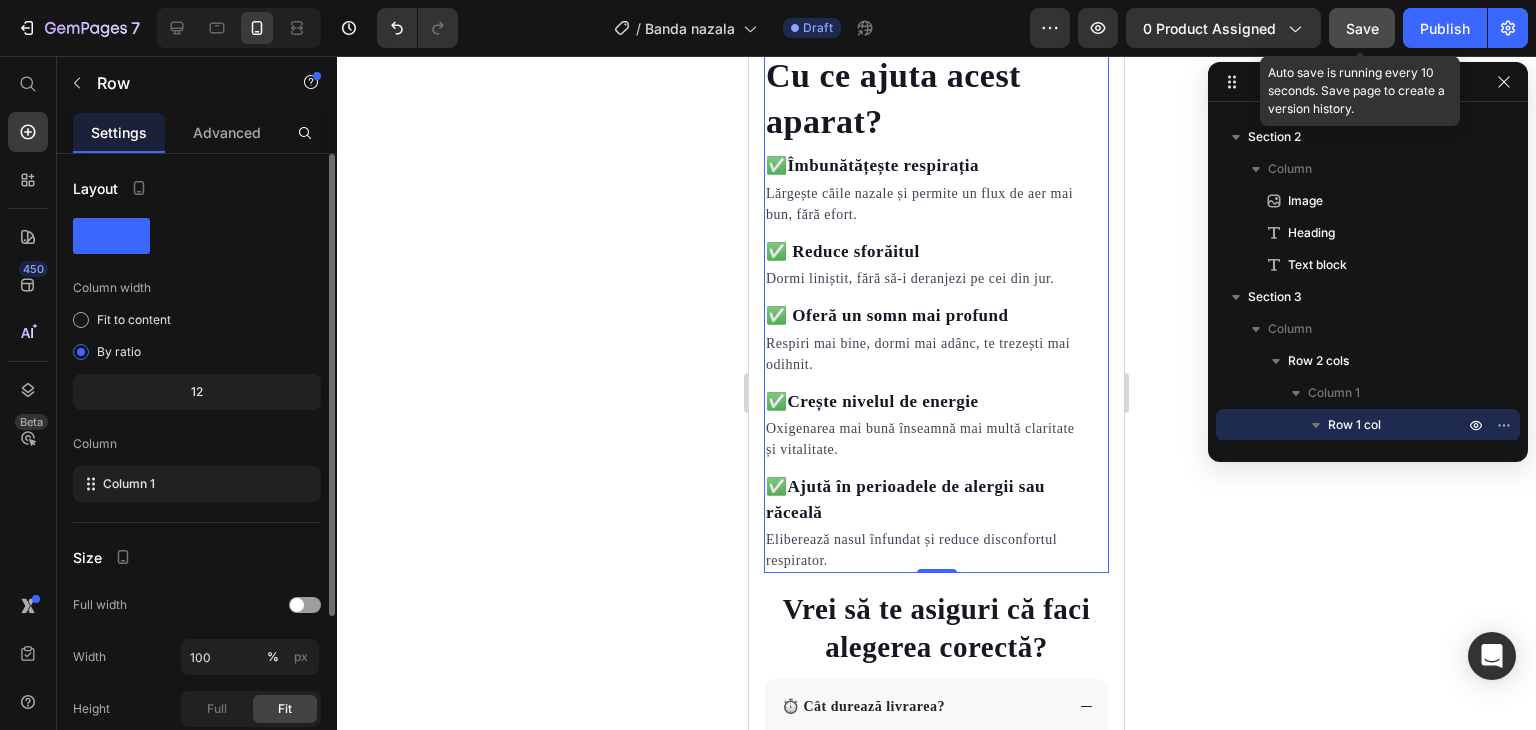 click on "Save" 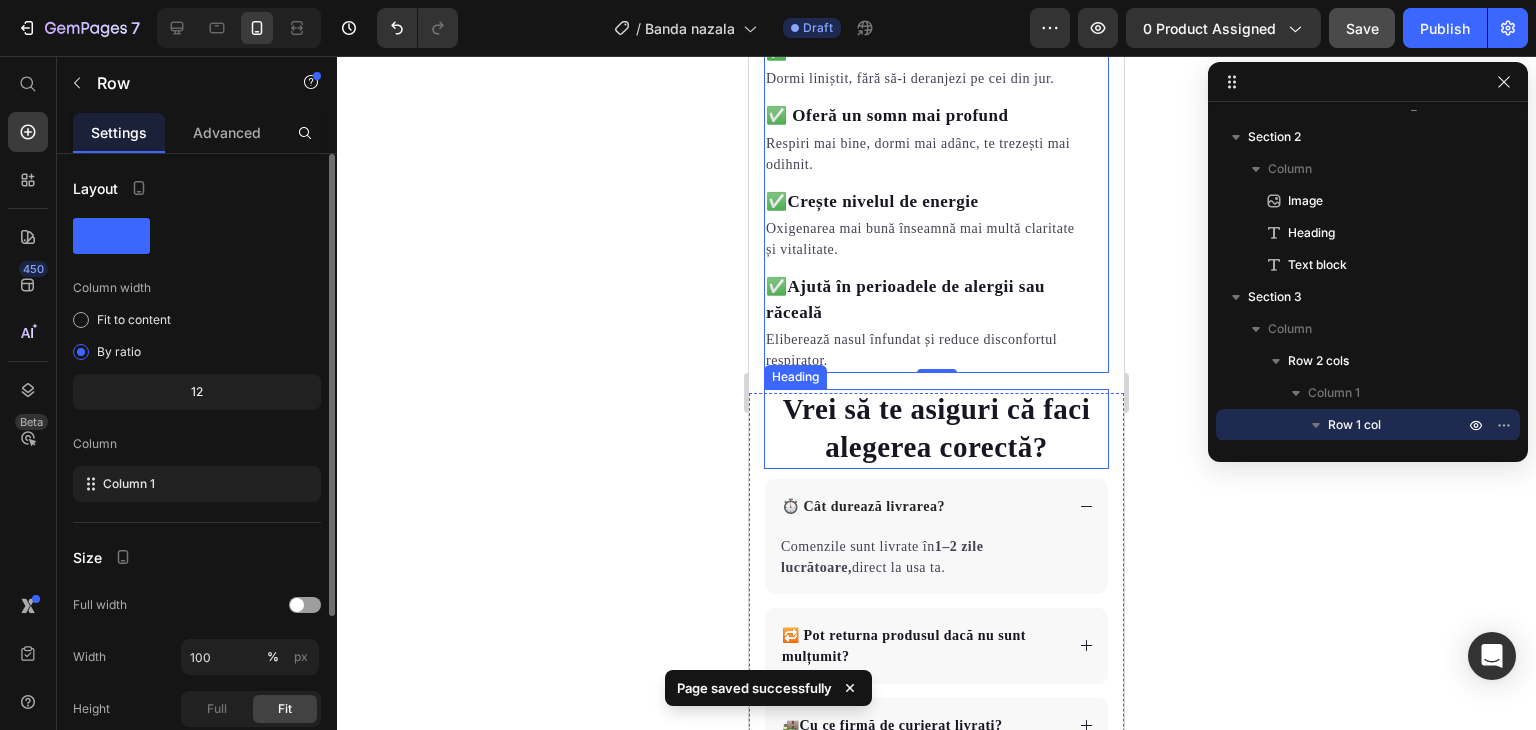 scroll, scrollTop: 2108, scrollLeft: 0, axis: vertical 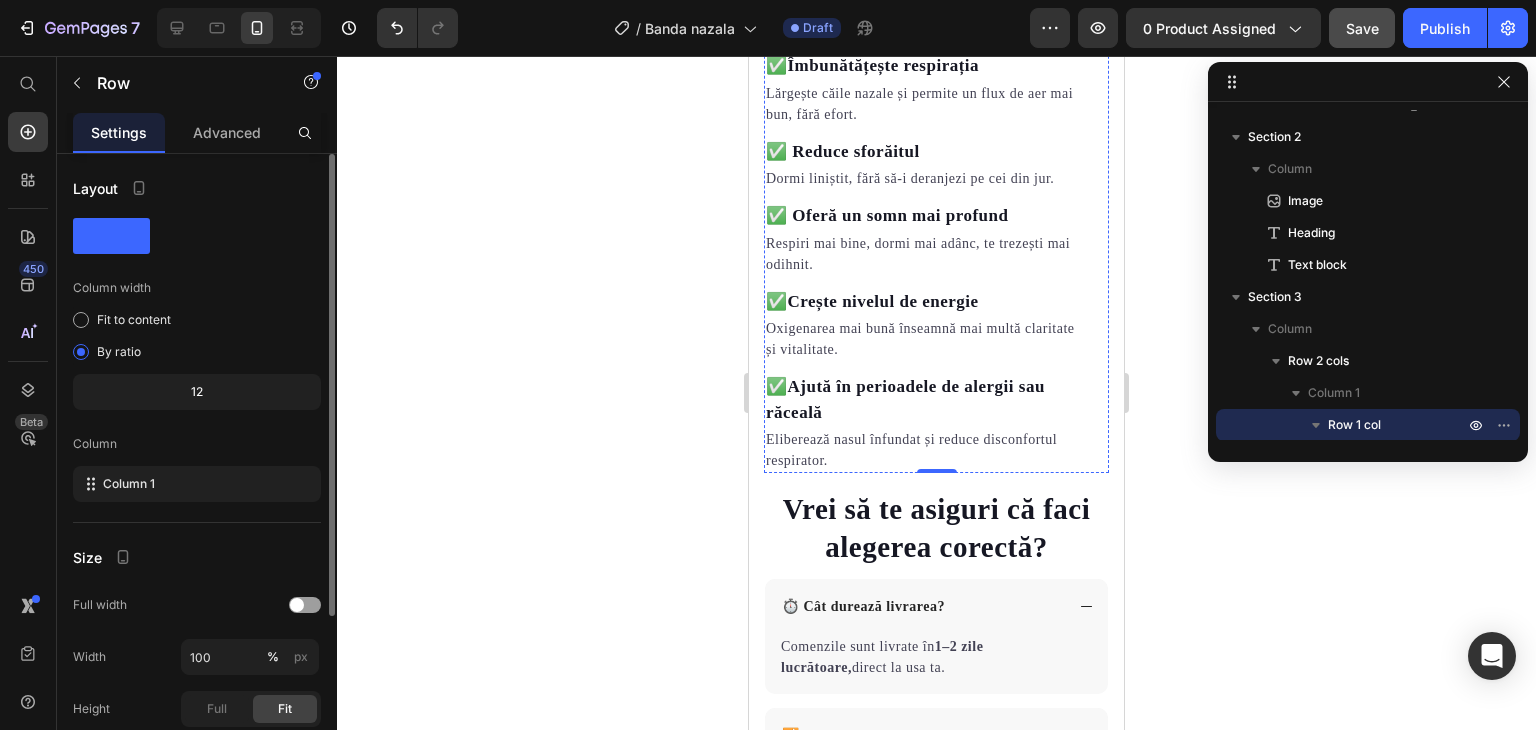 click on "Cu ce ajuta acest aparat?" at bounding box center (893, -2) 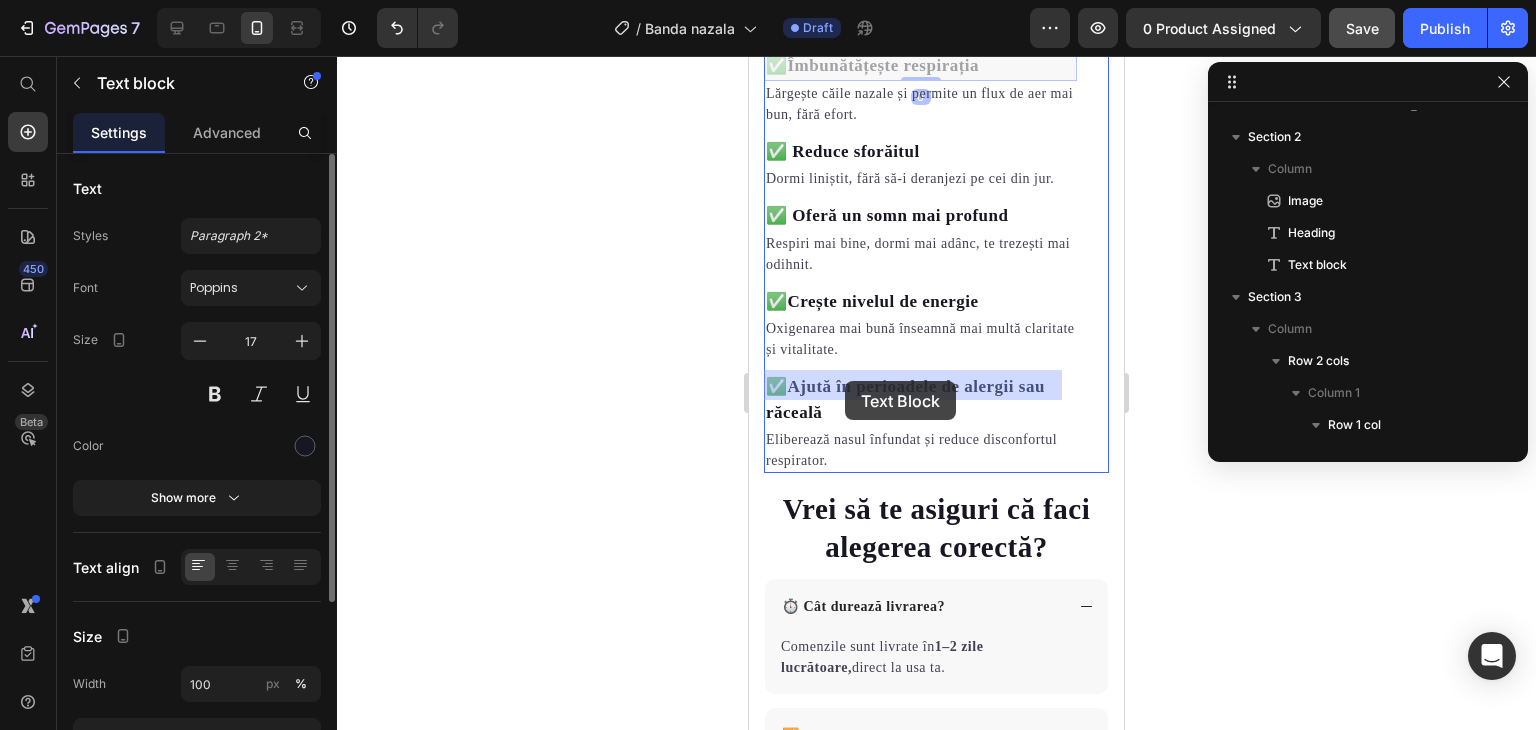 drag, startPoint x: 794, startPoint y: 377, endPoint x: 845, endPoint y: 381, distance: 51.156624 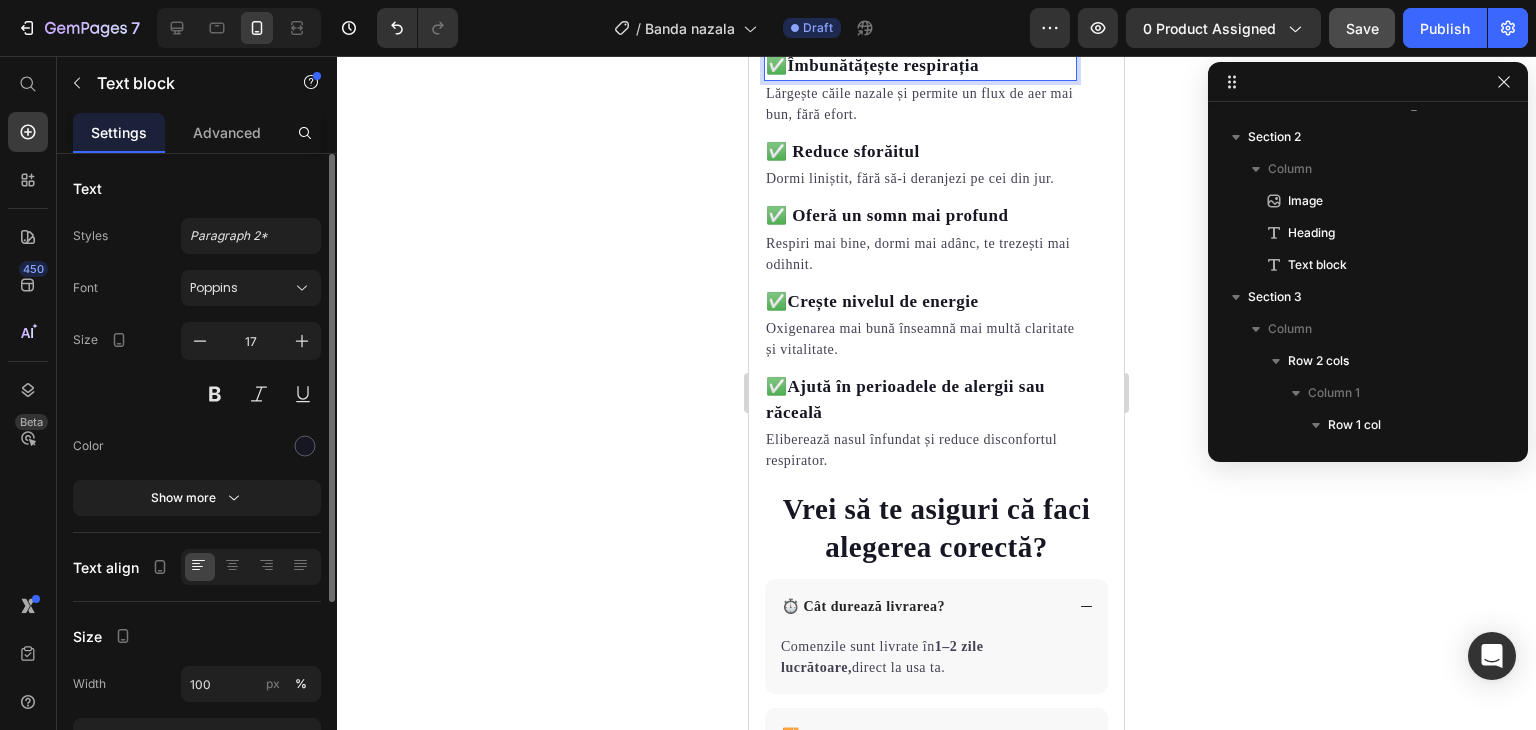 click on "✅  Îmbunătățește respirația" at bounding box center (920, 66) 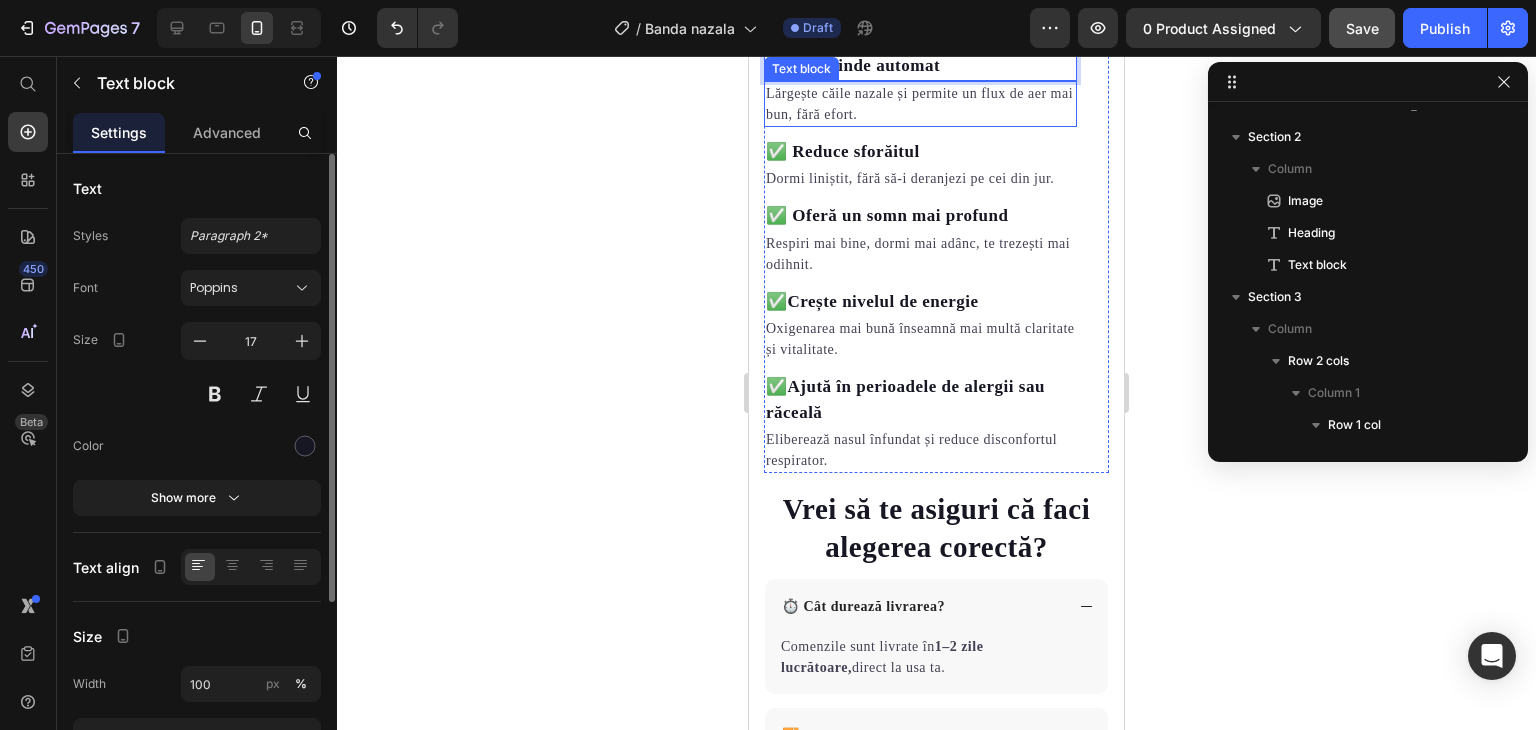 click on "Lărgește căile nazale și permite un flux de aer mai bun, fără efort." at bounding box center [920, 104] 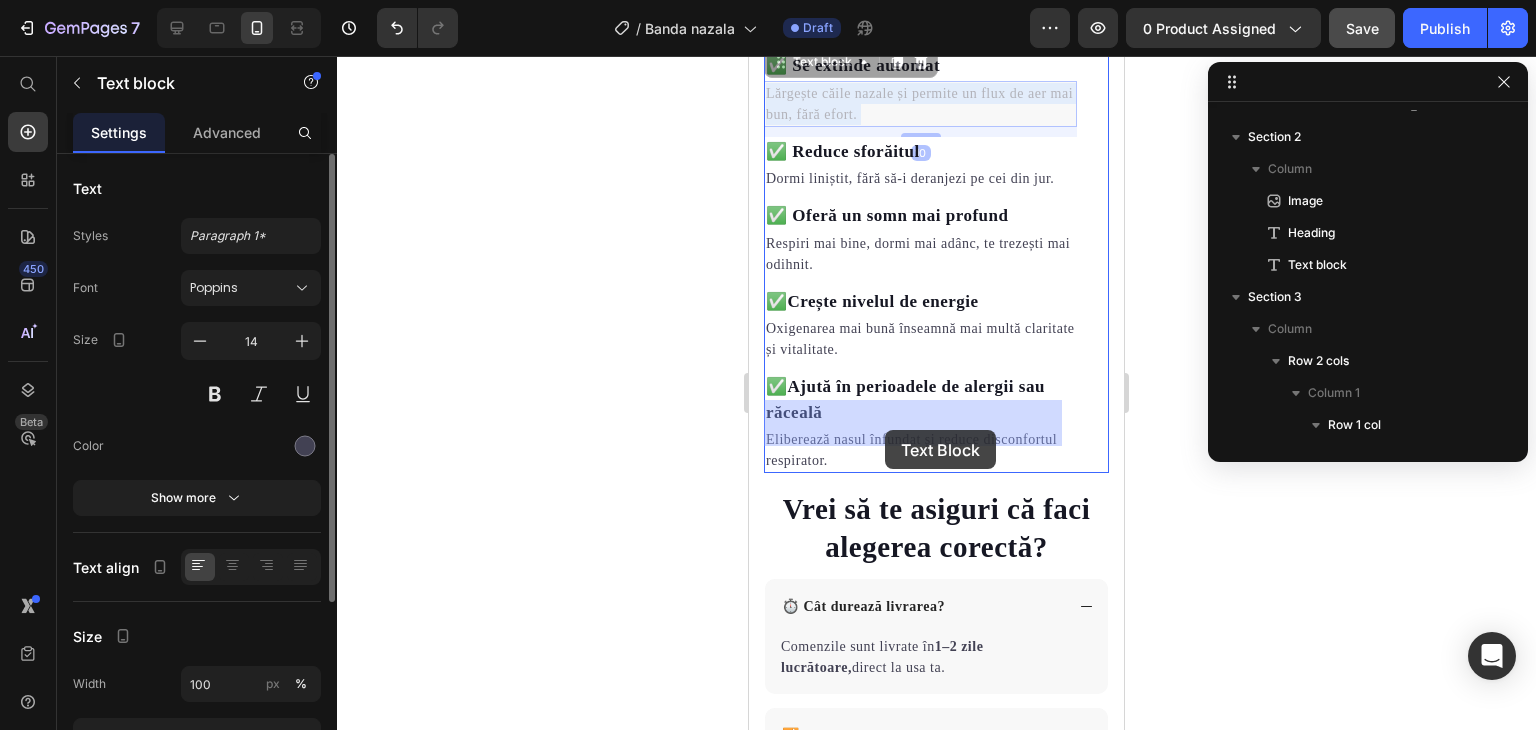 drag, startPoint x: 765, startPoint y: 409, endPoint x: 884, endPoint y: 430, distance: 120.83874 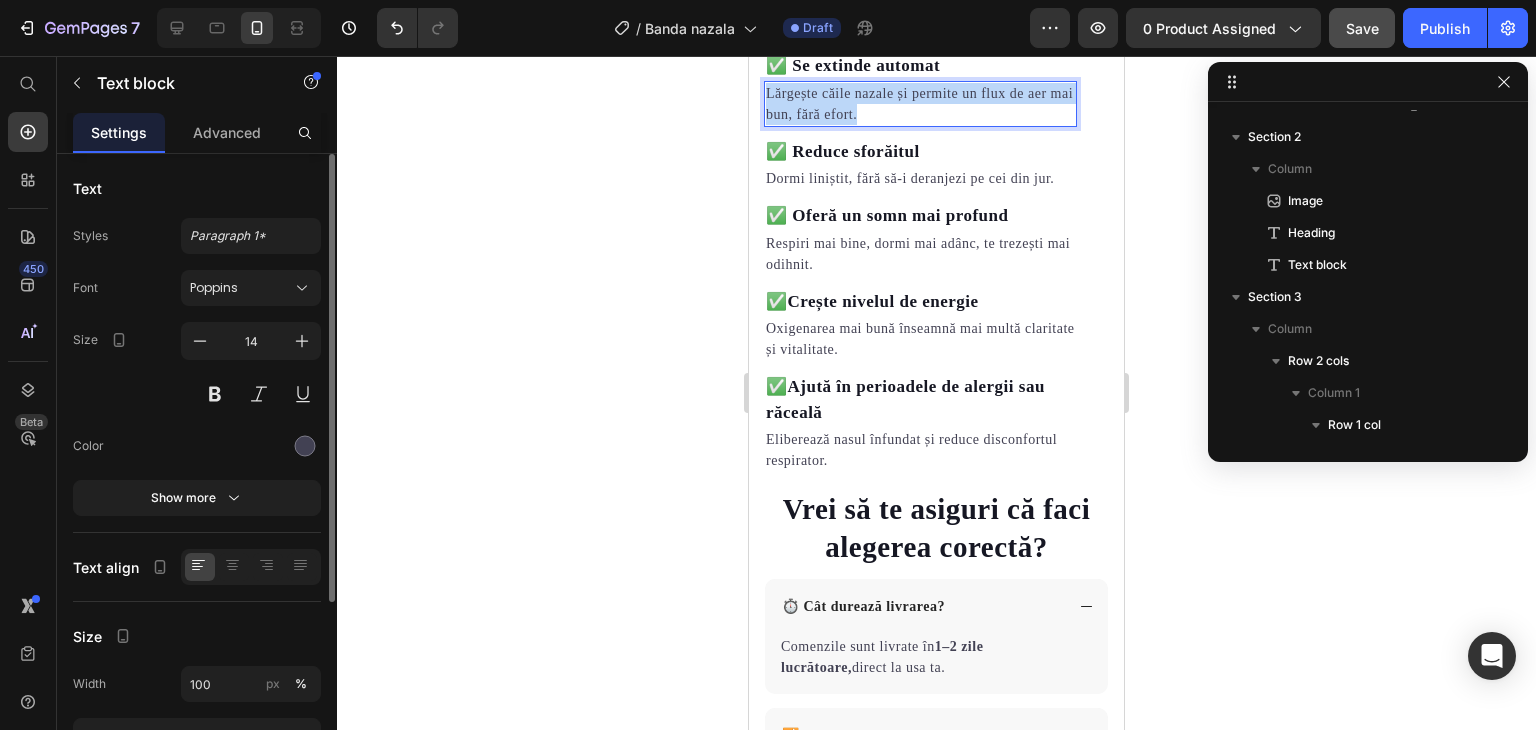 drag, startPoint x: 765, startPoint y: 411, endPoint x: 896, endPoint y: 431, distance: 132.51793 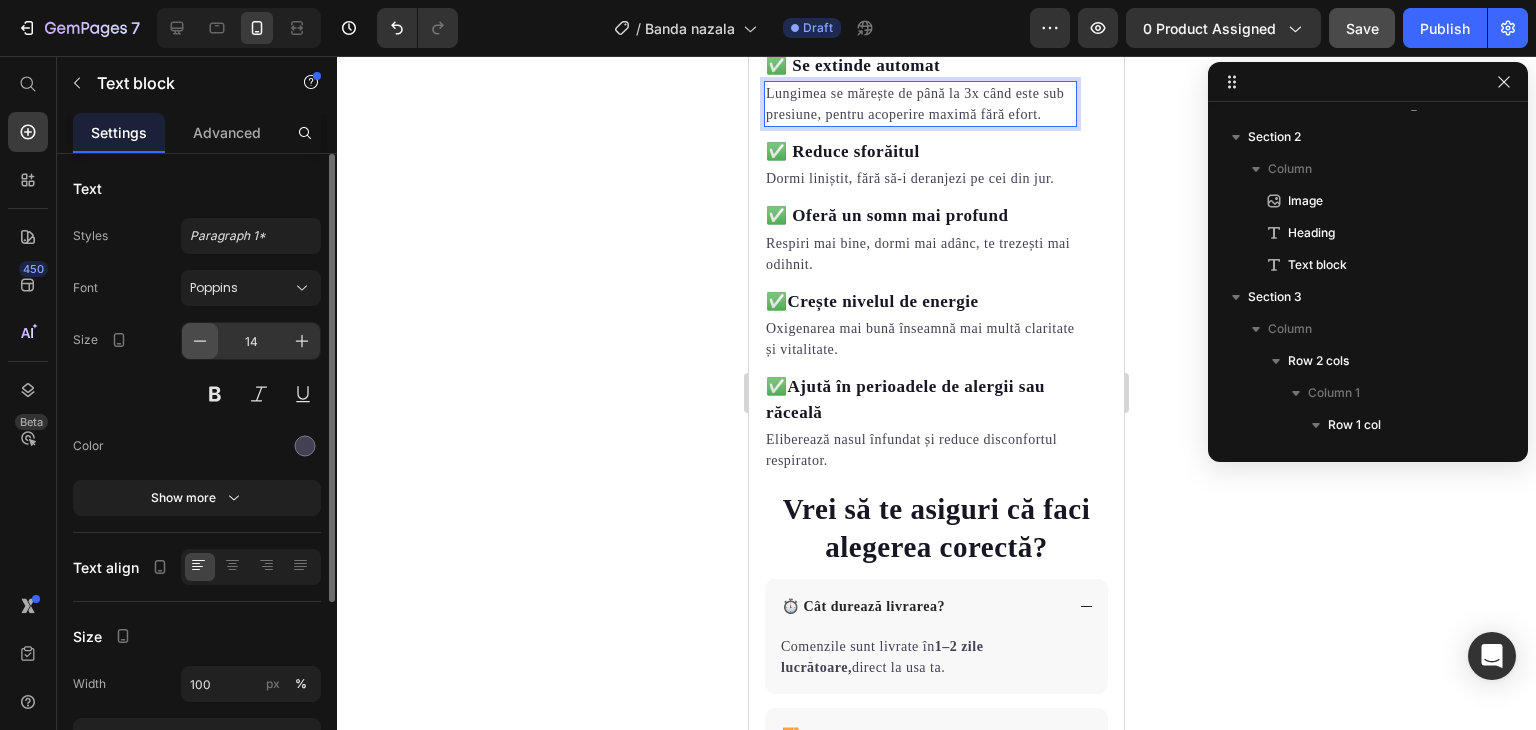 click at bounding box center [200, 341] 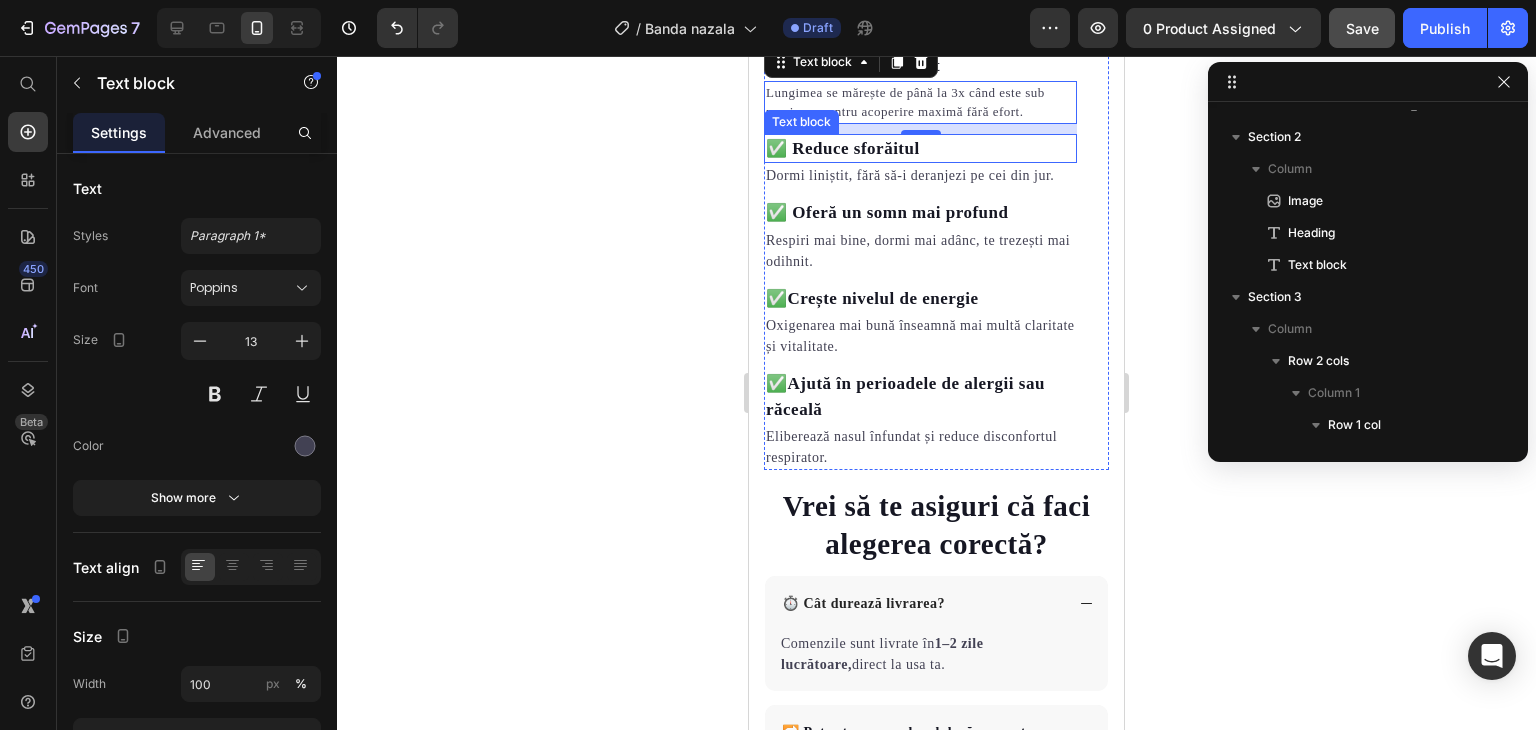 click on "✅ Reduce sforăitul" at bounding box center [920, 149] 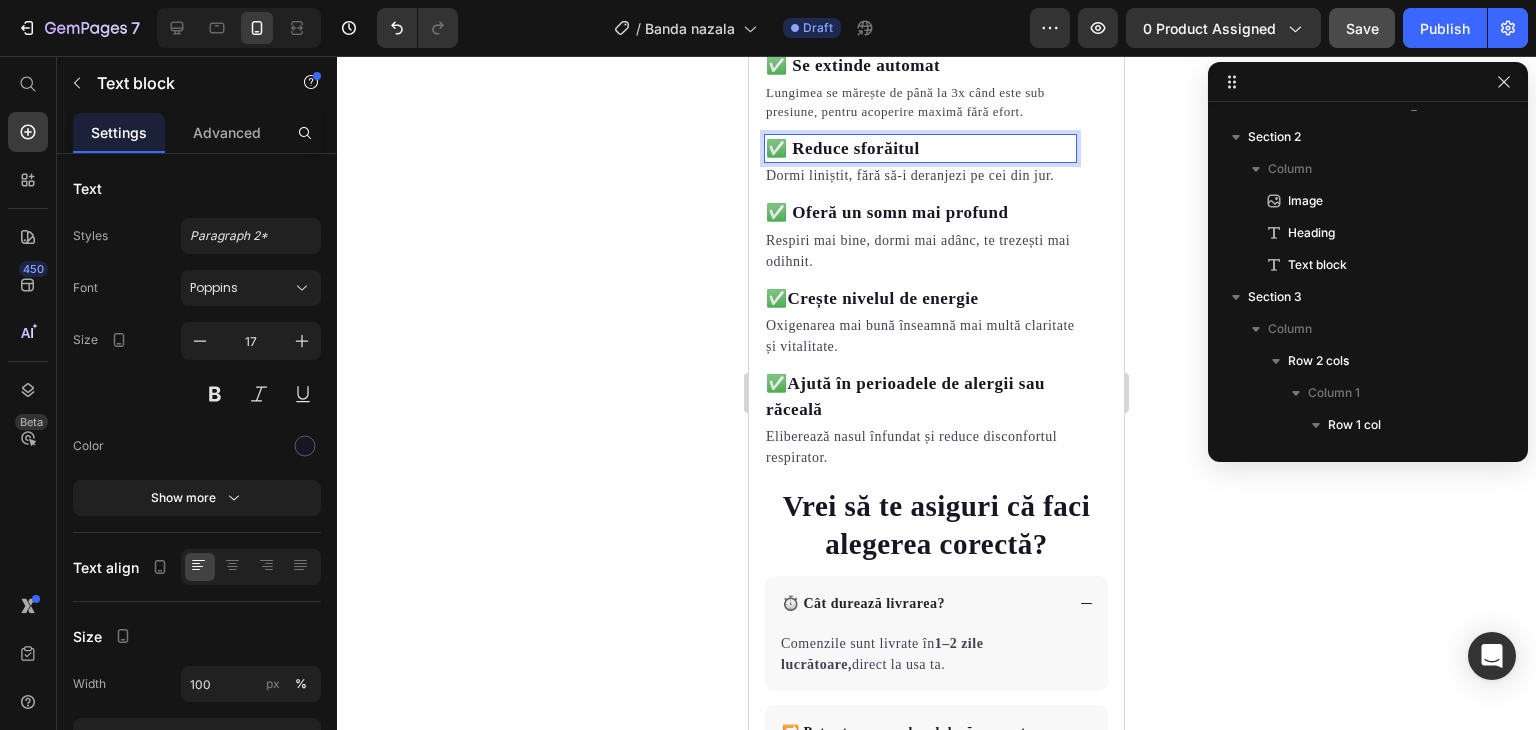 click on "✅ Reduce sforăitul" at bounding box center (920, 149) 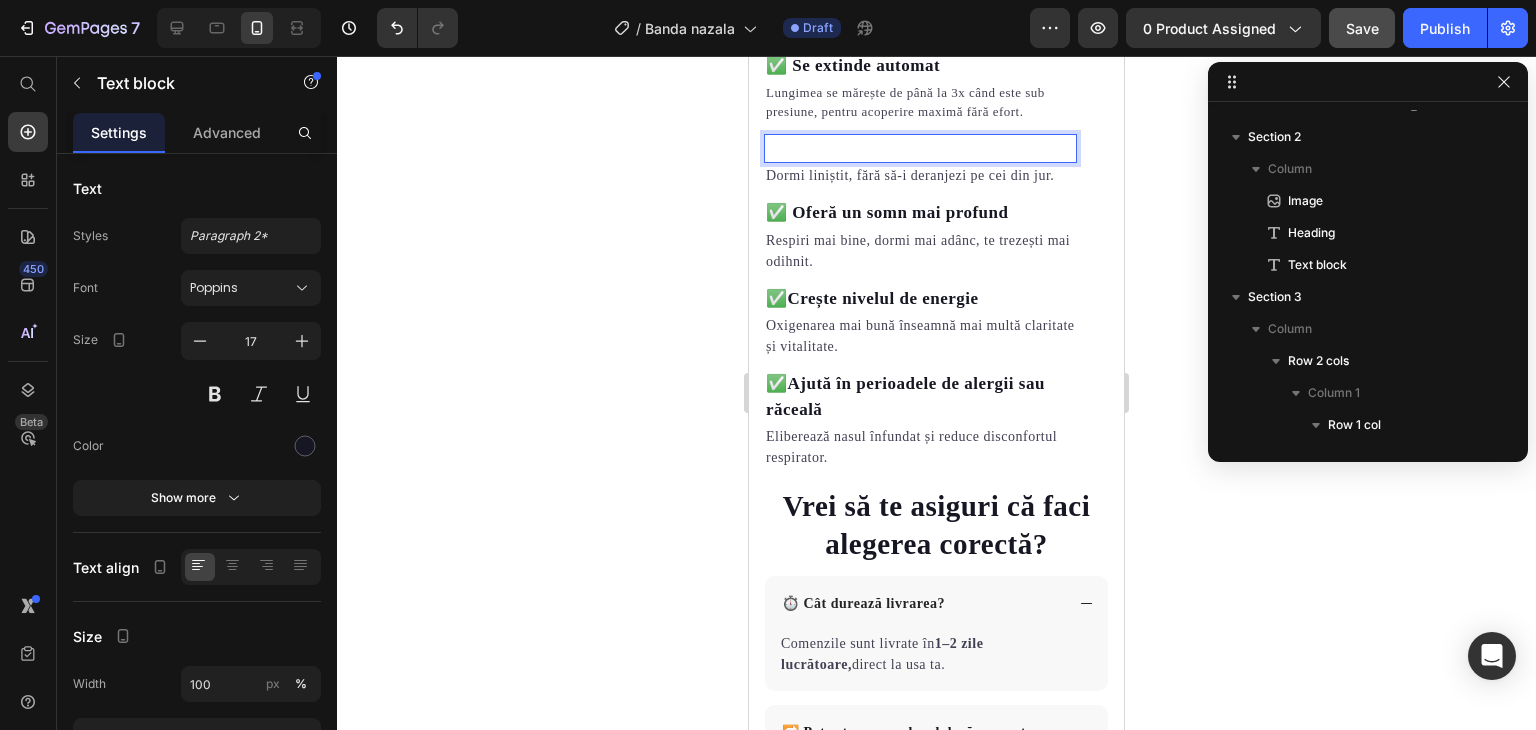 click at bounding box center (920, 149) 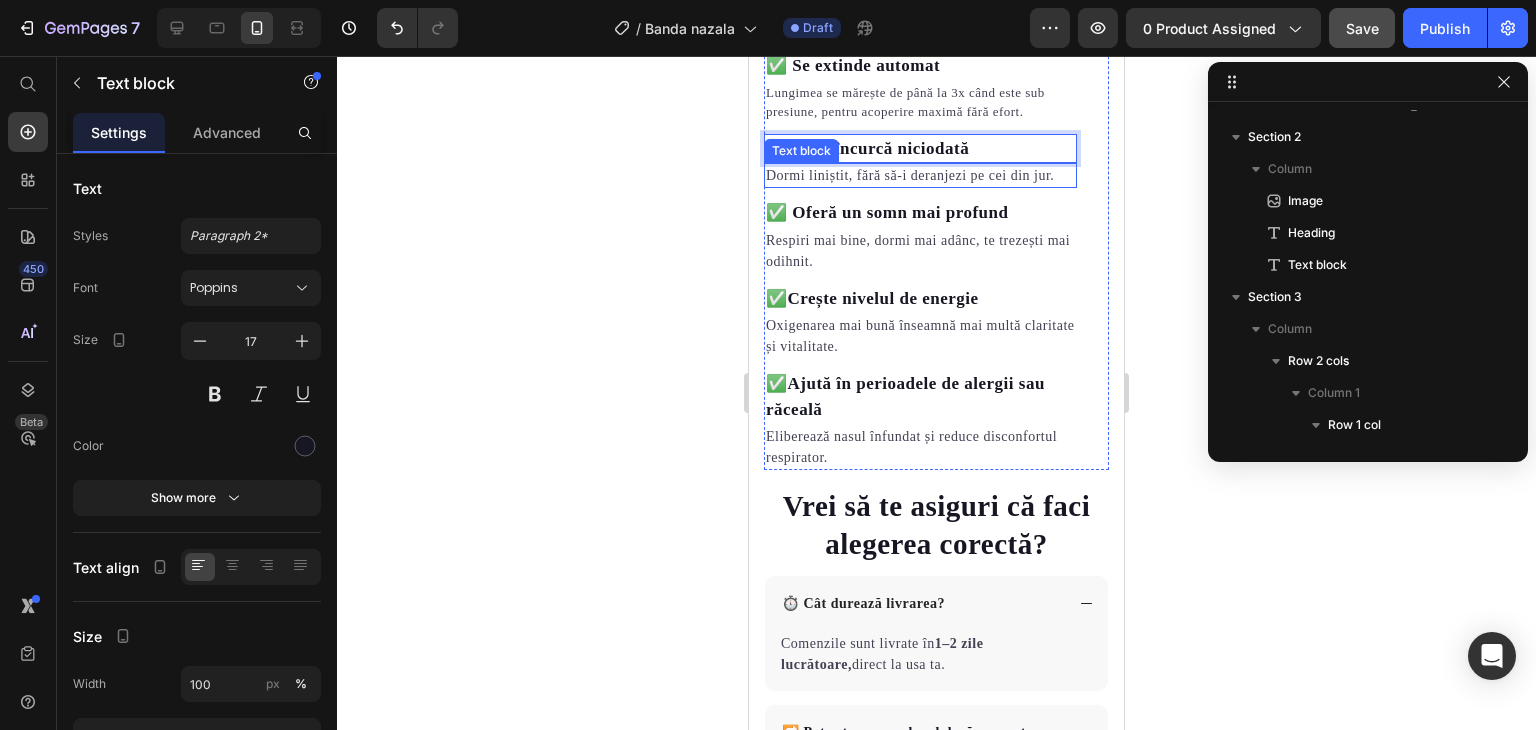 click on "Dormi liniștit, fără să-i deranjezi pe cei din jur." at bounding box center [920, 175] 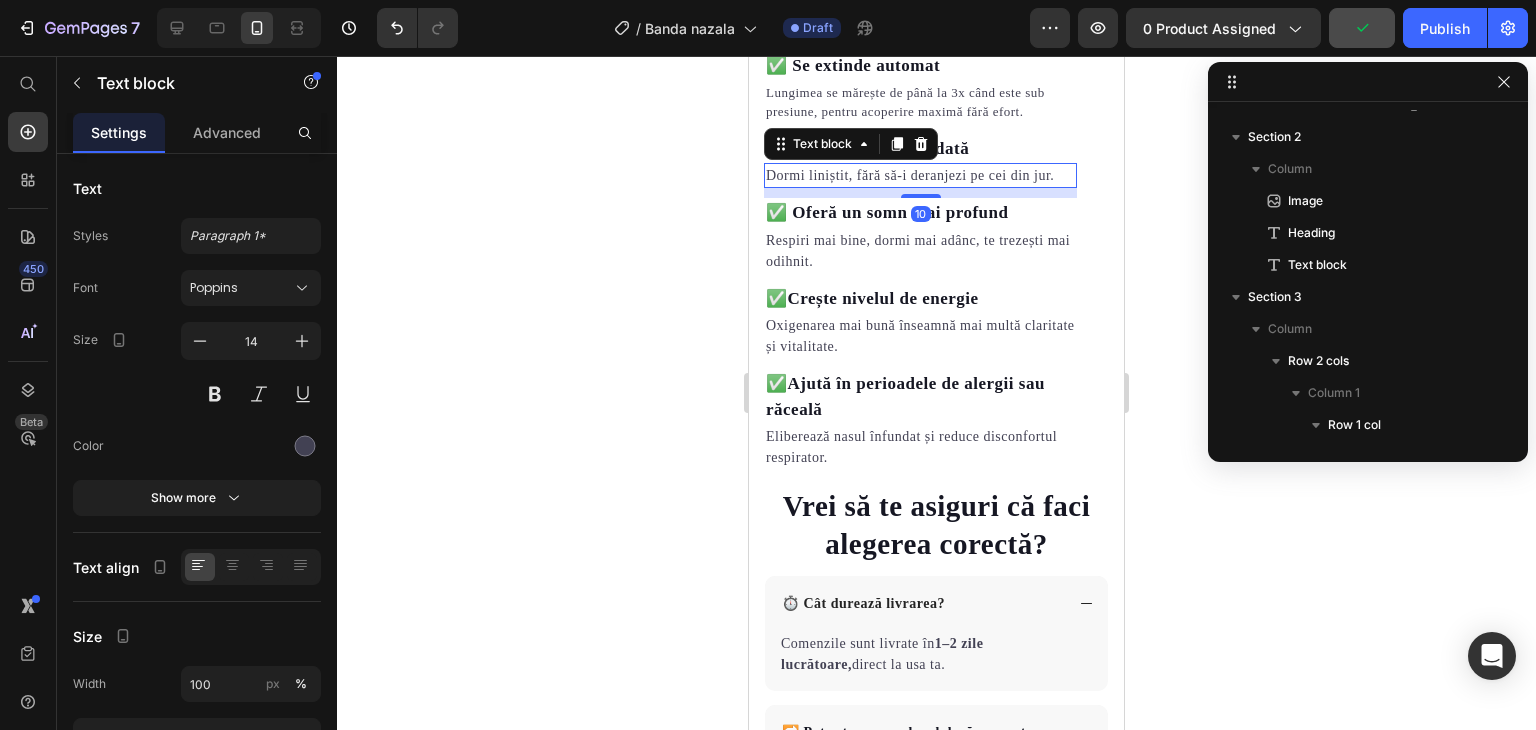 click on "Dormi liniștit, fără să-i deranjezi pe cei din jur." at bounding box center [920, 175] 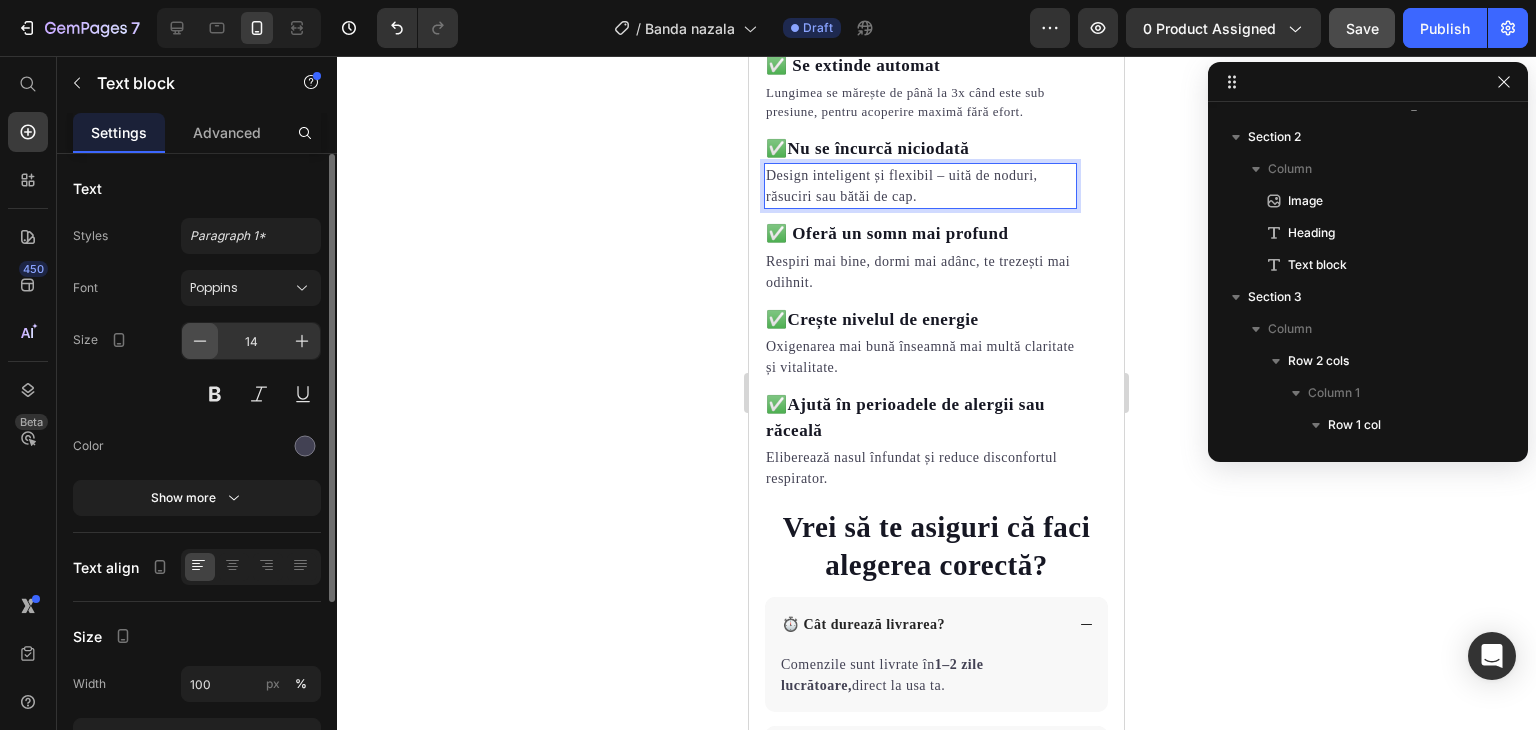 click 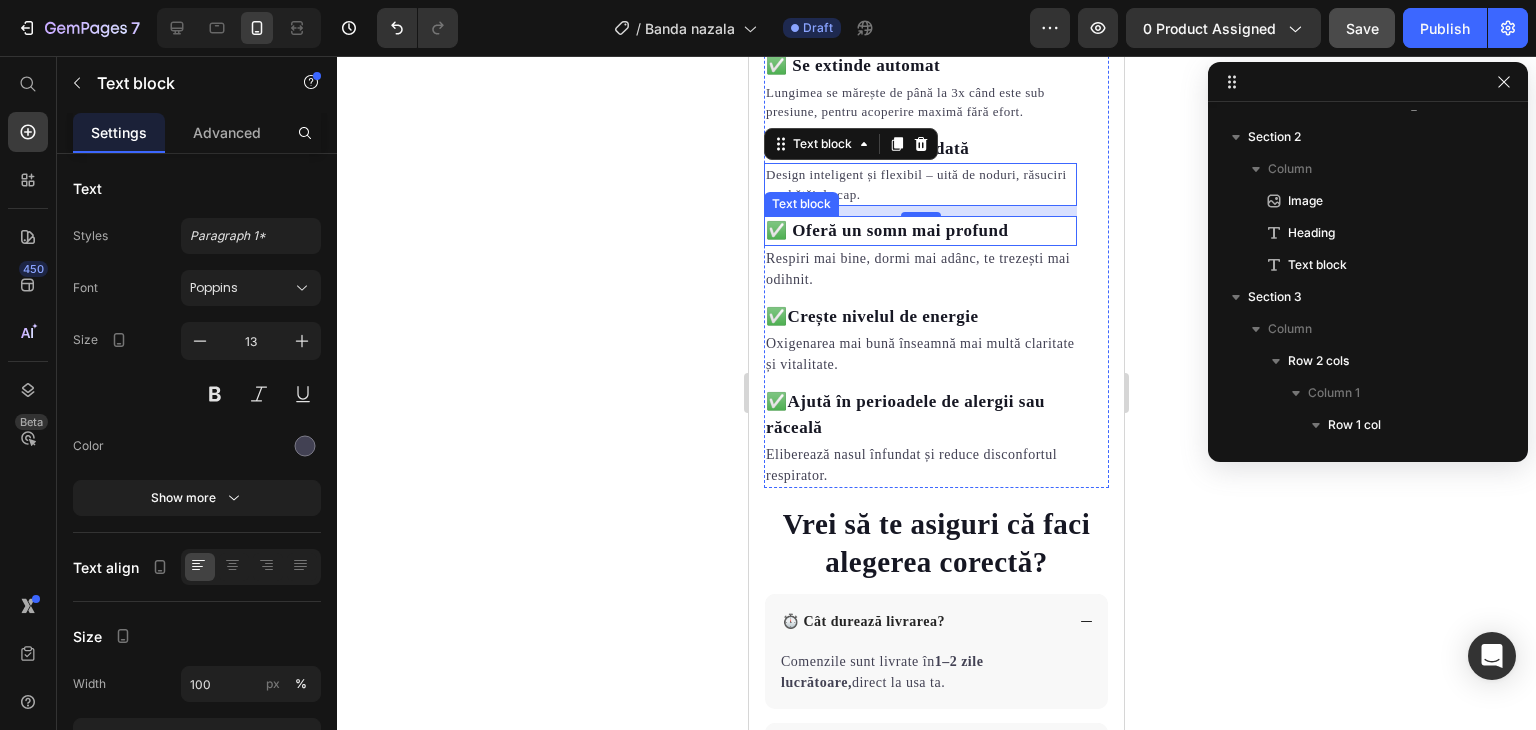 click on "✅ Oferă un somn mai profund" at bounding box center (887, 230) 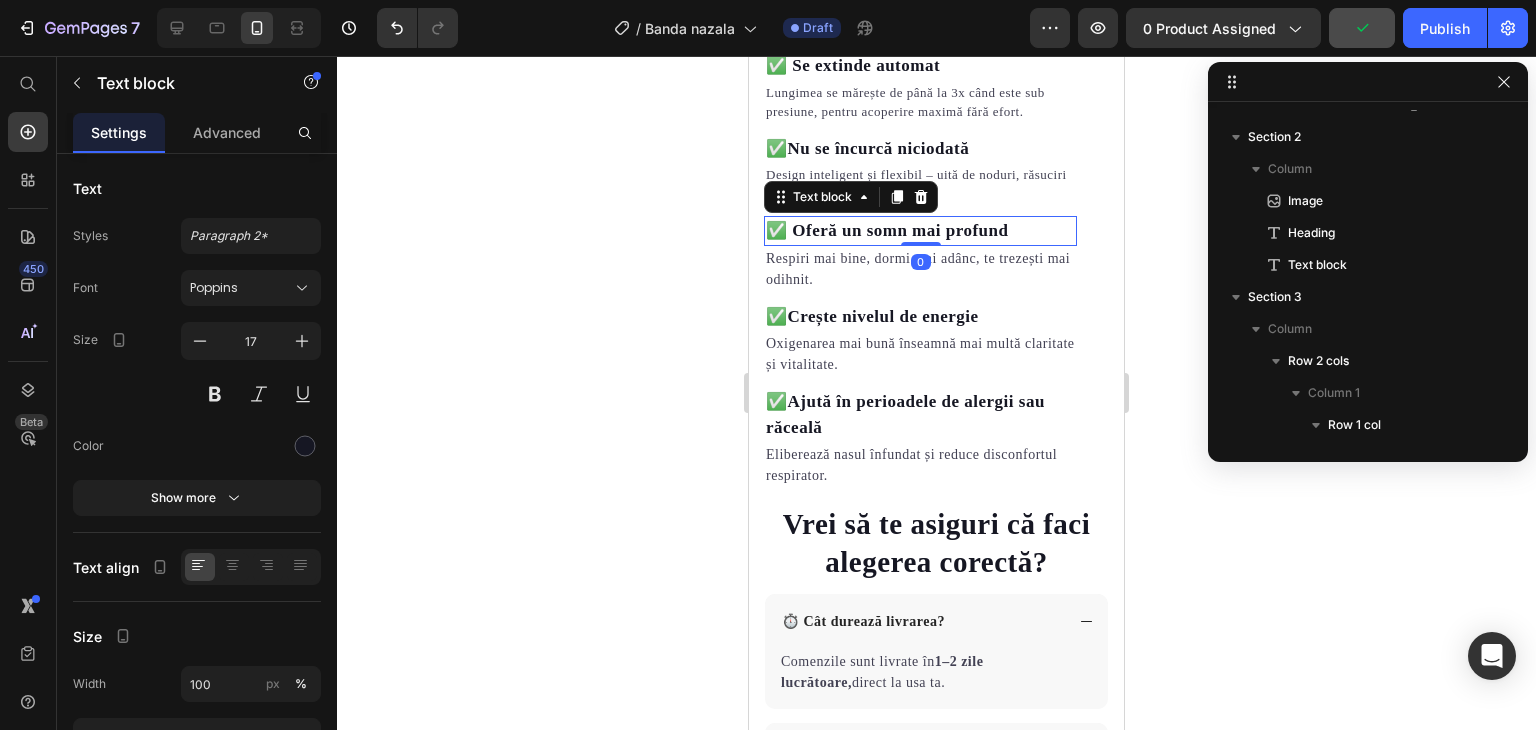 click on "✅ Oferă un somn mai profund" at bounding box center (887, 230) 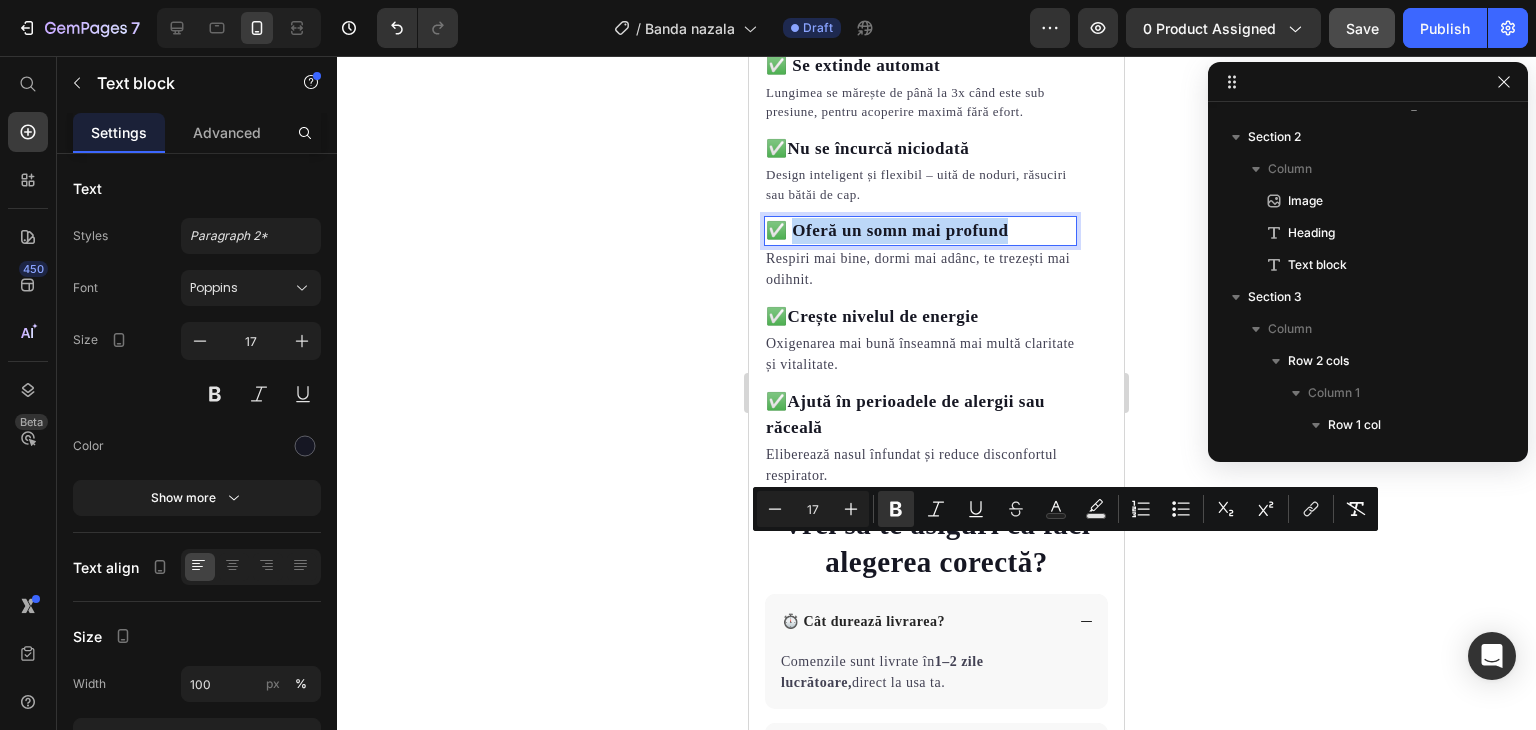 drag, startPoint x: 796, startPoint y: 544, endPoint x: 1016, endPoint y: 545, distance: 220.00227 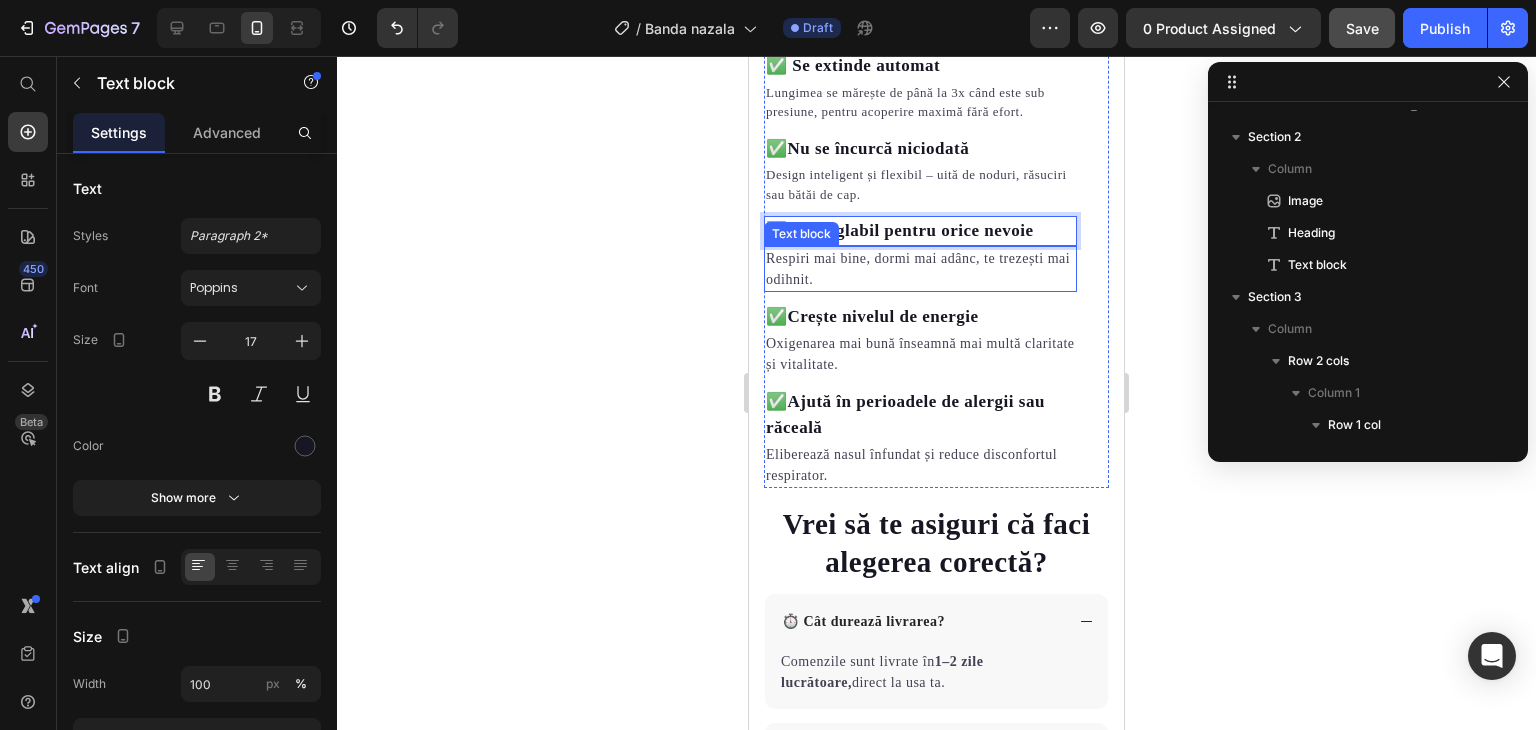 click on "Respiri mai bine, dormi mai adânc, te trezești mai odihnit." at bounding box center [920, 269] 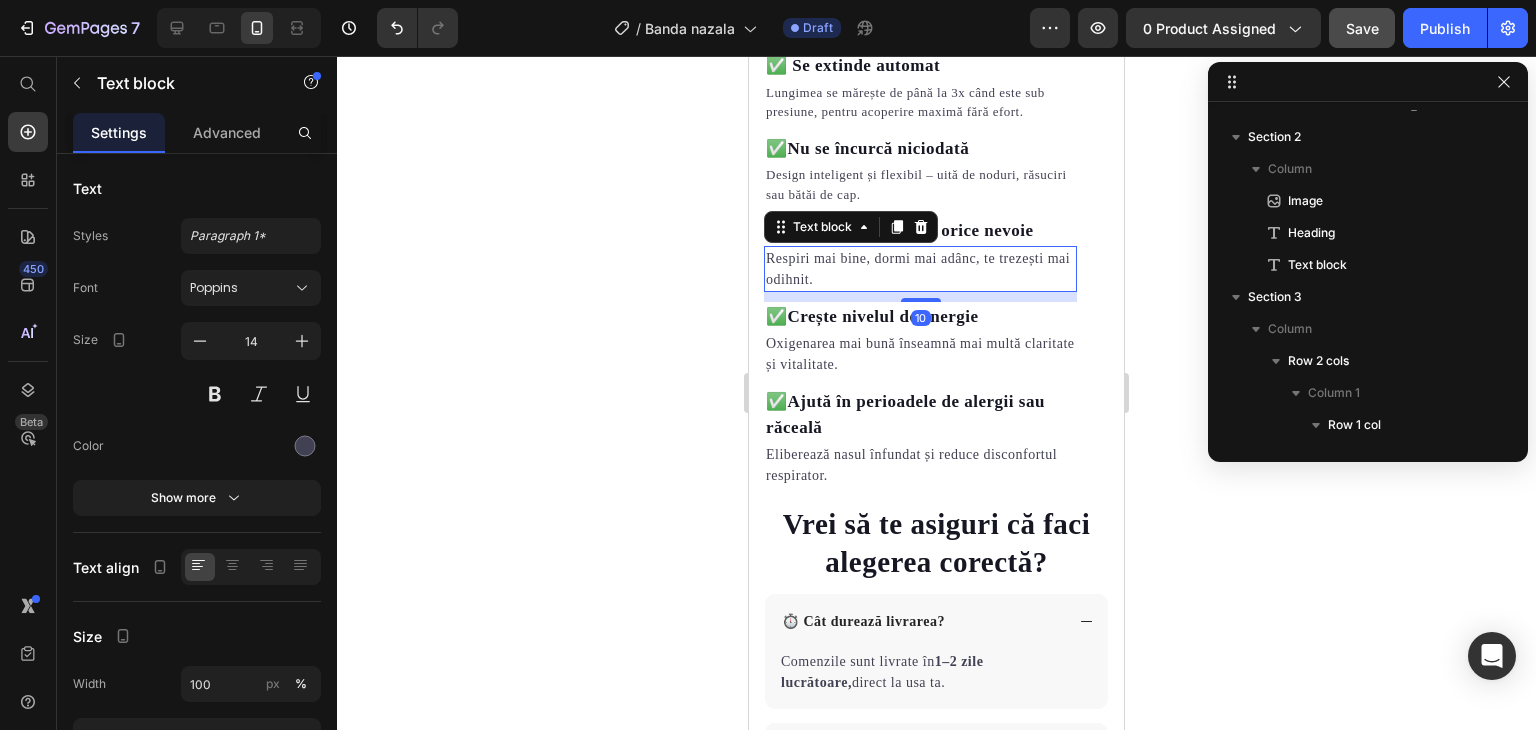 click on "Respiri mai bine, dormi mai adânc, te trezești mai odihnit." at bounding box center [920, 269] 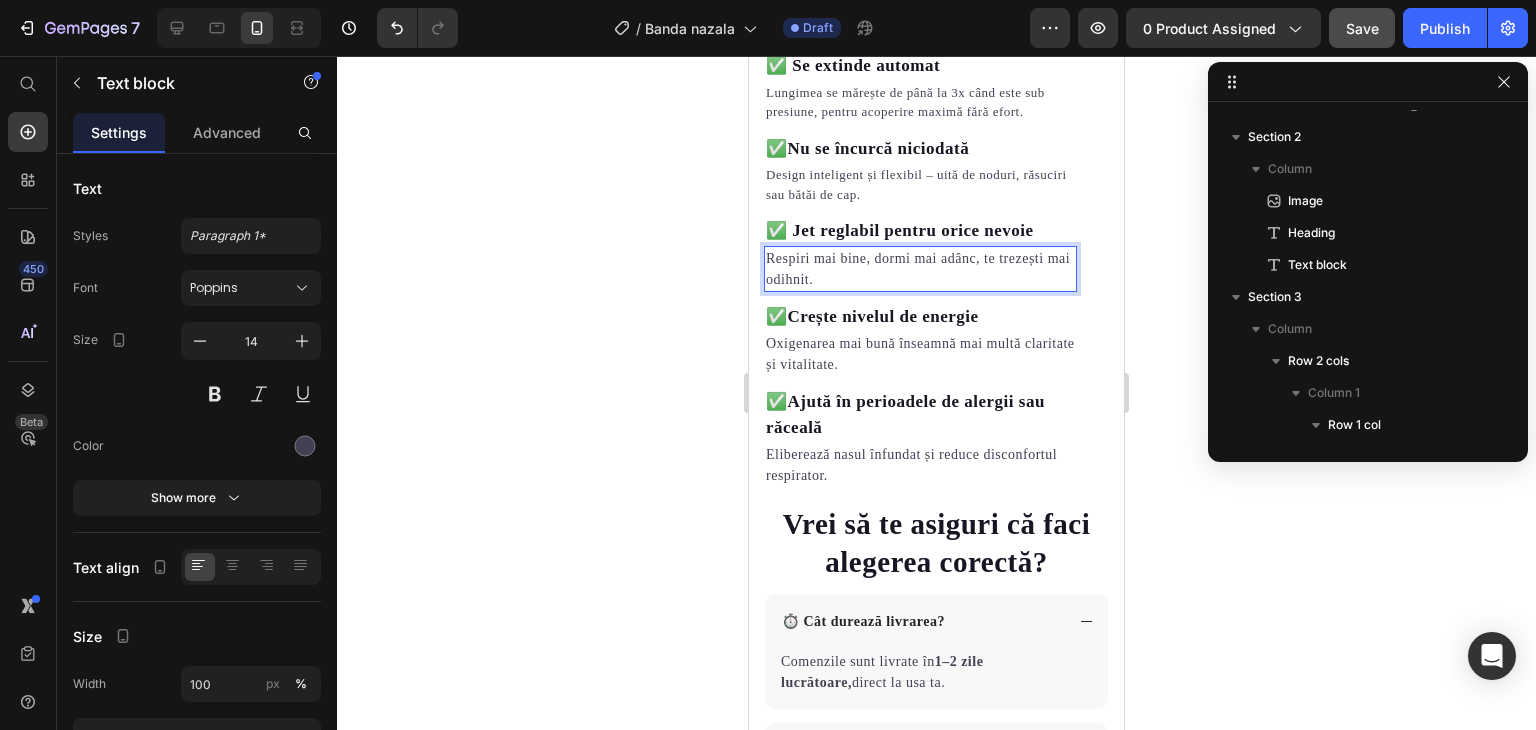 click on "Respiri mai bine, dormi mai adânc, te trezești mai odihnit." at bounding box center (920, 269) 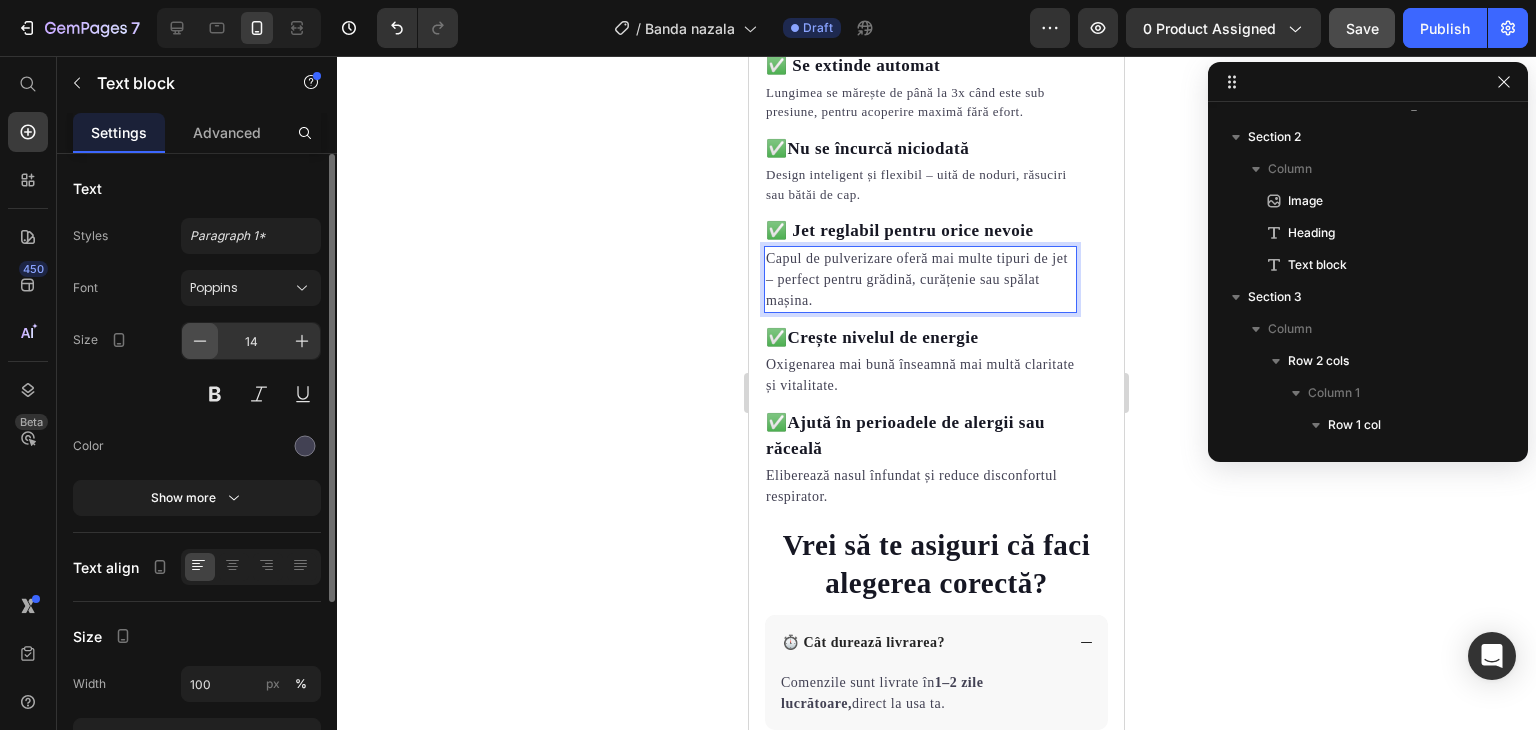 click at bounding box center [200, 341] 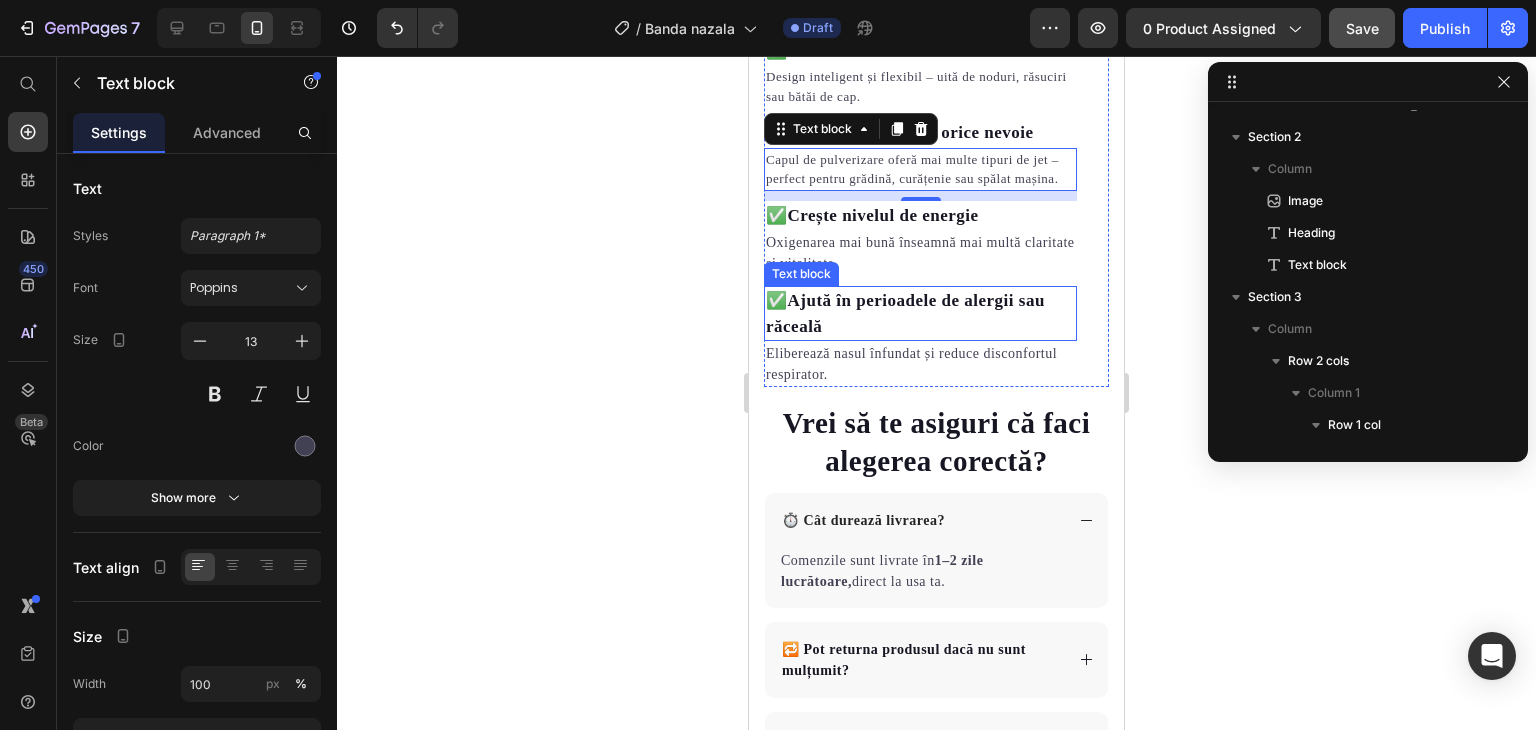 scroll, scrollTop: 2008, scrollLeft: 0, axis: vertical 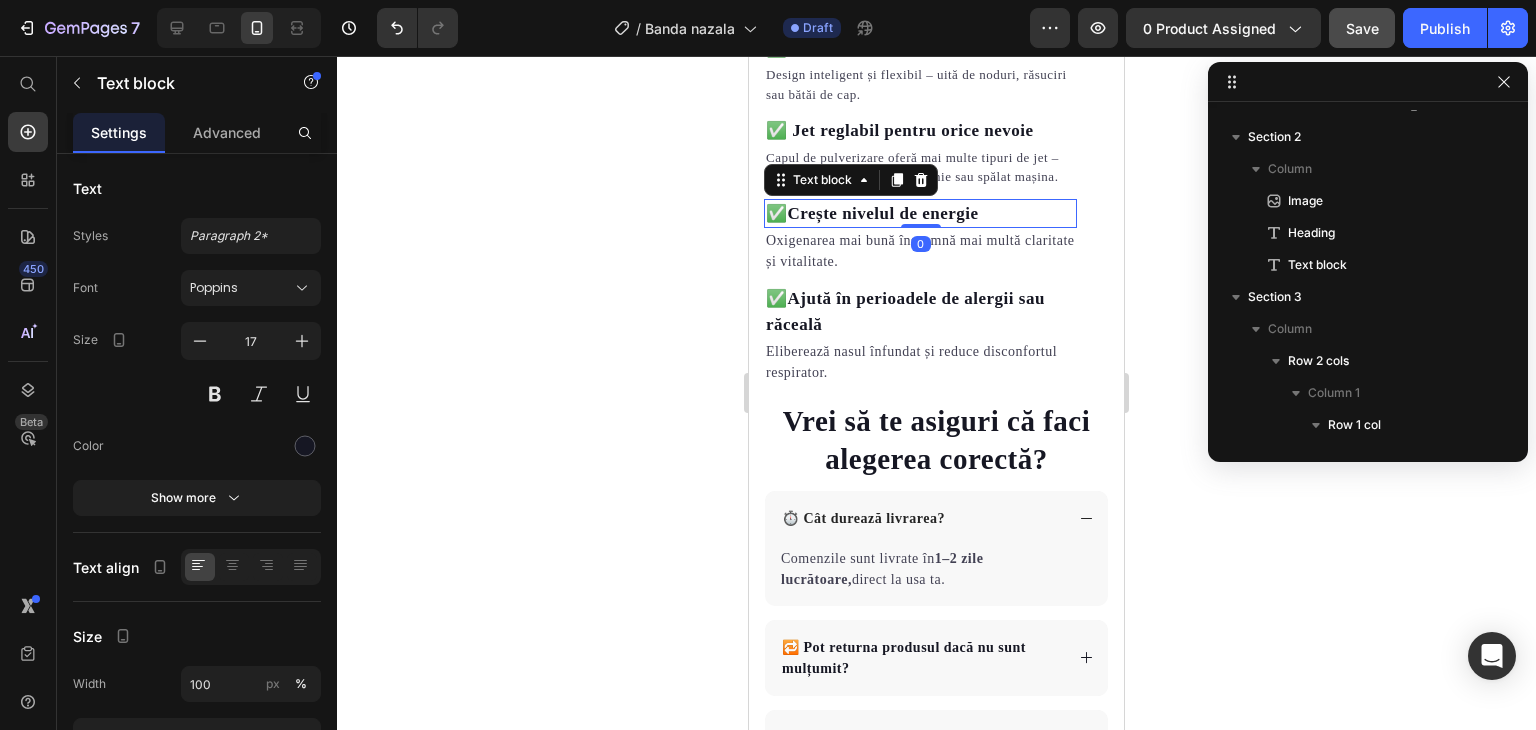 click on "Crește nivelul de energie" at bounding box center (883, 213) 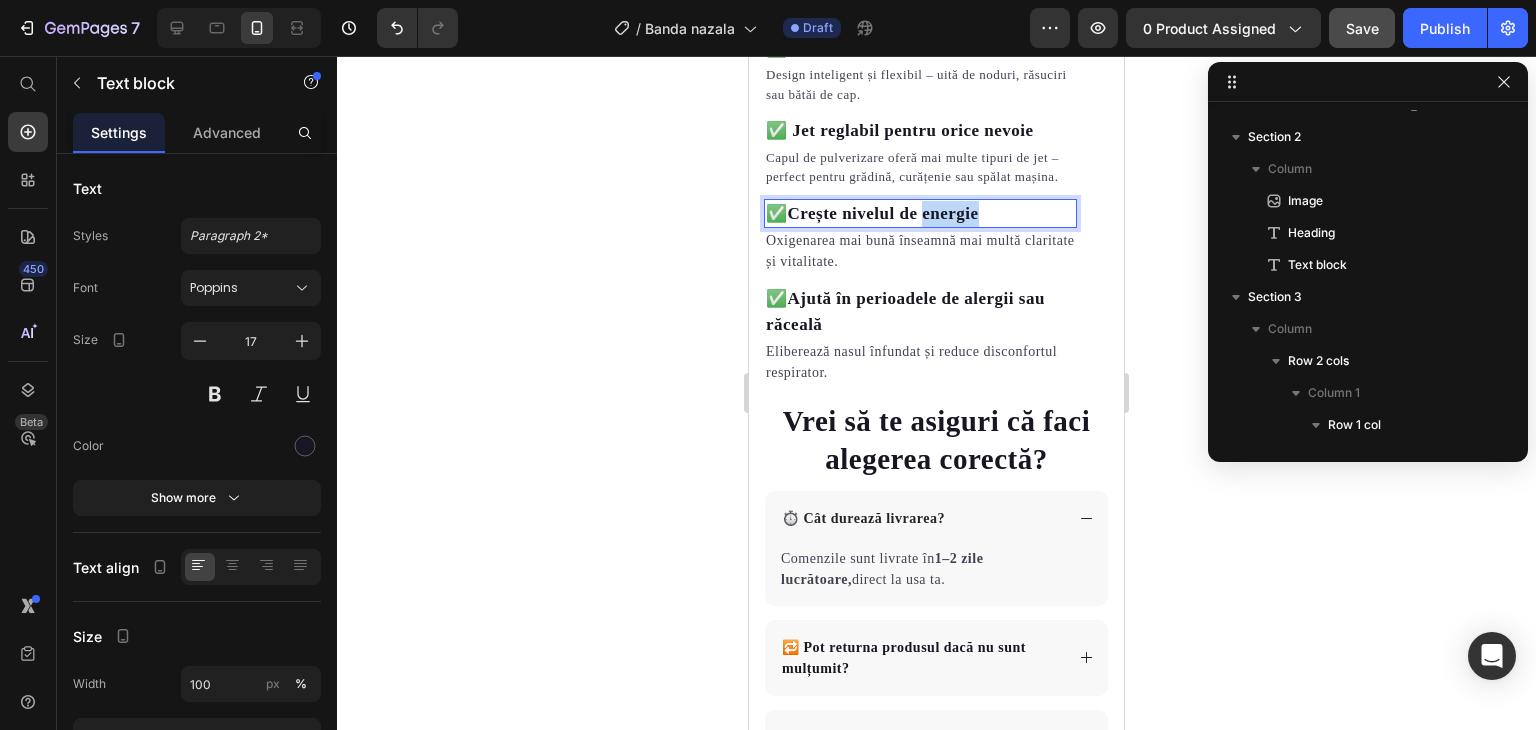 click on "Crește nivelul de energie" at bounding box center [883, 213] 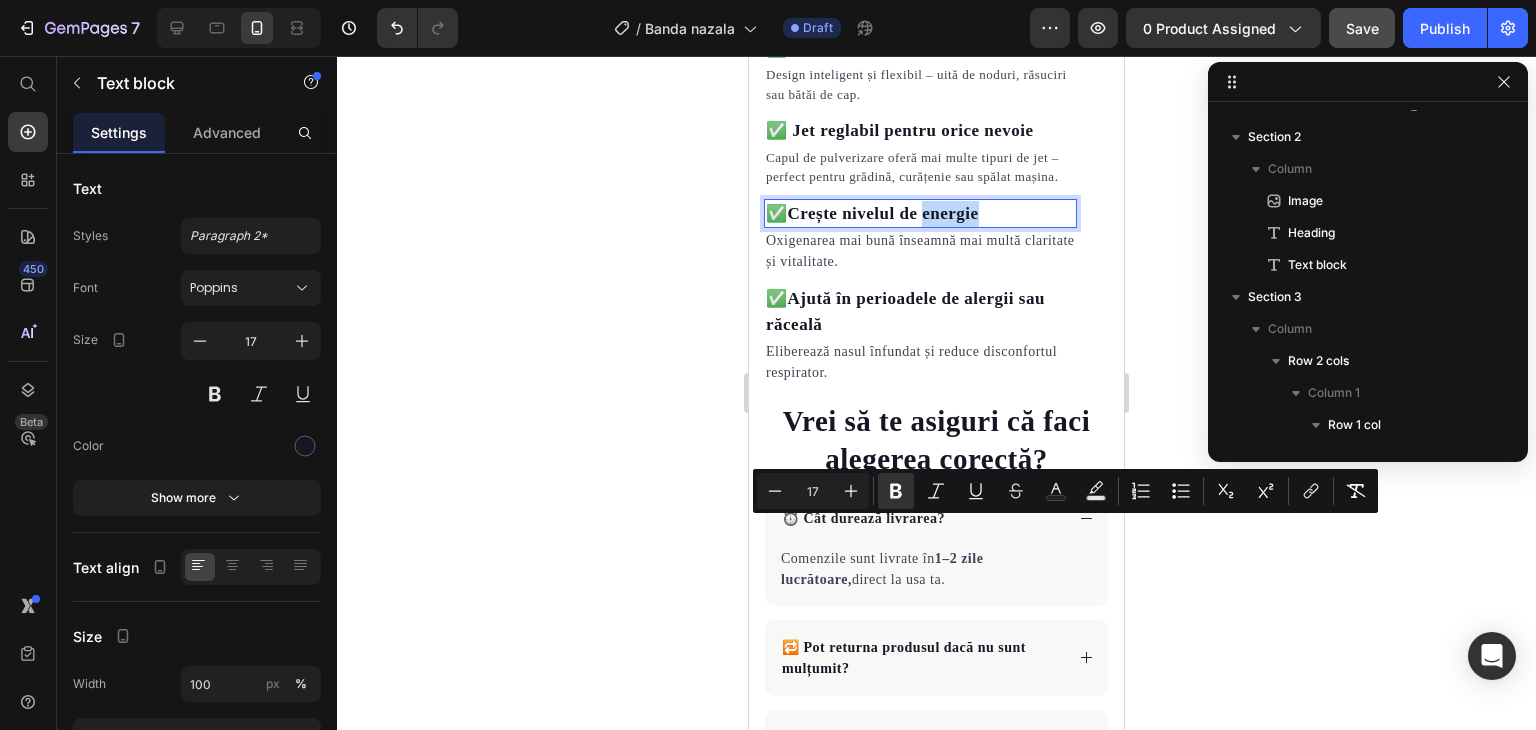 click on "✅  Crește nivelul de energie" at bounding box center [920, 214] 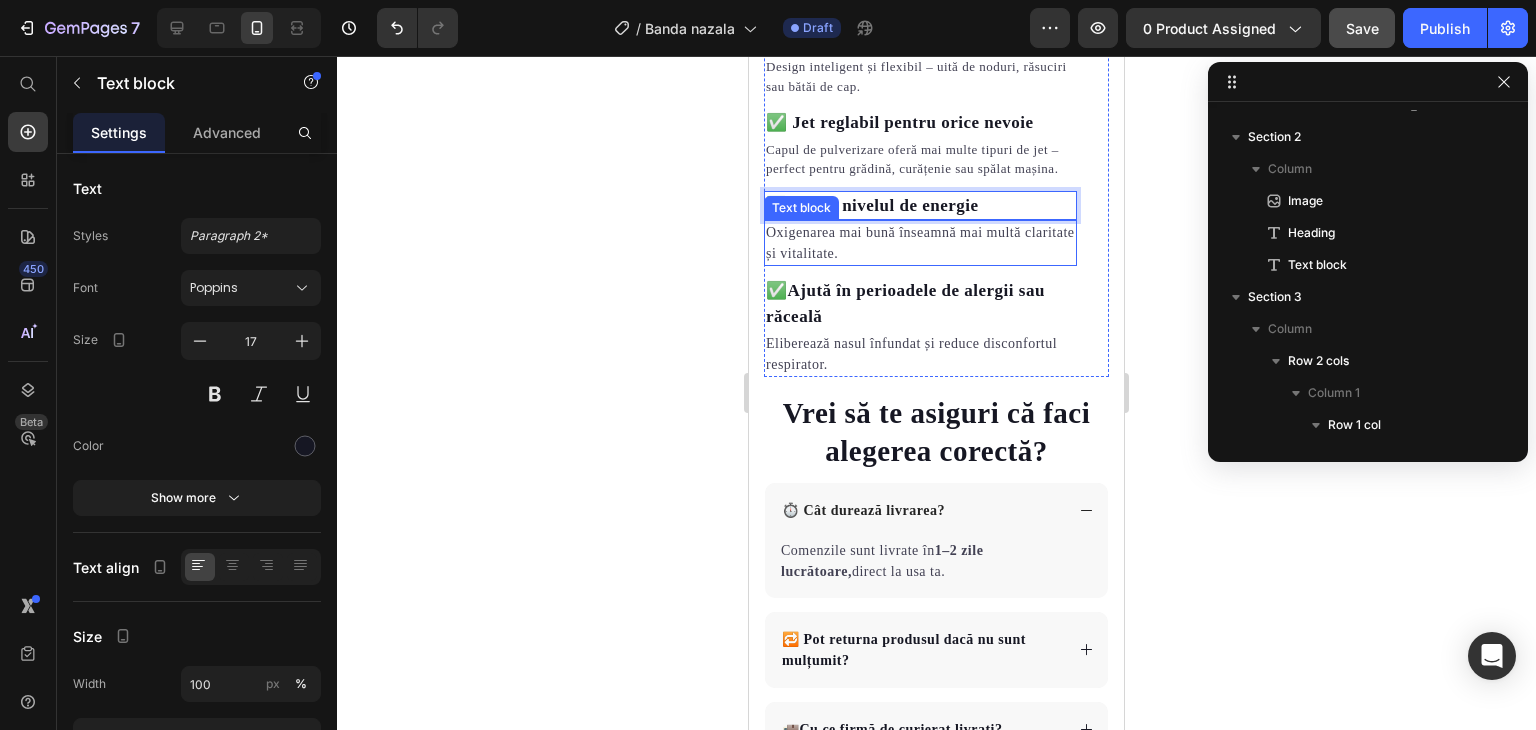 scroll, scrollTop: 2108, scrollLeft: 0, axis: vertical 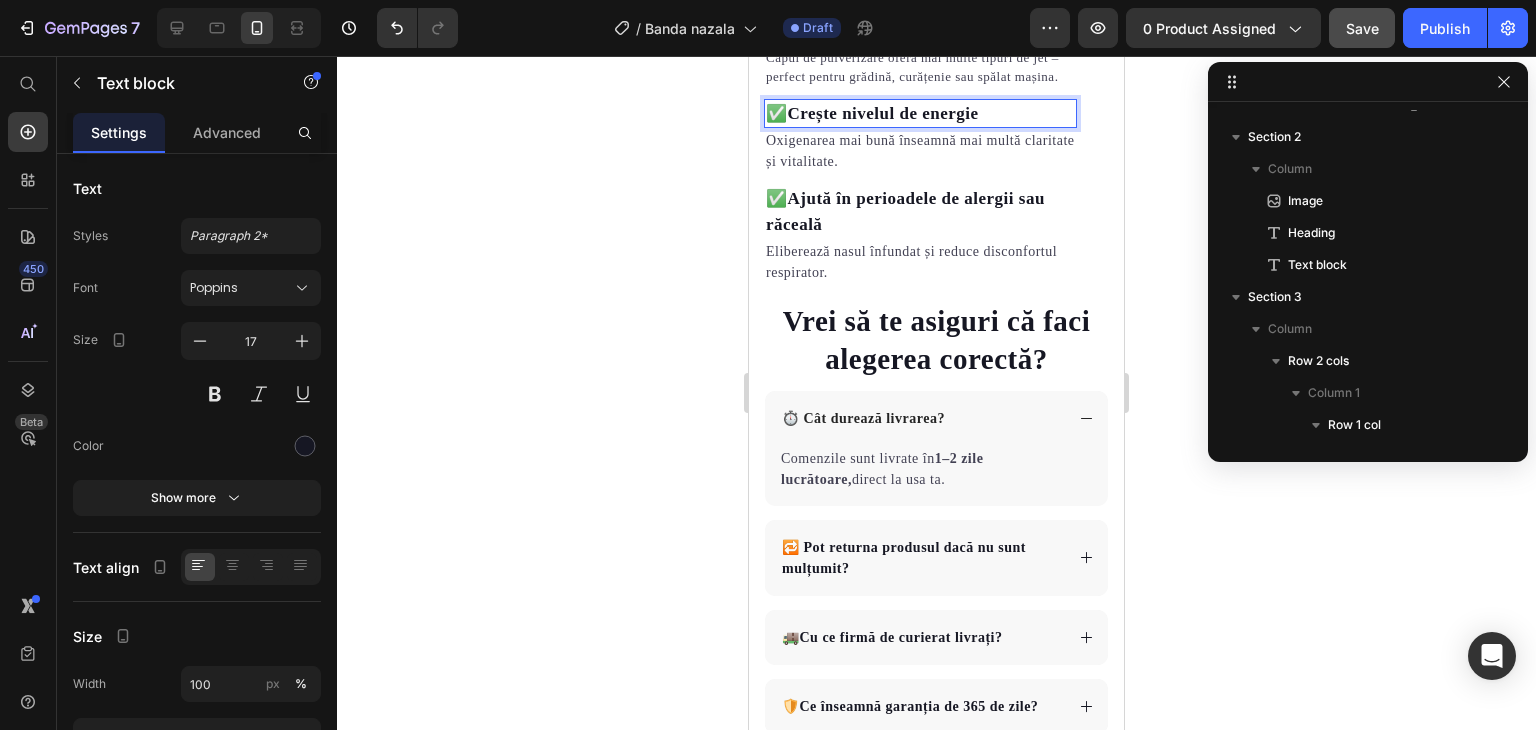 click on "✅  Crește nivelul de energie" at bounding box center [920, 114] 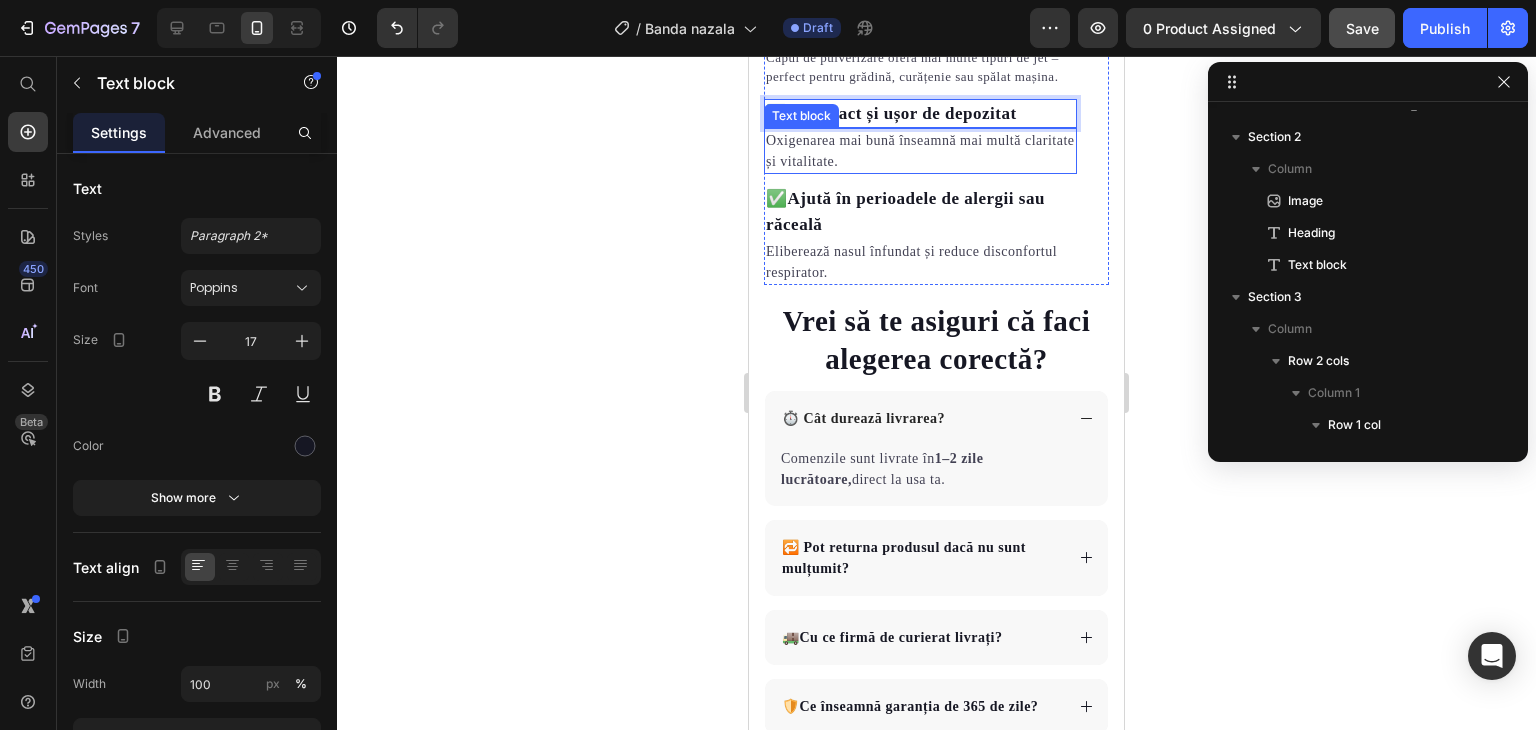 click on "Oxigenarea mai bună înseamnă mai multă claritate și vitalitate." at bounding box center [920, 151] 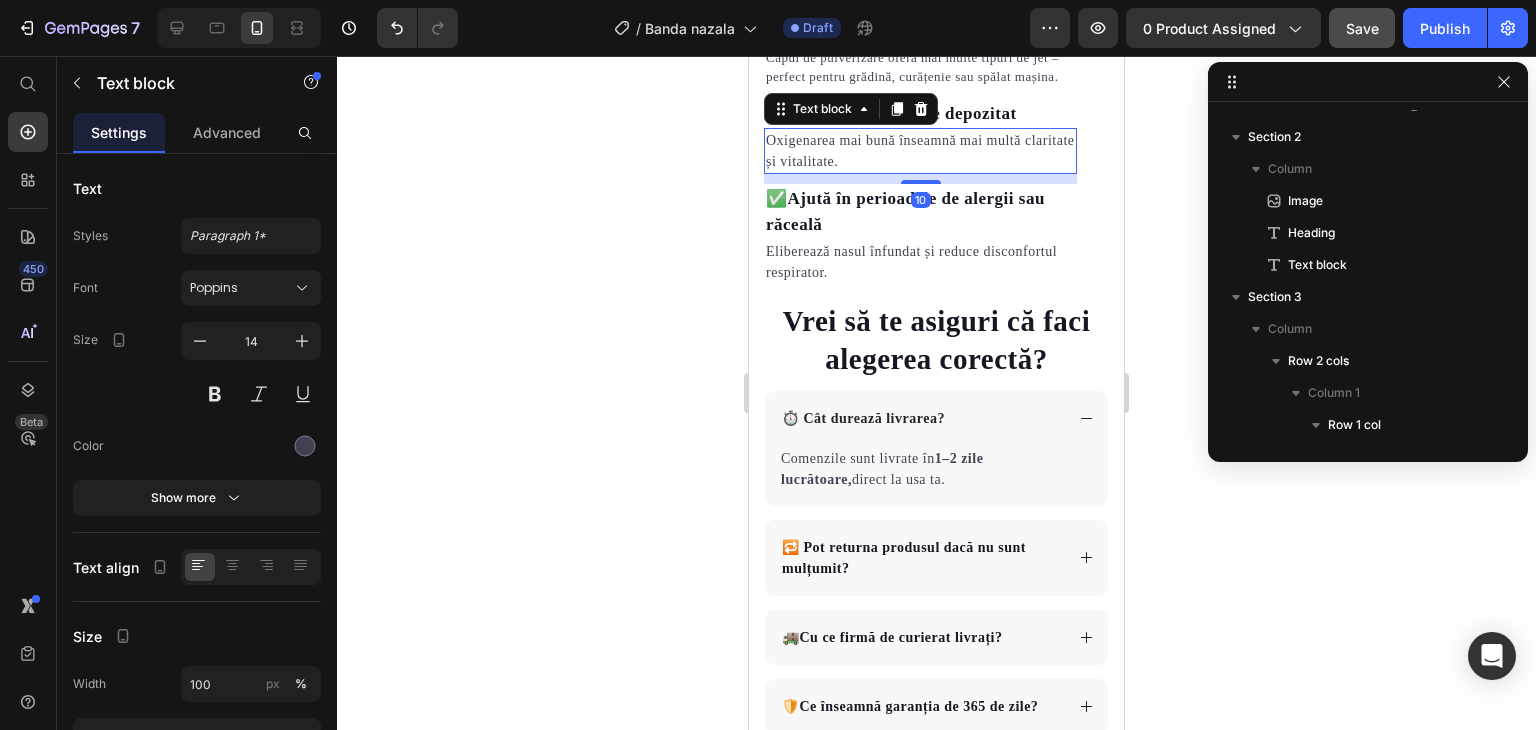 drag, startPoint x: 912, startPoint y: 474, endPoint x: 888, endPoint y: 476, distance: 24.083189 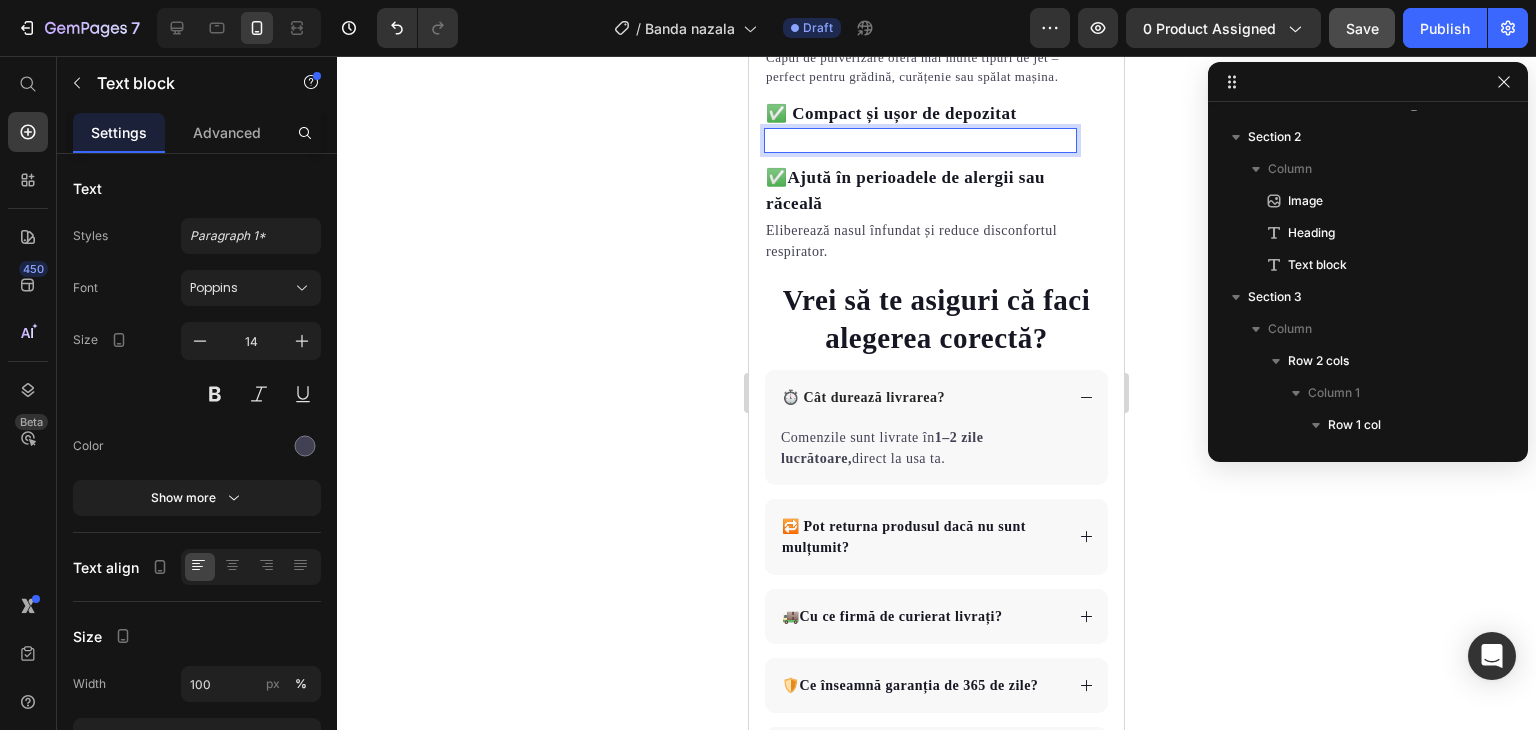 click at bounding box center (920, 140) 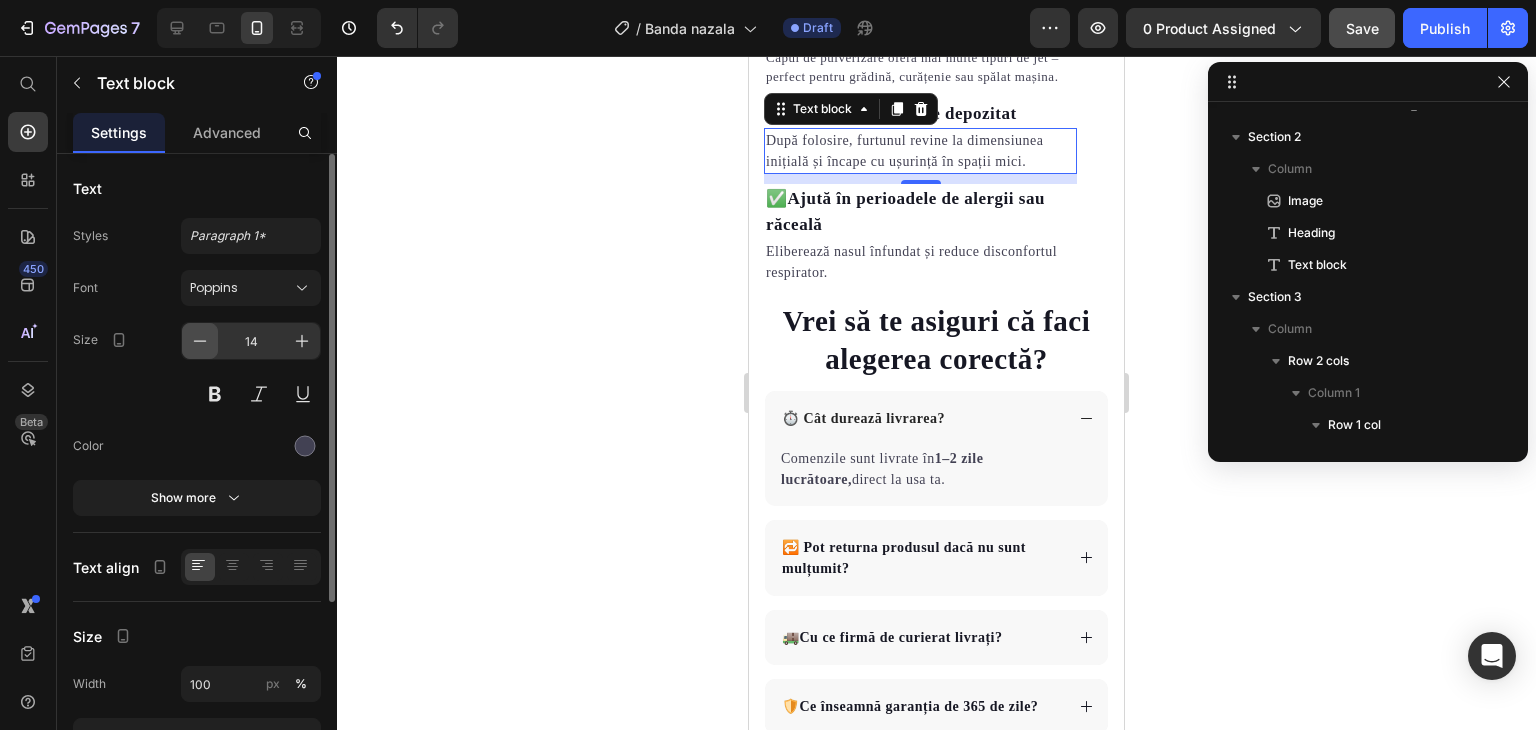 click 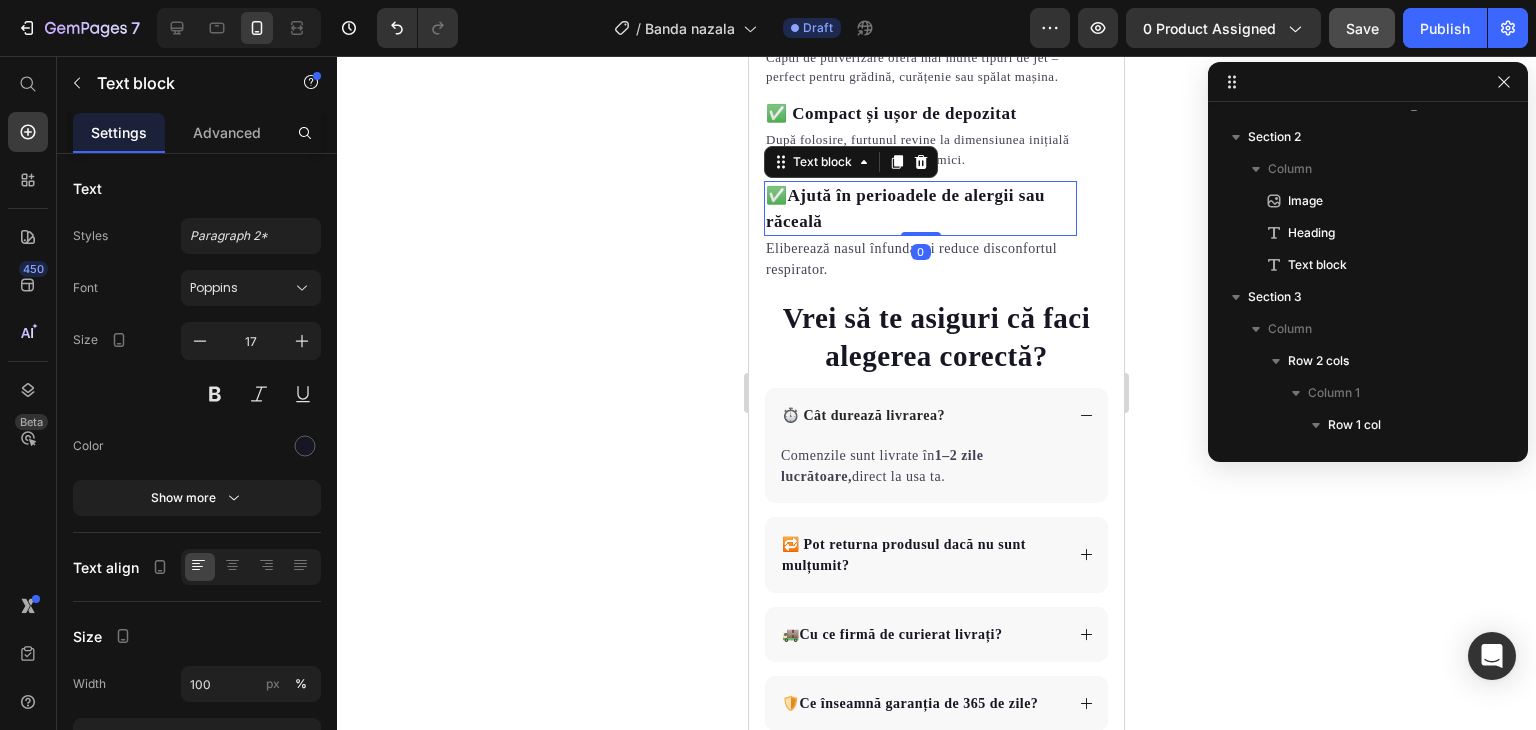 click on "Ajută în perioadele de alergii sau răceală" at bounding box center [905, 208] 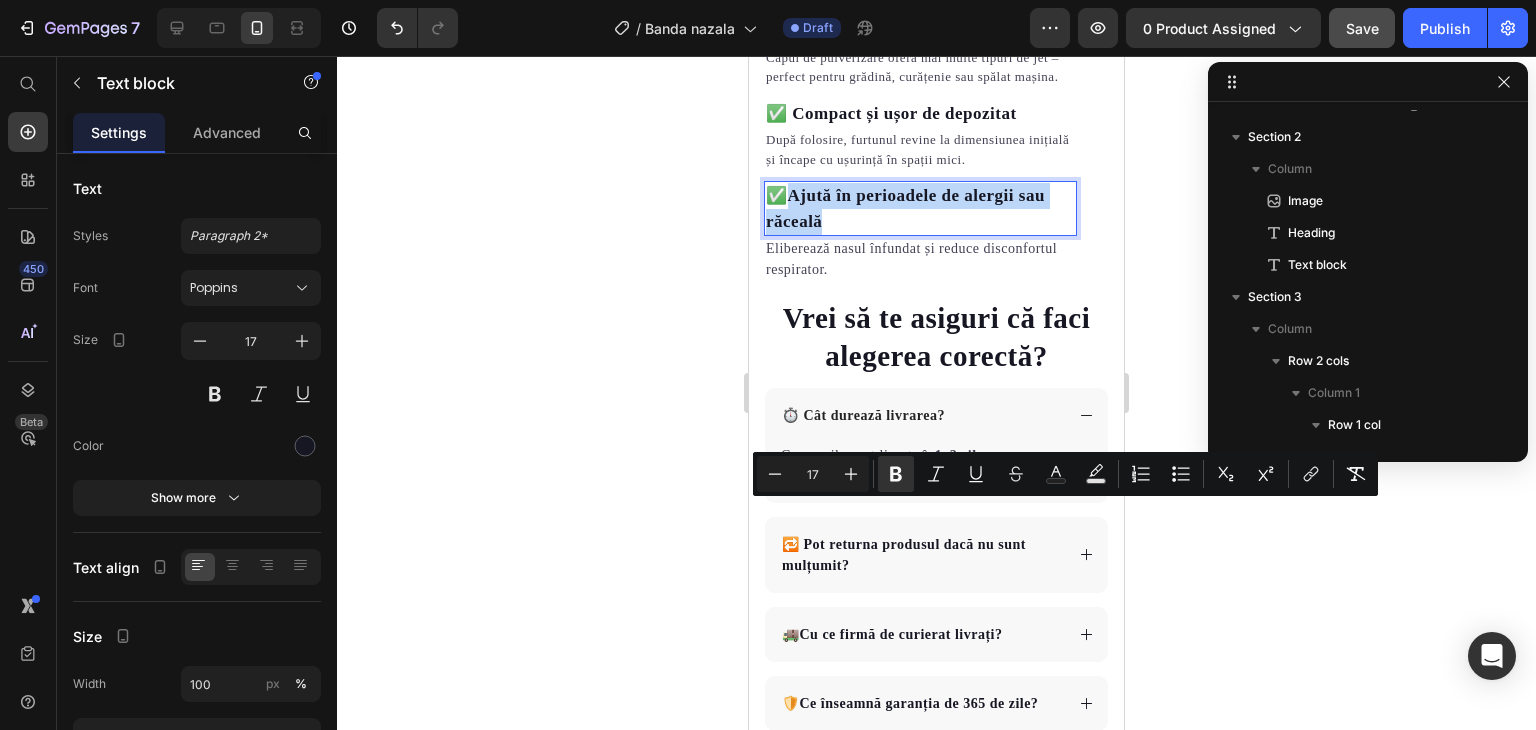 drag, startPoint x: 797, startPoint y: 516, endPoint x: 965, endPoint y: 534, distance: 168.96153 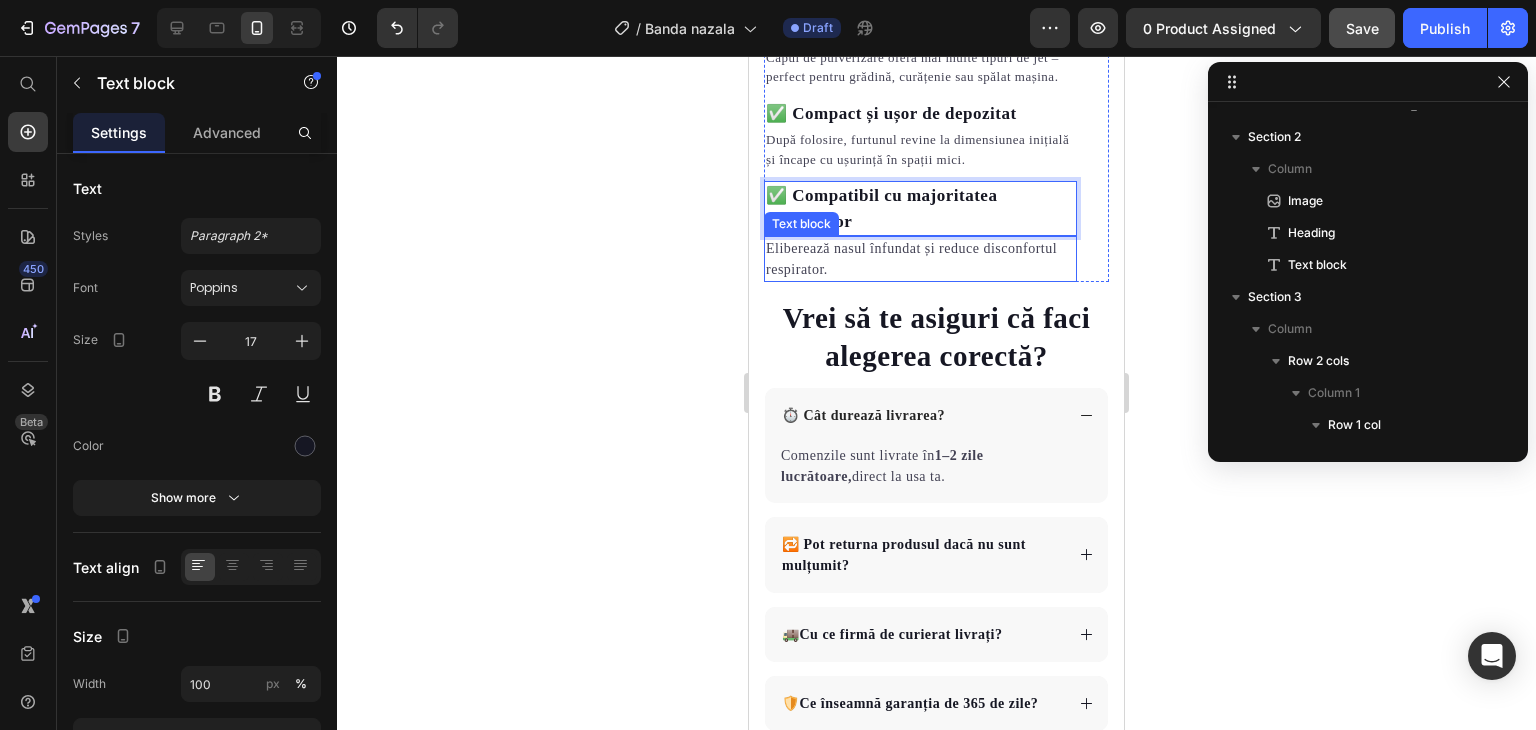 click on "Eliberează nasul înfundat și reduce disconfortul respirator." at bounding box center (920, 259) 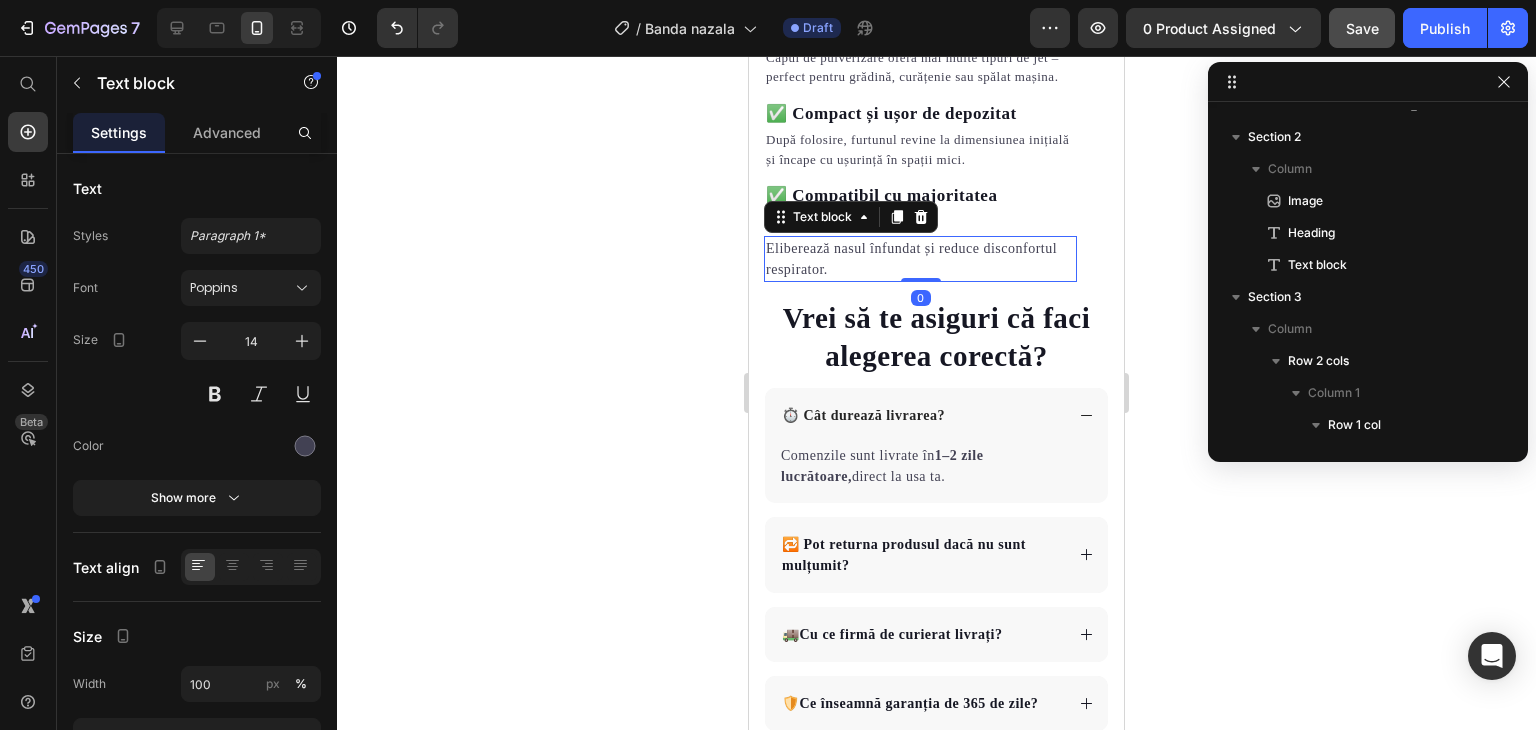 click on "Eliberează nasul înfundat și reduce disconfortul respirator." at bounding box center (920, 259) 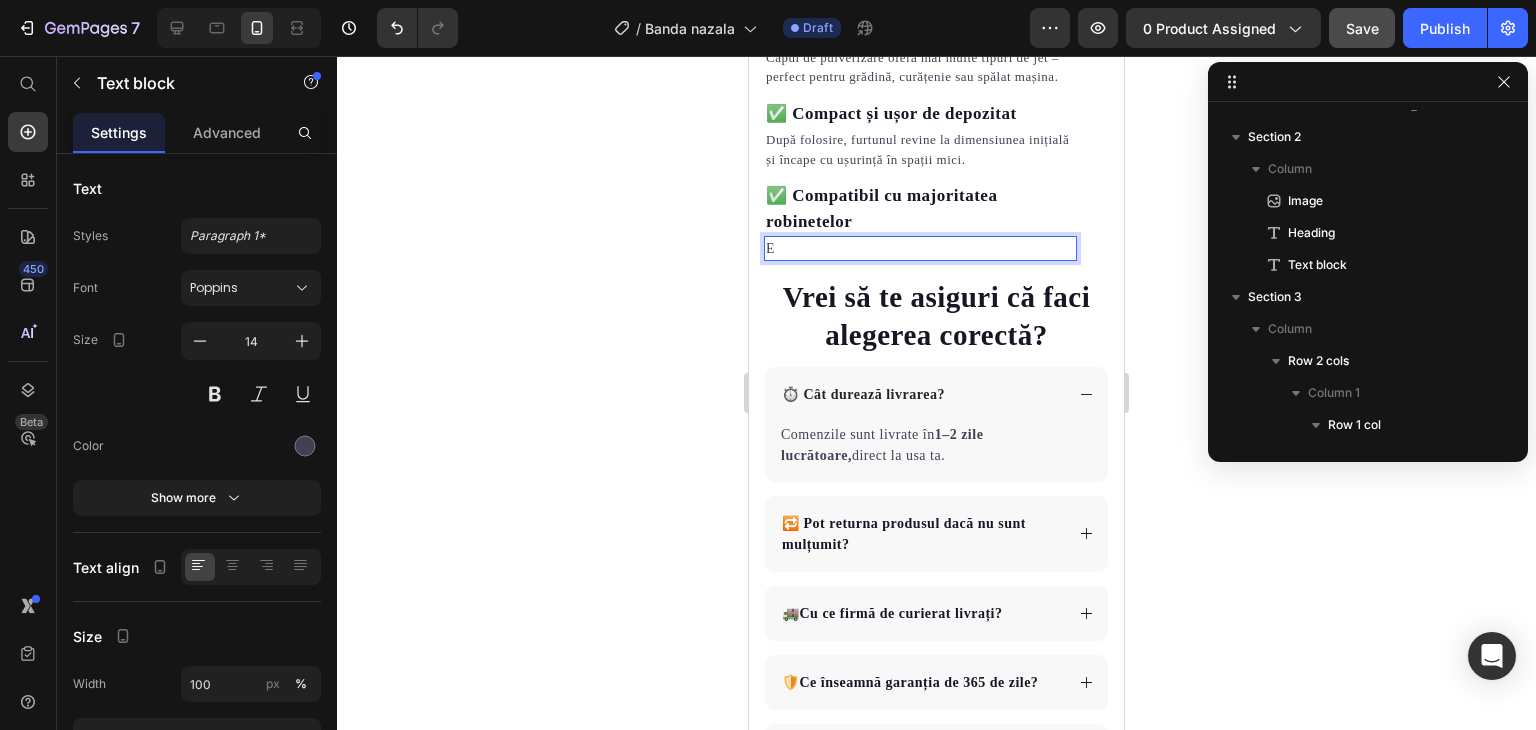 click on "E" at bounding box center [920, 248] 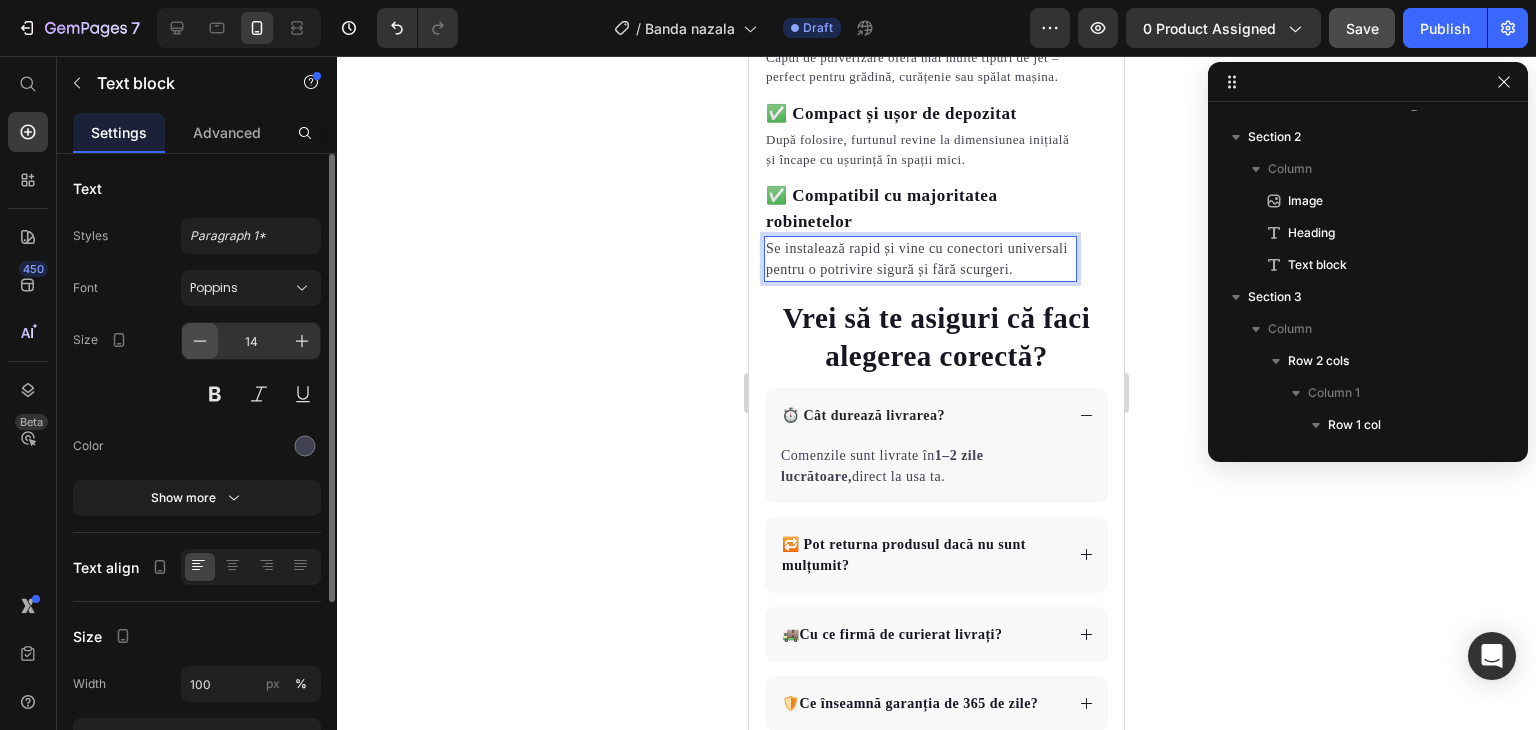 click 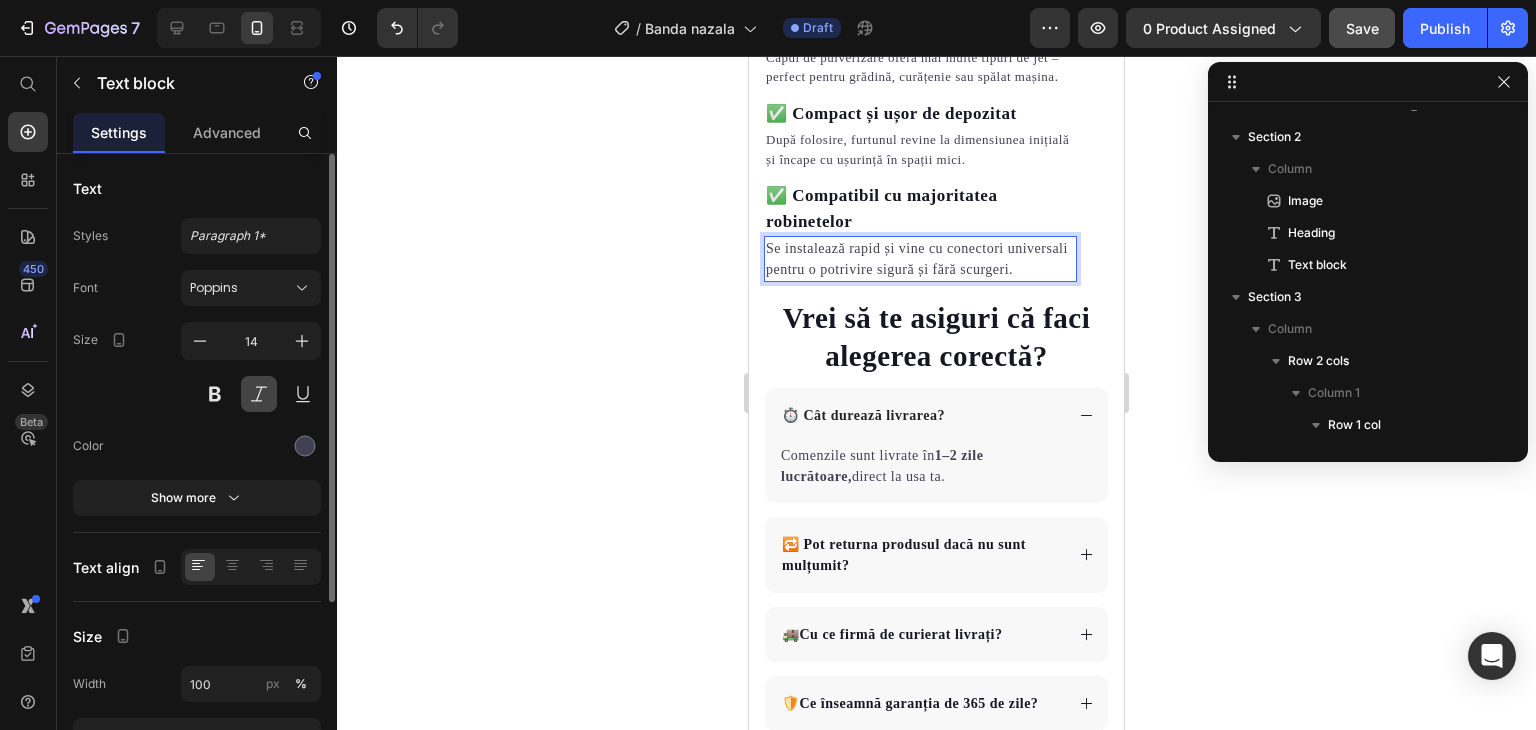type on "13" 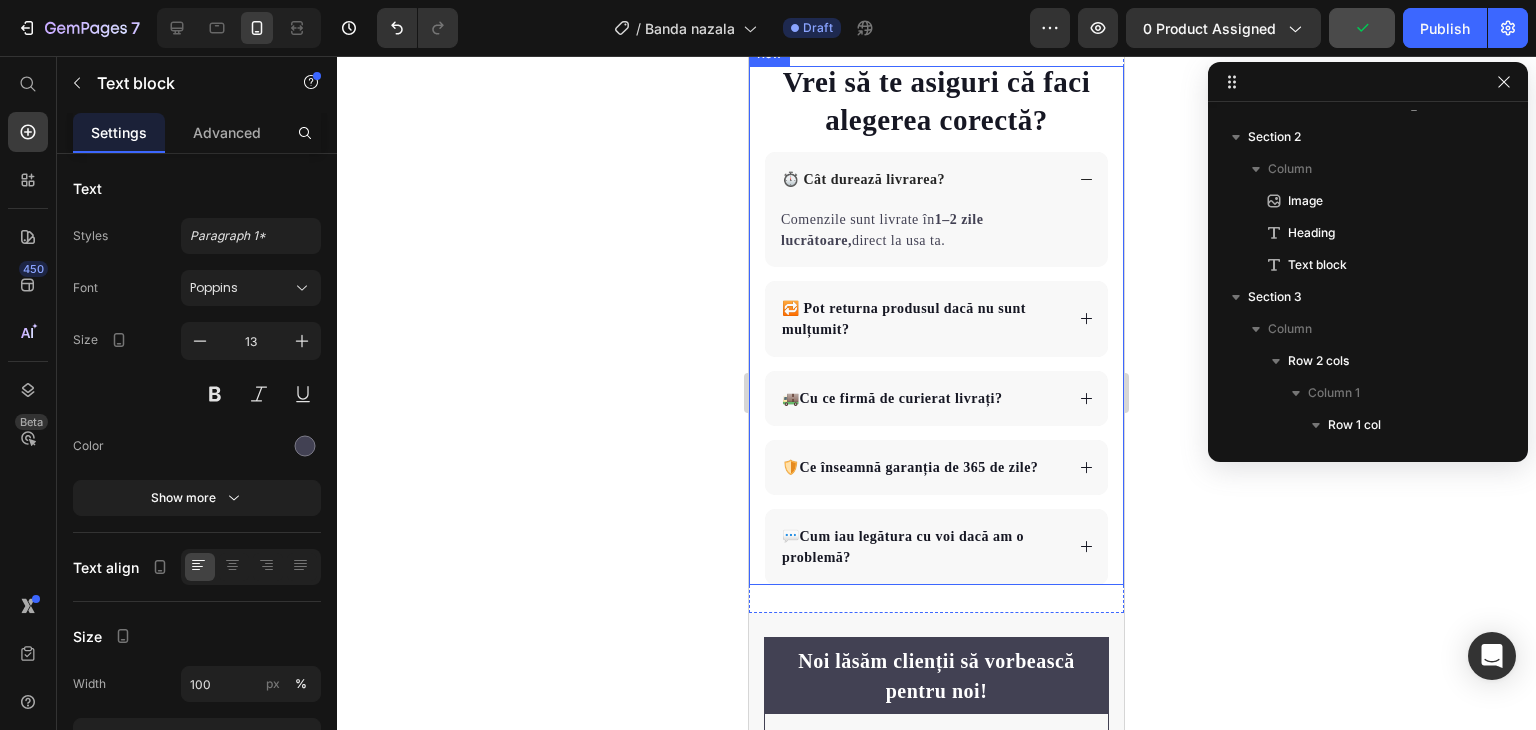 scroll, scrollTop: 2308, scrollLeft: 0, axis: vertical 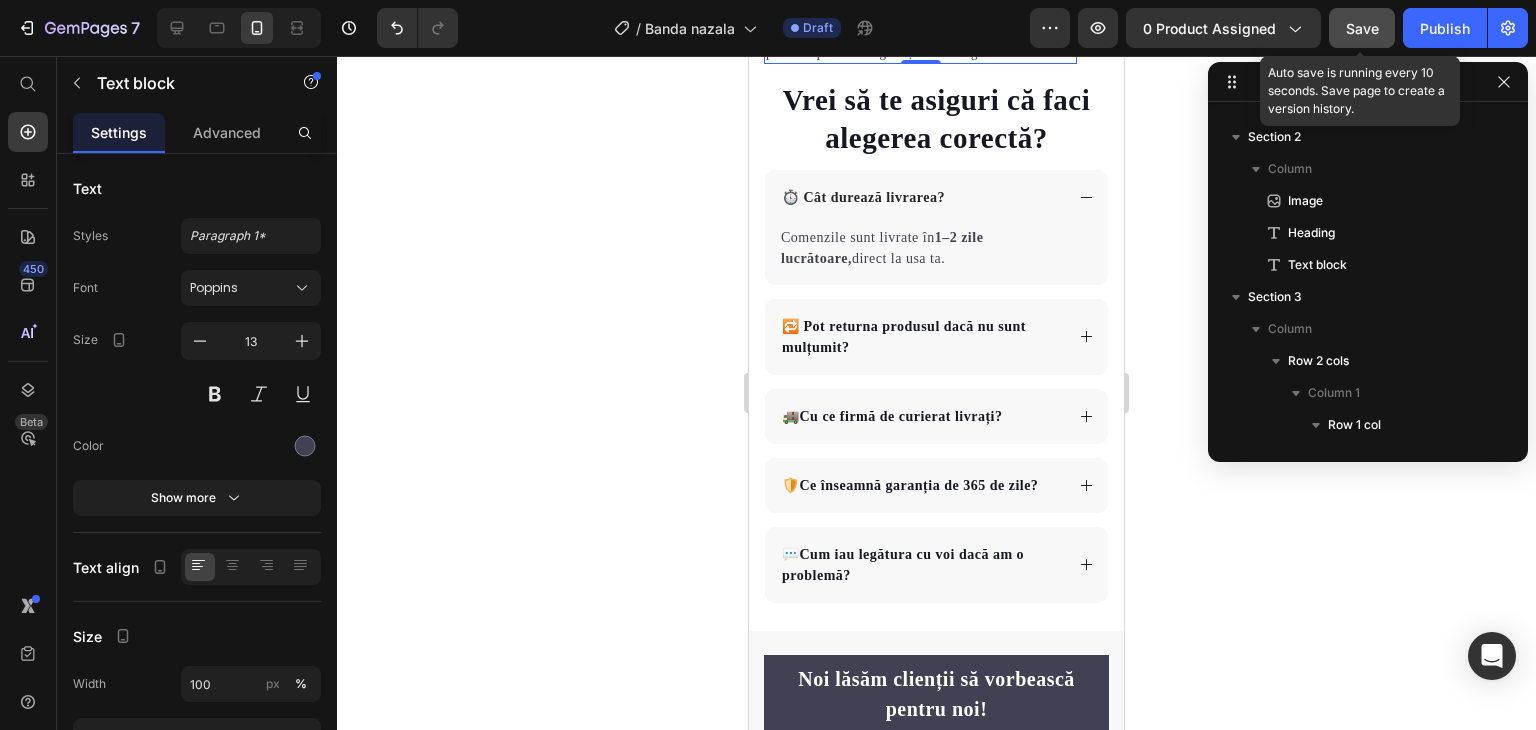 click on "Save" 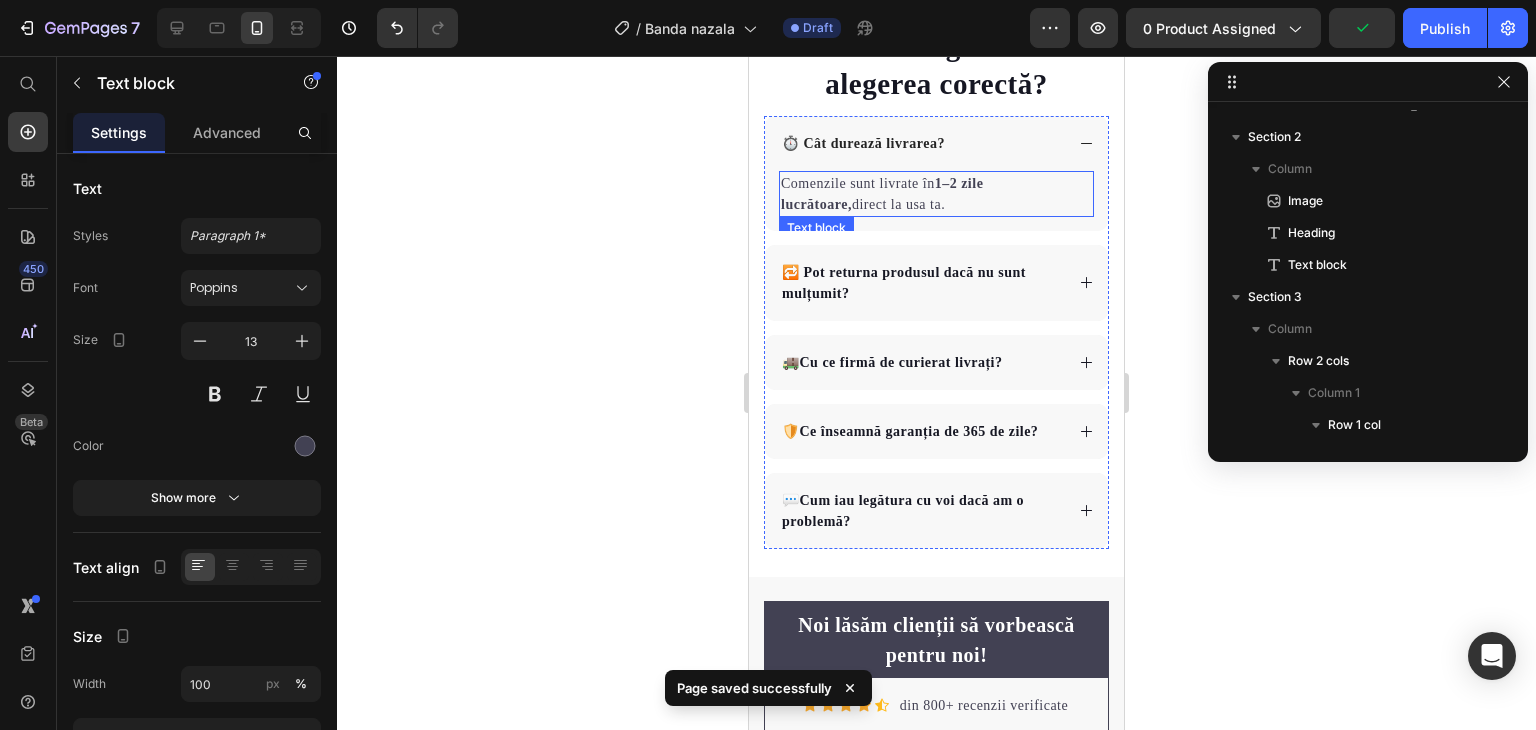 scroll, scrollTop: 2408, scrollLeft: 0, axis: vertical 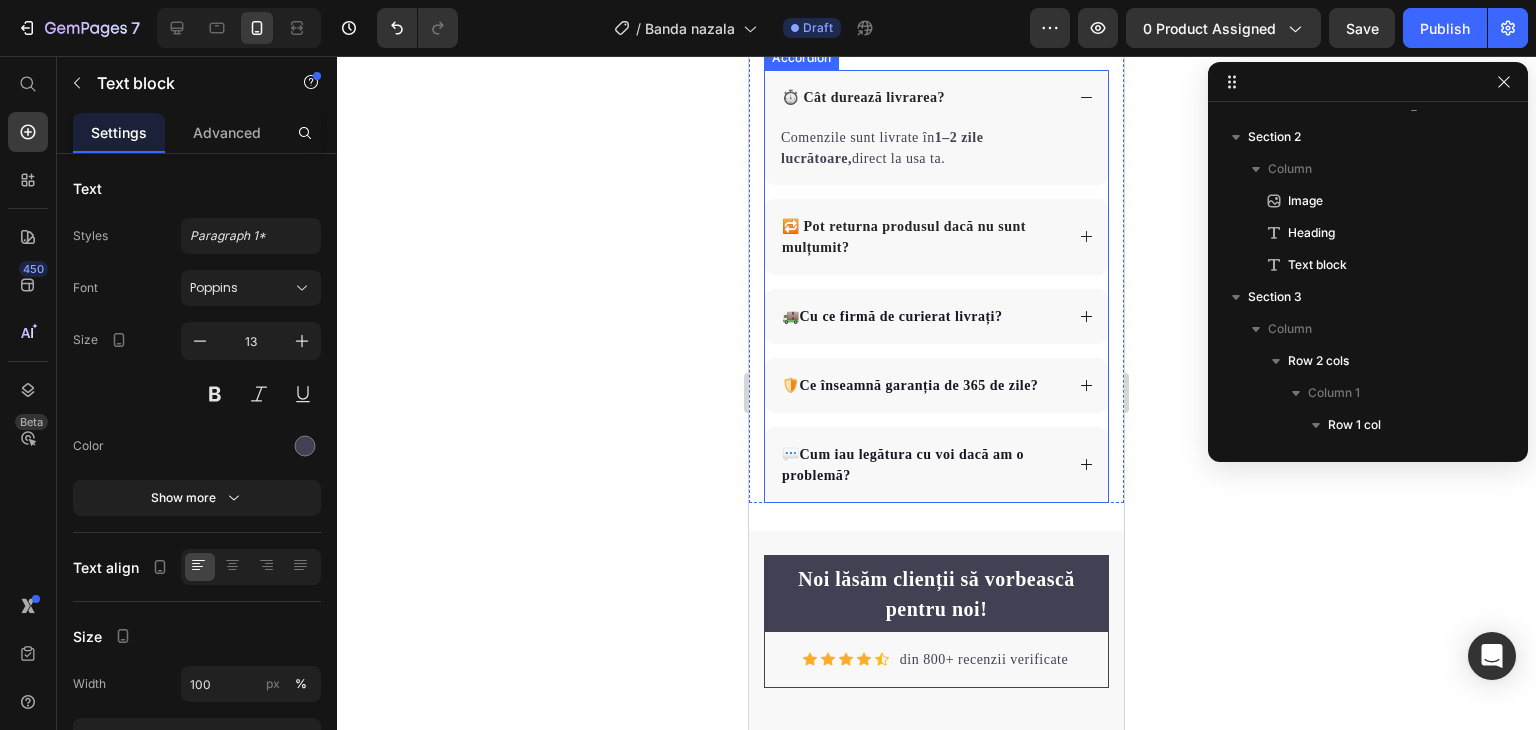 click 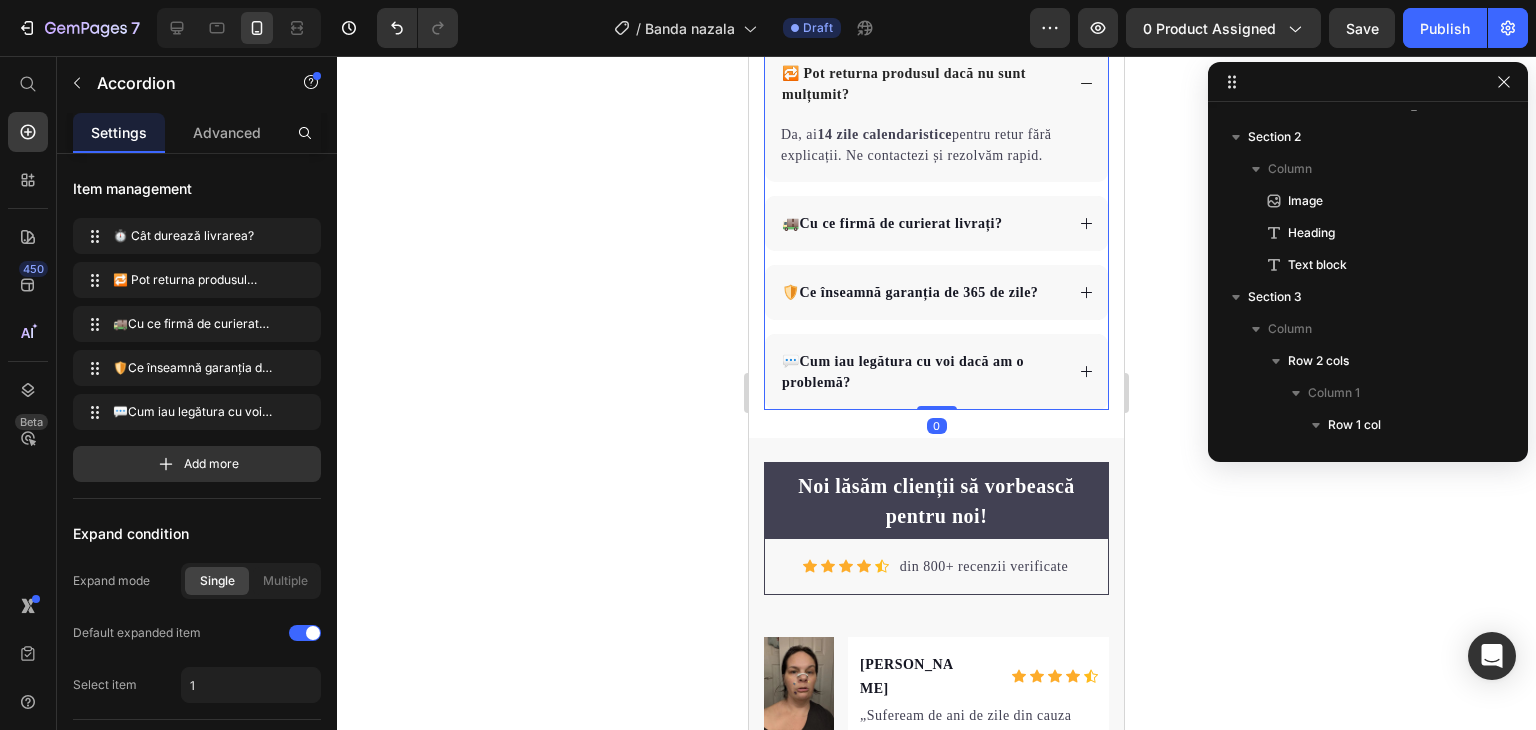 scroll, scrollTop: 2508, scrollLeft: 0, axis: vertical 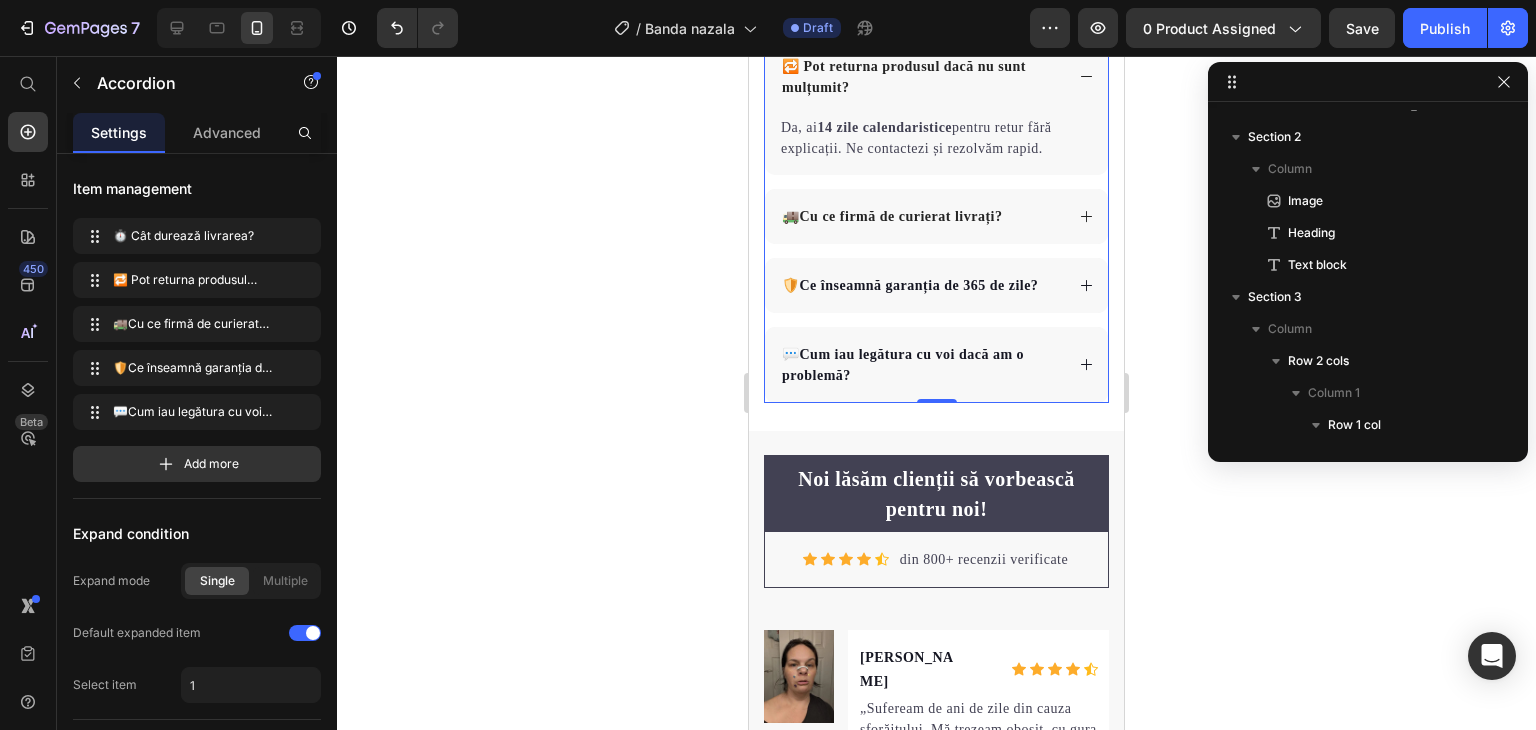 click 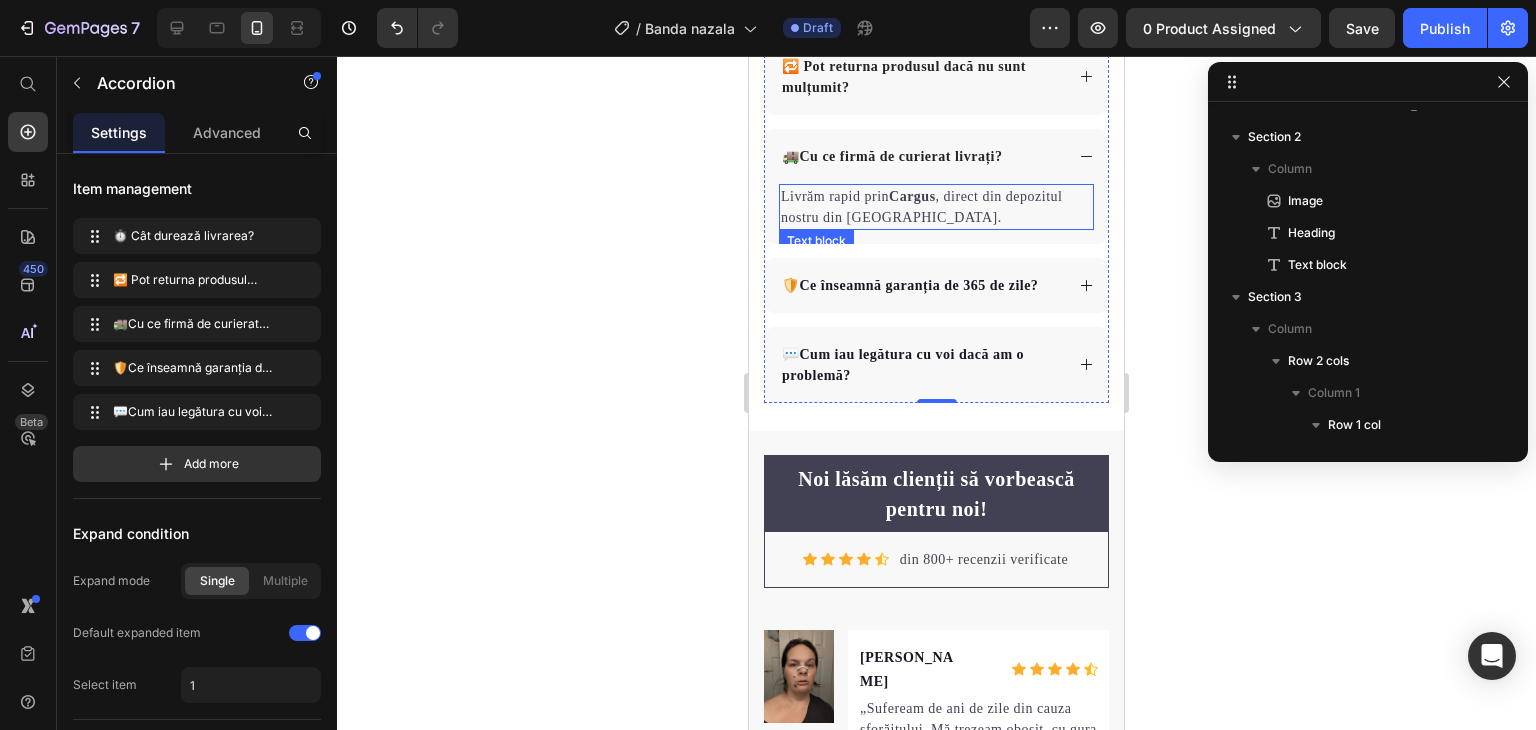 click on "Cargus" at bounding box center [912, 196] 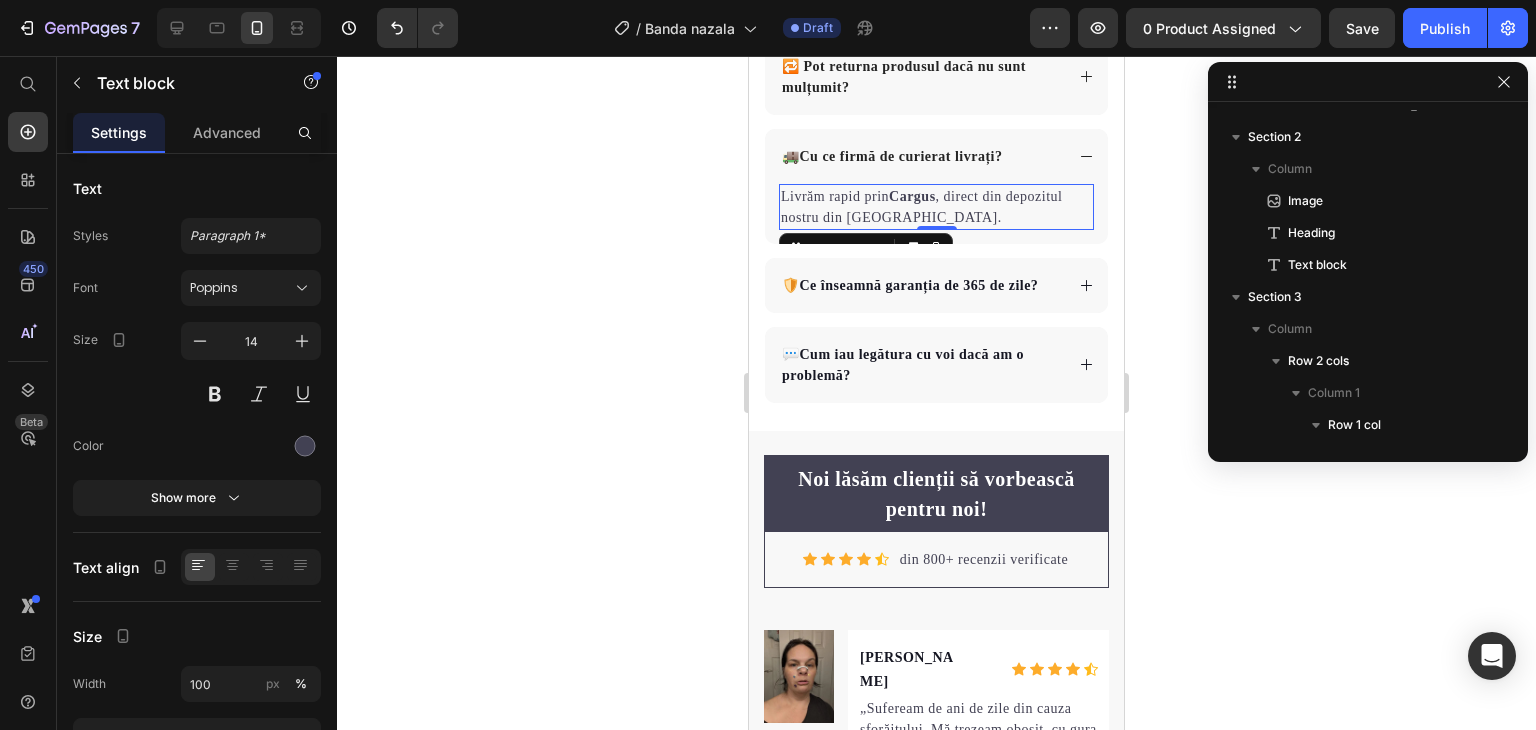 click on "Cargus" at bounding box center (912, 196) 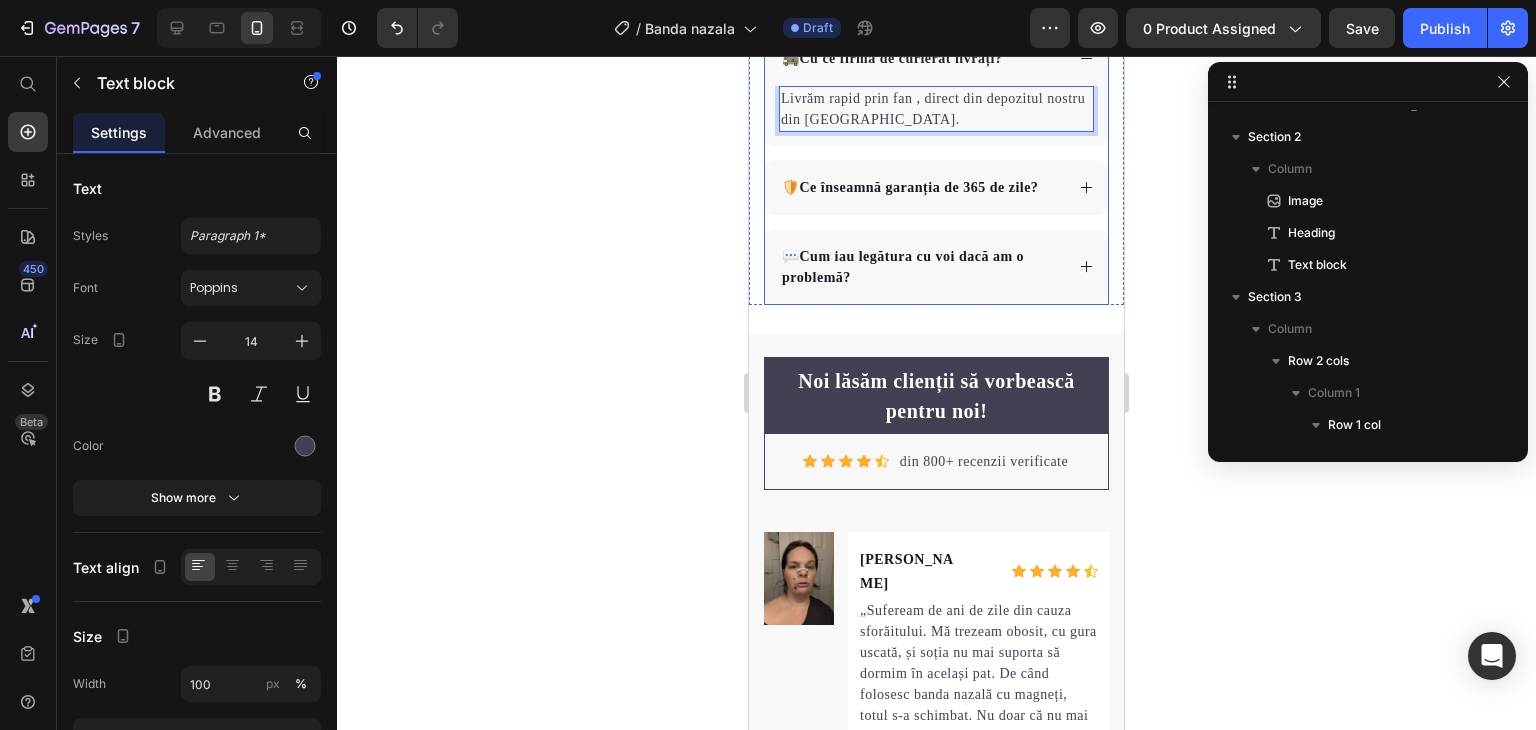 scroll, scrollTop: 2608, scrollLeft: 0, axis: vertical 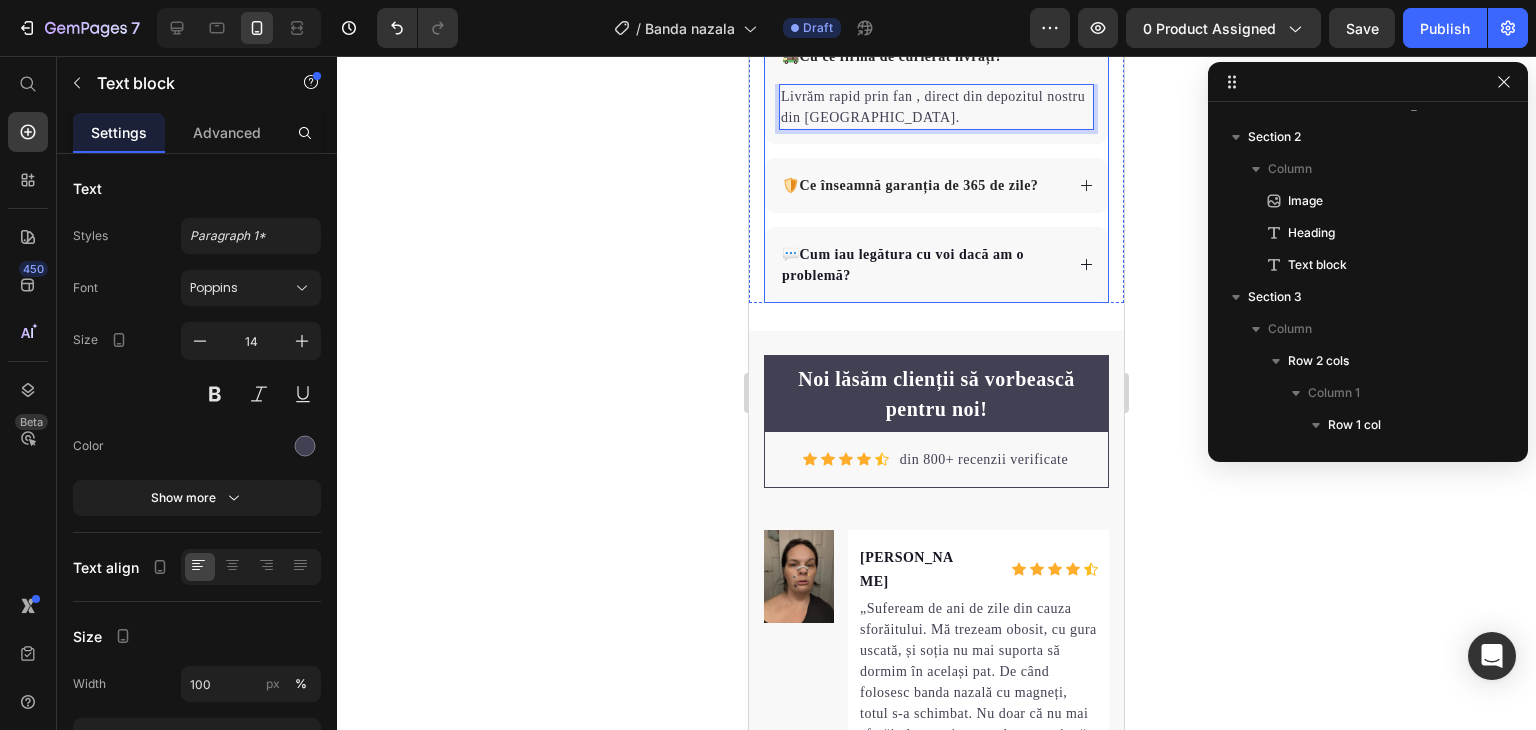 click 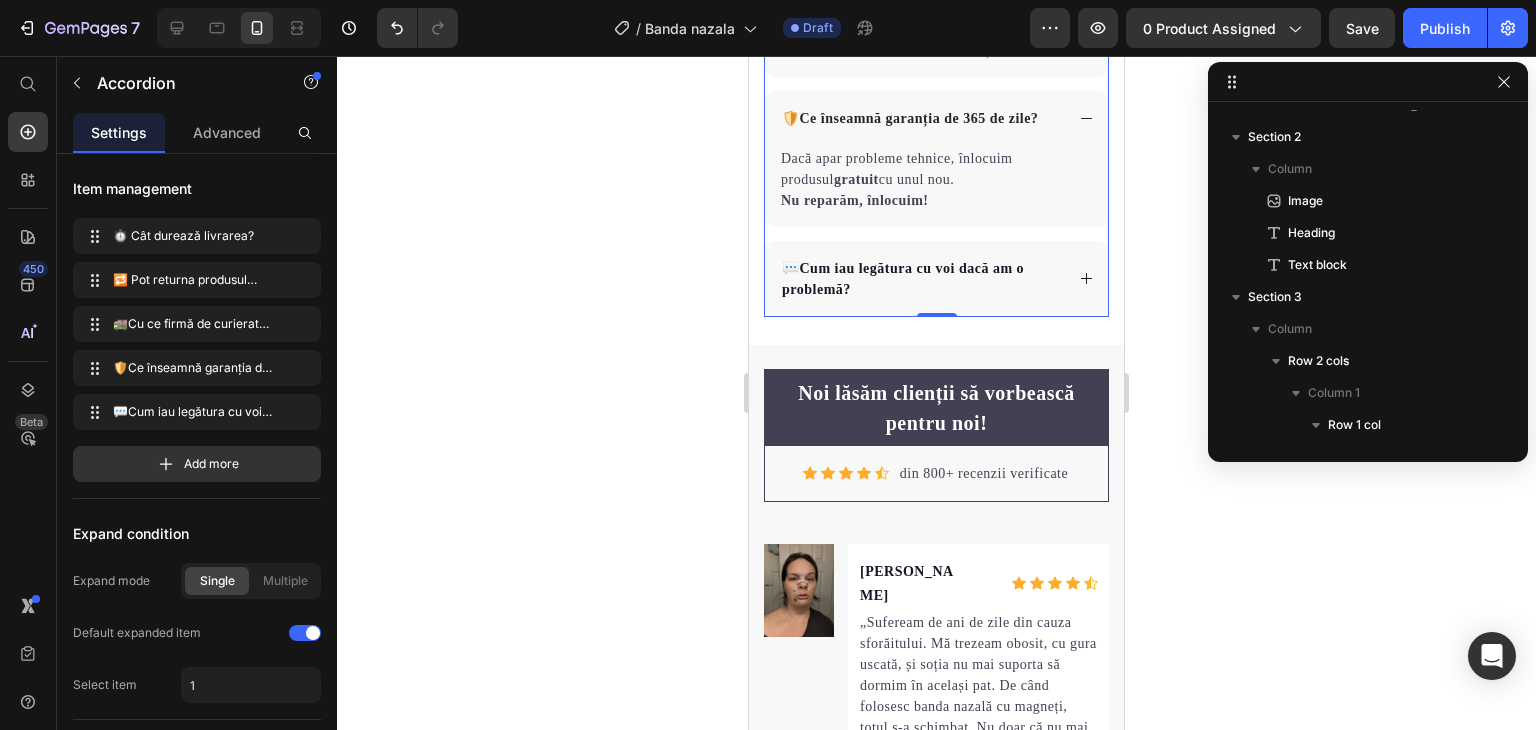 scroll, scrollTop: 2608, scrollLeft: 0, axis: vertical 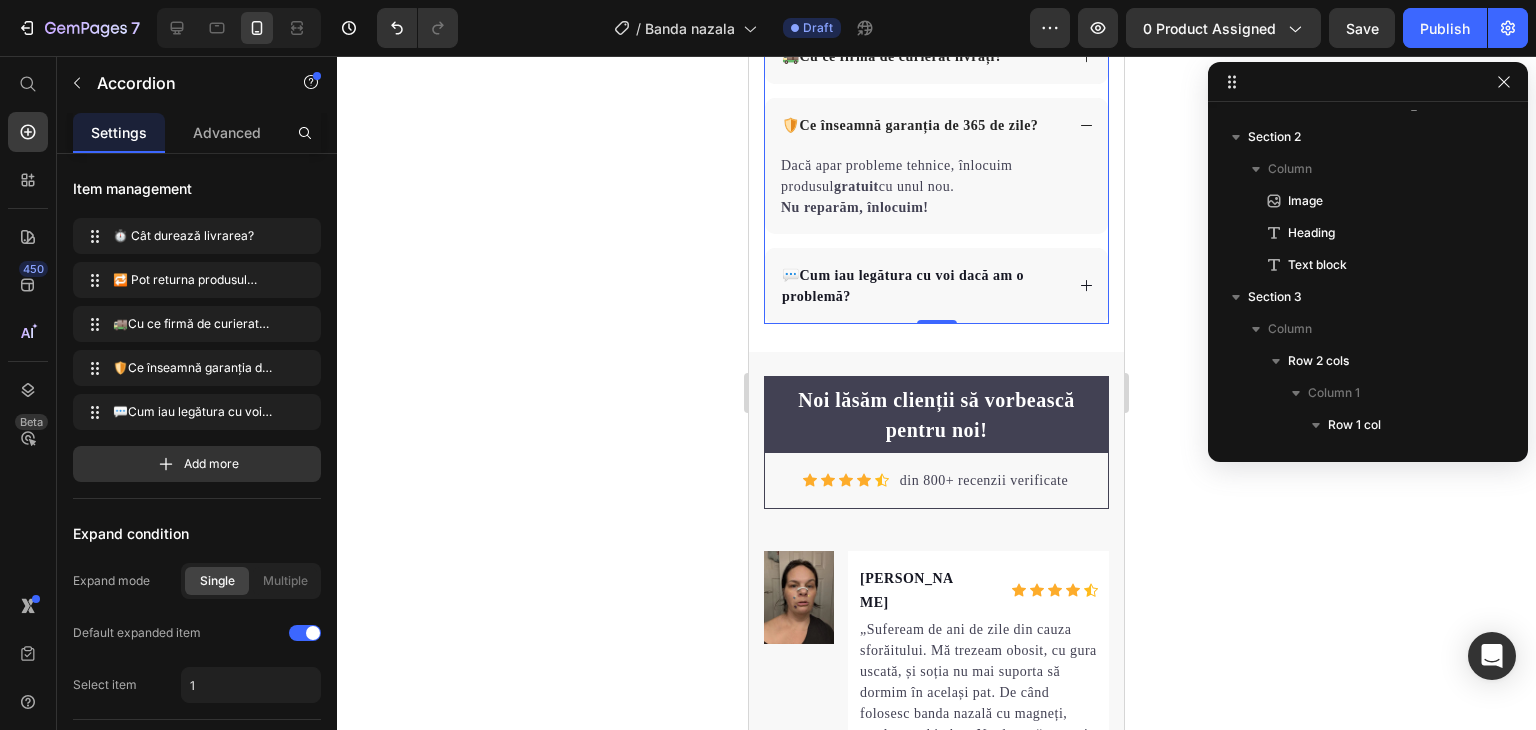 click on "🛡️Ce înseamnă garanția de 365 de zile?" at bounding box center (910, 125) 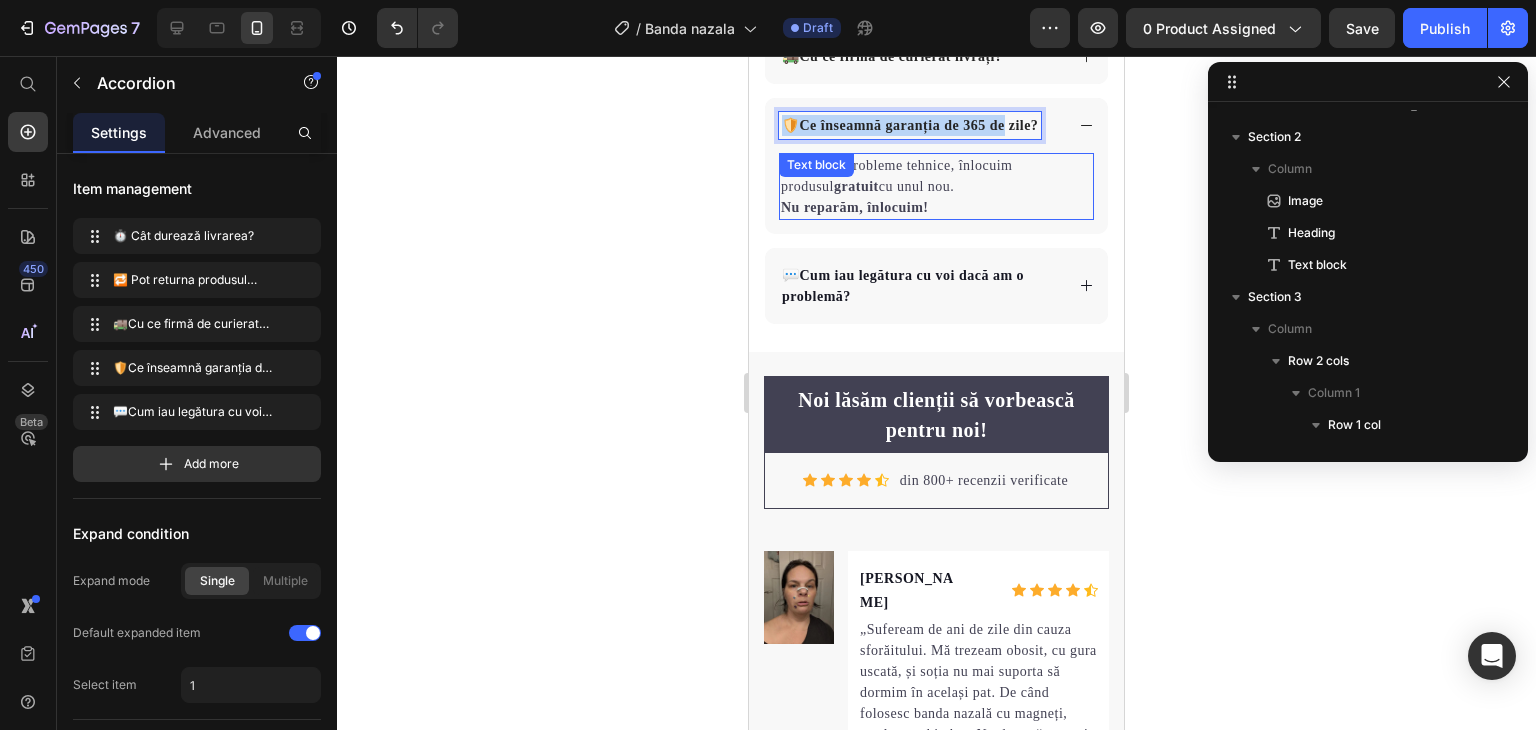 drag, startPoint x: 784, startPoint y: 458, endPoint x: 1006, endPoint y: 498, distance: 225.57481 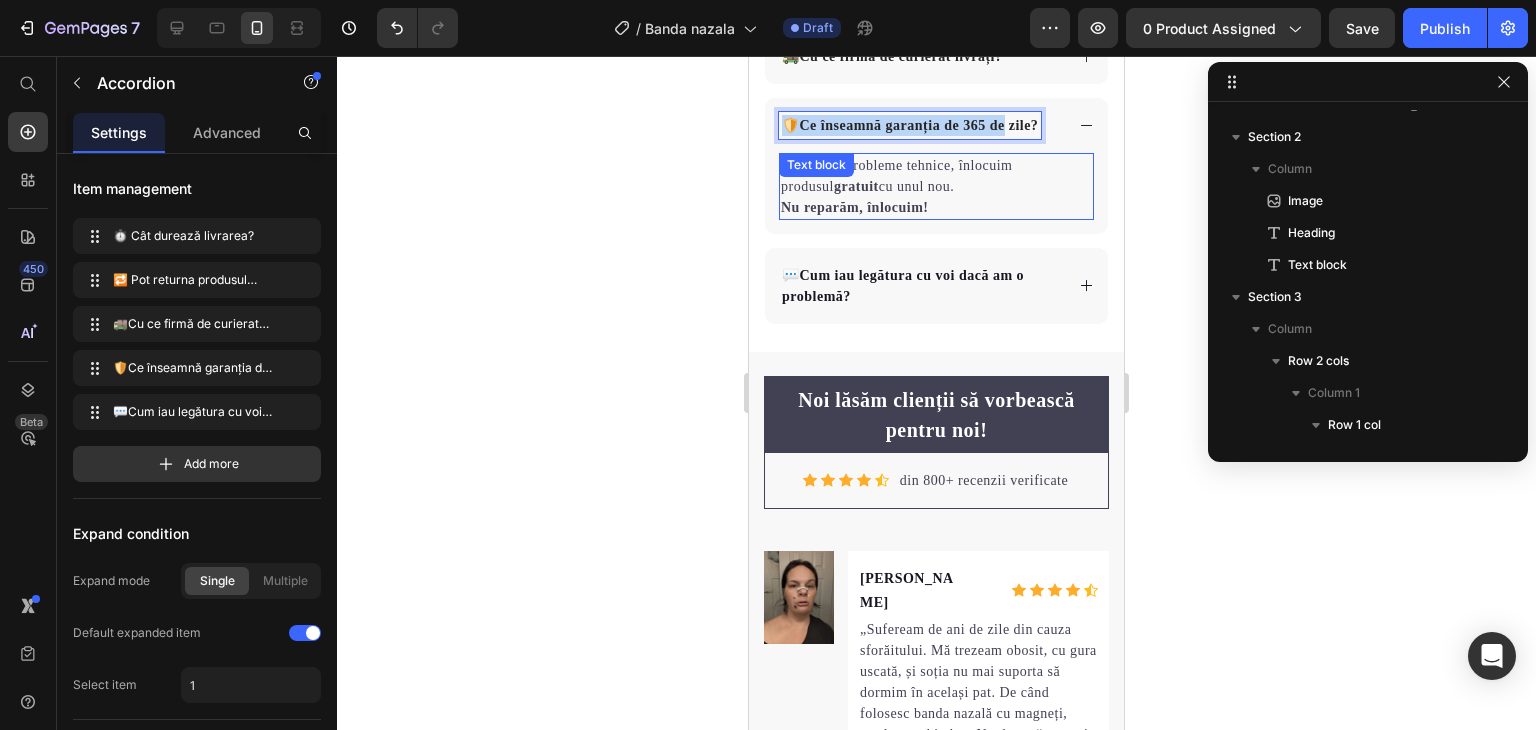 click on "🛡️Ce înseamnă garanția de 365 de zile? Dacă apar probleme tehnice, înlocuim produsul  gratuit  cu unul nou. Nu reparăm, înlocuim! Text block" at bounding box center [936, 166] 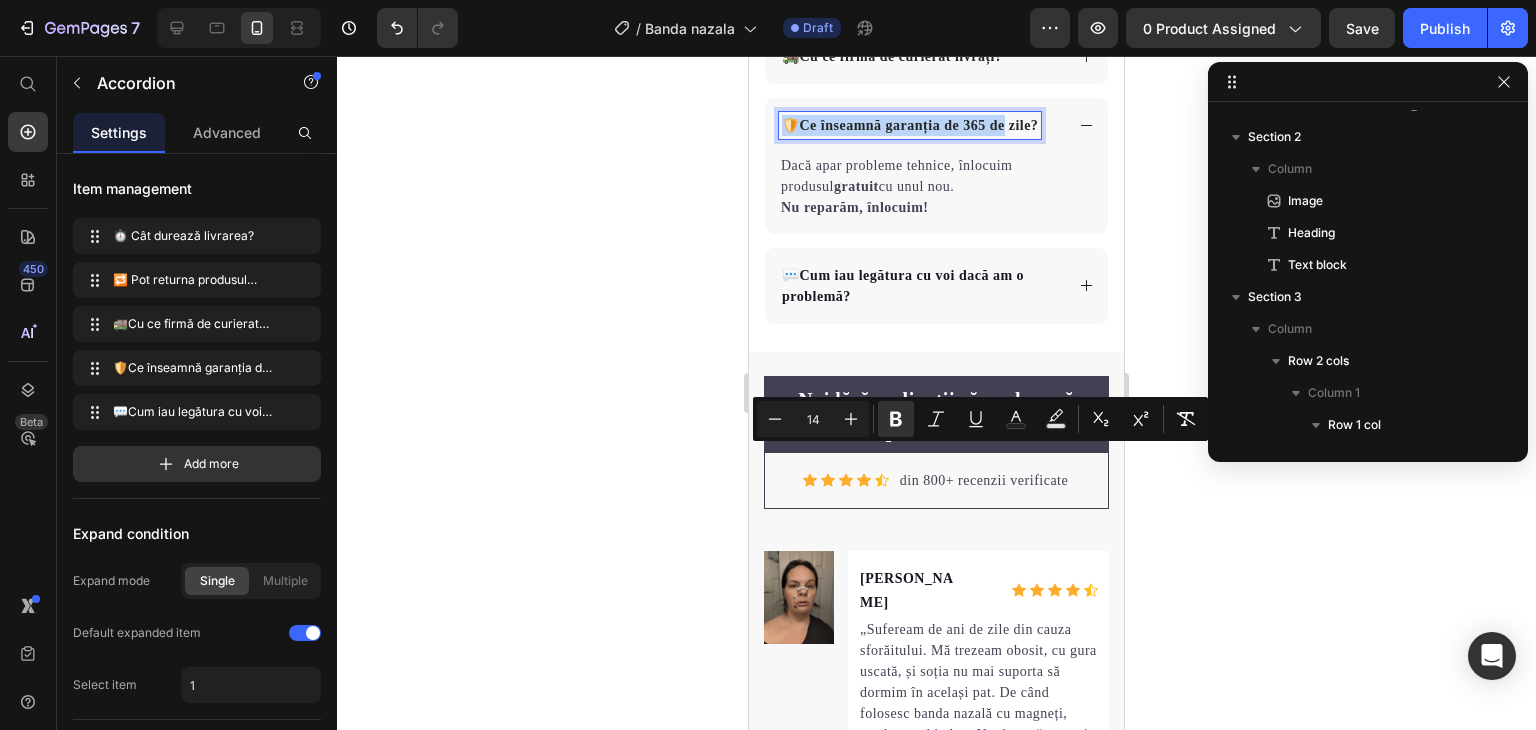 click on "🛡️Ce înseamnă garanția de 365 de zile?" at bounding box center [936, 125] 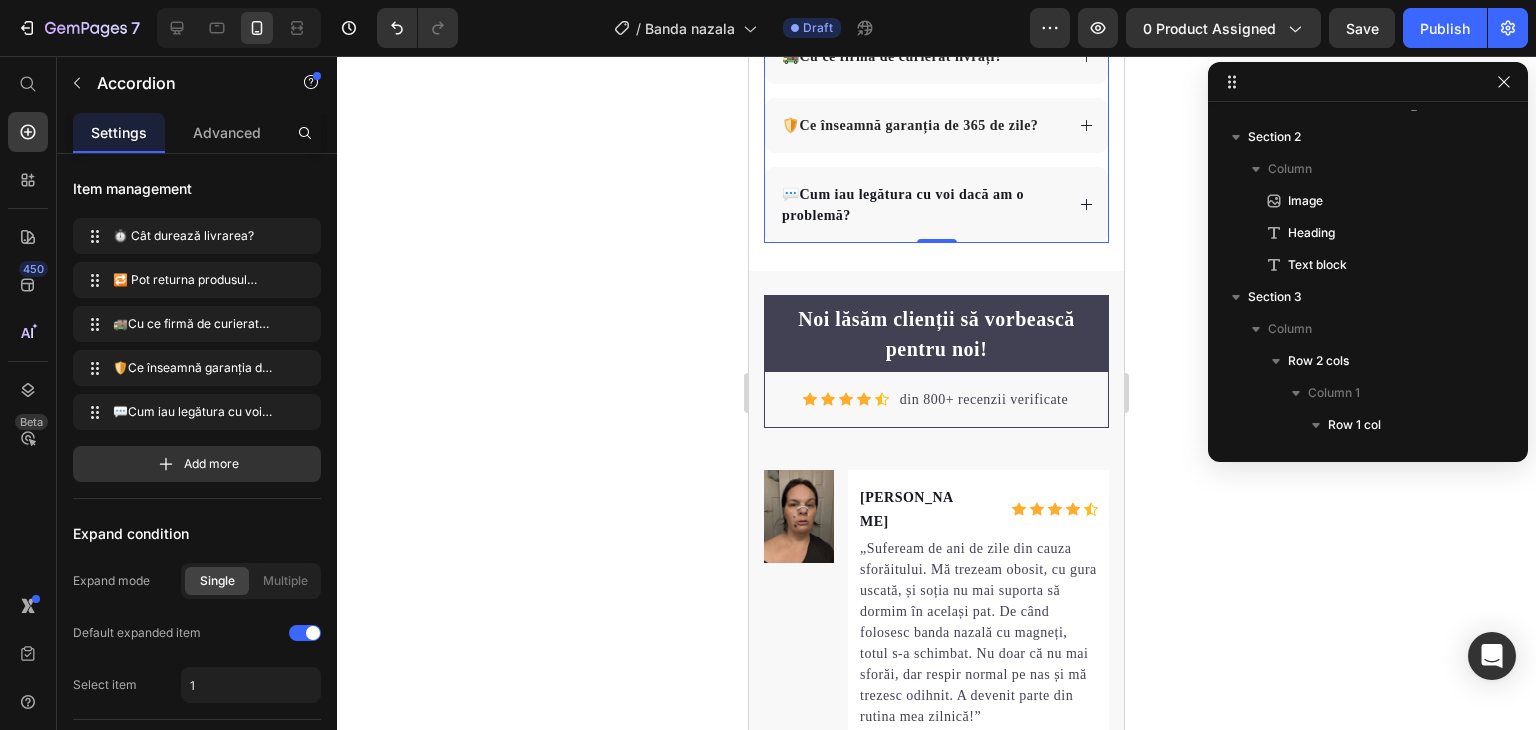 click on "🛡️Ce înseamnă garanția de 365 de zile?" at bounding box center [910, 125] 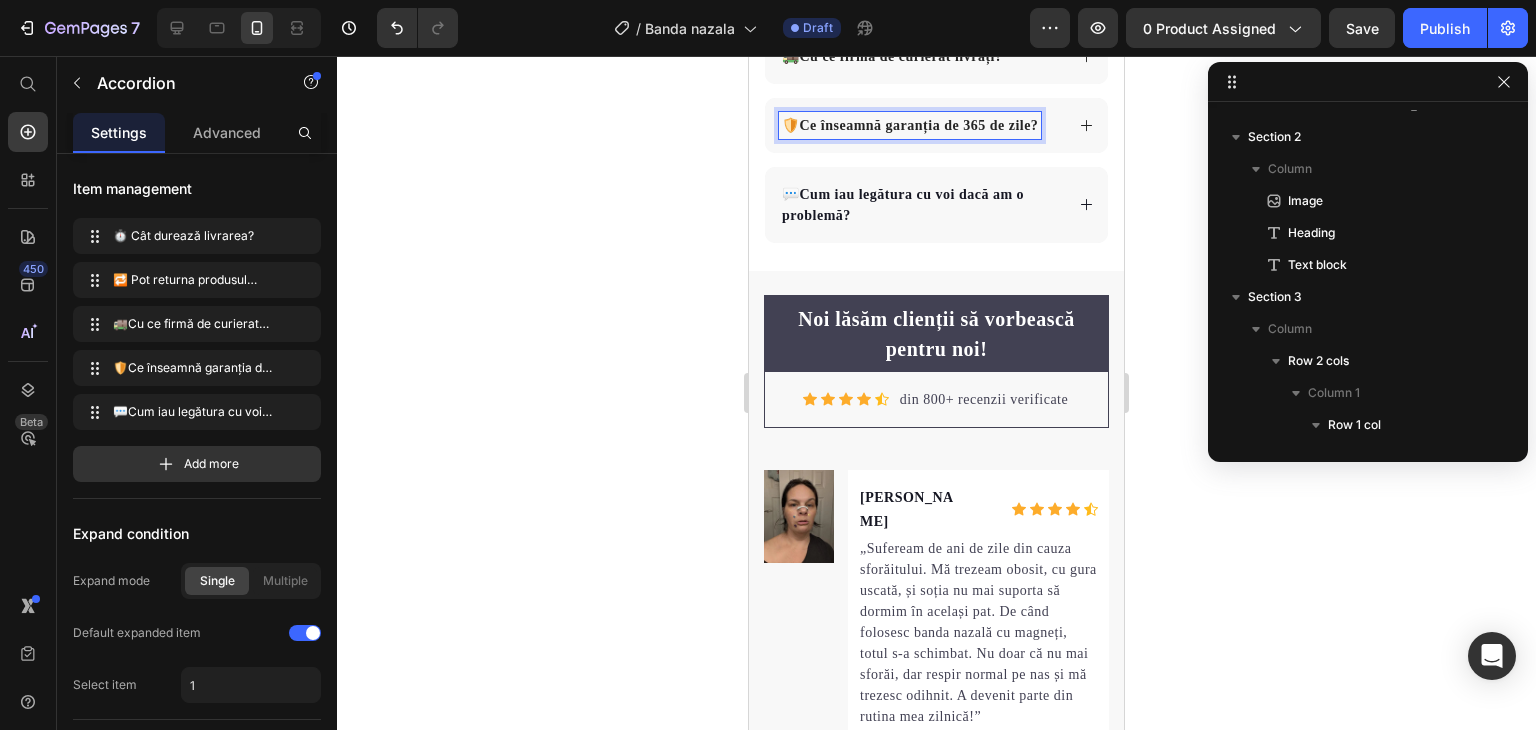 click on "🛡️Ce înseamnă garanția de 365 de zile?" at bounding box center (910, 125) 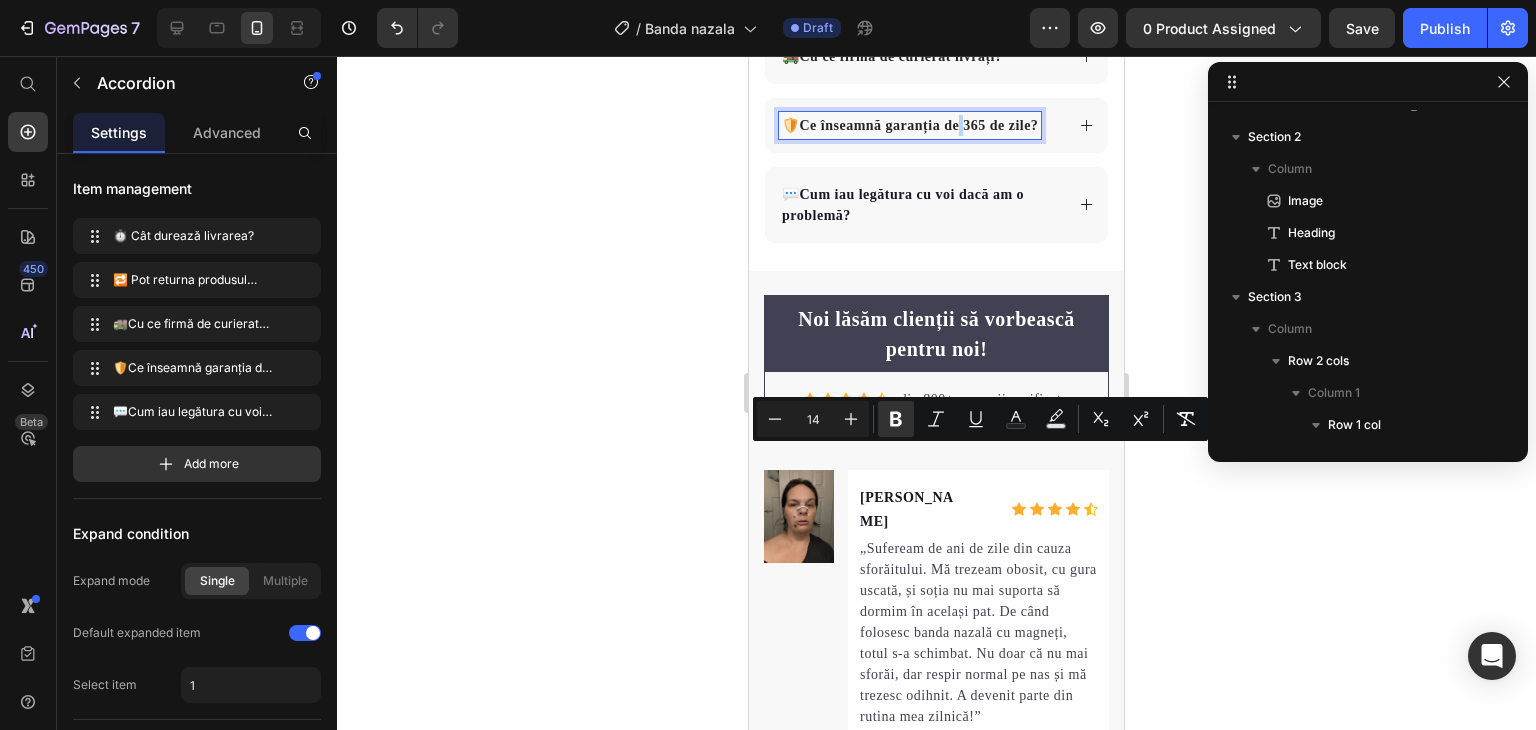 click on "🛡️Ce înseamnă garanția de 365 de zile?" at bounding box center (936, 125) 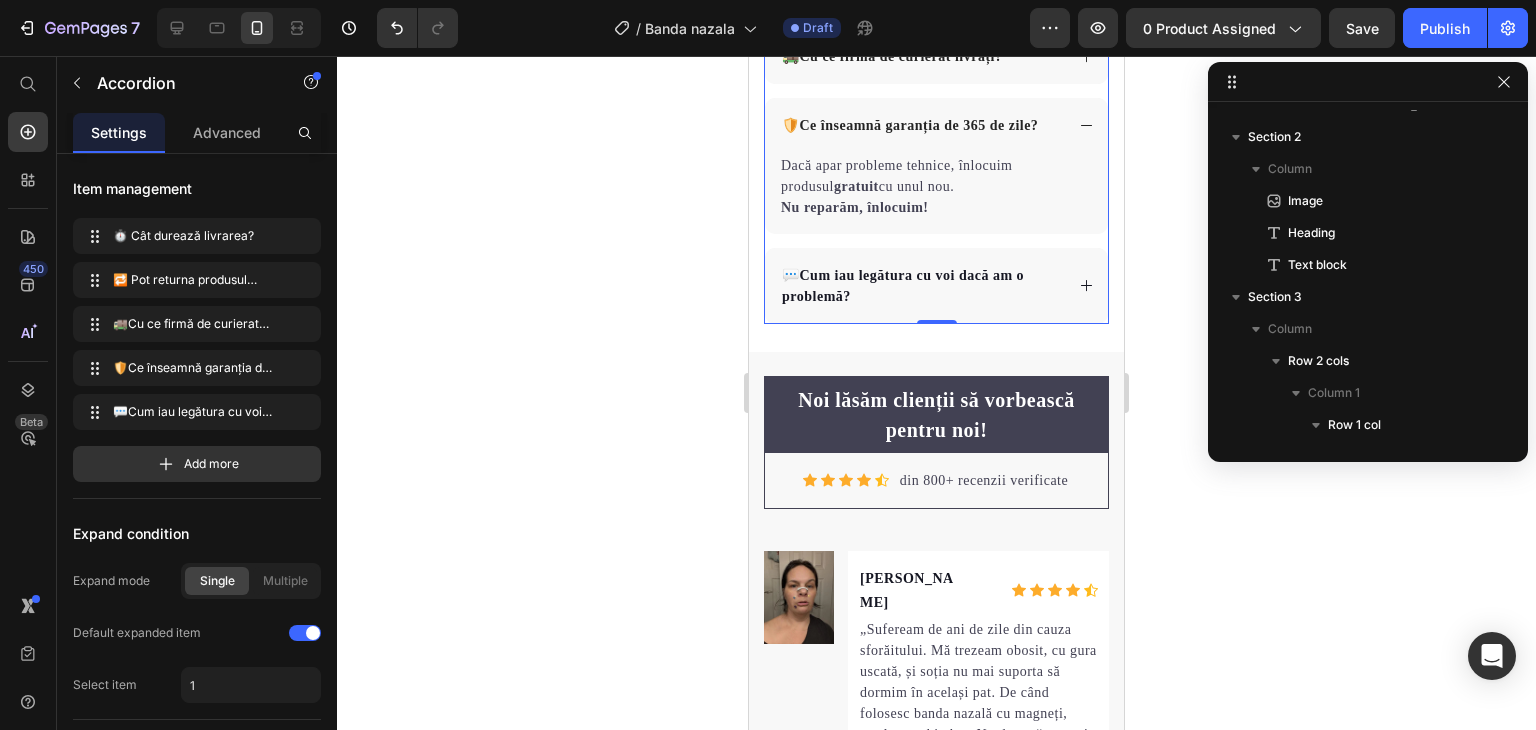 click on "🛡️Ce înseamnă garanția de 365 de zile?" at bounding box center [910, 125] 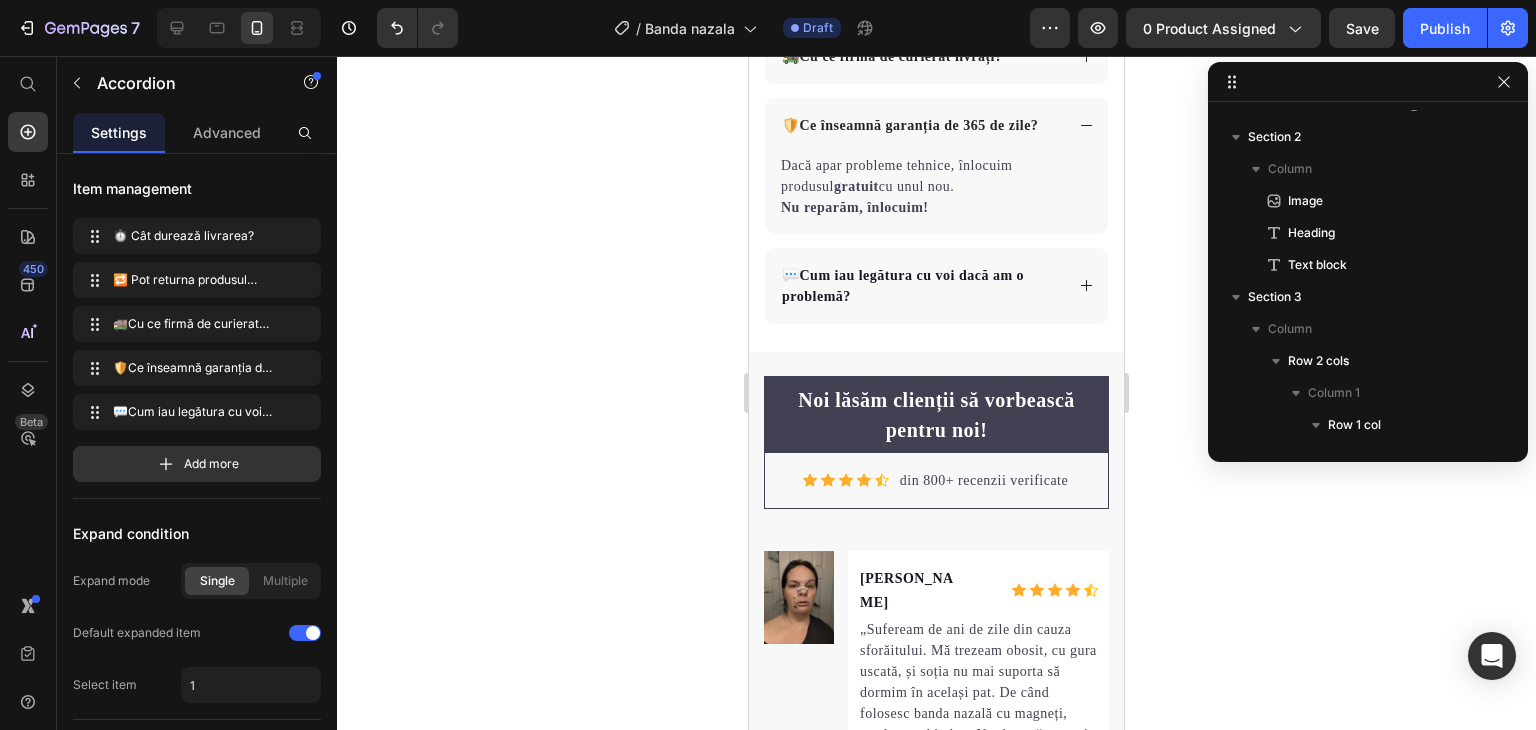 click on "🛡️Ce înseamnă garanția de 365 de zile?" at bounding box center [936, 125] 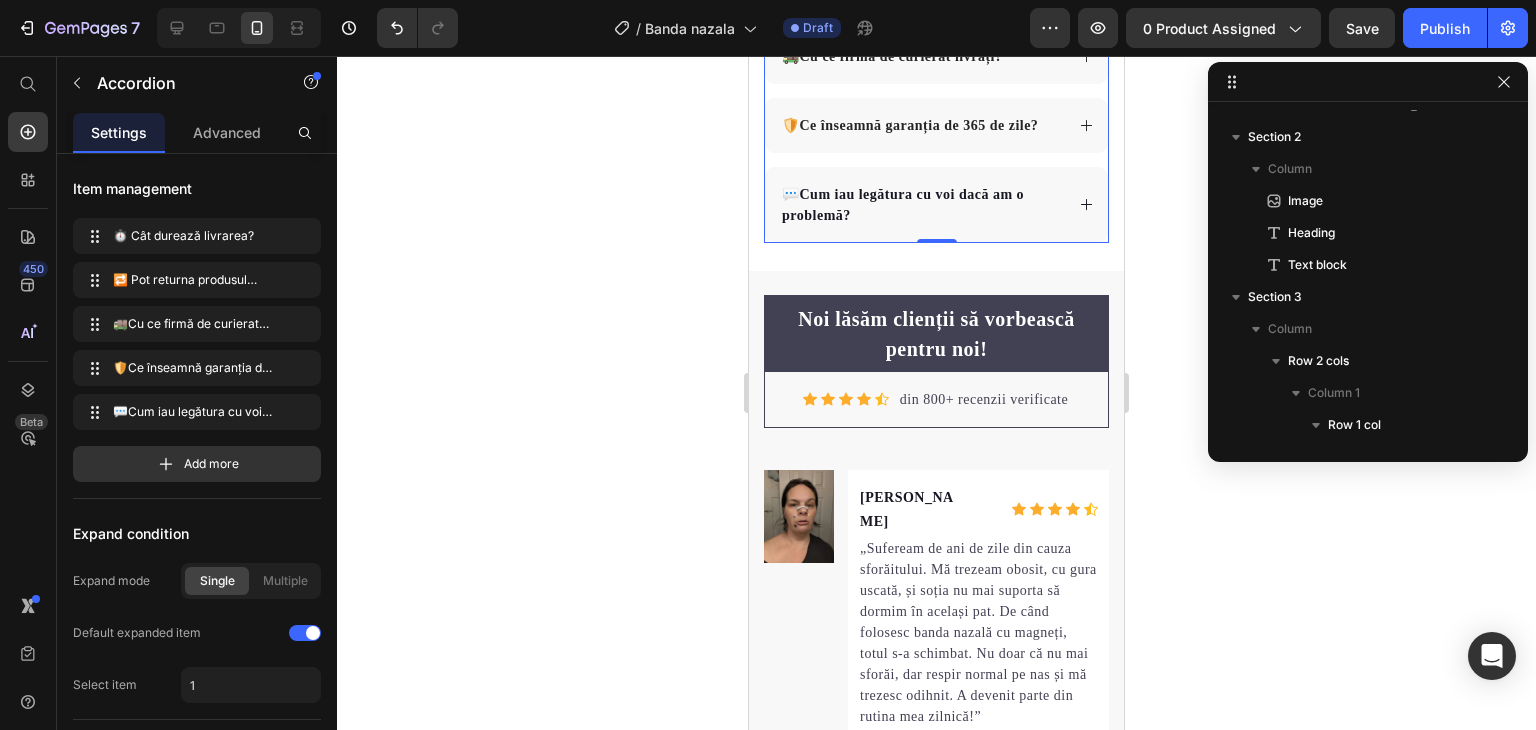 click on "🛡️Ce înseamnă garanția de 365 de zile?" at bounding box center (936, 125) 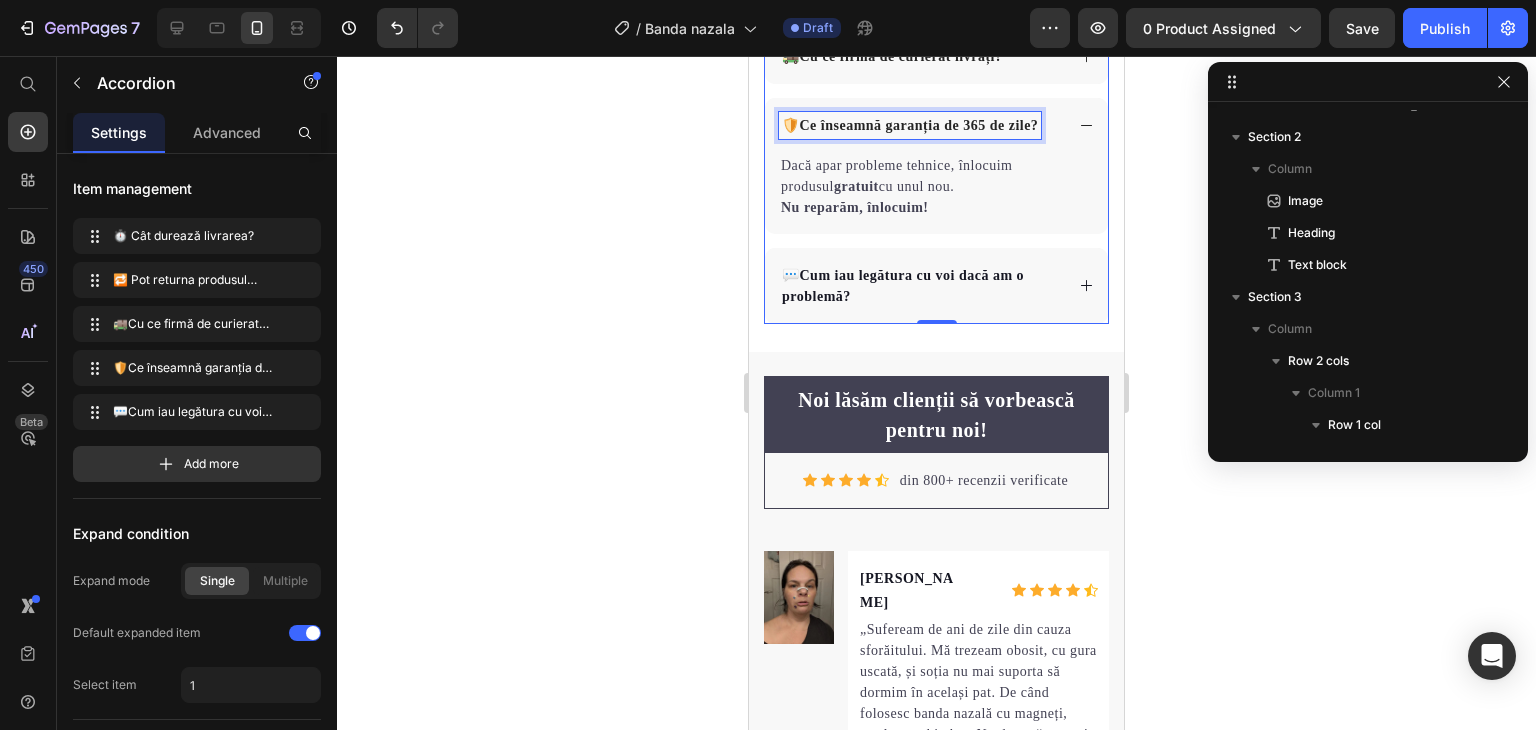click on "🛡️Ce înseamnă garanția de 365 de zile?" at bounding box center (910, 125) 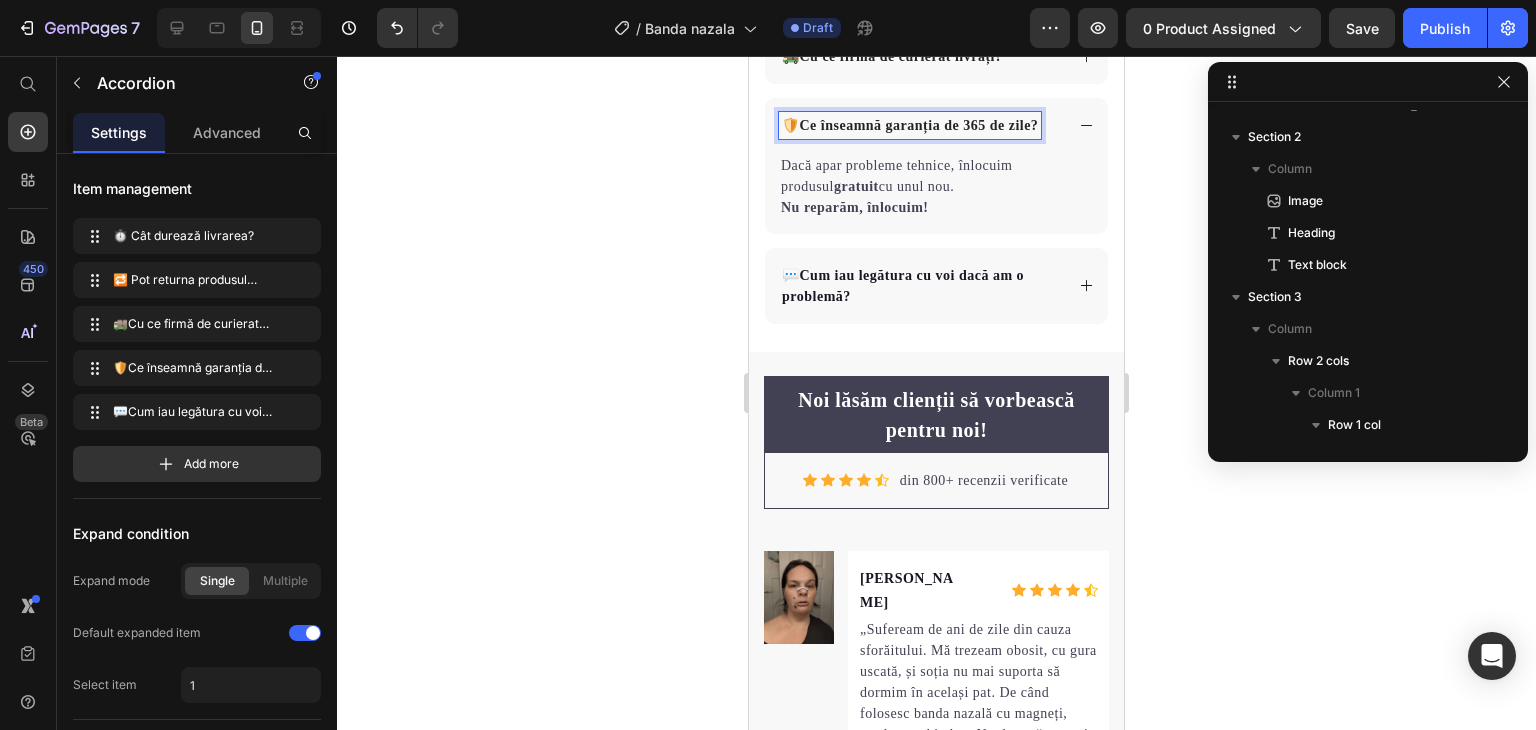 click on "🛡️Ce înseamnă garanția de 365 de zile?" at bounding box center (910, 125) 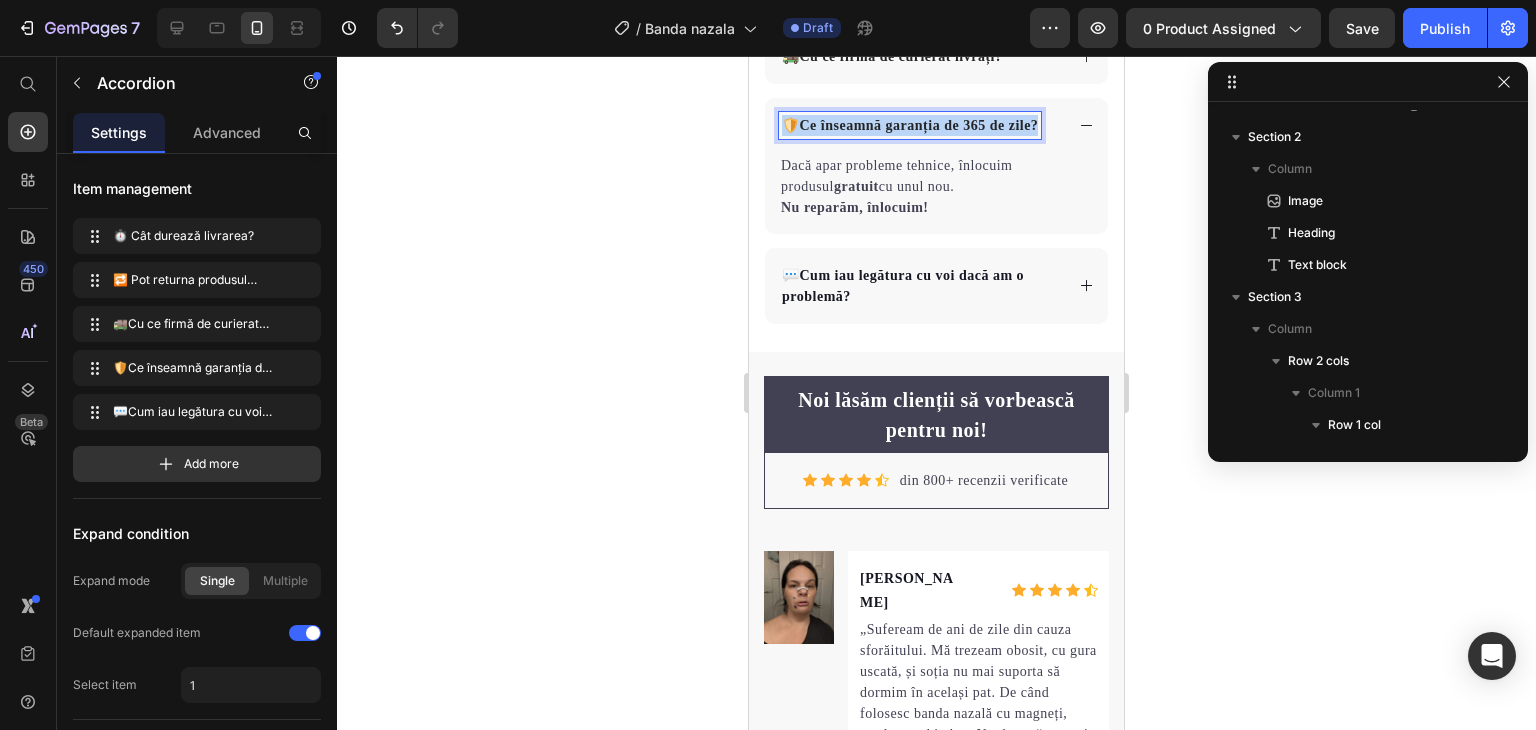 drag, startPoint x: 781, startPoint y: 457, endPoint x: 1043, endPoint y: 464, distance: 262.0935 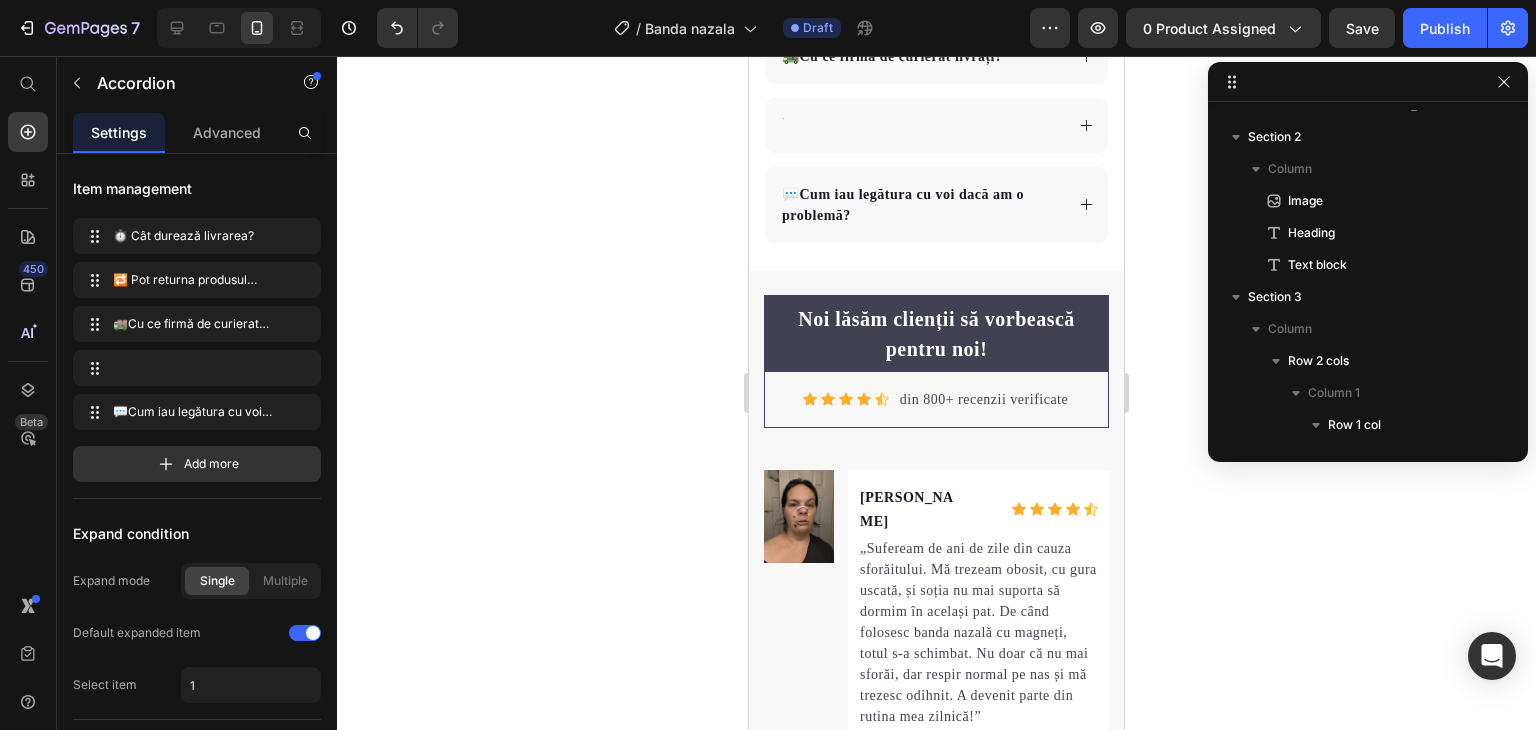 scroll, scrollTop: 2603, scrollLeft: 0, axis: vertical 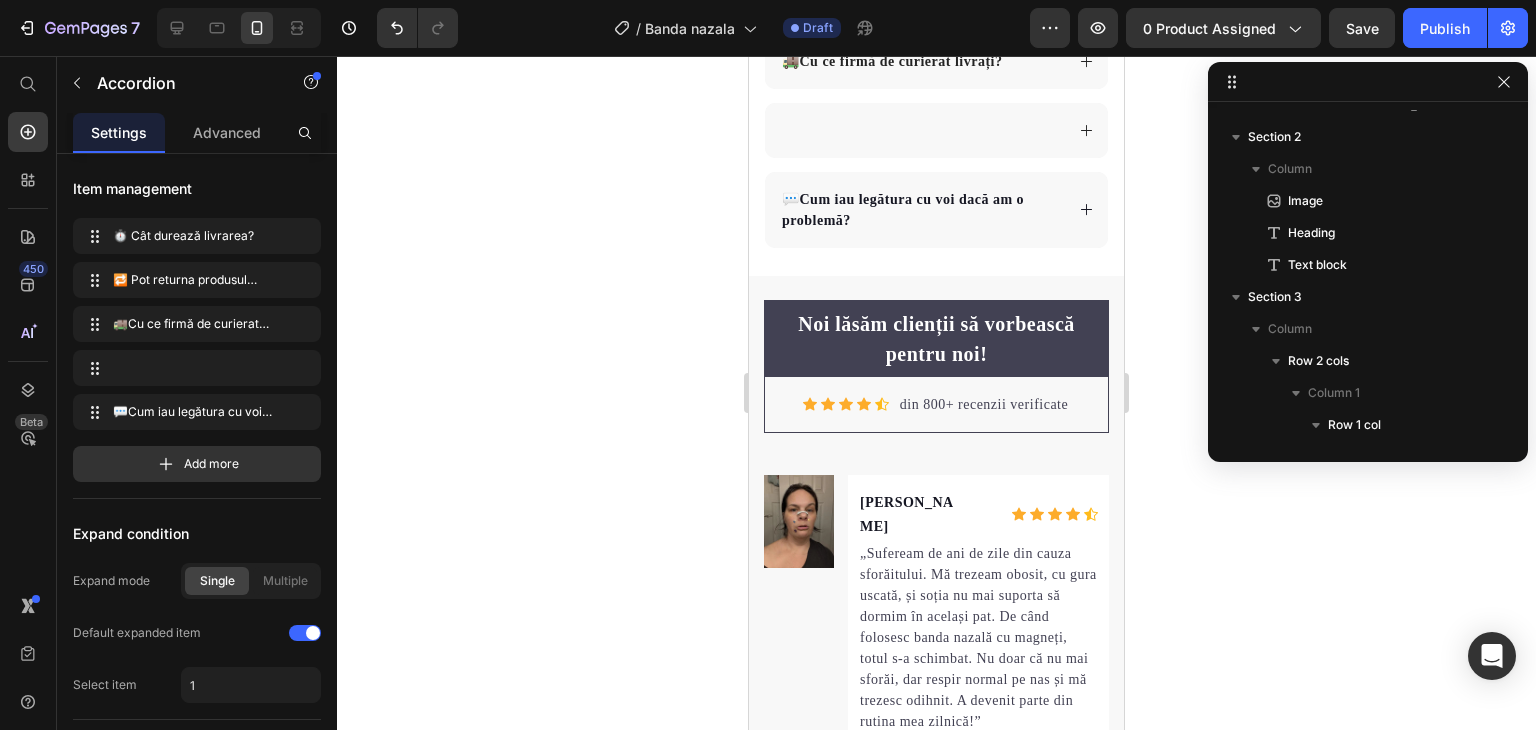 click 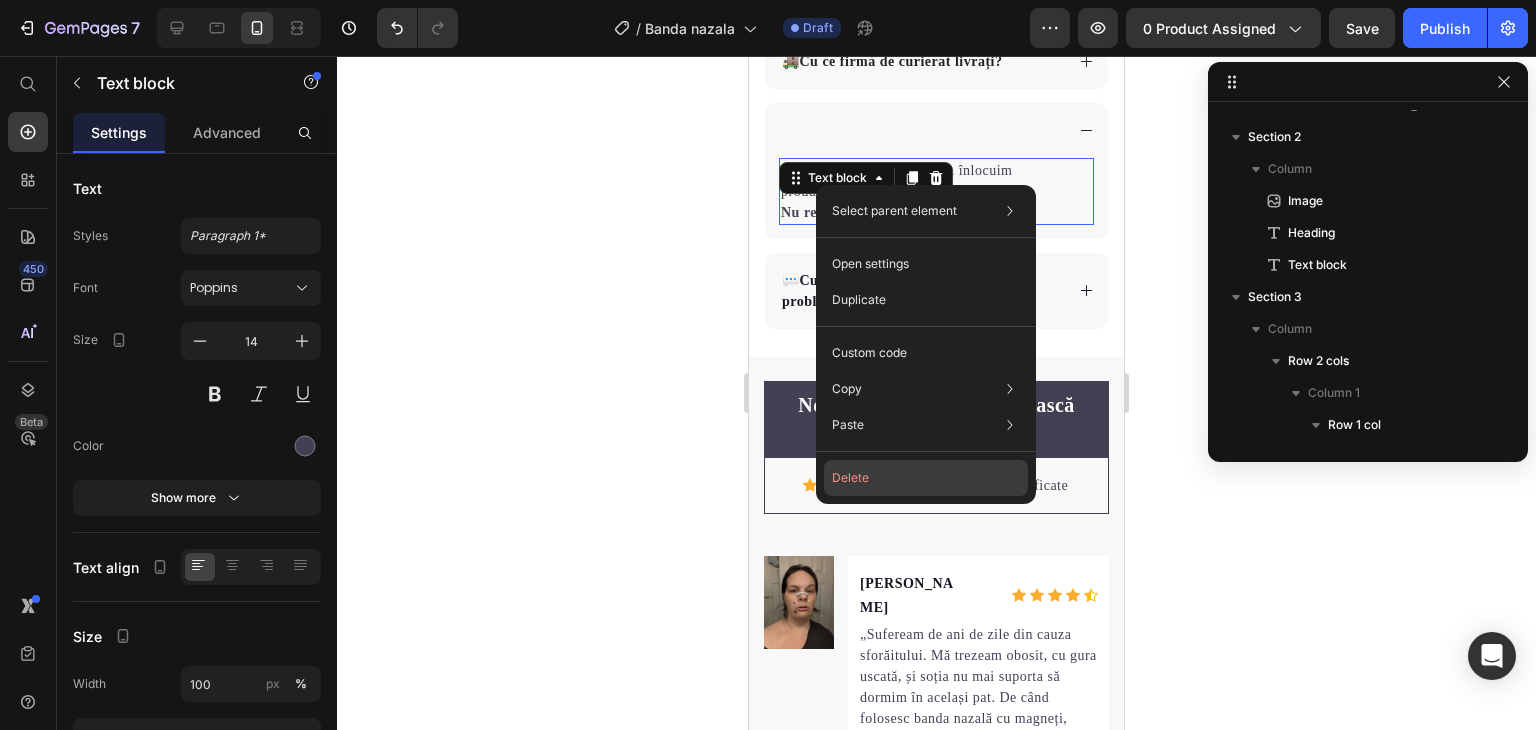 click on "Delete" 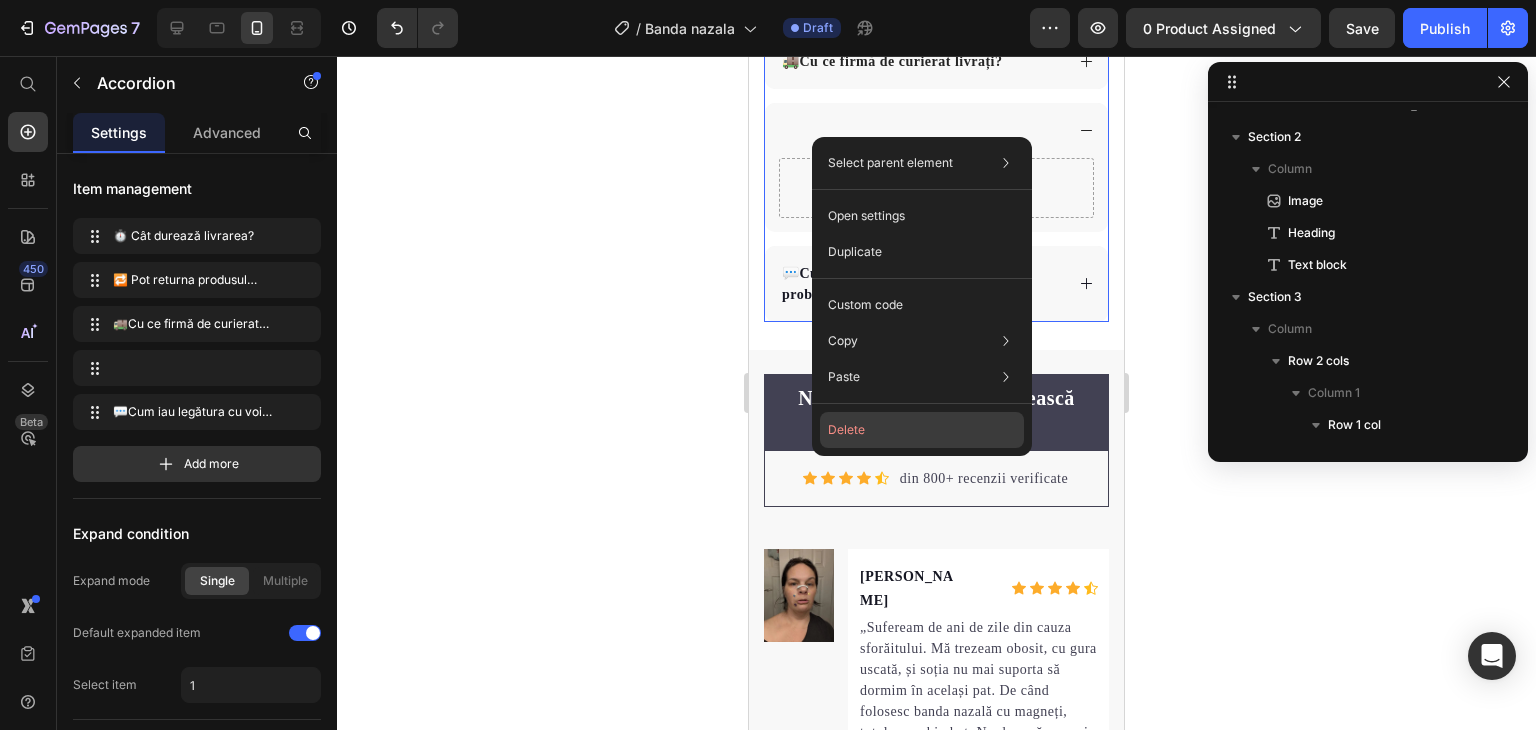 drag, startPoint x: 840, startPoint y: 439, endPoint x: 92, endPoint y: 410, distance: 748.56195 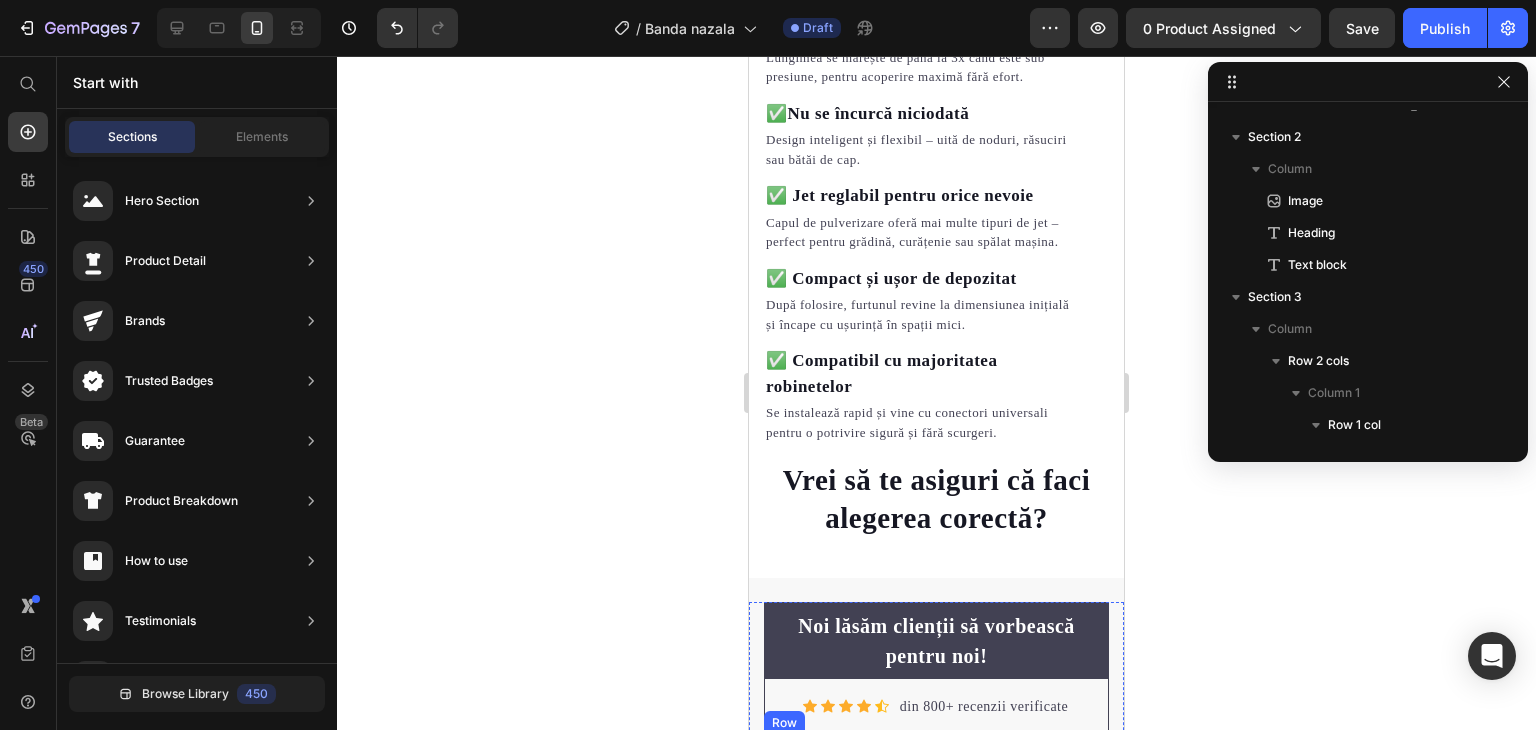 scroll, scrollTop: 1903, scrollLeft: 0, axis: vertical 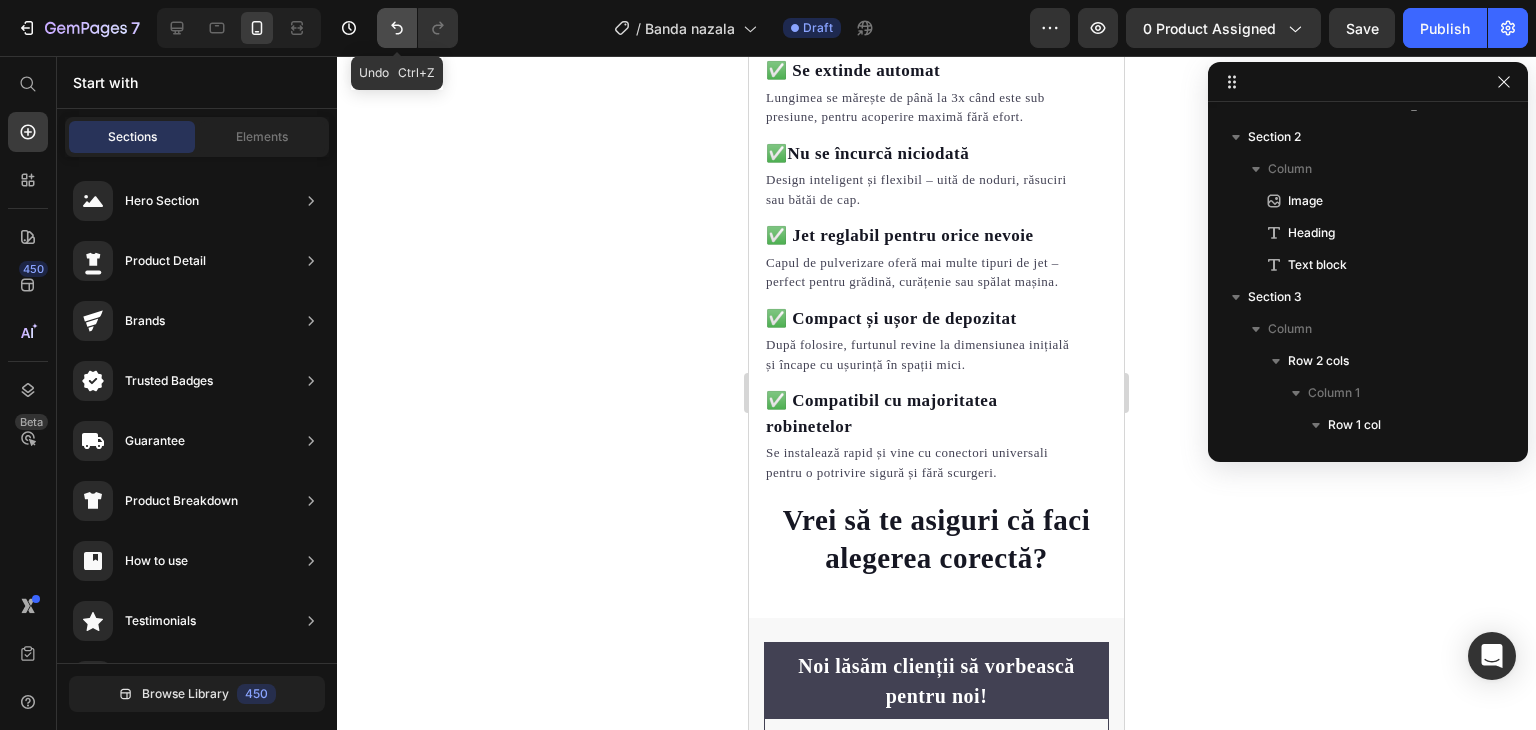 click 